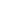 scroll, scrollTop: 0, scrollLeft: 0, axis: both 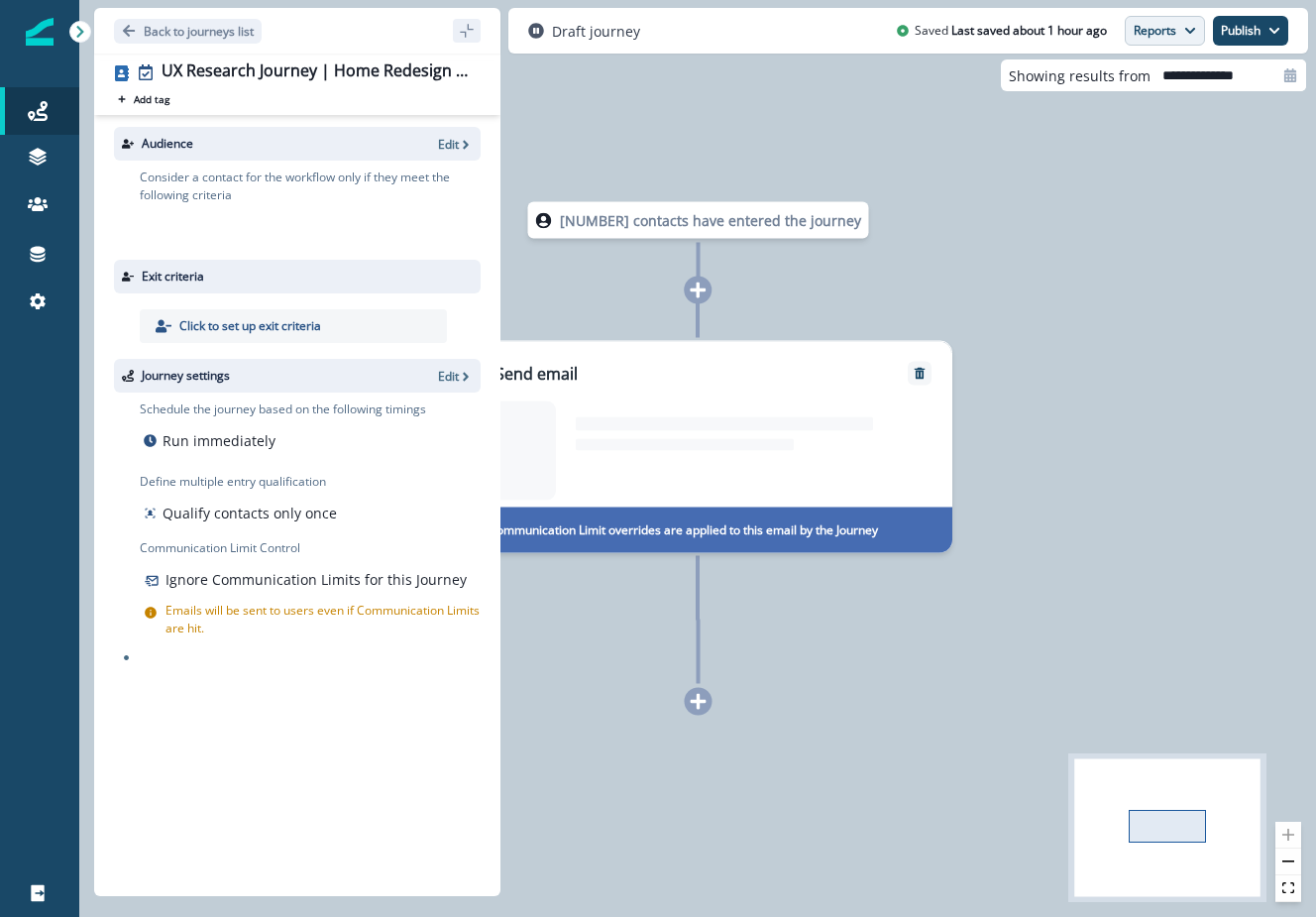 click on "Reports" at bounding box center (1164, 31) 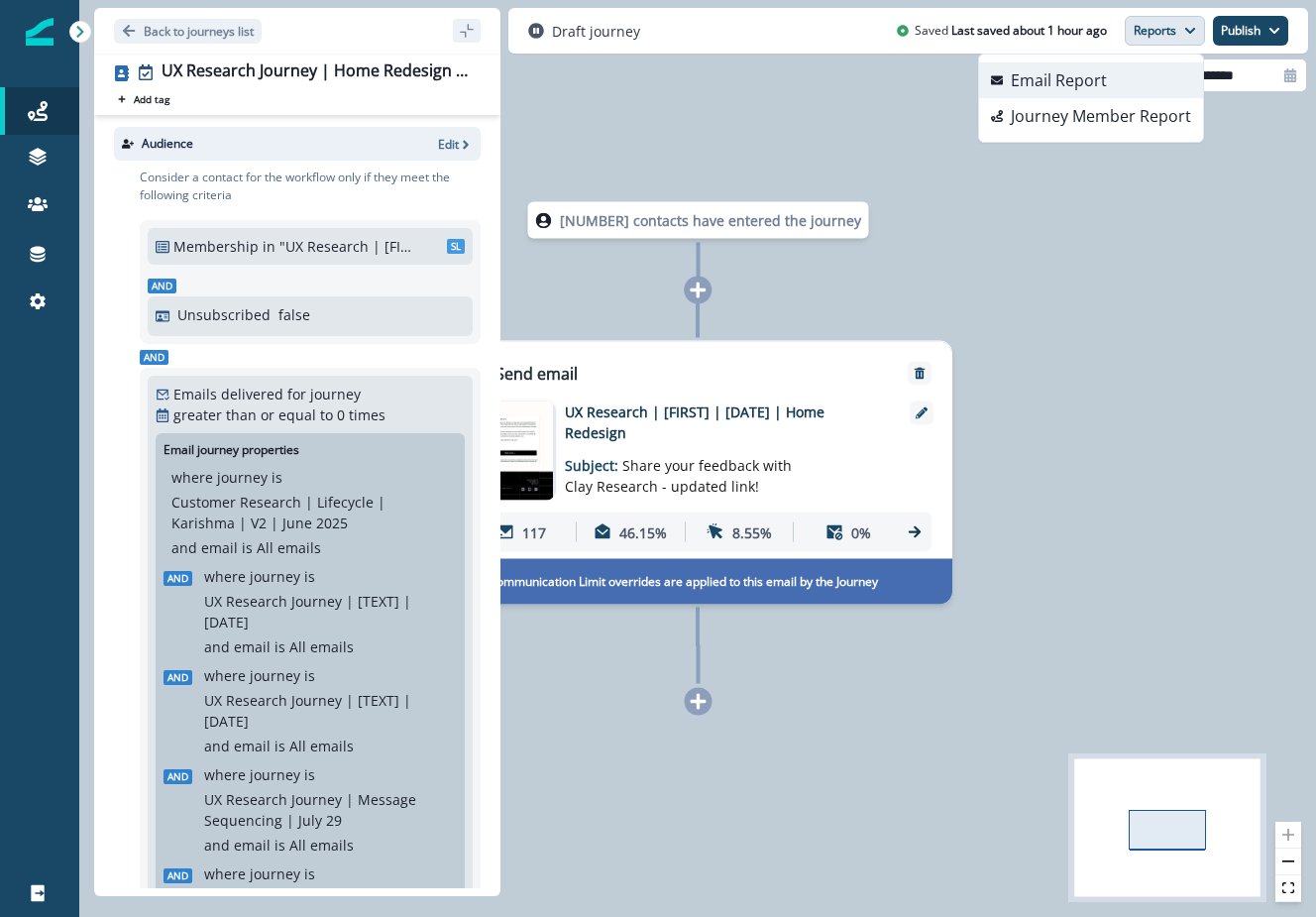 click on "Email Report" at bounding box center [1091, 80] 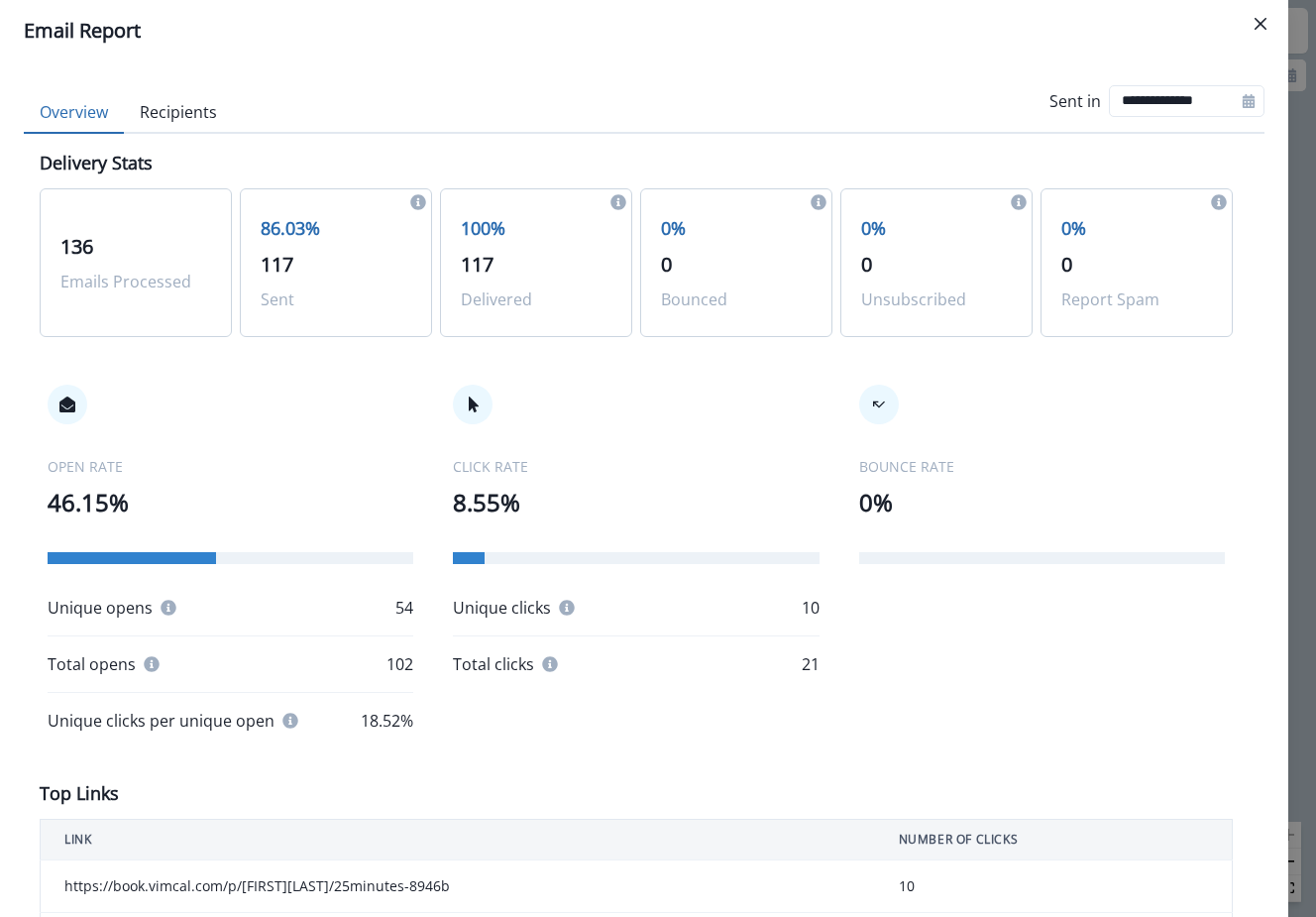 click on "Recipients" at bounding box center [178, 113] 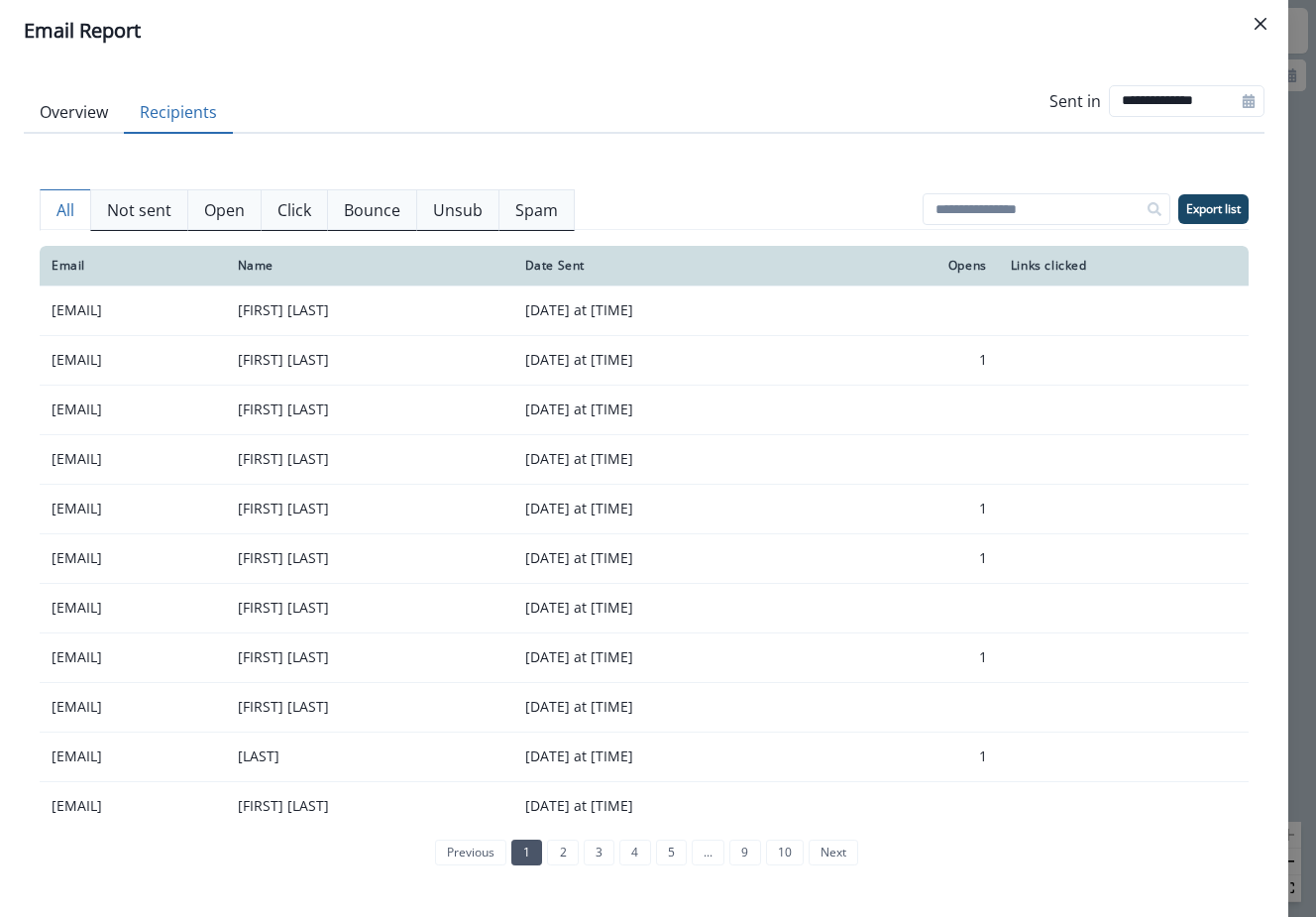 click on "Click" at bounding box center [294, 210] 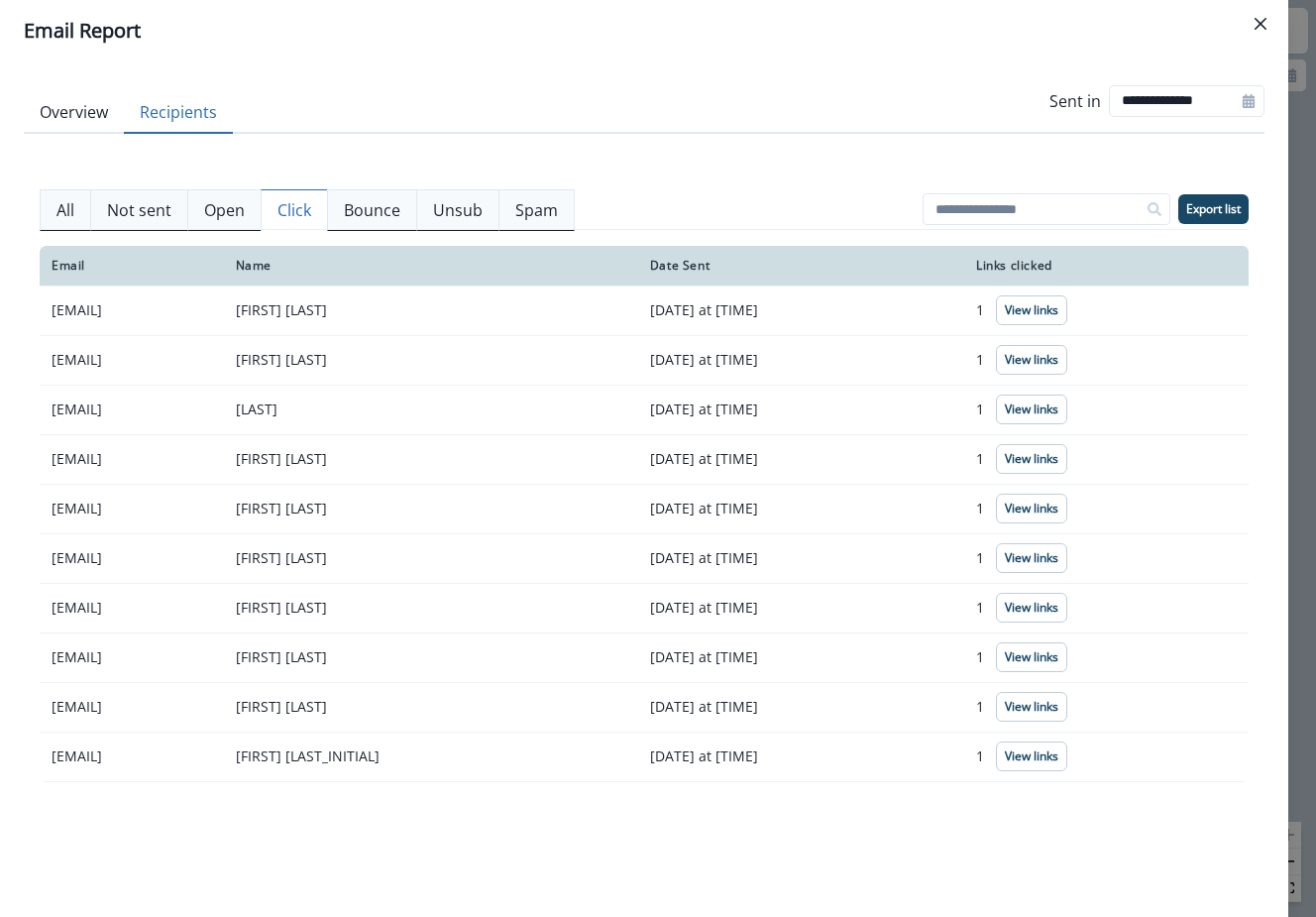 click on "Overview" at bounding box center [73, 113] 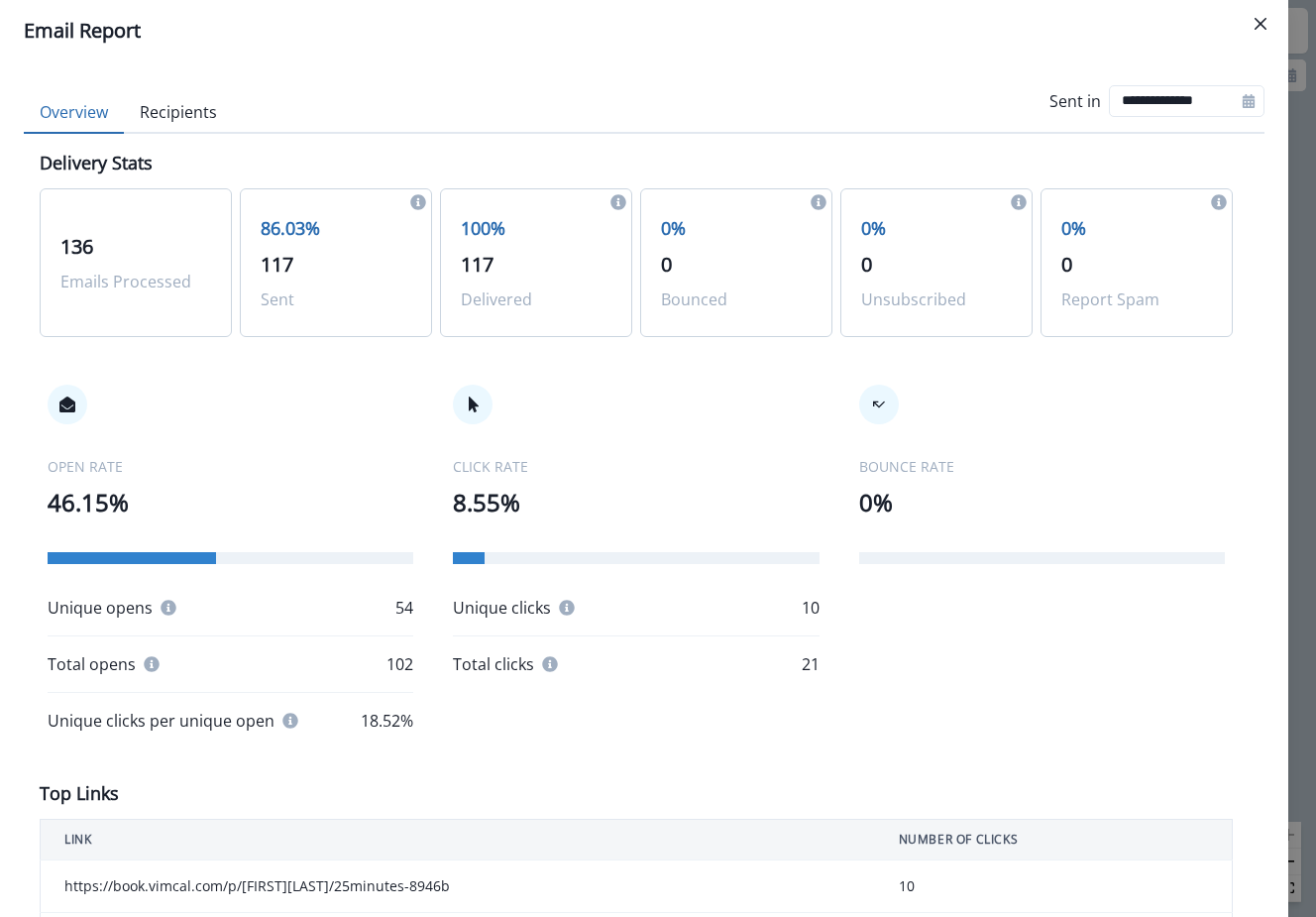 click on "Recipients" at bounding box center (178, 113) 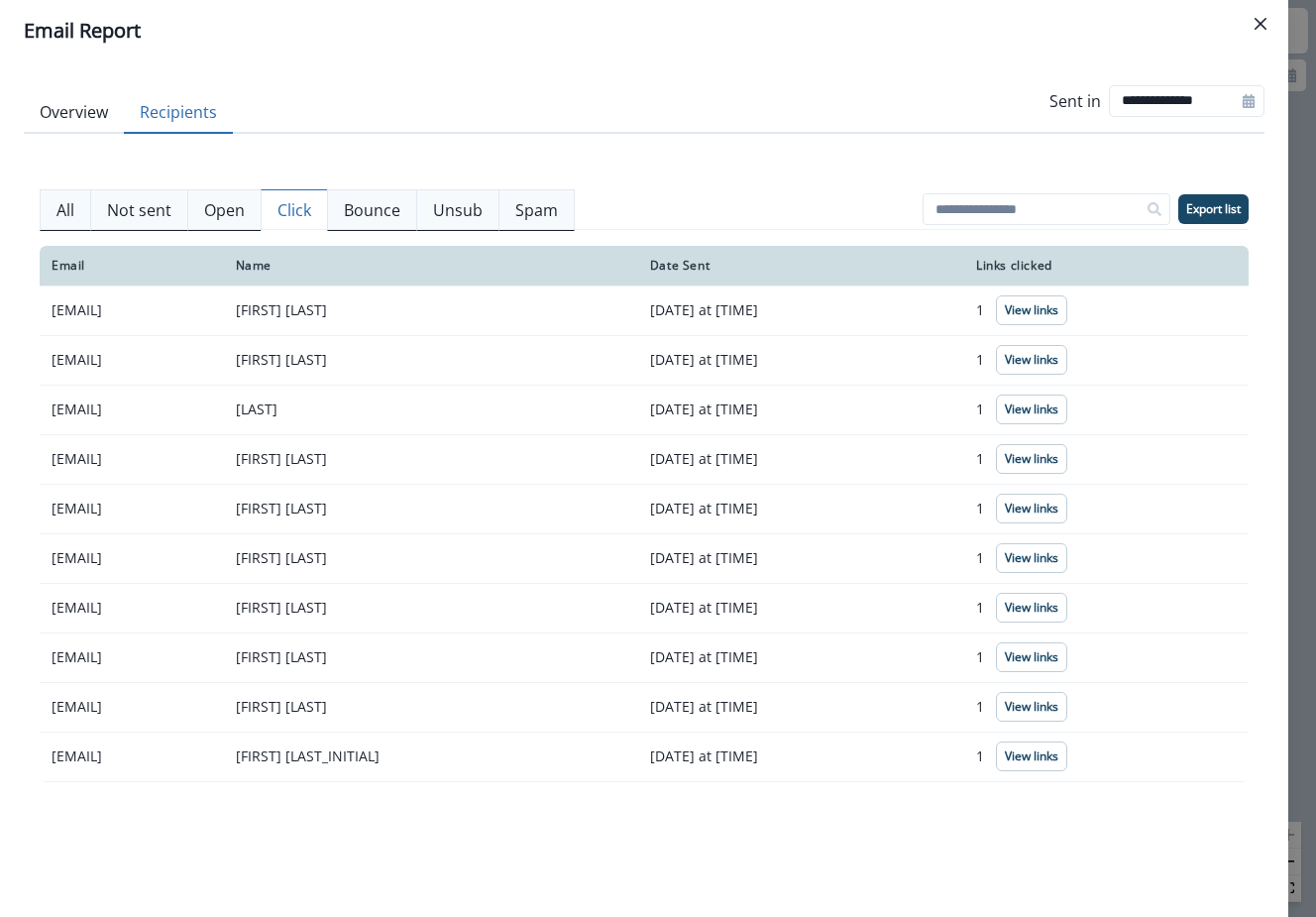 click on "Overview" at bounding box center (73, 113) 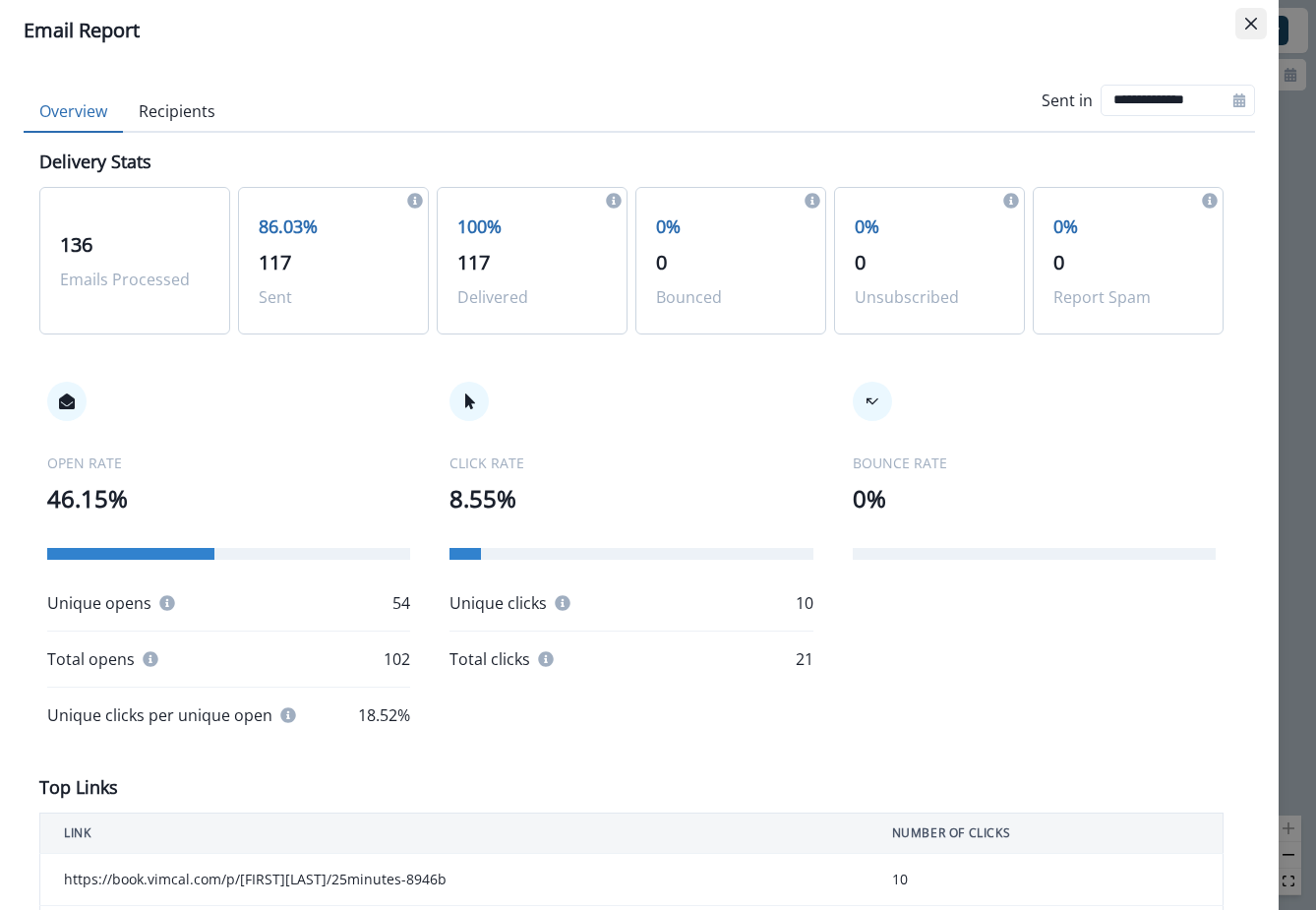 click 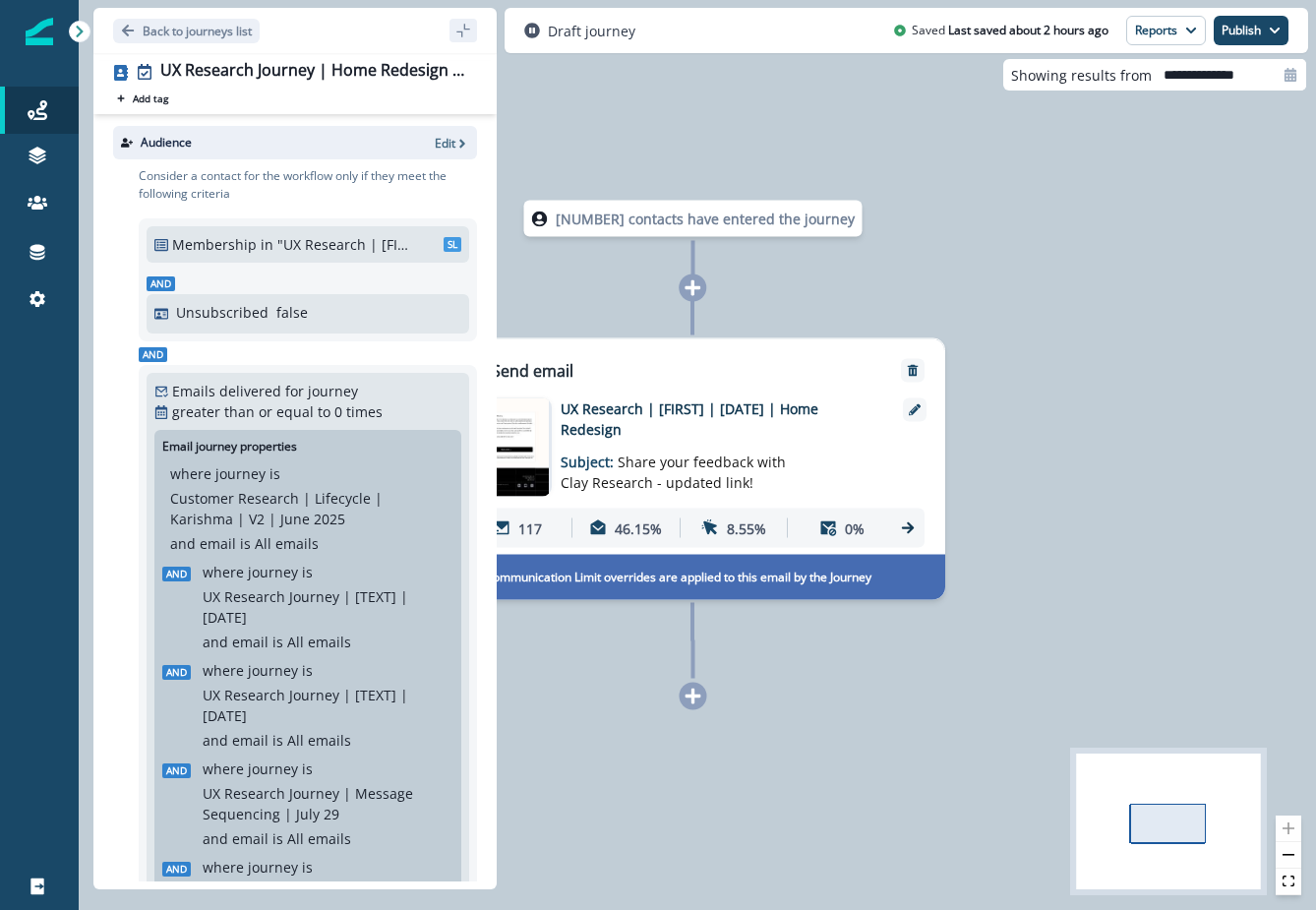 click on "UX Research | [FIRST] | [DATE] | [DESCRIPTION]" at bounding box center [718, 419] 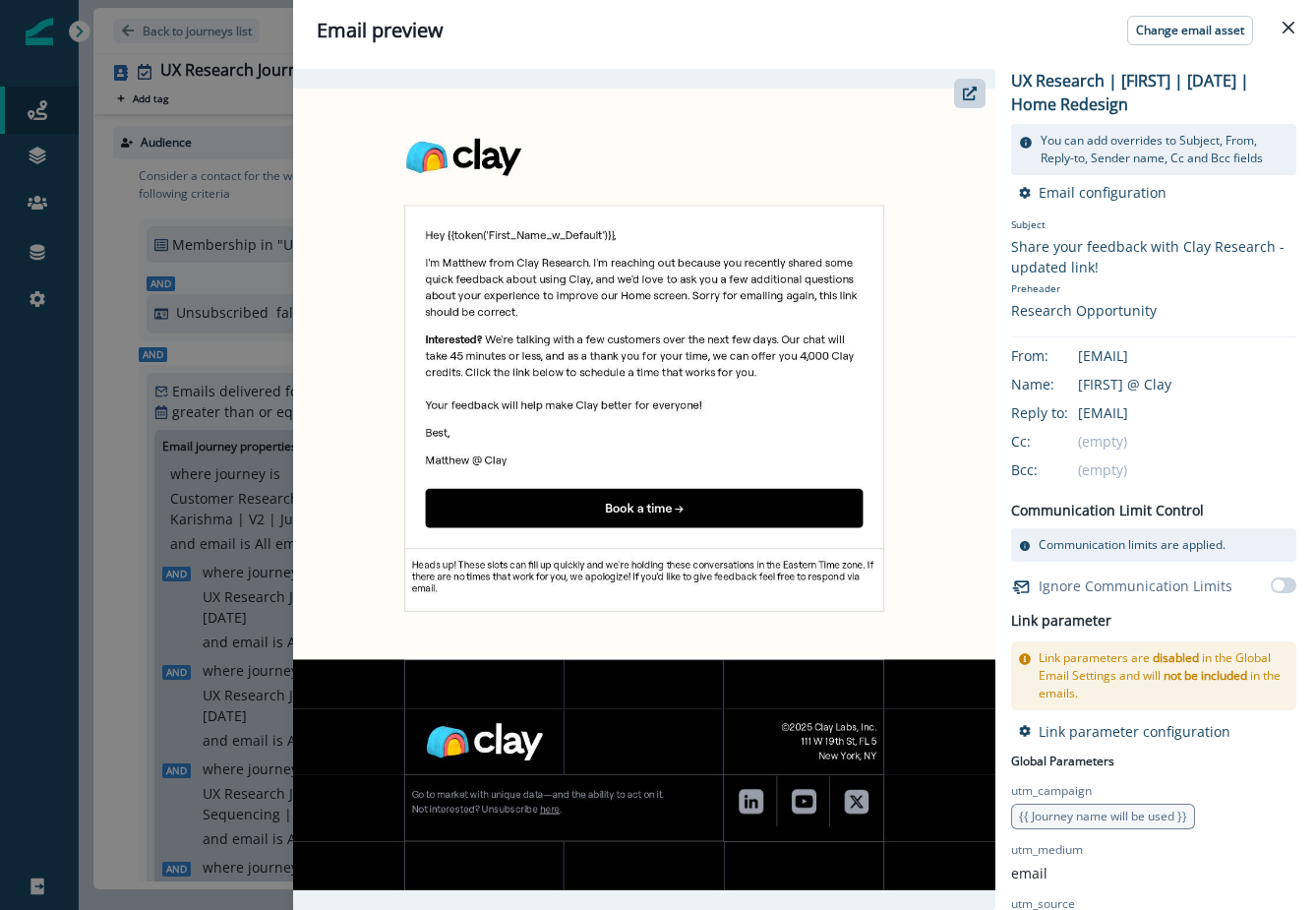 click at bounding box center (644, 489) 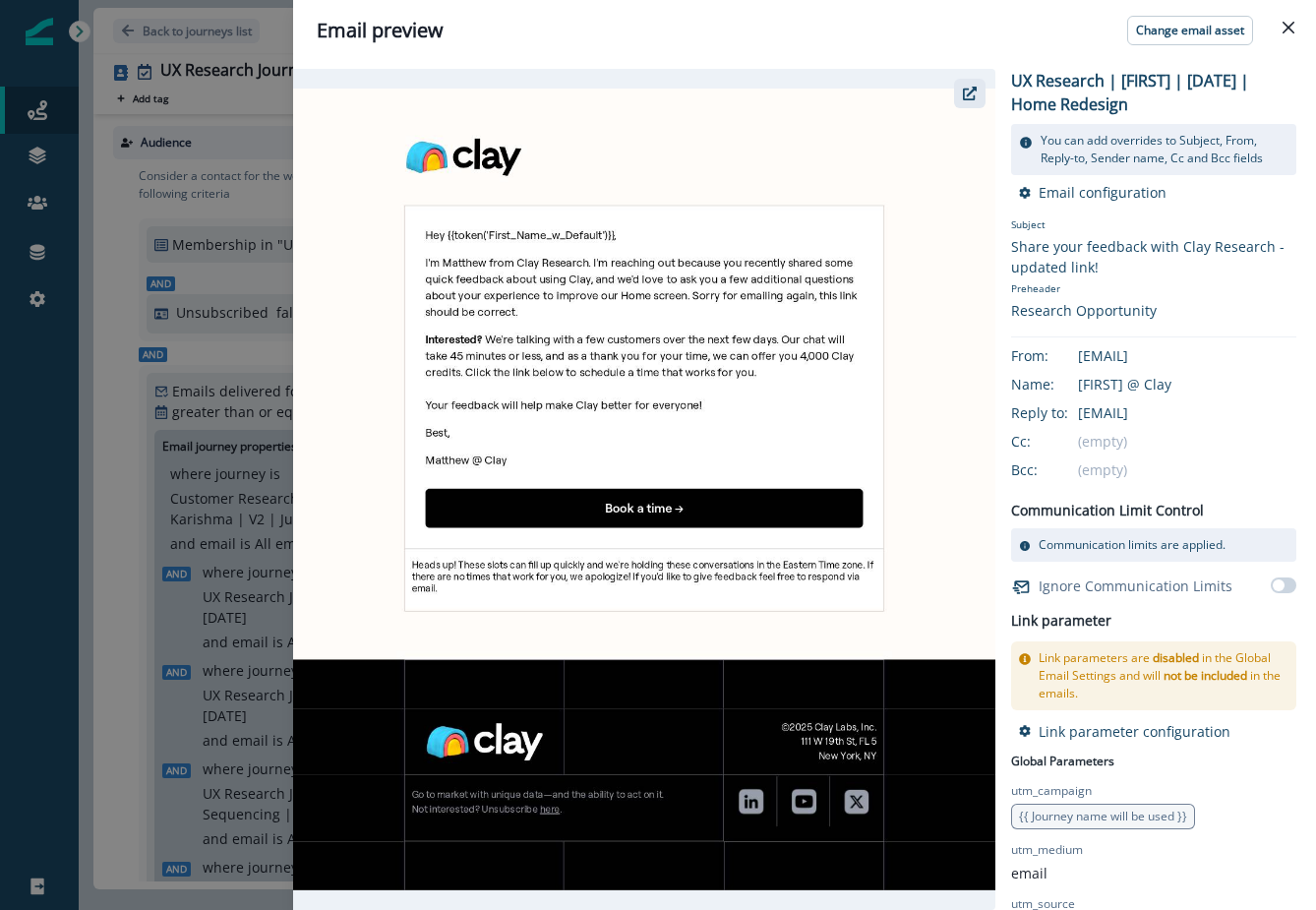 click at bounding box center [970, 93] 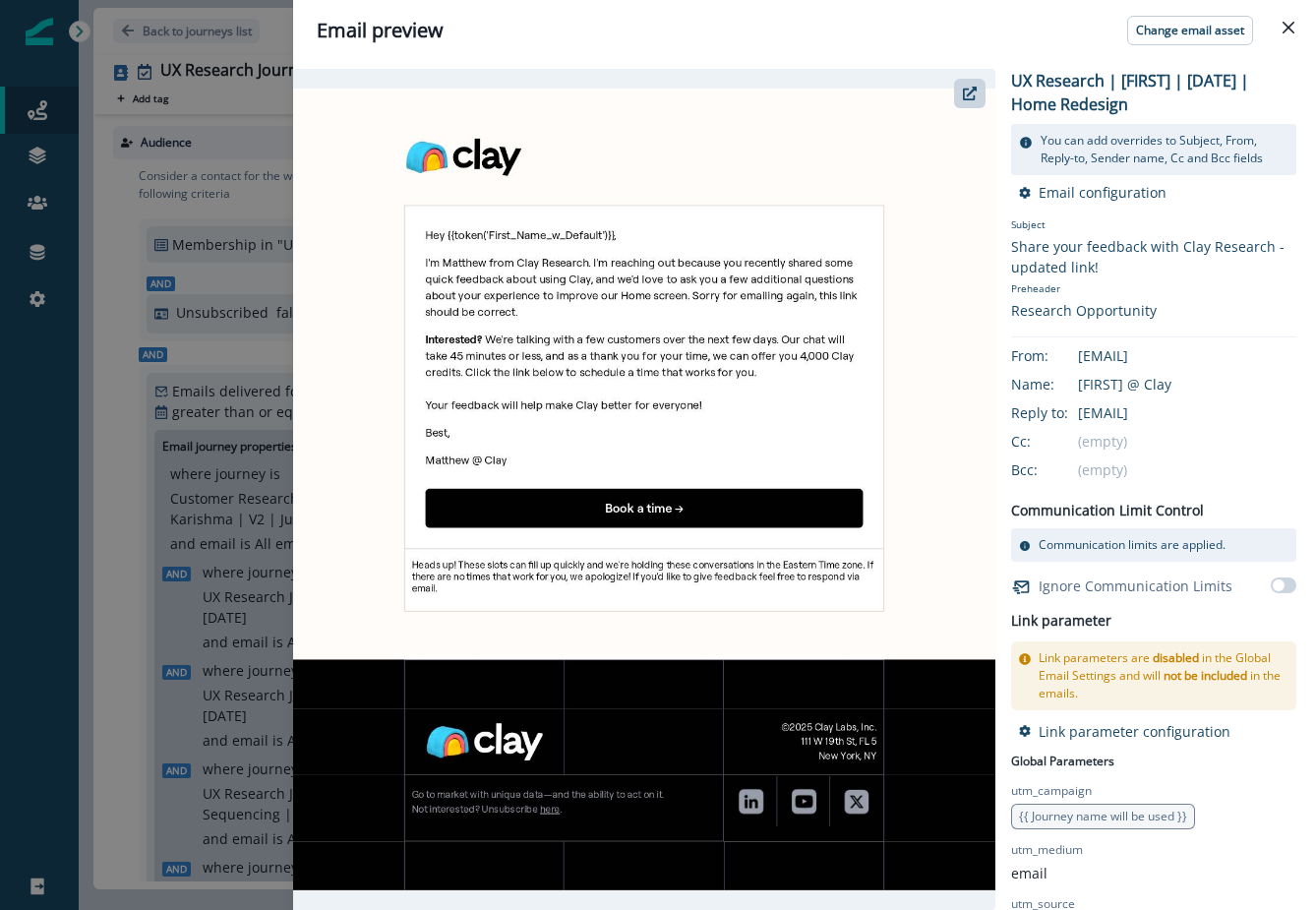 click on "Email preview Change email asset UX Research | [FIRST] | [DATE] | [DESCRIPTION] You can add overrides to Subject, From, Reply-to, Sender name, Cc and Bcc fields Email configuration Subject Share your feedback with Clay Research - updated link! Preheader Research Opportunity From: [EMAIL] Name: [FIRST] @ Clay Reply to: [EMAIL] Cc: (empty) Bcc: (empty) Communication Limit Control Communication limits are applied. Ignore Communication Limits Link parameter Link parameters are disabled in the Global Email Settings and will not be included in the emails. Link parameter configuration Global Parameters utm_campaign {{ Journey name will be used }} utm_medium email utm_source inflection utm_content {{ Email asset name will be used }} Asset Parameters Email Parameters" at bounding box center [658, 455] 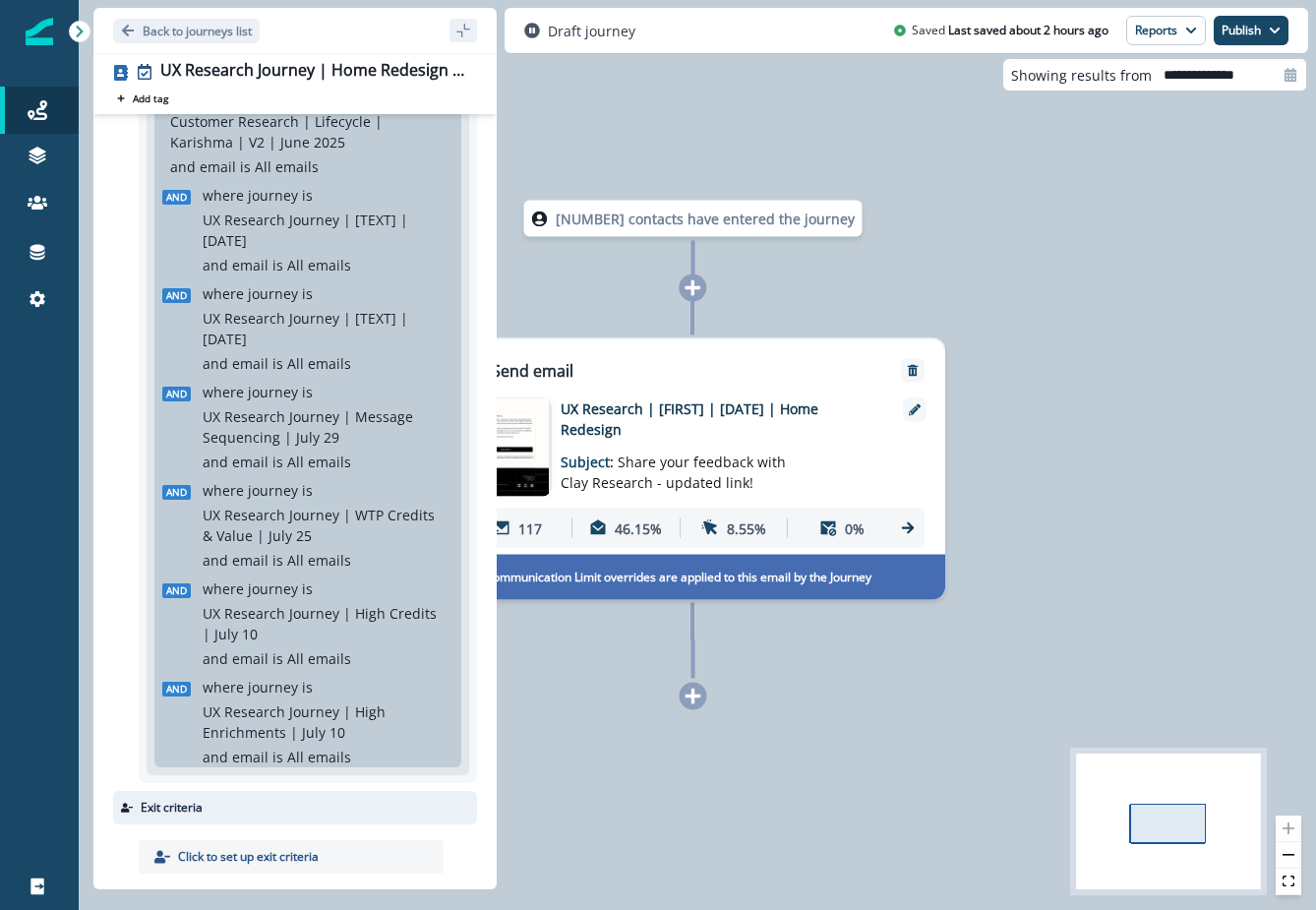 scroll, scrollTop: 0, scrollLeft: 0, axis: both 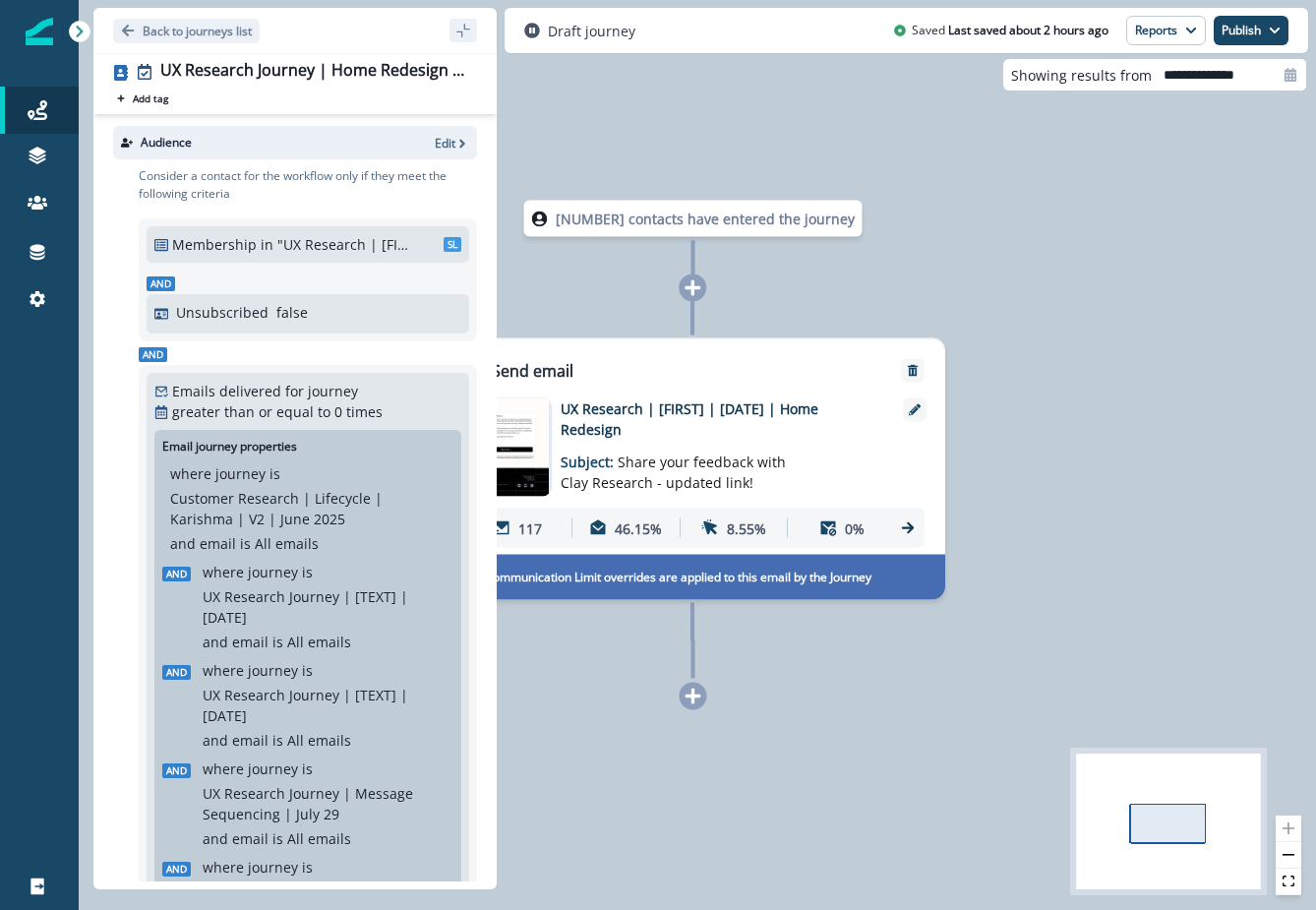 click on "136 contacts have entered the journey Send email Email asset changed, journey reports will be subject to change This asset has overrides for  UX Research | Matthew | August 8 | Home Redesign Subject:   Share your feedback with Clay Research - updated link! 117 46.15% 8.55% 0% Communication Limit overrides are applied to this email by the Journey" at bounding box center [697, 455] 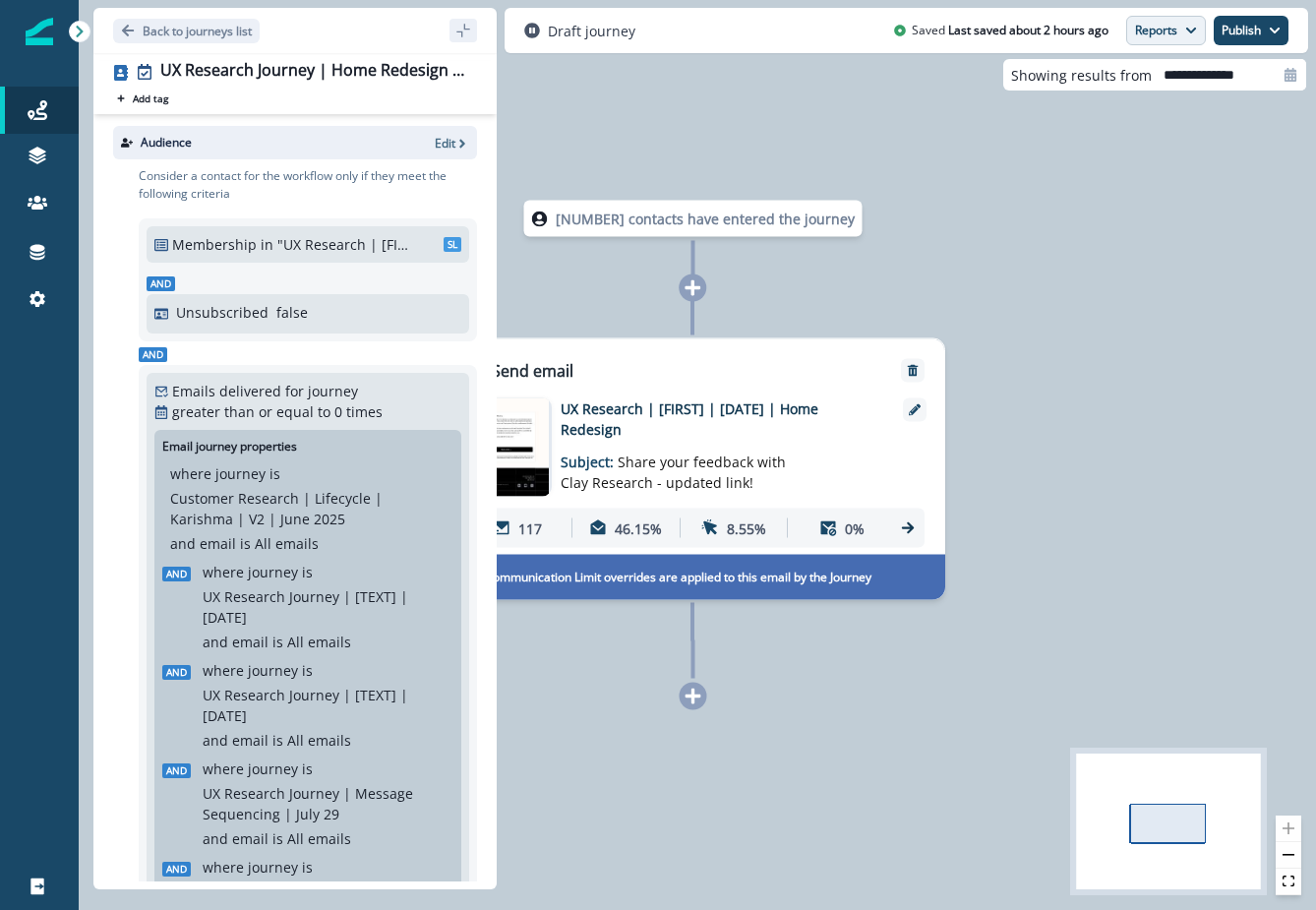 click on "Reports" at bounding box center [1166, 30] 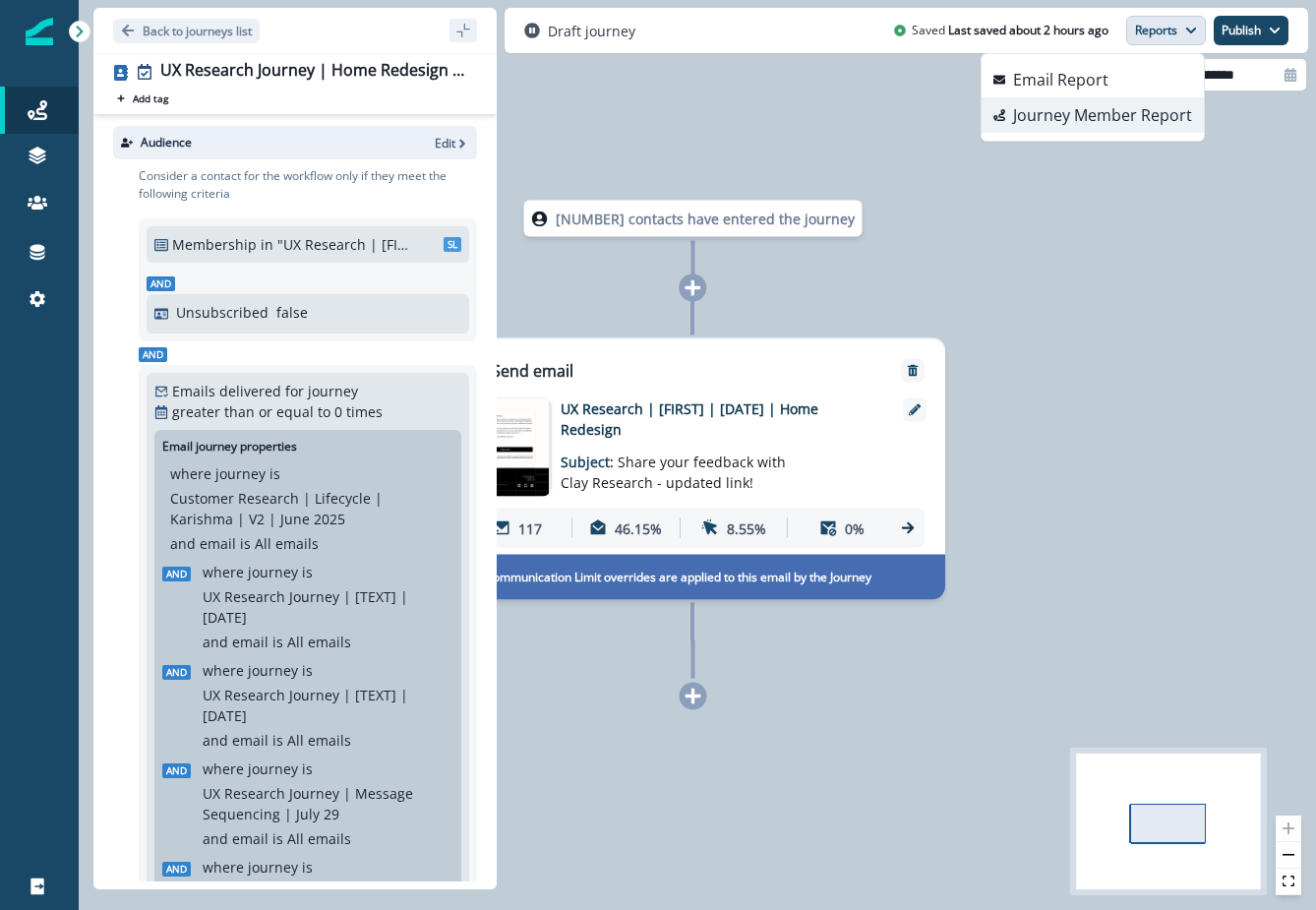 click on "Journey Member Report" at bounding box center [1103, 115] 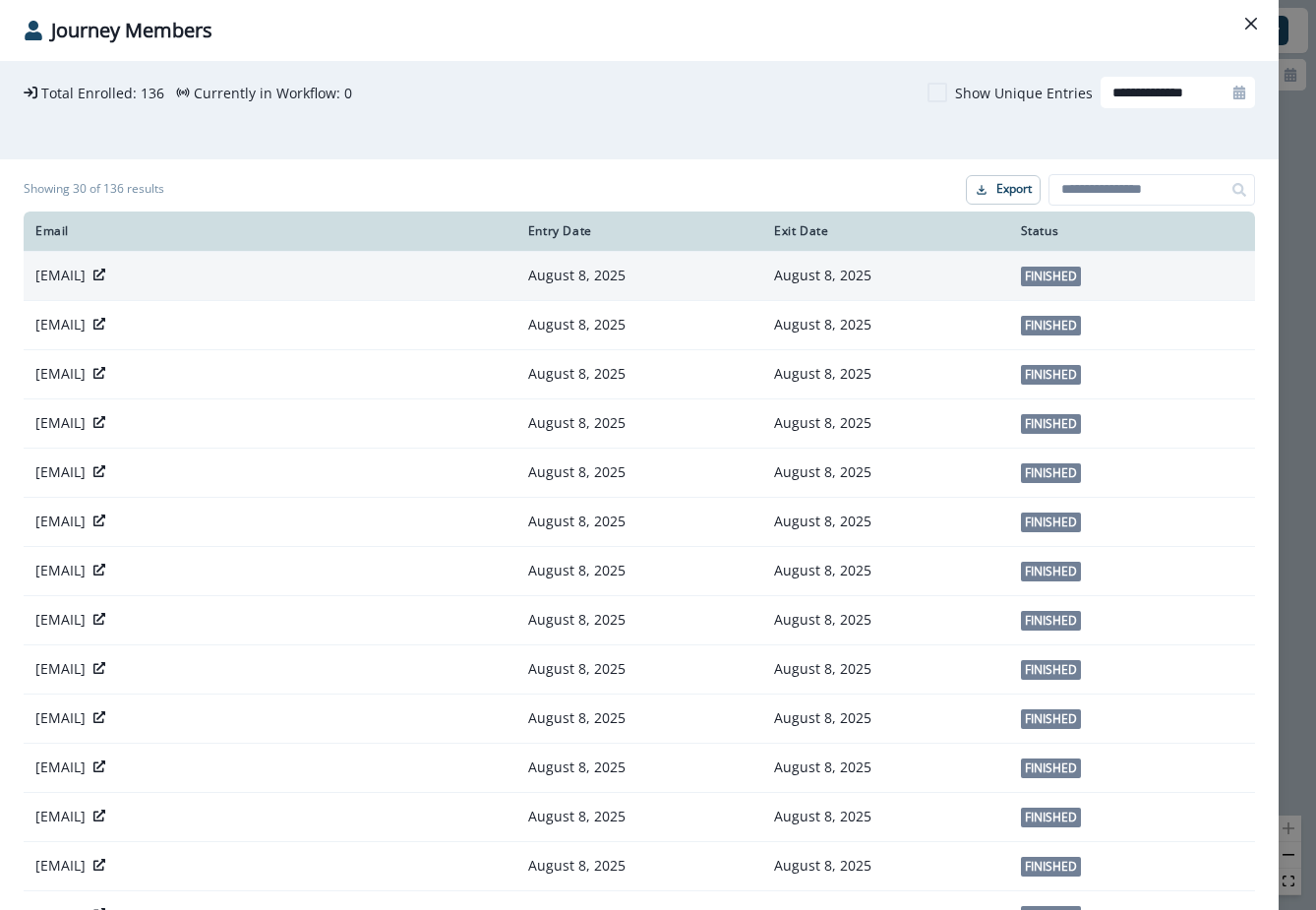 click 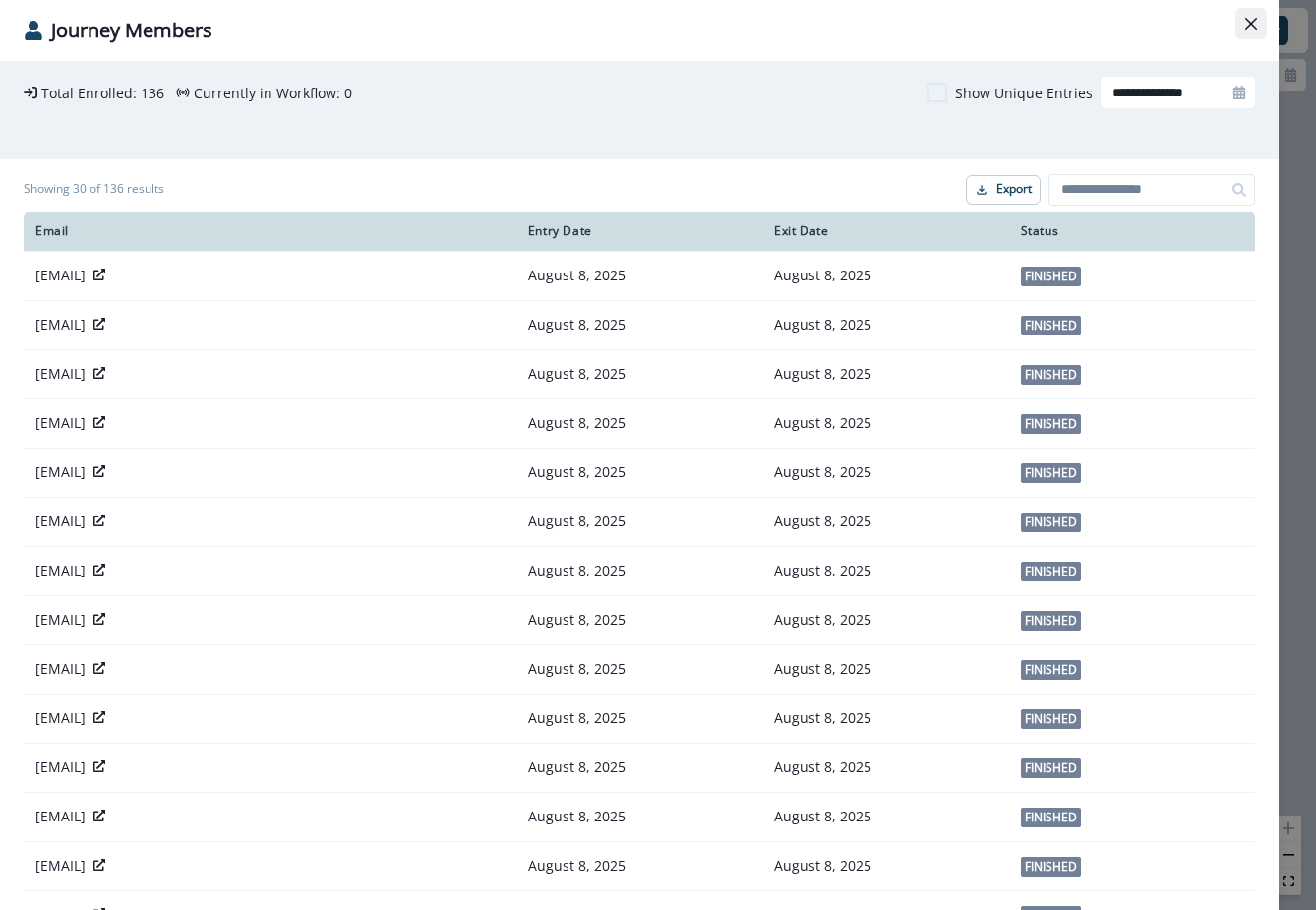 click at bounding box center (1251, 24) 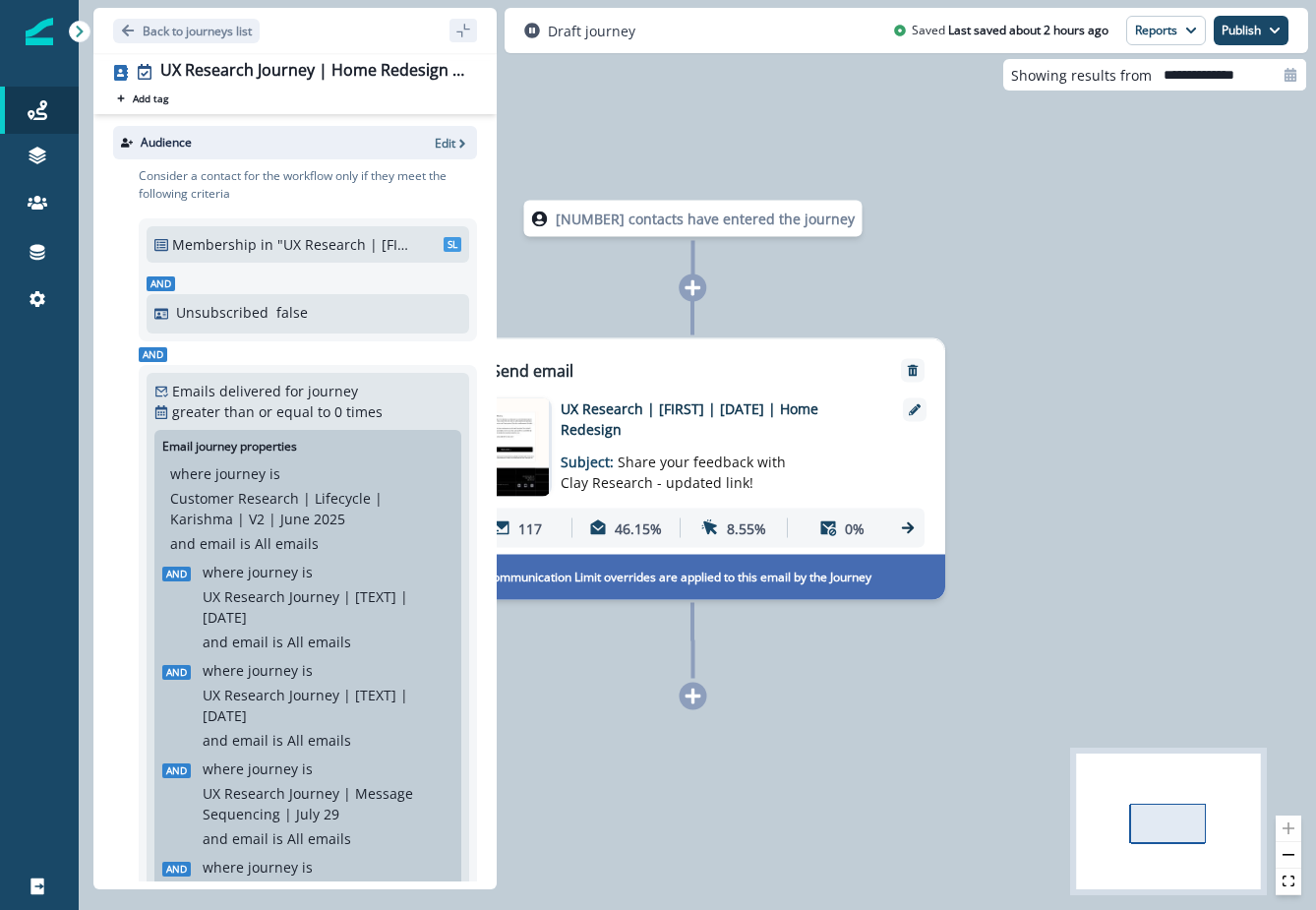 click on "Subject:   Share your feedback with Clay Research - updated link!" at bounding box center (684, 466) 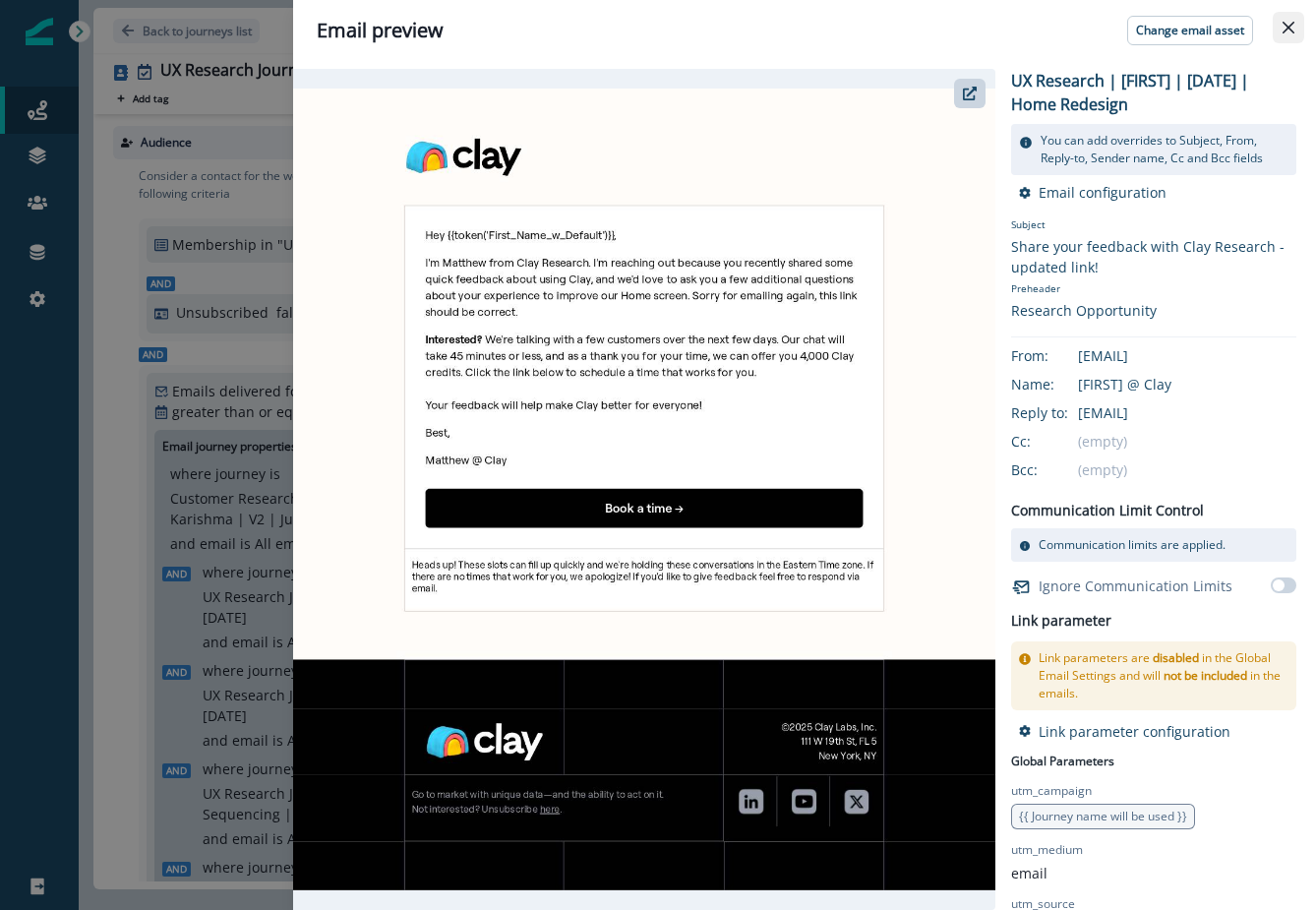 click at bounding box center (1288, 28) 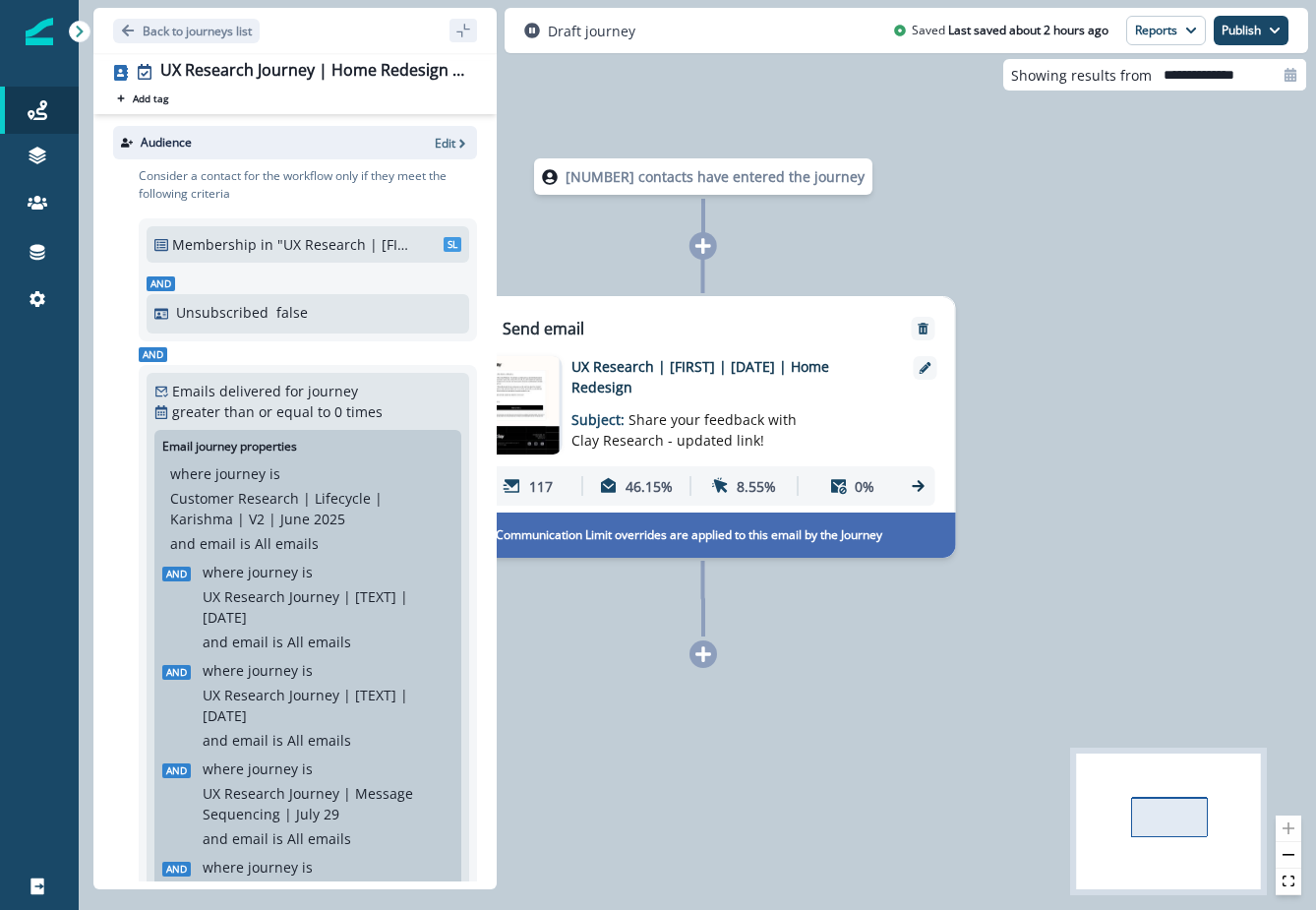 click on "UX Research | [FIRST] | [DATE] | [DESCRIPTION]" at bounding box center (729, 377) 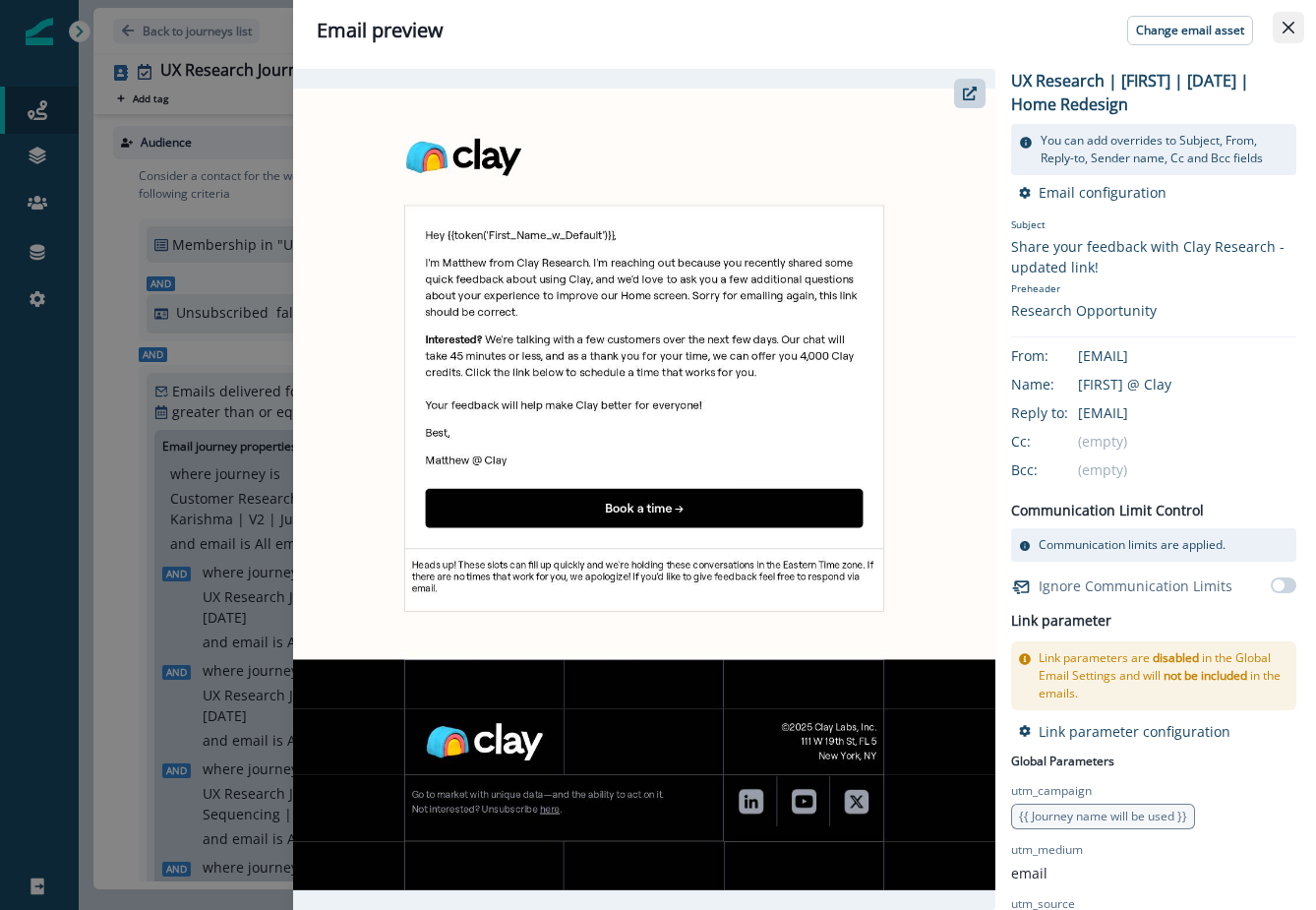 click at bounding box center [1288, 28] 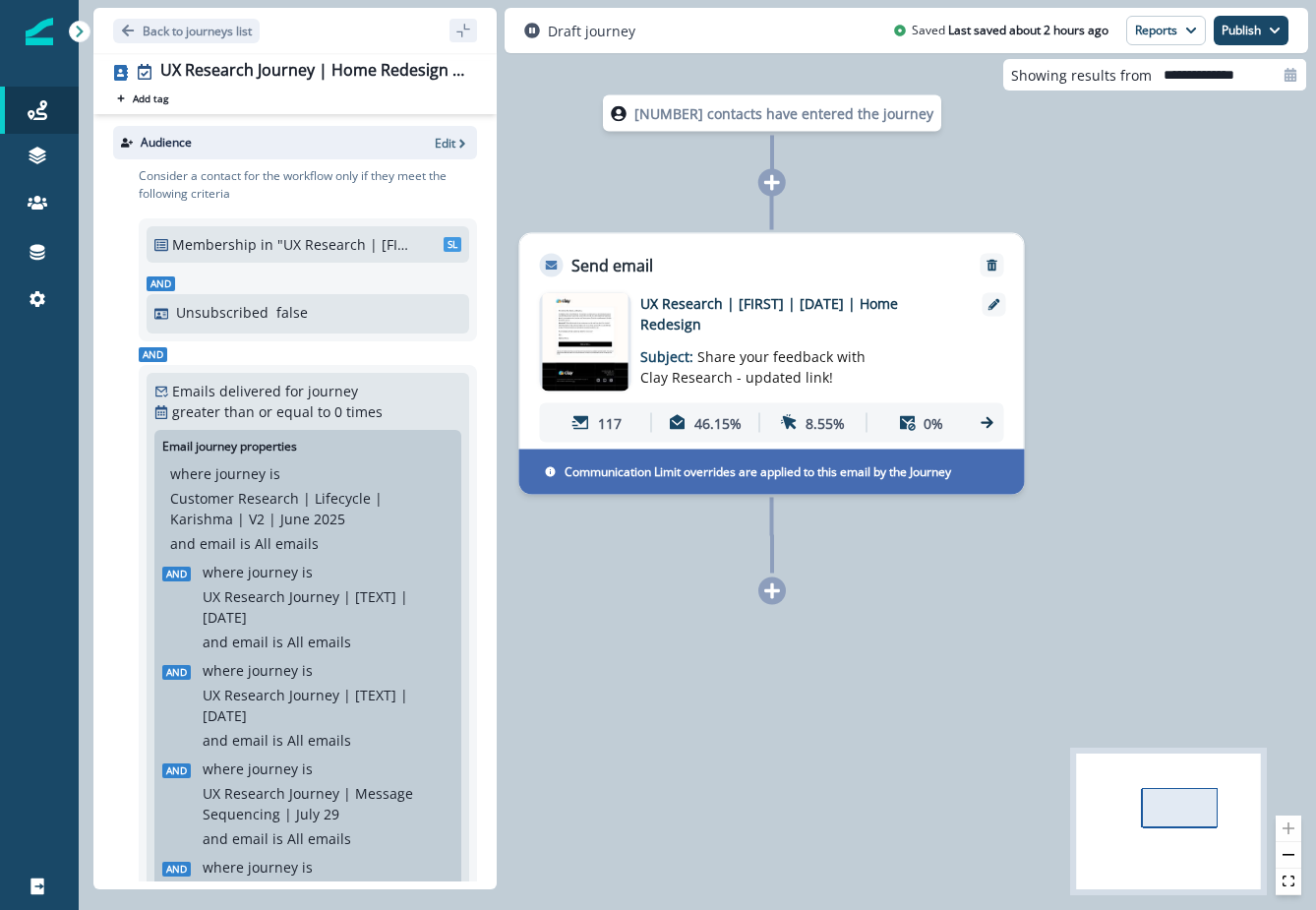 click 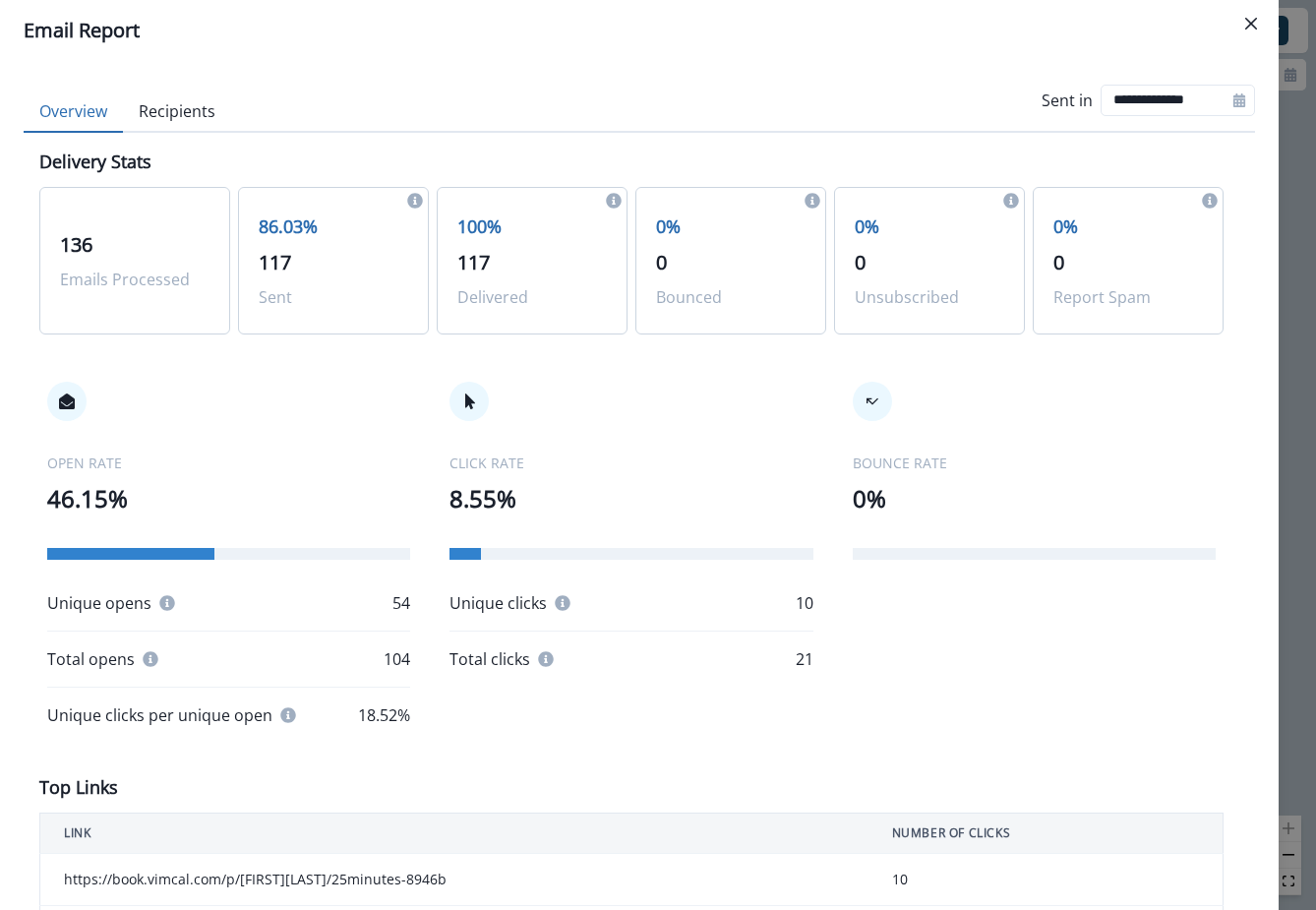 click on "Emails Processed" at bounding box center (135, 279) 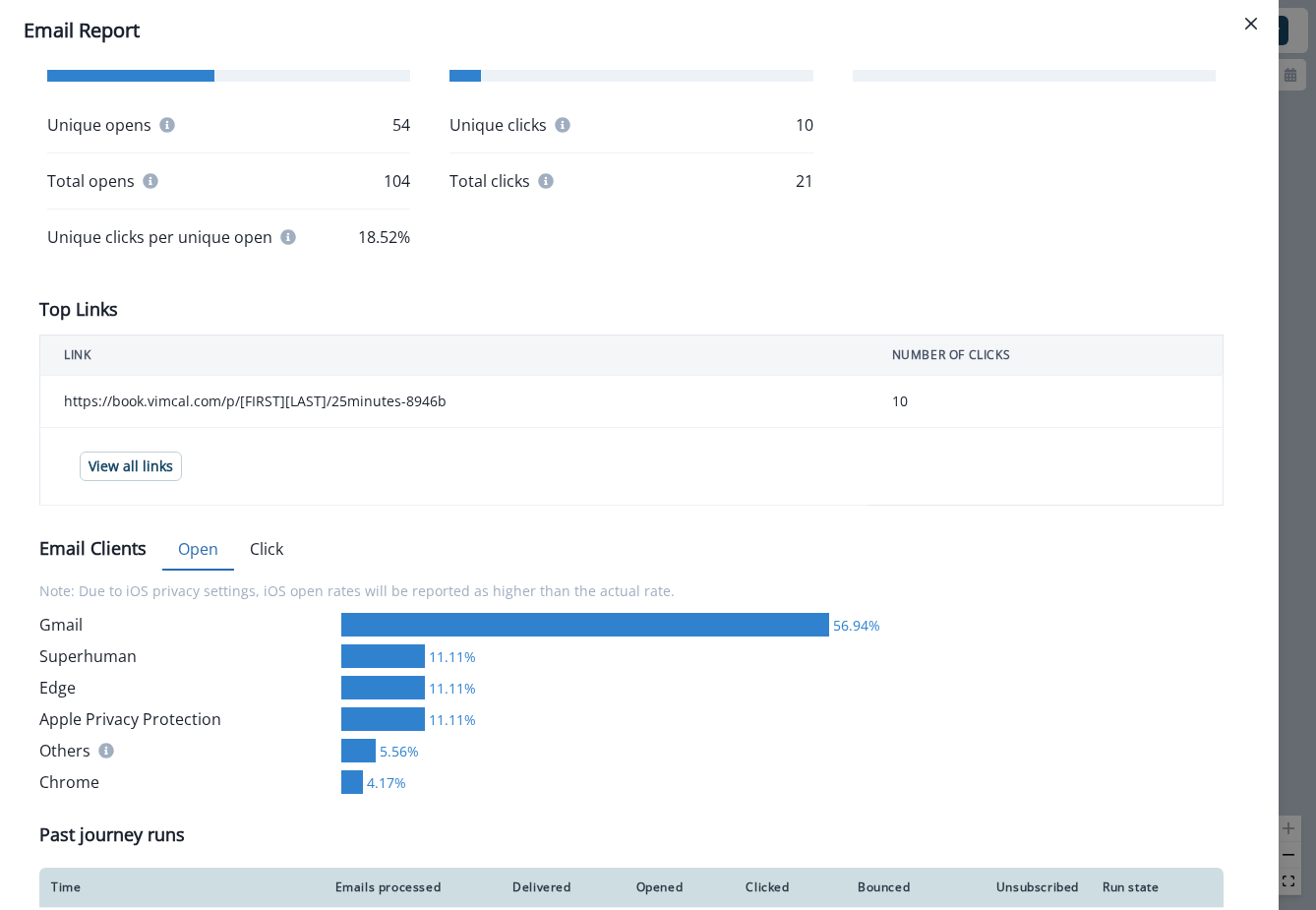 scroll, scrollTop: 548, scrollLeft: 0, axis: vertical 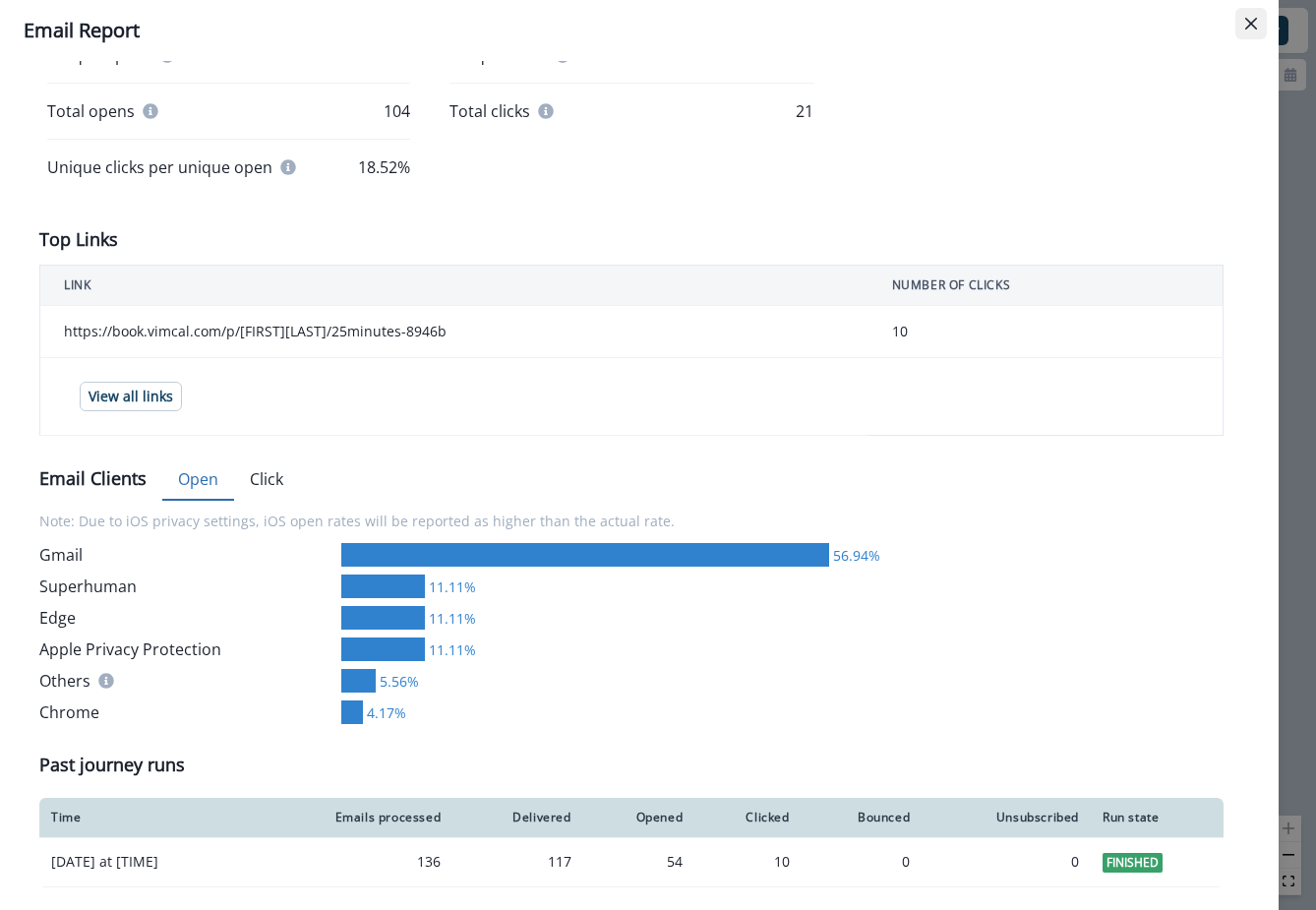 click at bounding box center [1251, 24] 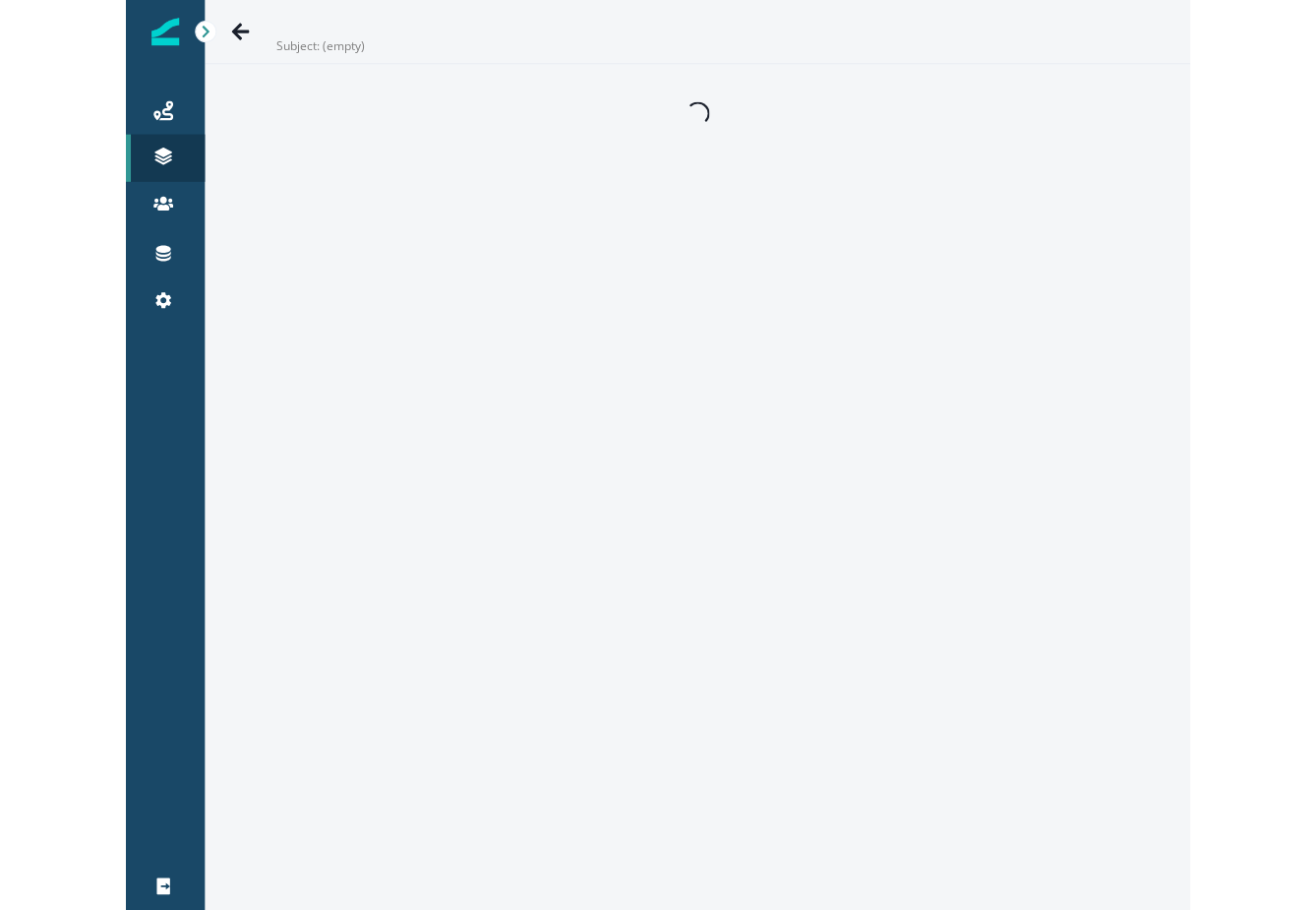 scroll, scrollTop: 0, scrollLeft: 0, axis: both 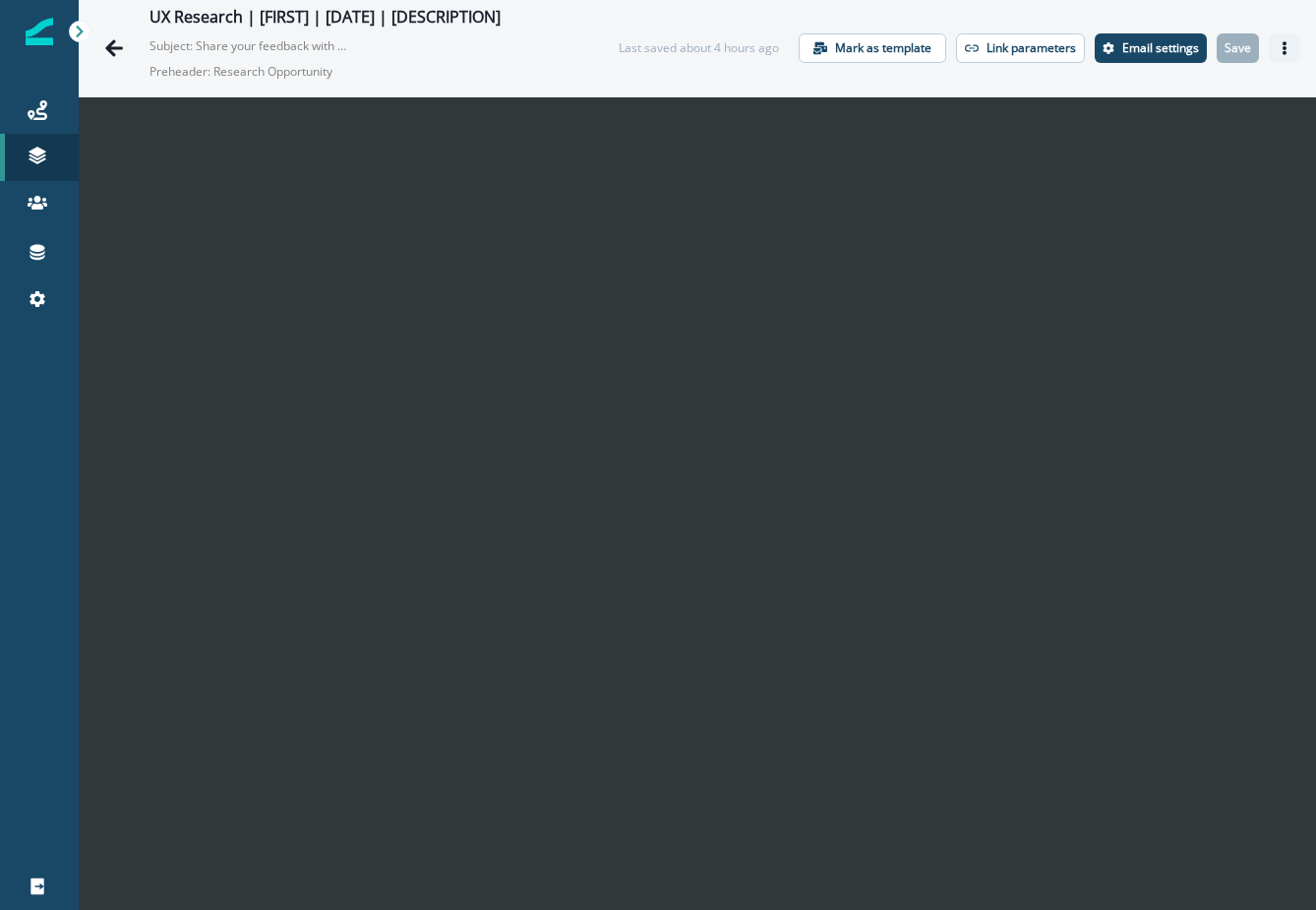 click at bounding box center [1285, 48] 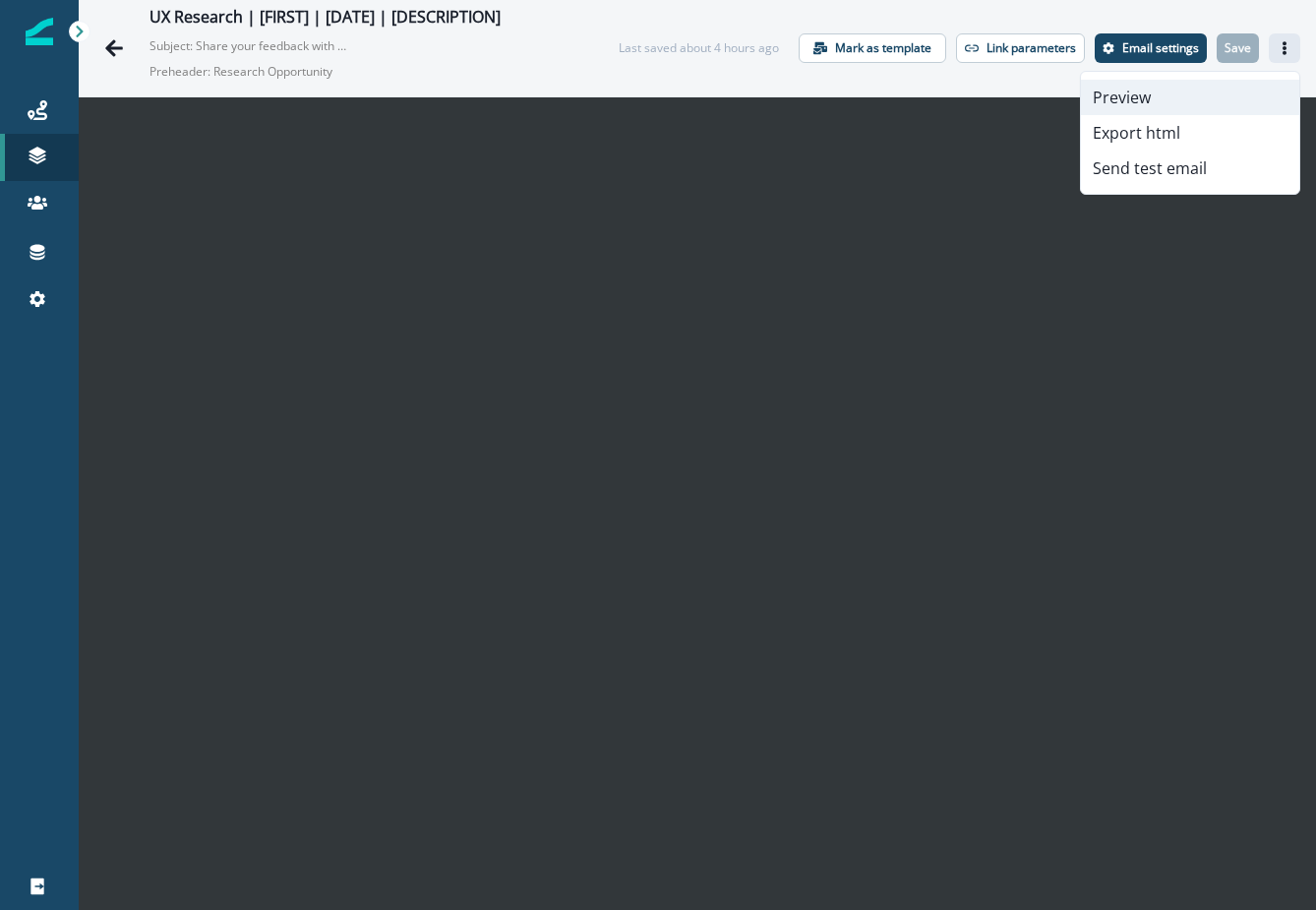 click on "Preview" at bounding box center [1190, 97] 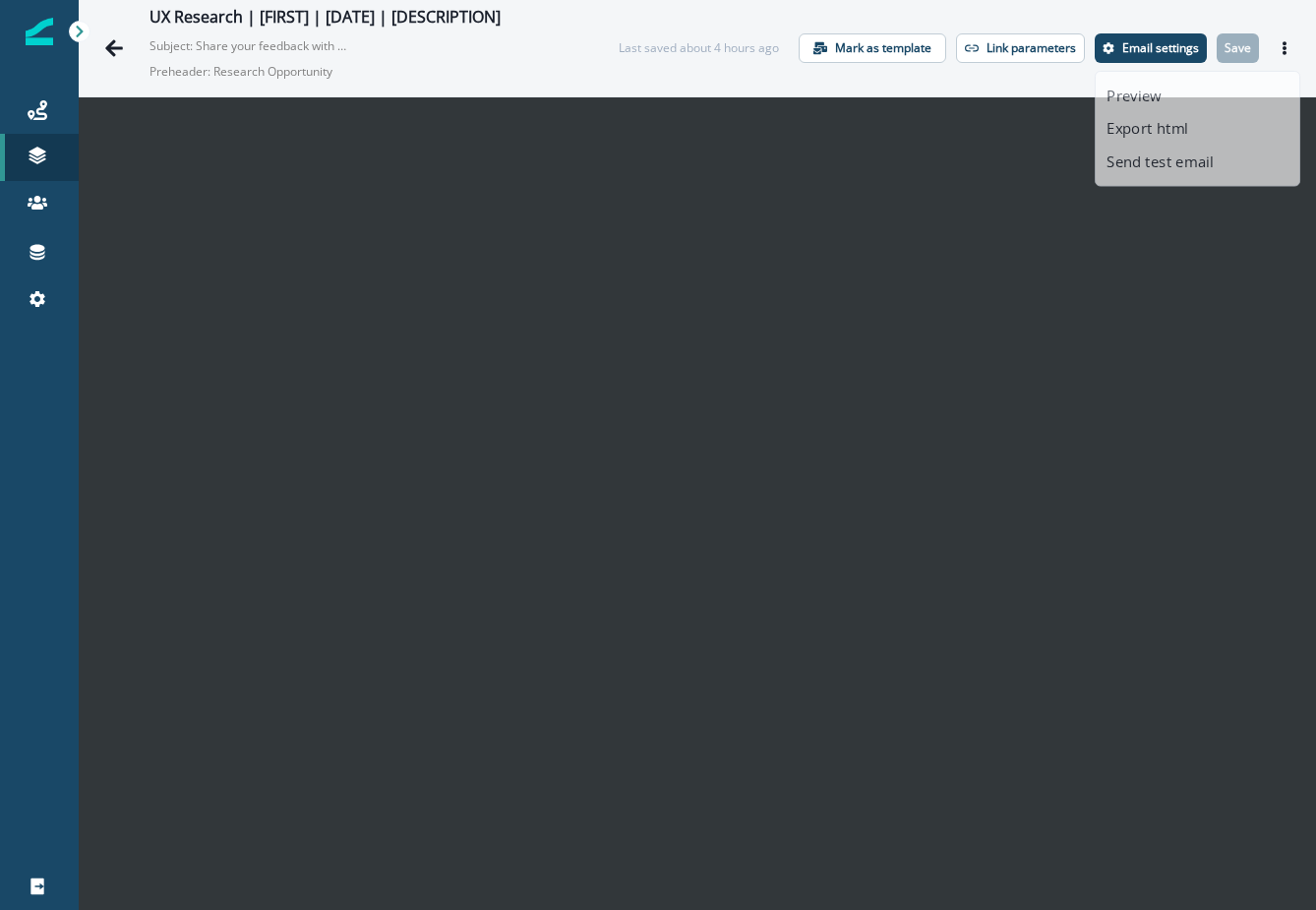 scroll, scrollTop: 29, scrollLeft: 0, axis: vertical 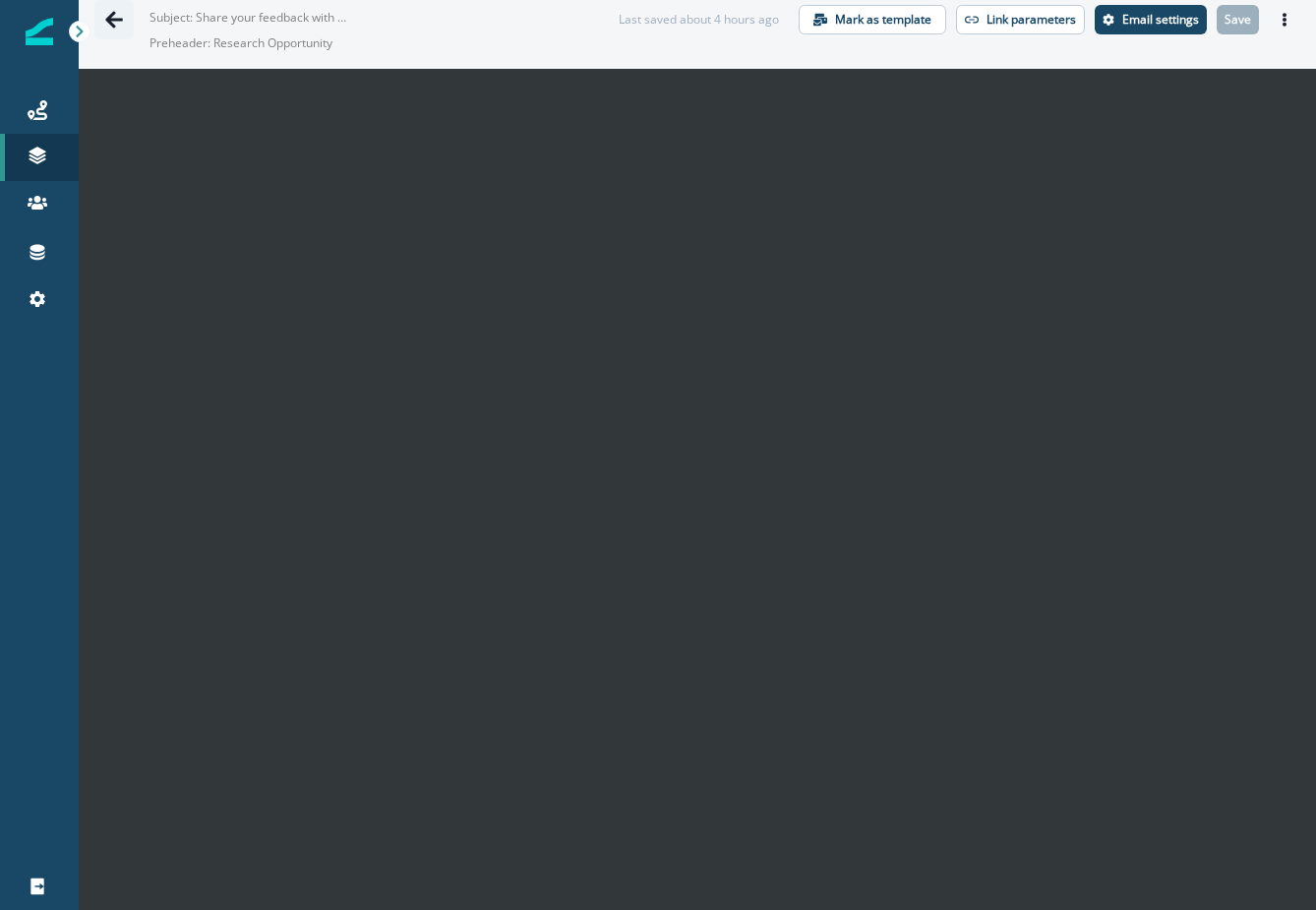 click 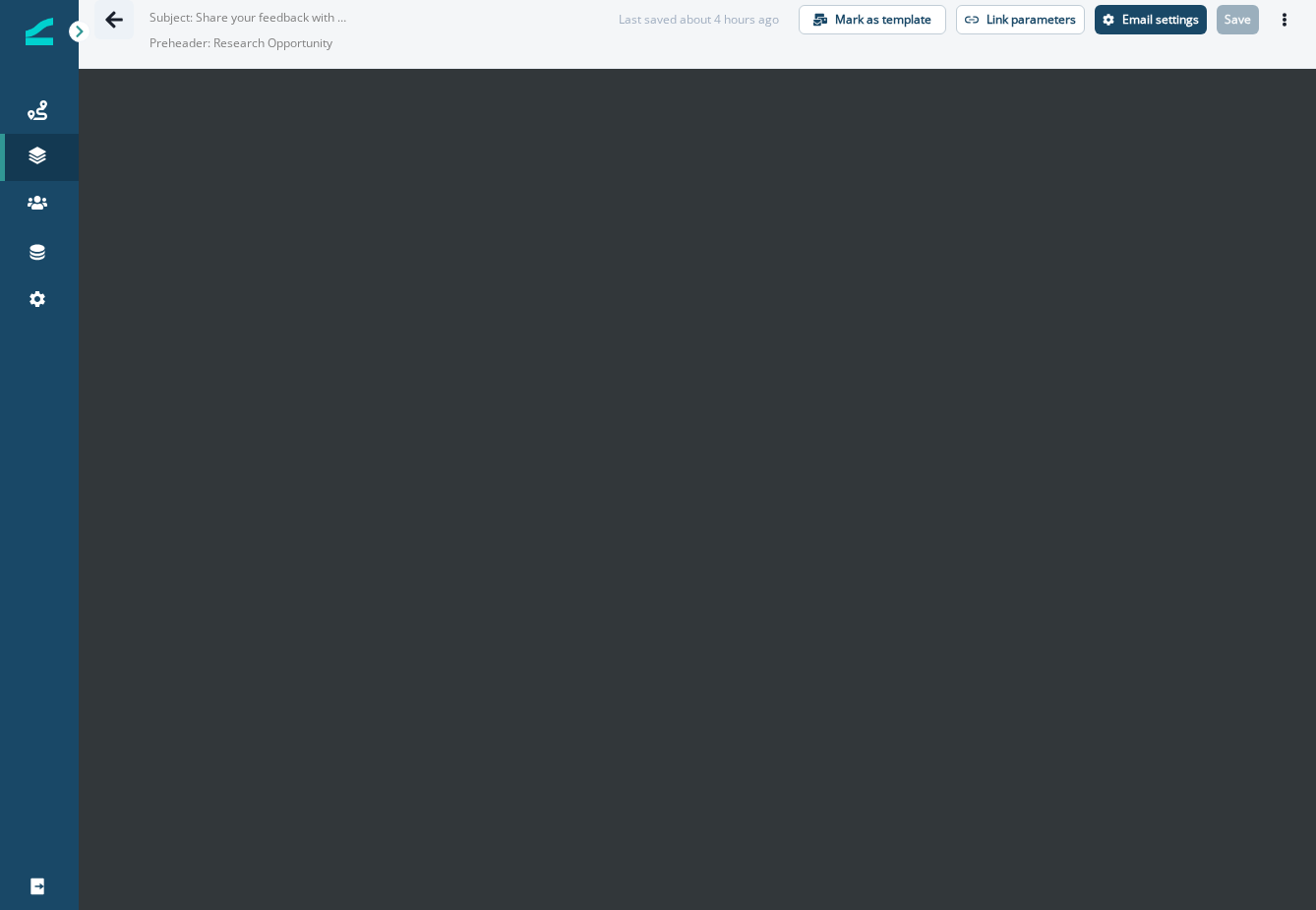 scroll, scrollTop: 0, scrollLeft: 0, axis: both 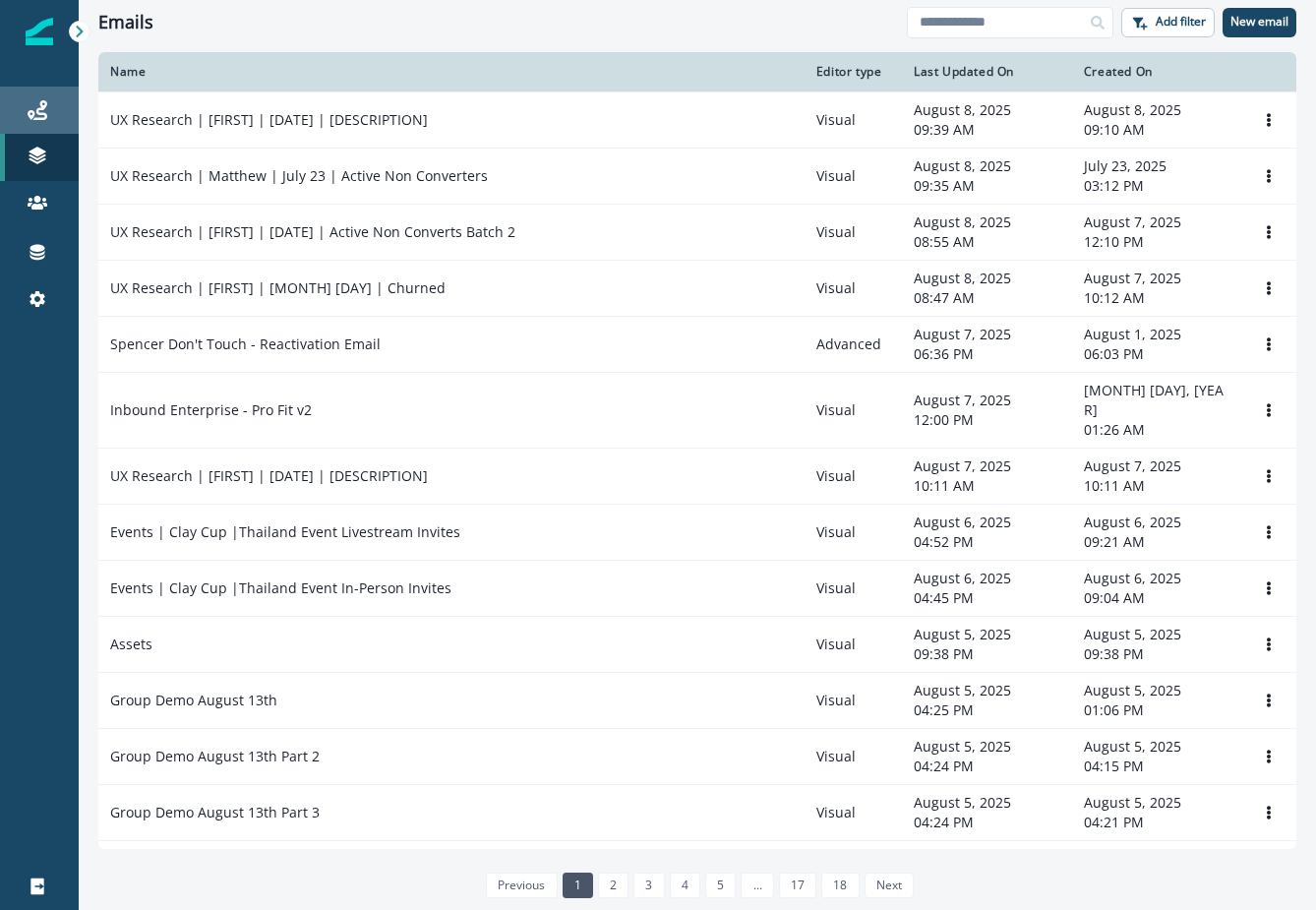 click on "Journeys" at bounding box center [39, 110] 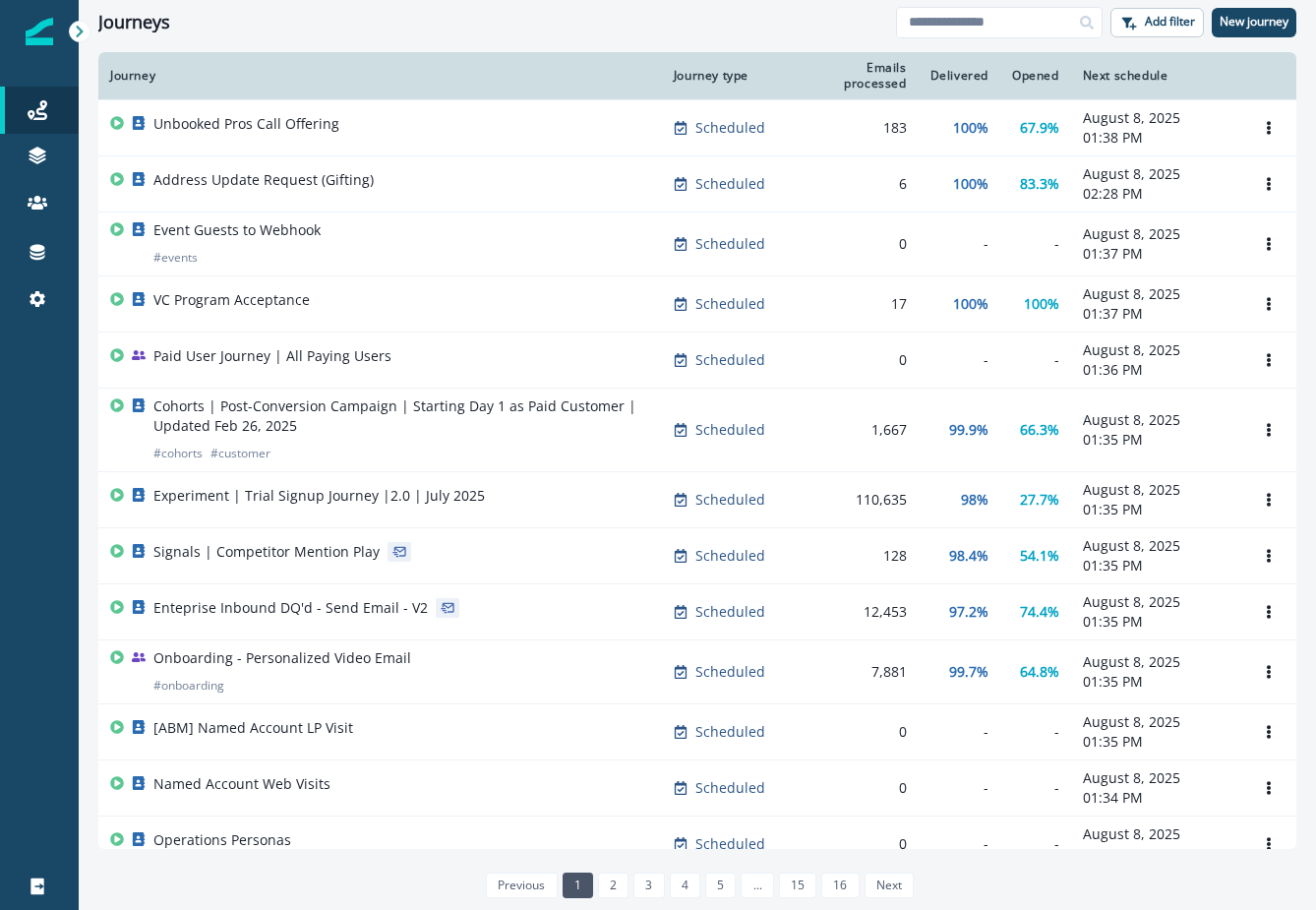 click on "Journeys Add filter New journey" at bounding box center (697, 22) 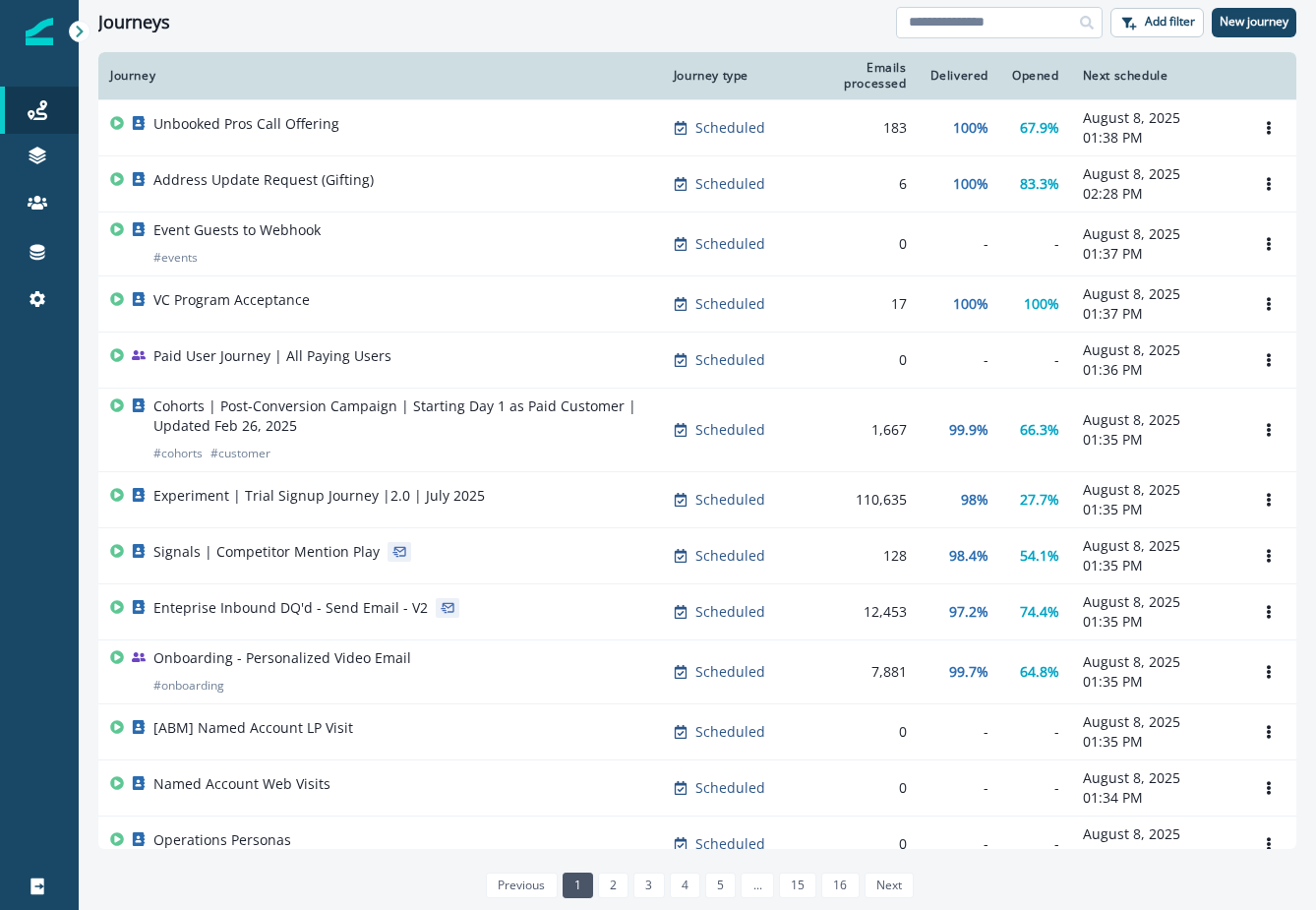 click at bounding box center [999, 23] 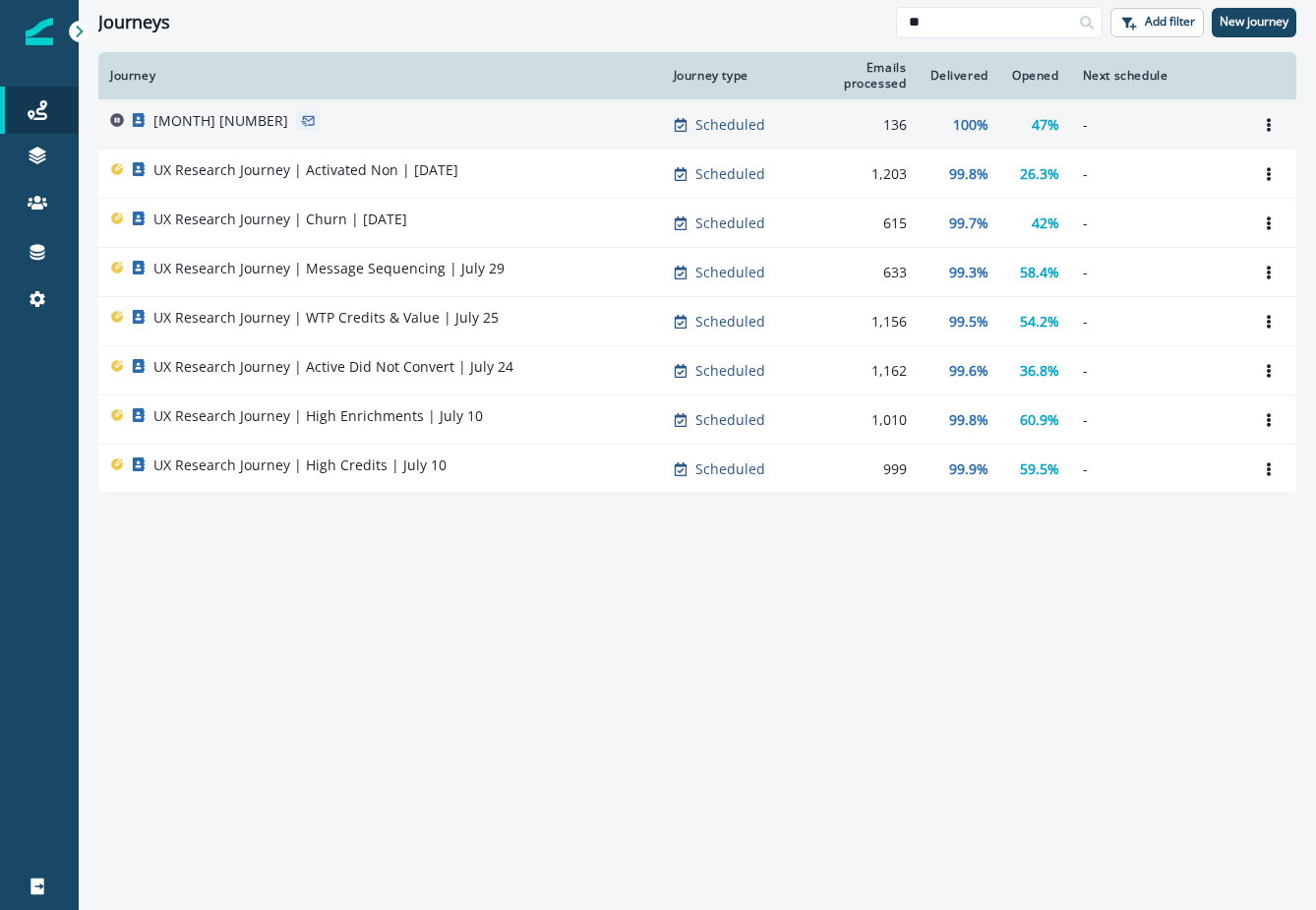type on "**" 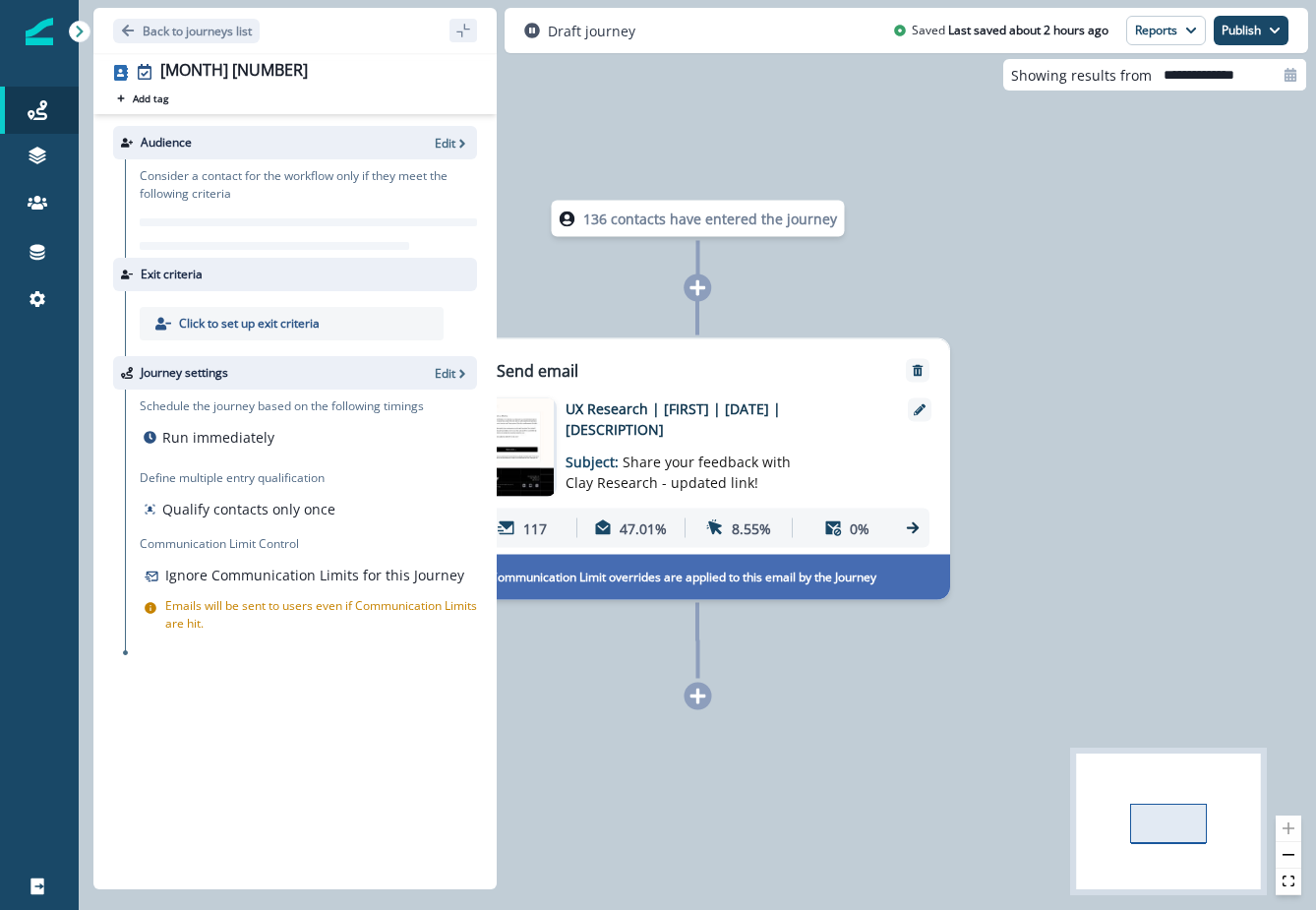 click on "Send email" at bounding box center [697, 361] 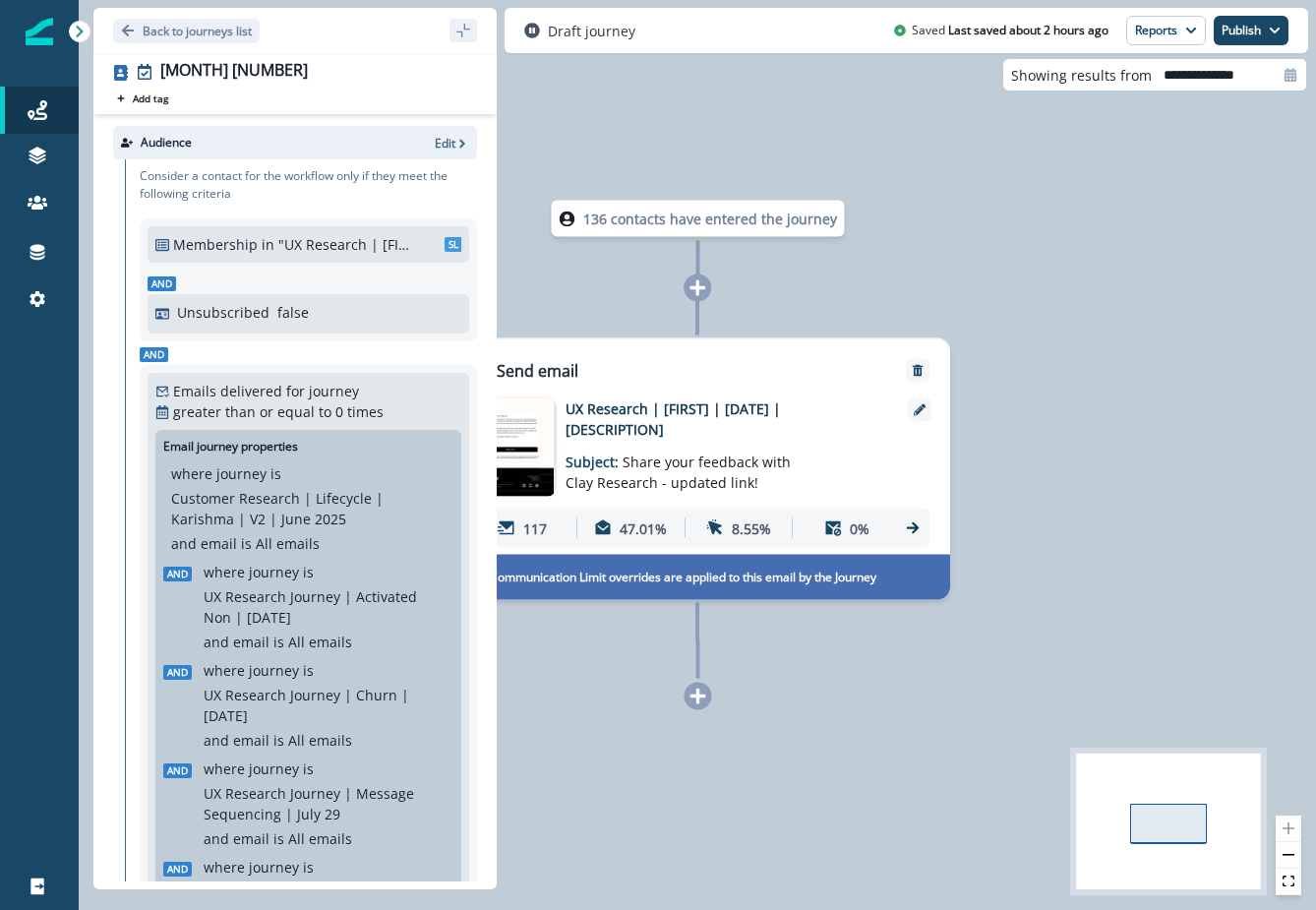 click on "UX Research | [FIRST] | [DATE] | Home Redesign" at bounding box center [723, 419] 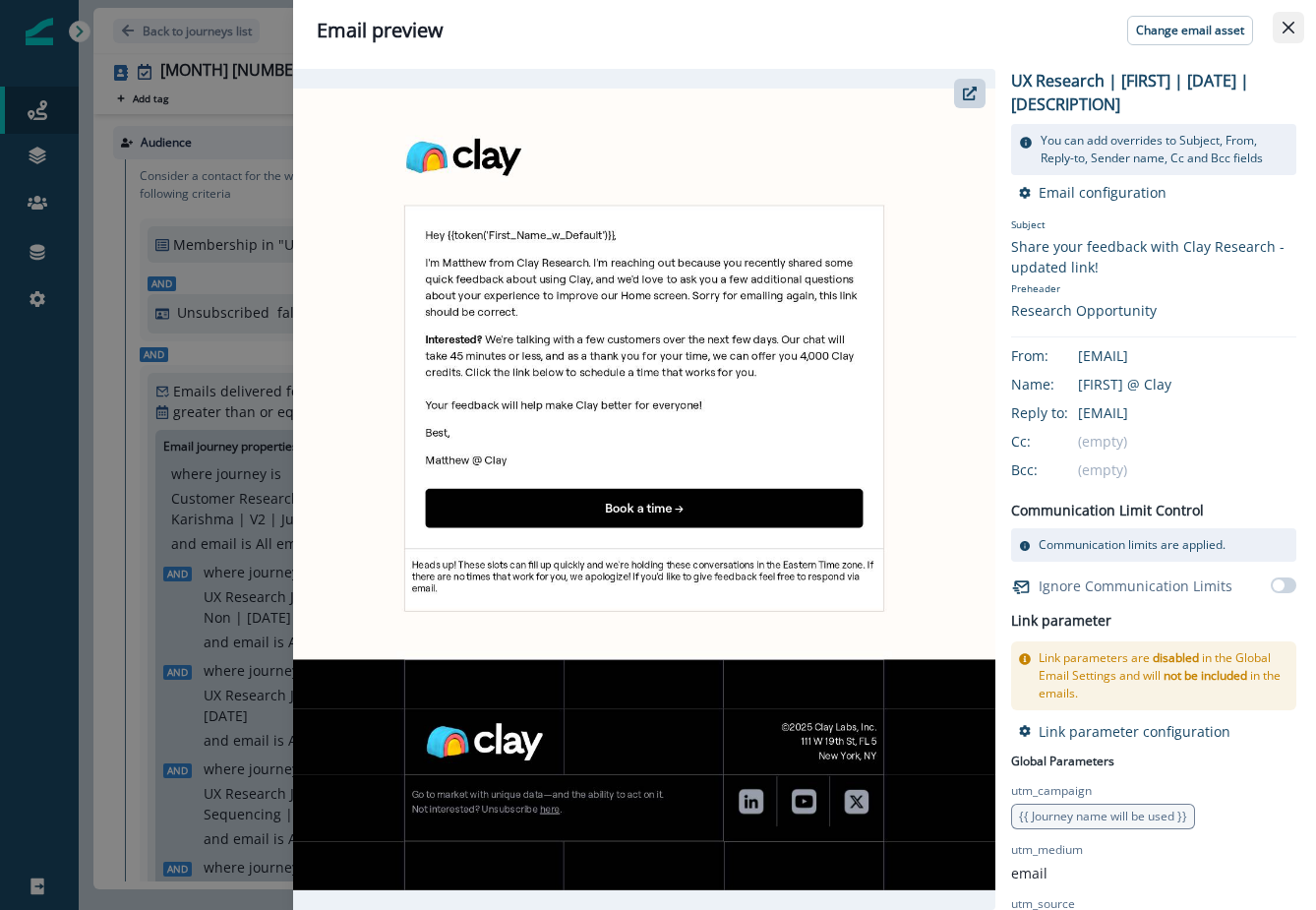 click 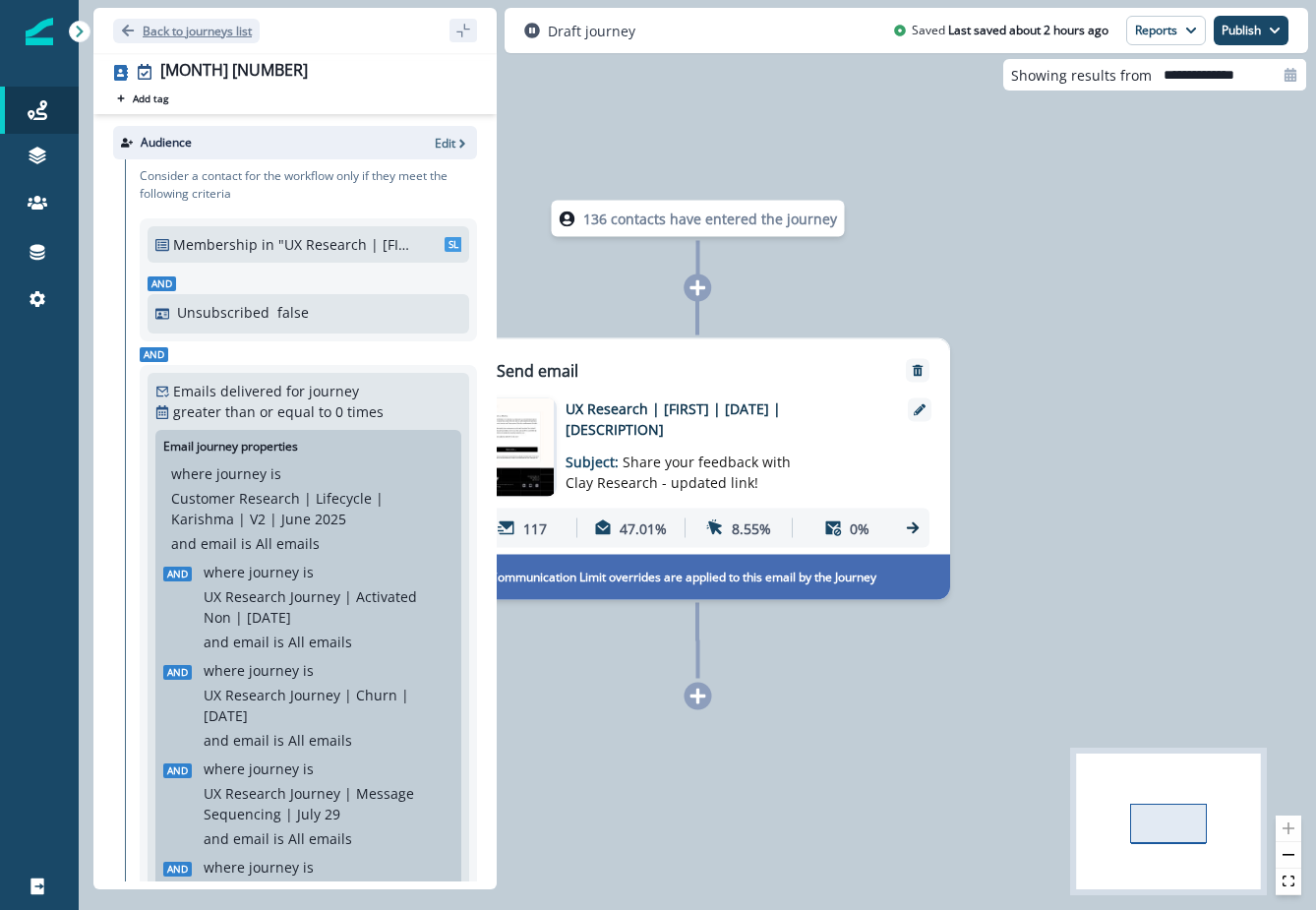click on "Back to journeys list" at bounding box center [197, 30] 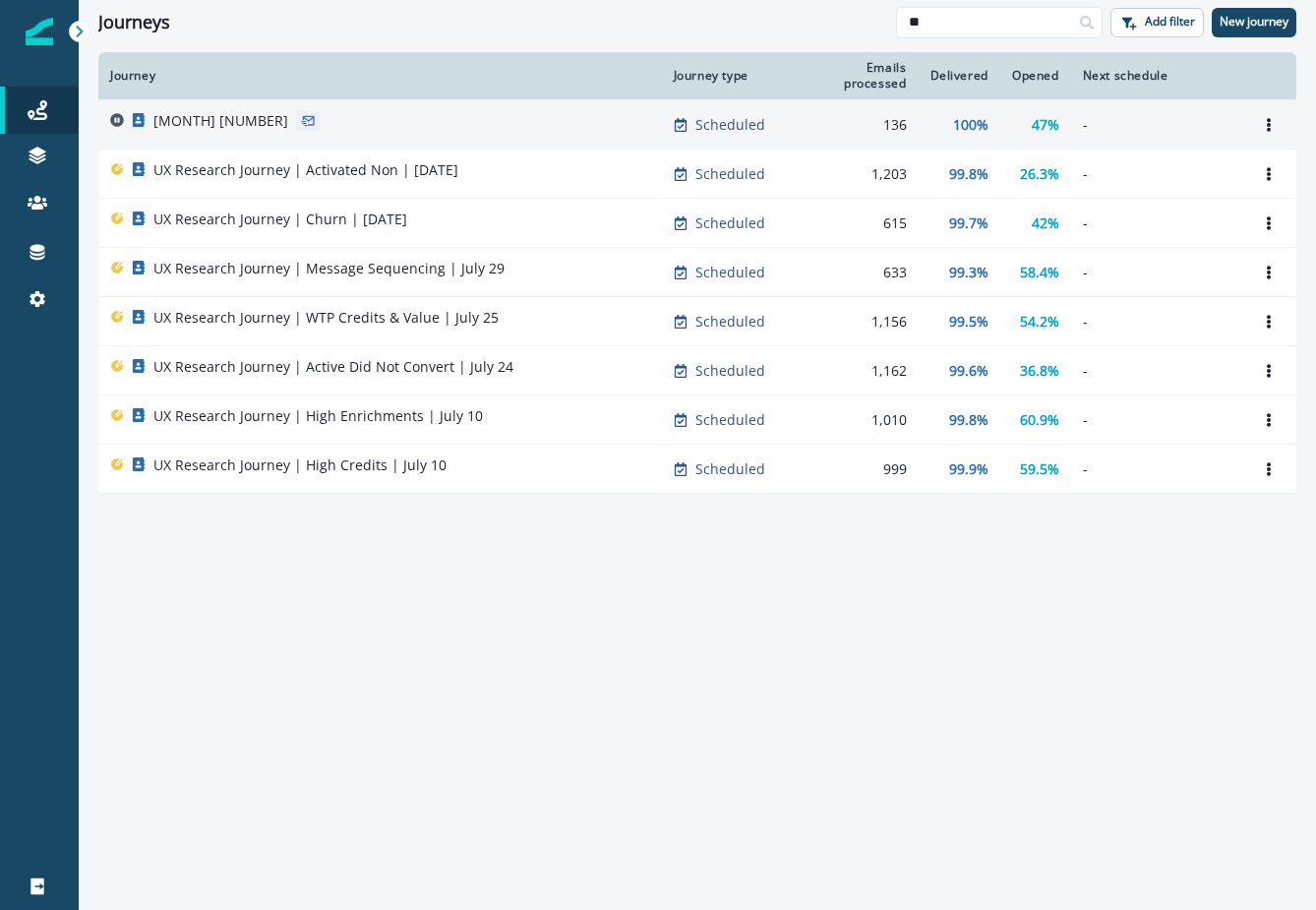 click on "UX Research Journey | Home Redesign | July 8" at bounding box center [220, 121] 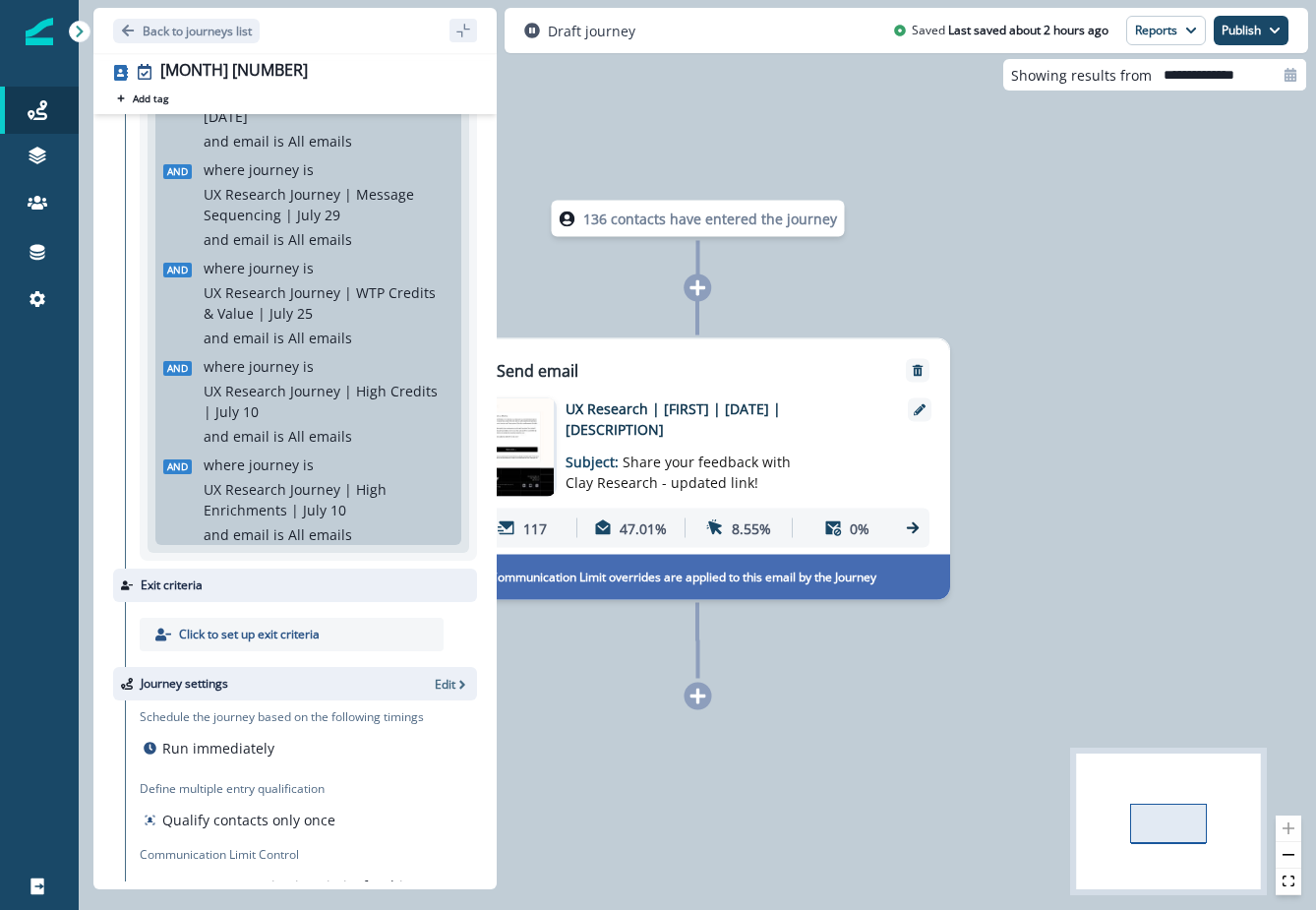 scroll, scrollTop: 693, scrollLeft: 0, axis: vertical 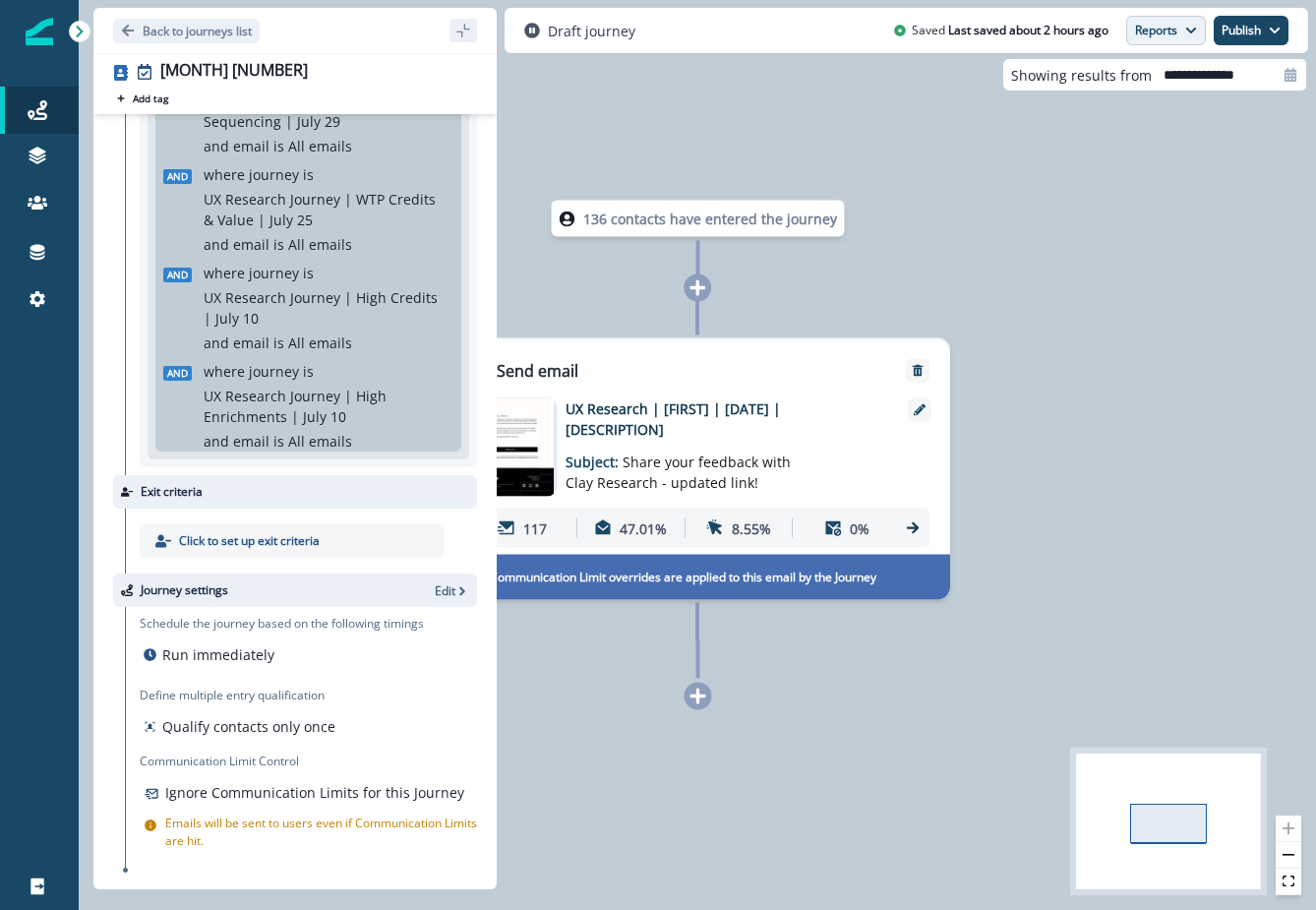 click on "Reports" at bounding box center [1166, 30] 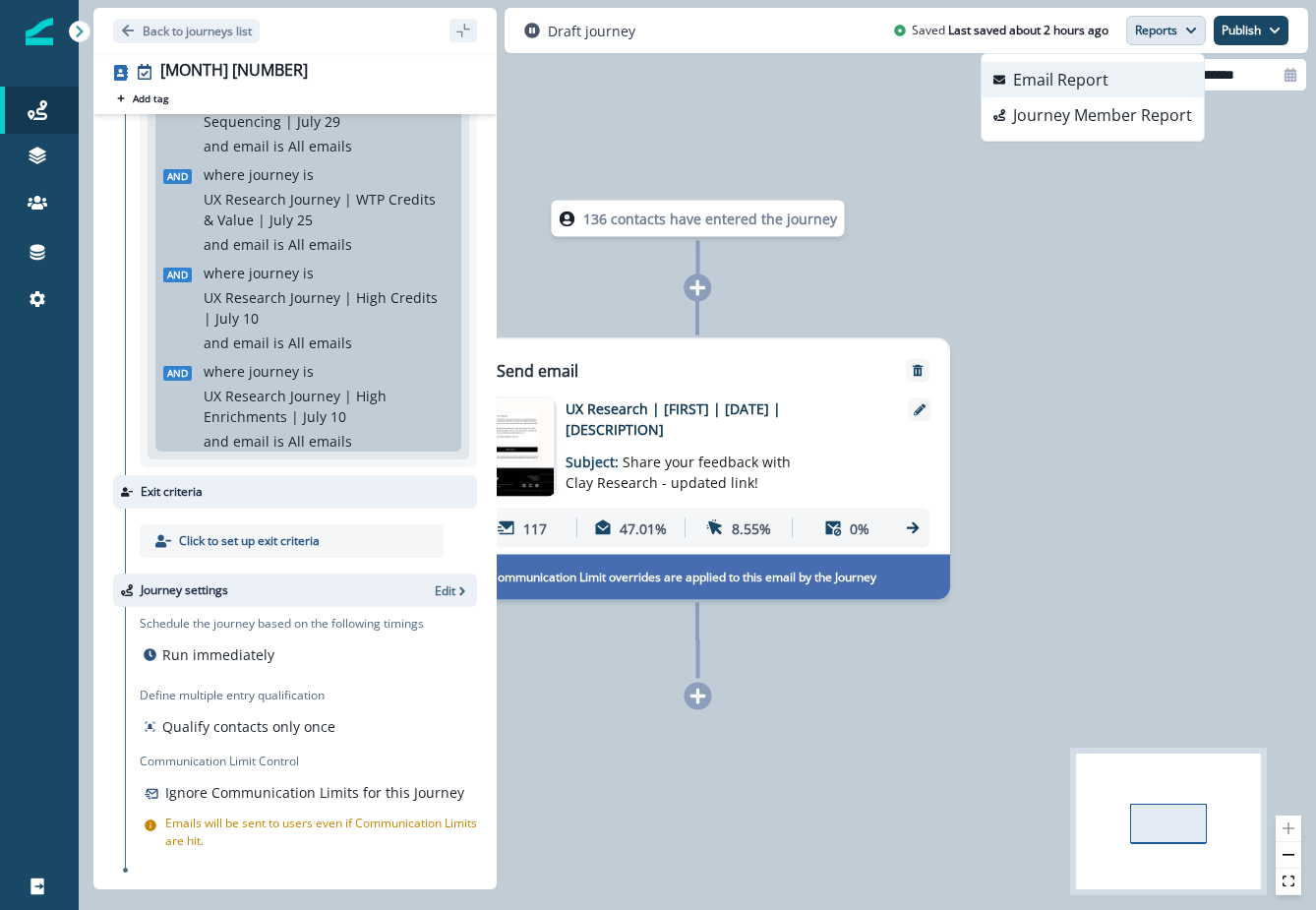 click on "Email Report" at bounding box center [1093, 80] 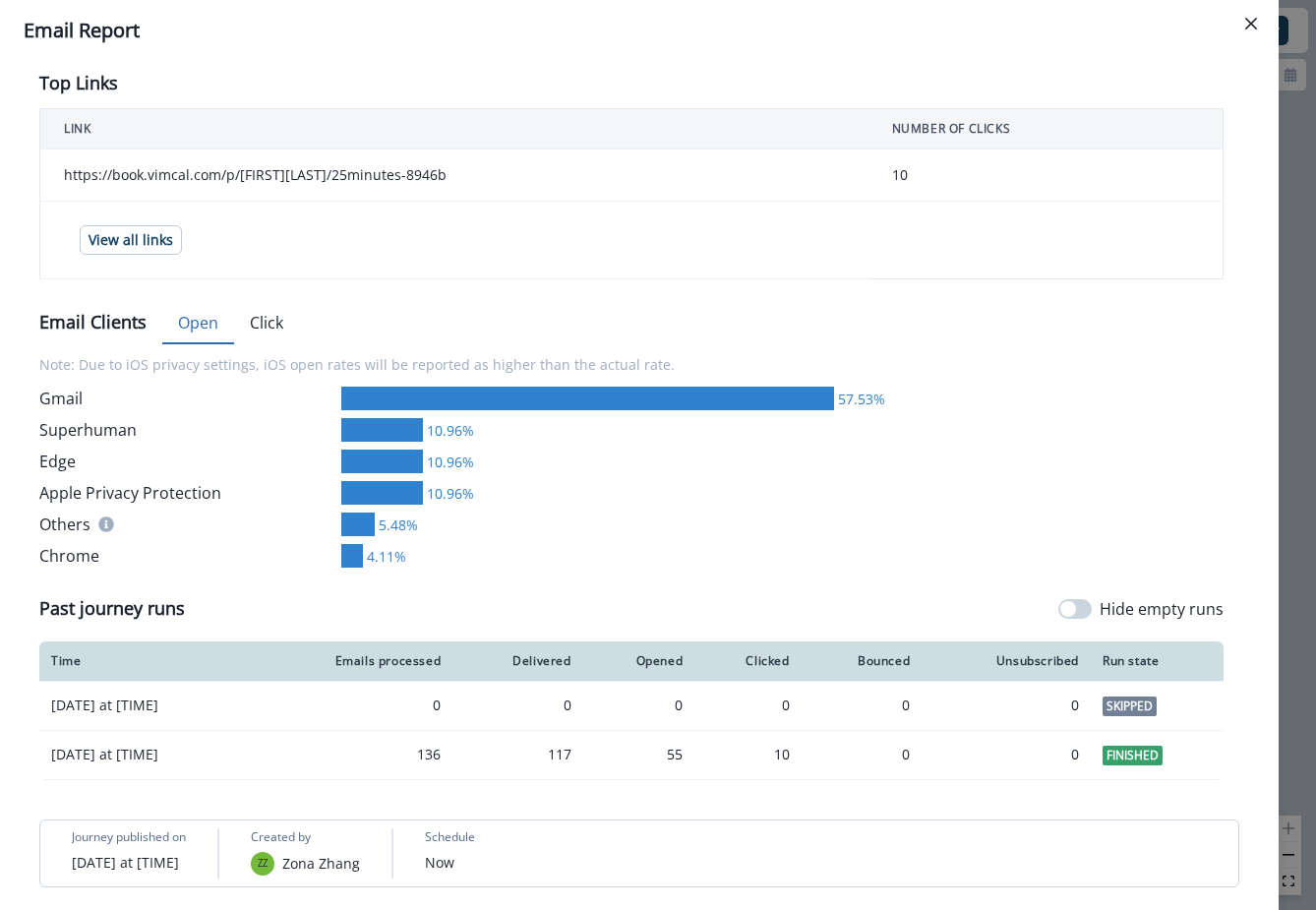 scroll, scrollTop: 0, scrollLeft: 0, axis: both 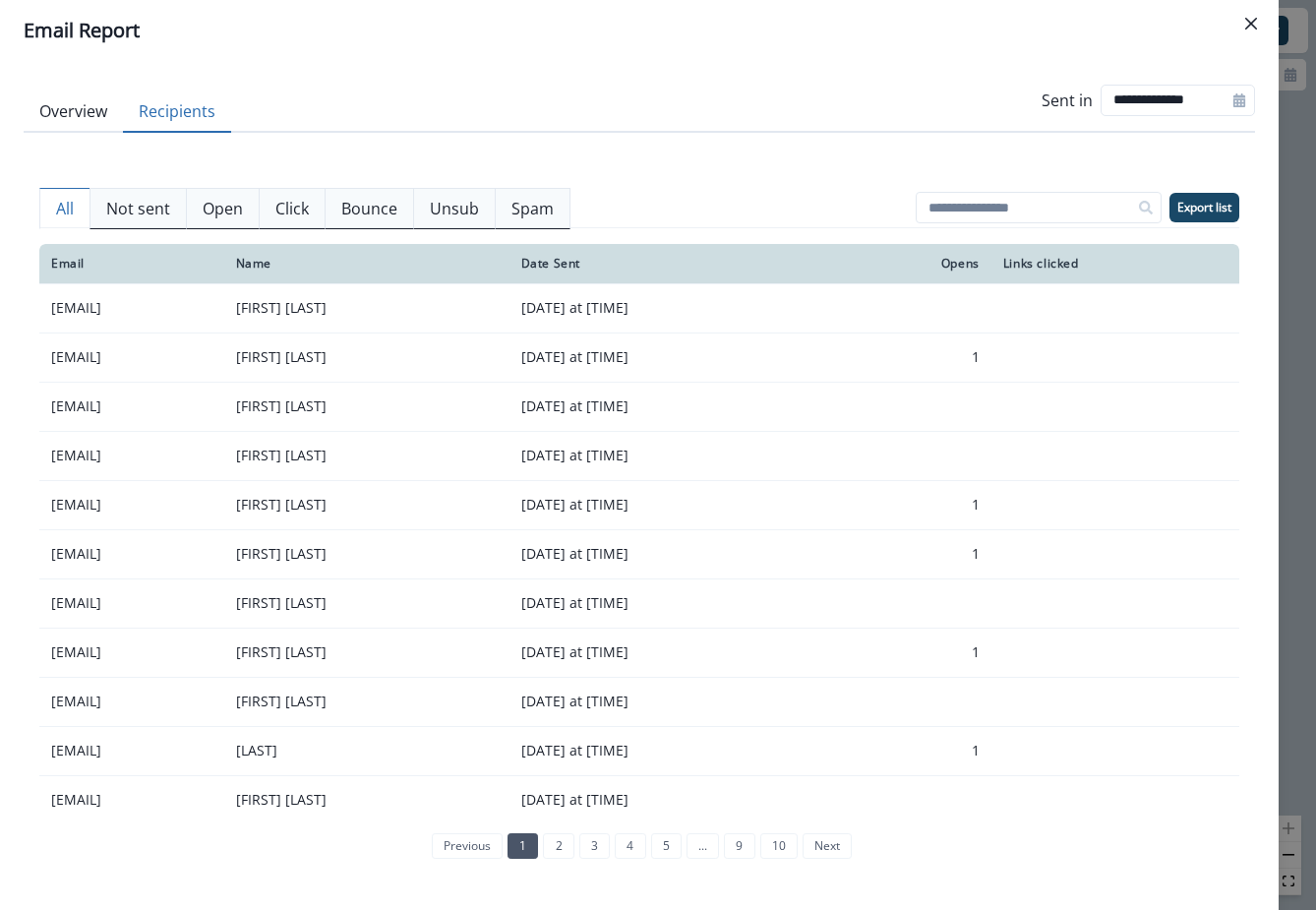 click on "Recipients" at bounding box center (177, 112) 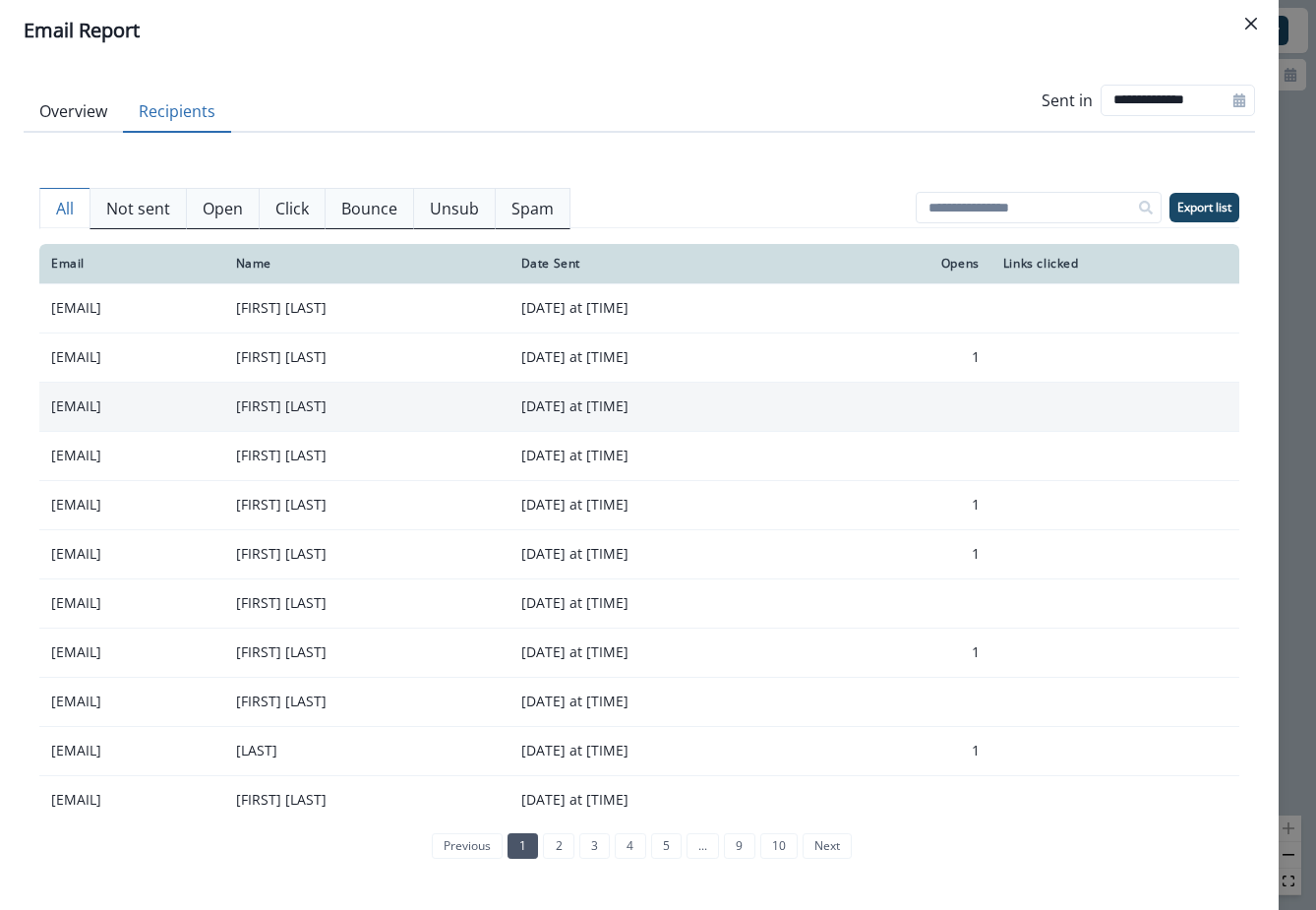 scroll, scrollTop: 212, scrollLeft: 0, axis: vertical 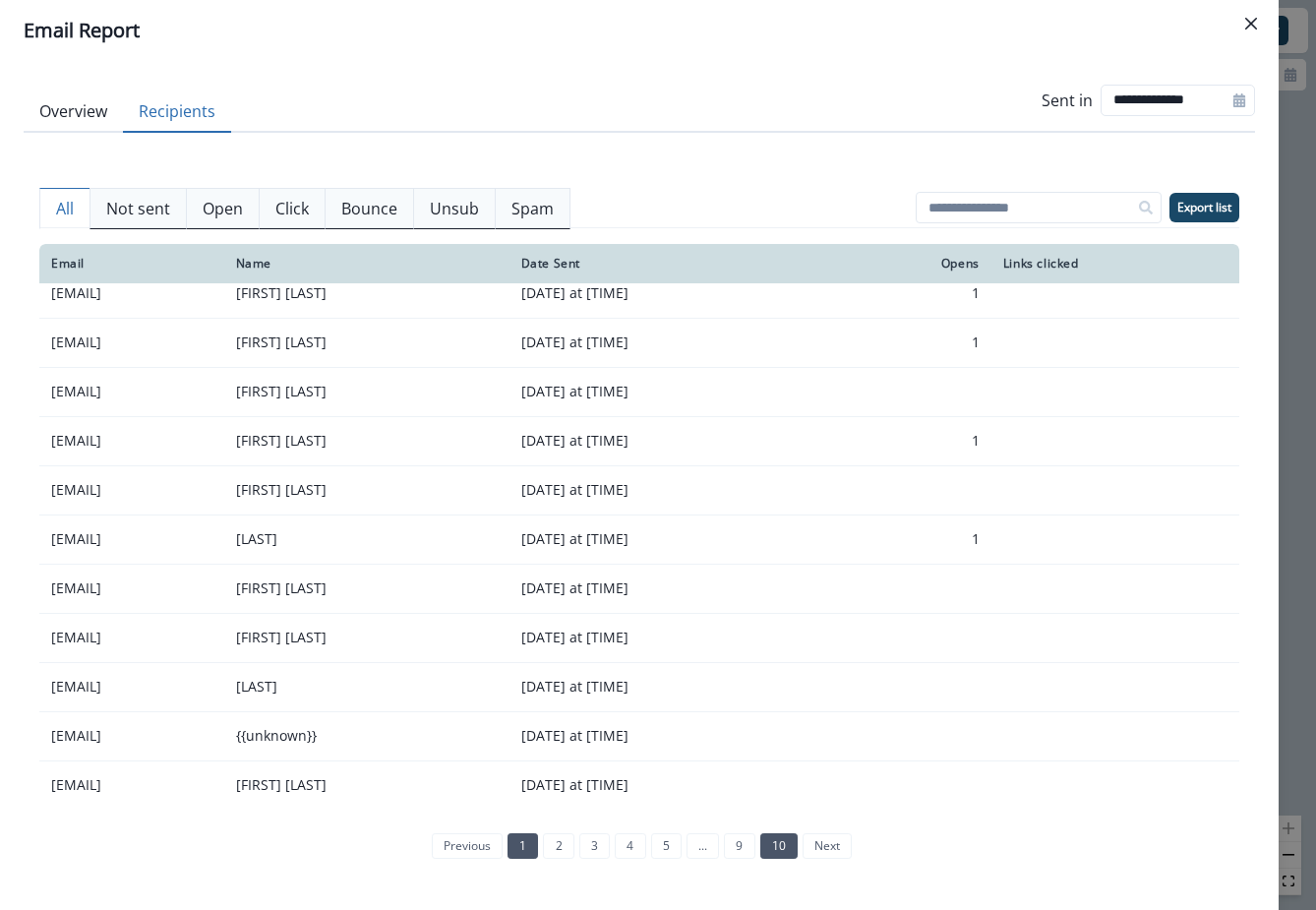 click on "10" at bounding box center [779, 846] 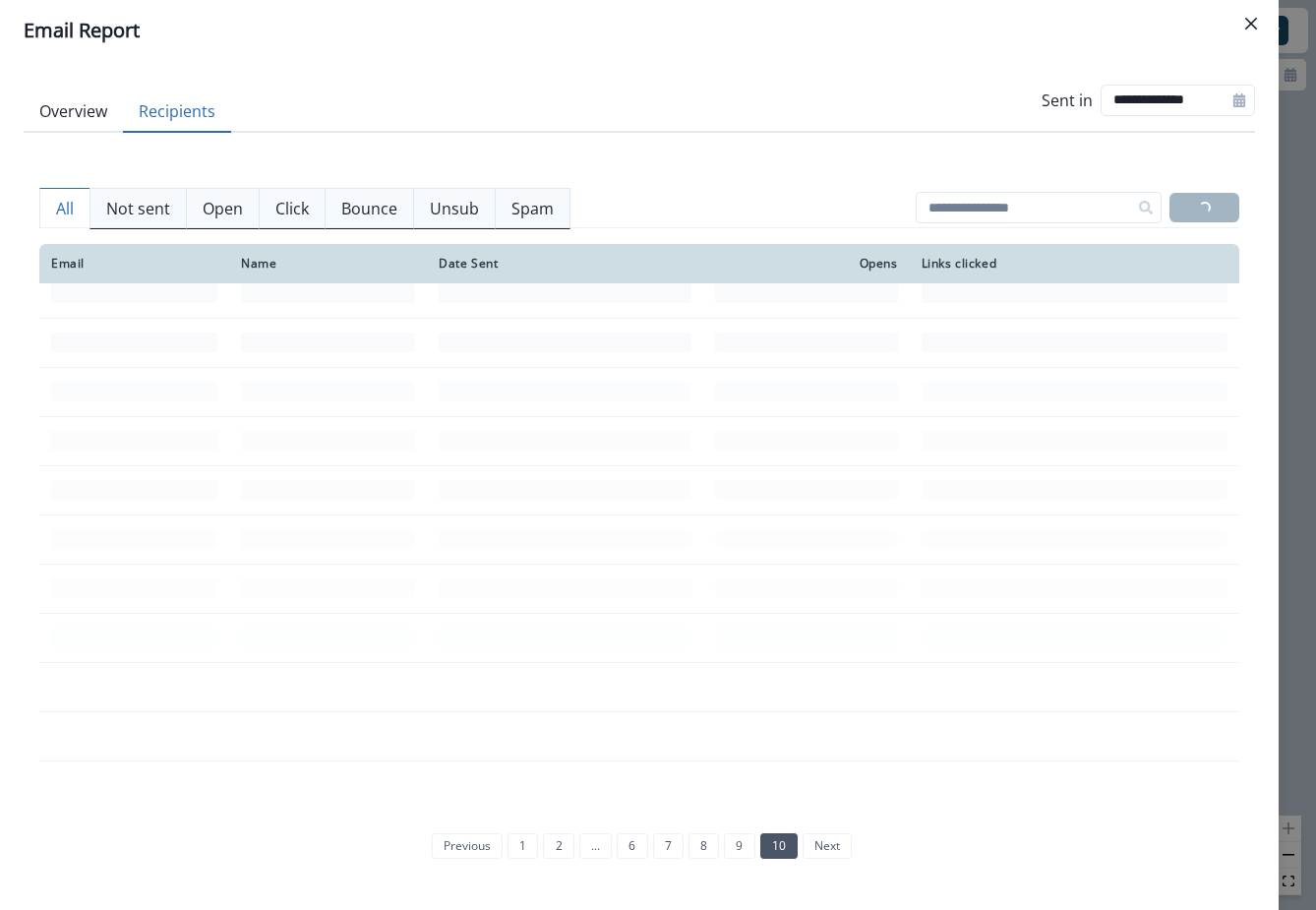 scroll, scrollTop: 0, scrollLeft: 0, axis: both 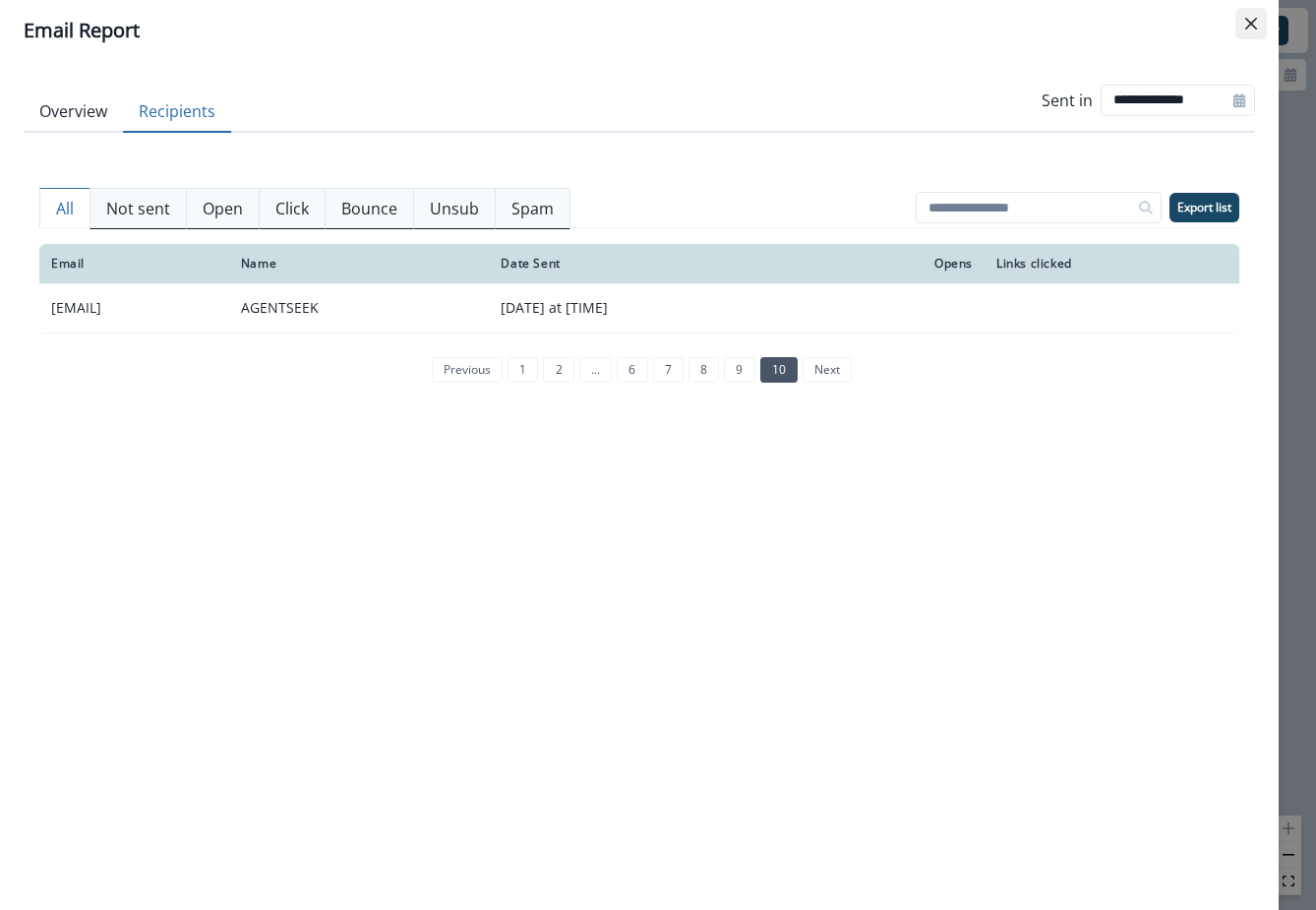 click at bounding box center (1251, 24) 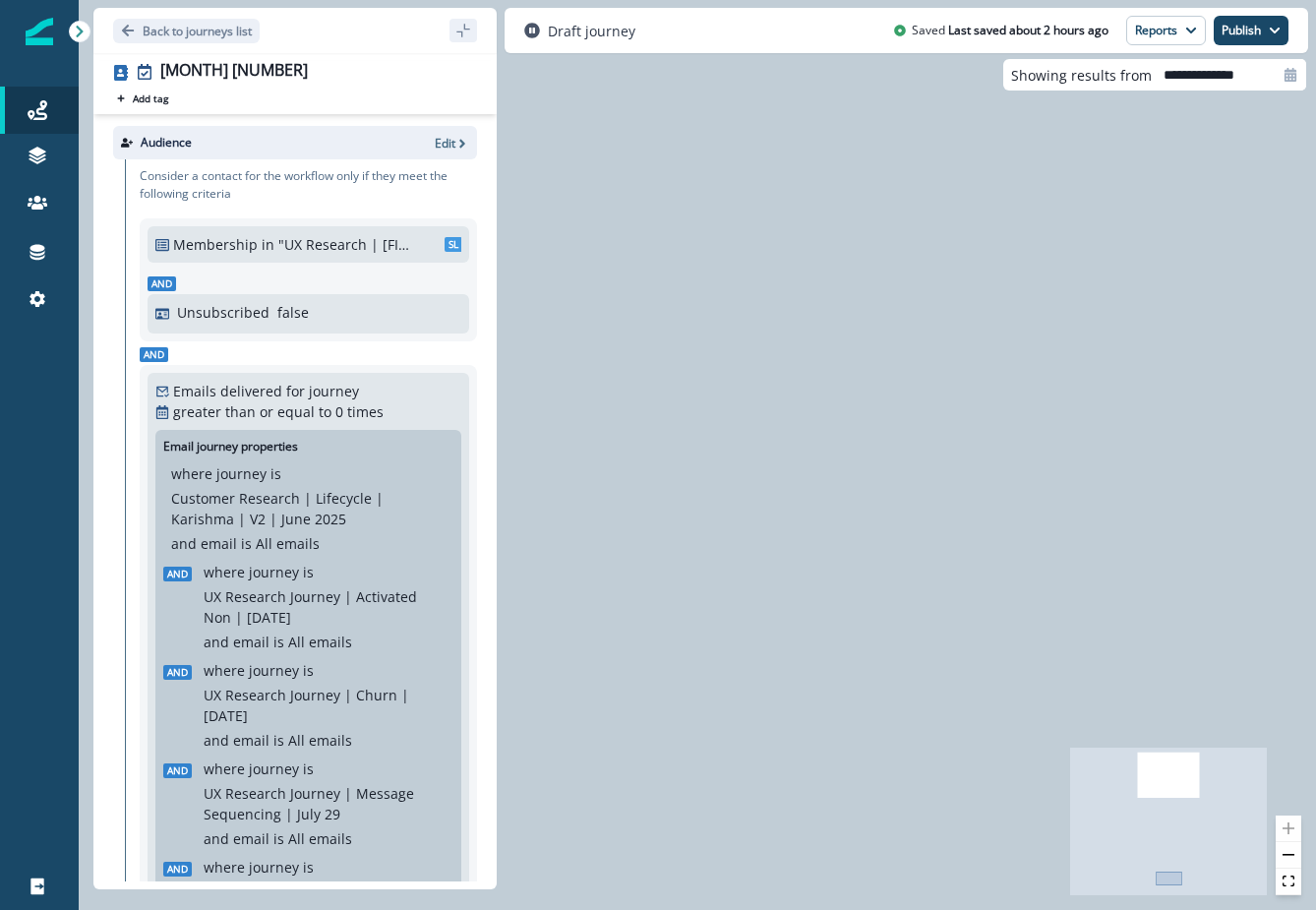 scroll, scrollTop: 693, scrollLeft: 0, axis: vertical 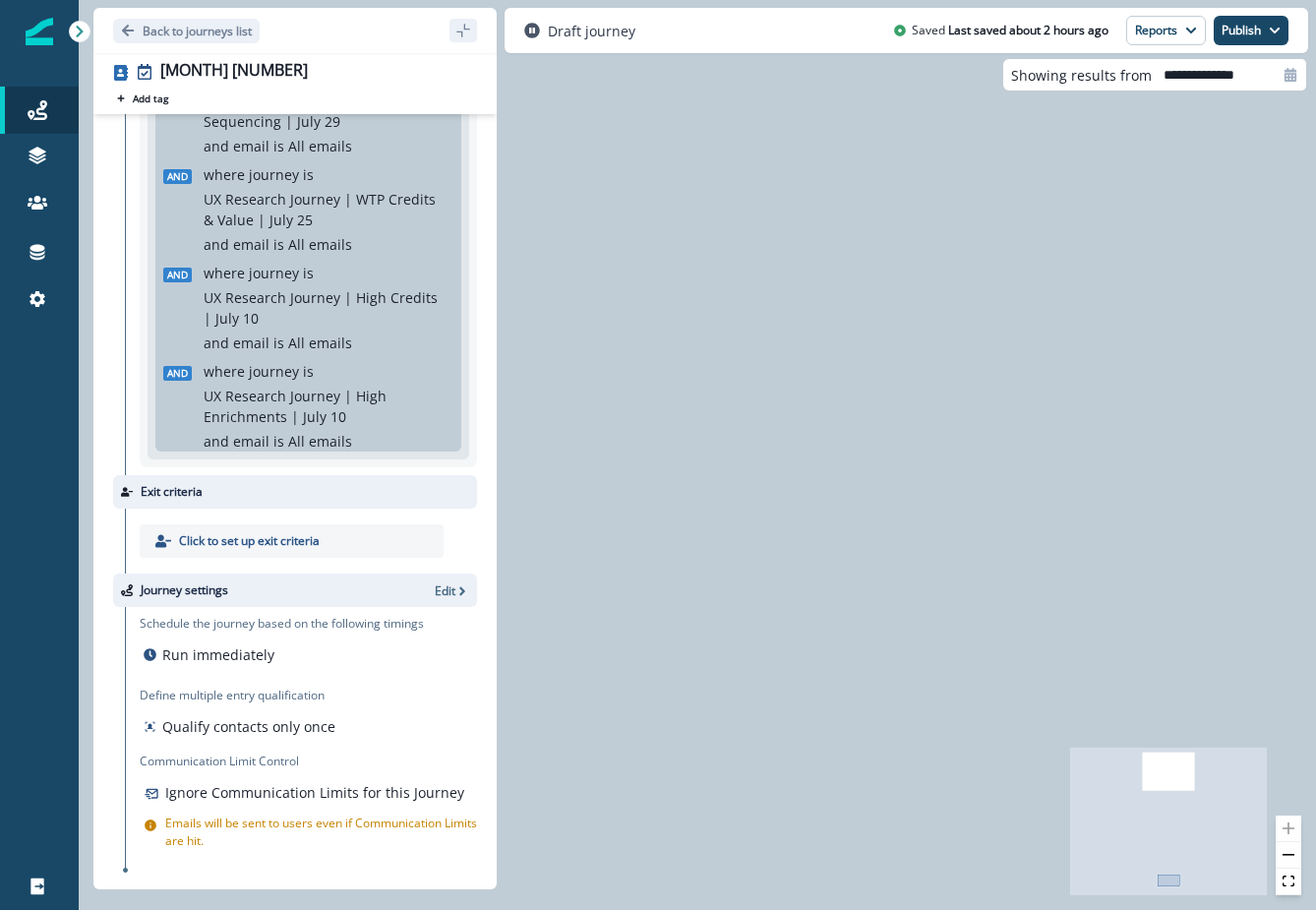 click on "Qualify contacts only once" at bounding box center [249, 726] 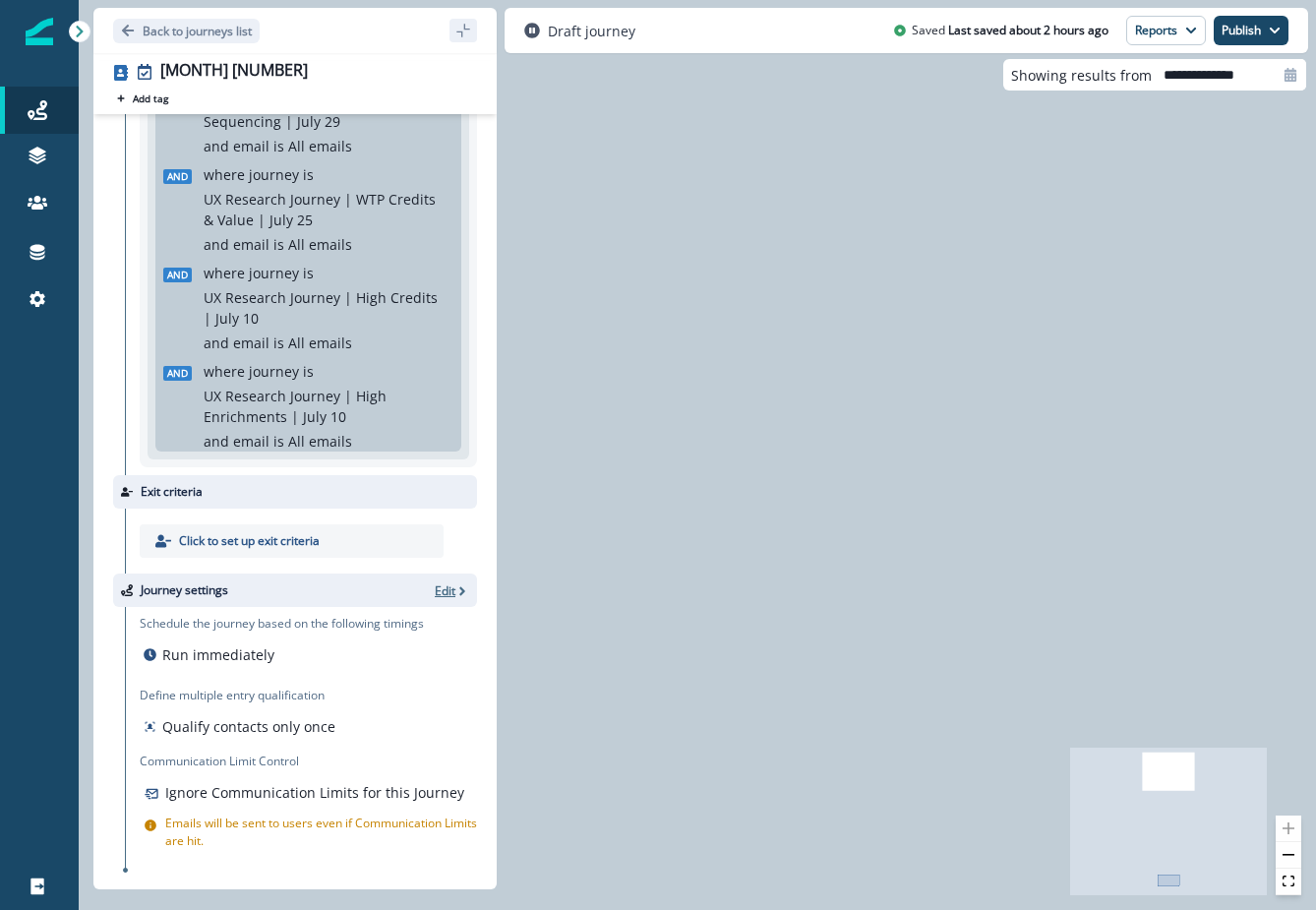 click on "Edit" at bounding box center (445, 590) 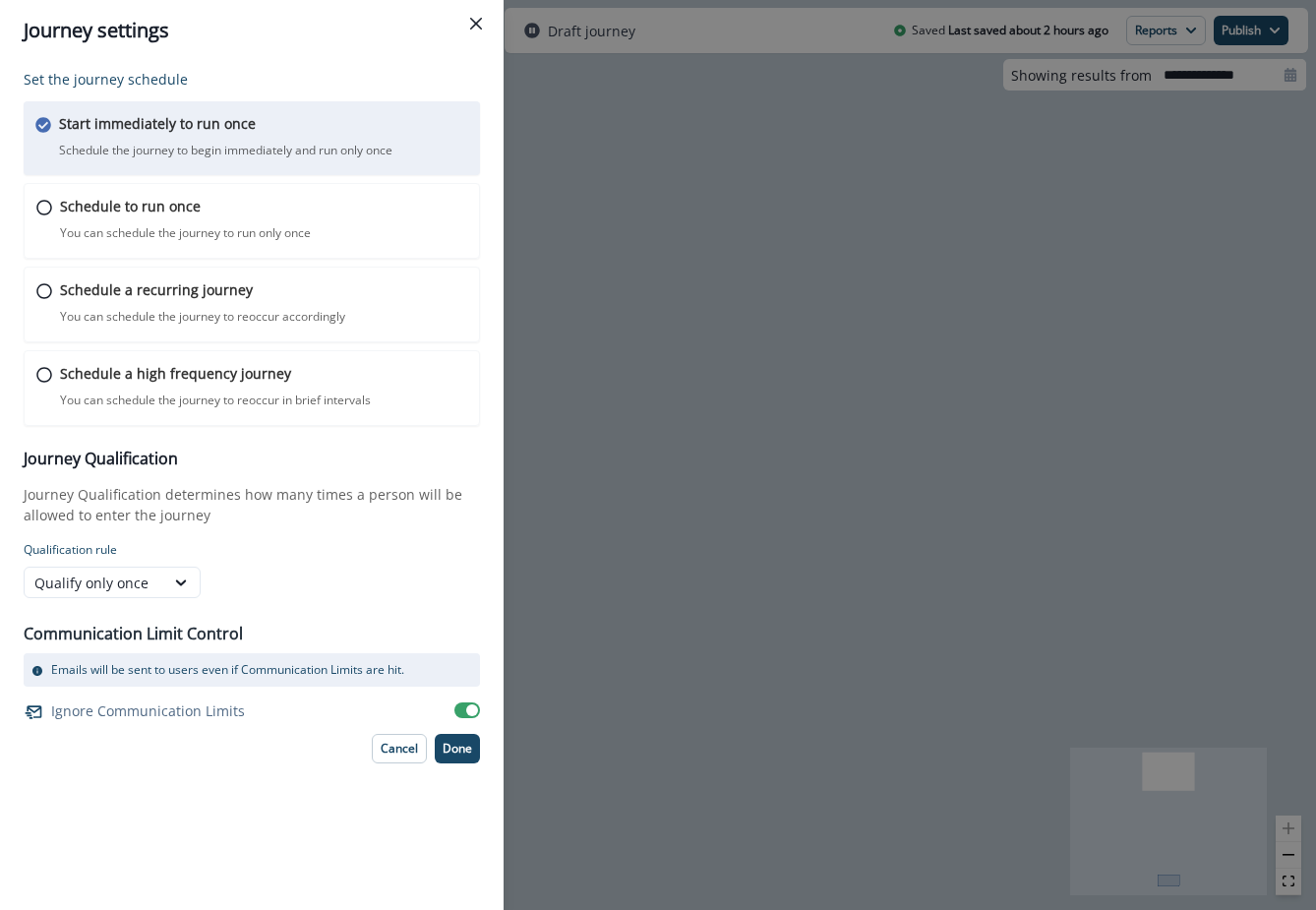 click at bounding box center [467, 710] 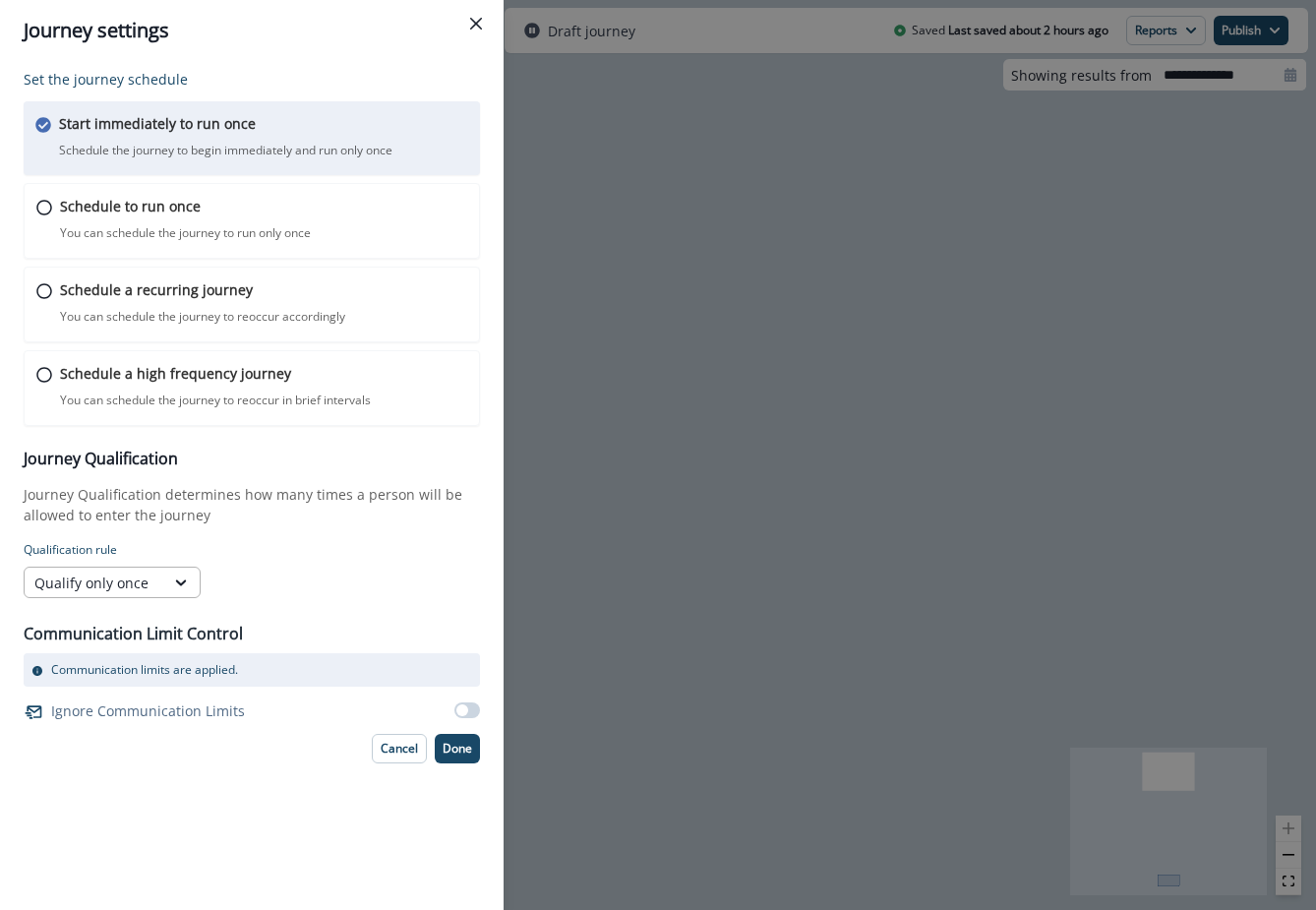 click on "Qualify only once" at bounding box center [94, 582] 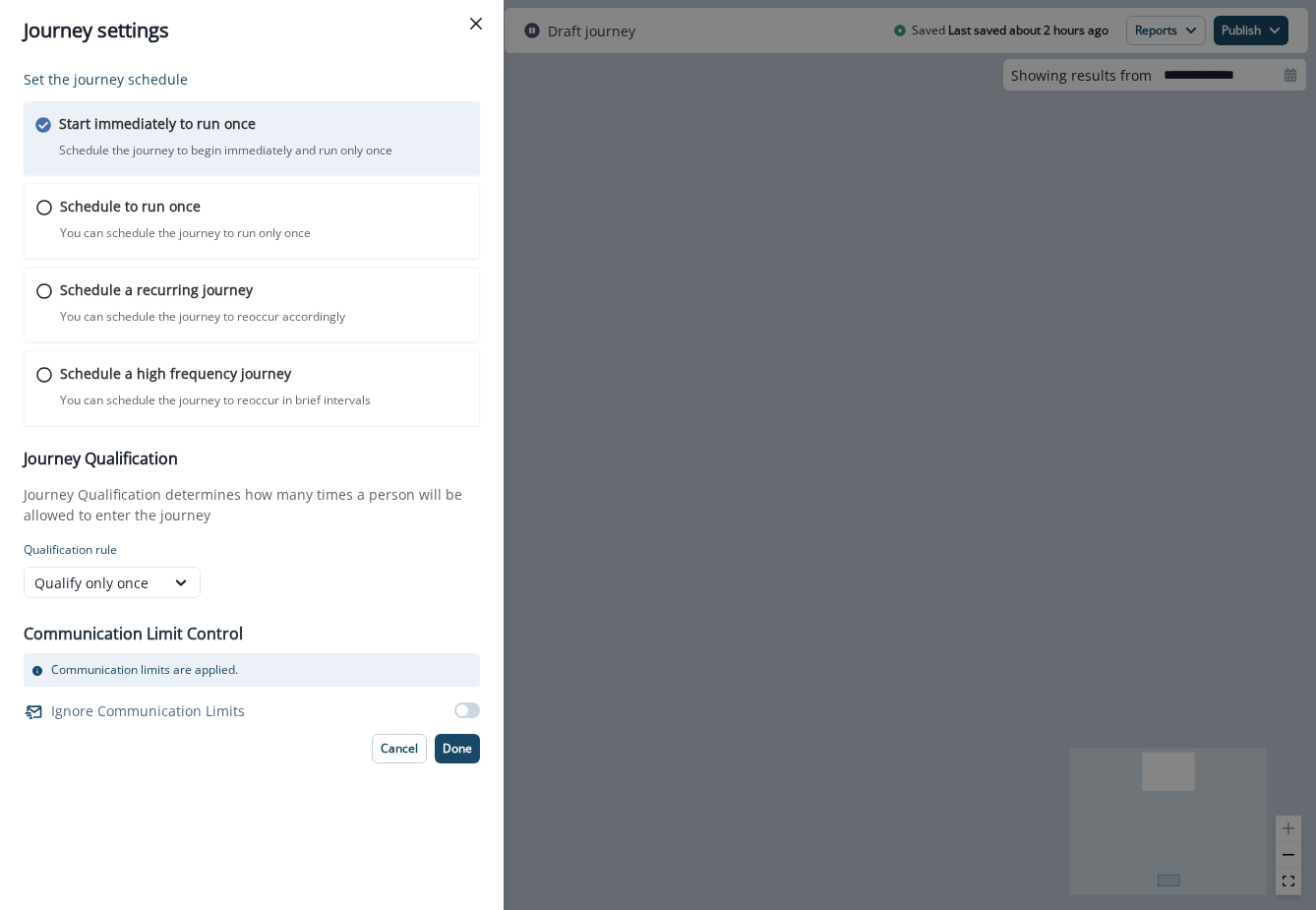 click on "Journey settings Set the journey schedule Start immediately to run once Schedule the journey to begin immediately and run only once   Journey is scheduled in Workspace Timezone Workspace timezone:   ( UTC -04:00 America/New_York ) Schedule to run once You can schedule the journey to run only once   Journey is scheduled in Workspace Timezone Workspace timezone:   ( UTC -04:00 America/New_York ) Schedule a recurring journey You can schedule the journey to reoccur accordingly   Journey is scheduled in Workspace Timezone Workspace timezone:   ( UTC -04:00 America/New_York ) Schedule a high frequency journey You can schedule the journey to reoccur in brief intervals   Journey is scheduled in Workspace Timezone Workspace timezone:   ( UTC -04:00 America/New_York ) Journey Qualification Journey Qualification determines how many times a person will be allowed to enter the journey Qualification rule Qualify only once Communication Limit Control Communication limits are applied. Ignore Communication Limits Cancel Done" at bounding box center (658, 455) 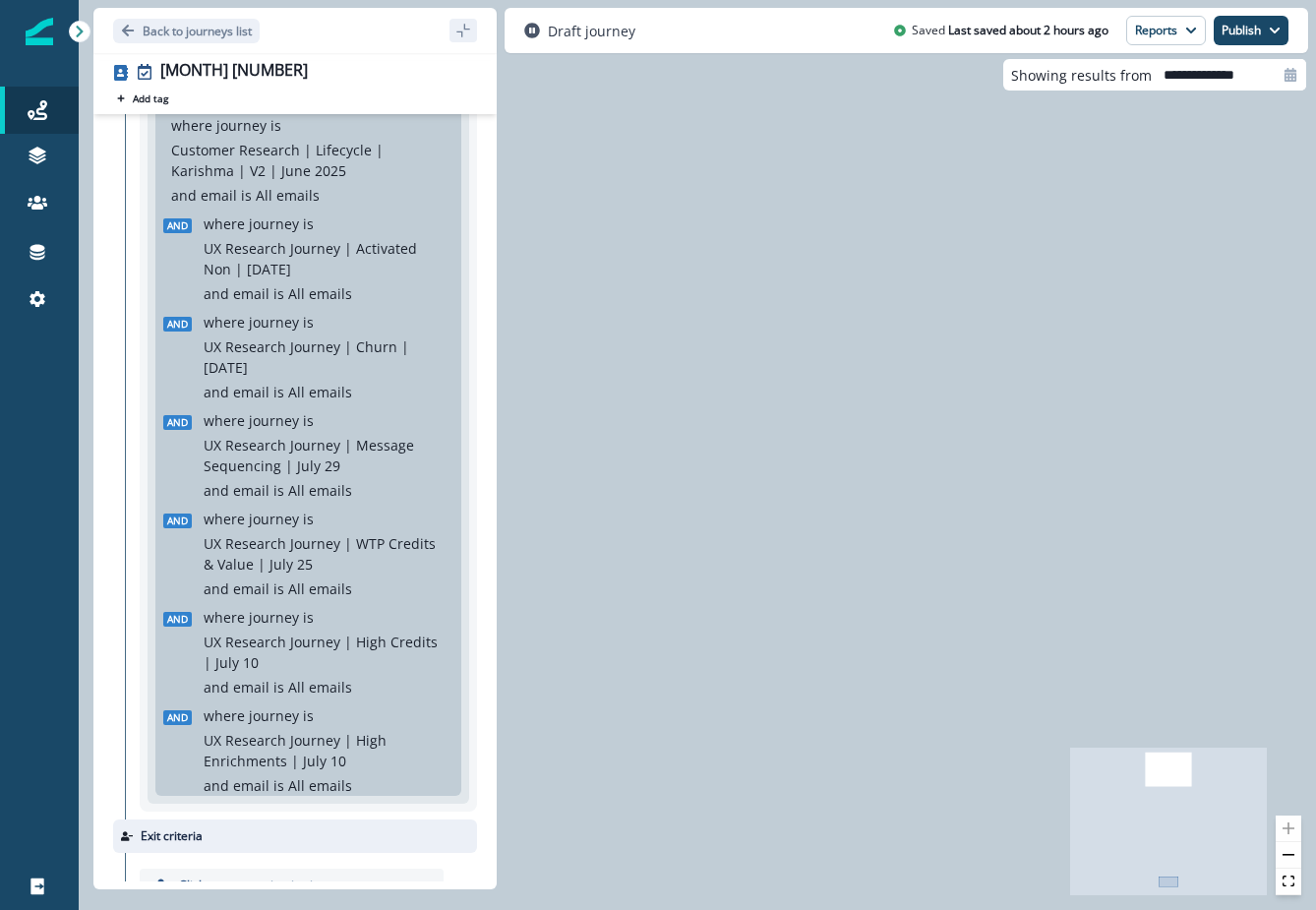scroll, scrollTop: 0, scrollLeft: 0, axis: both 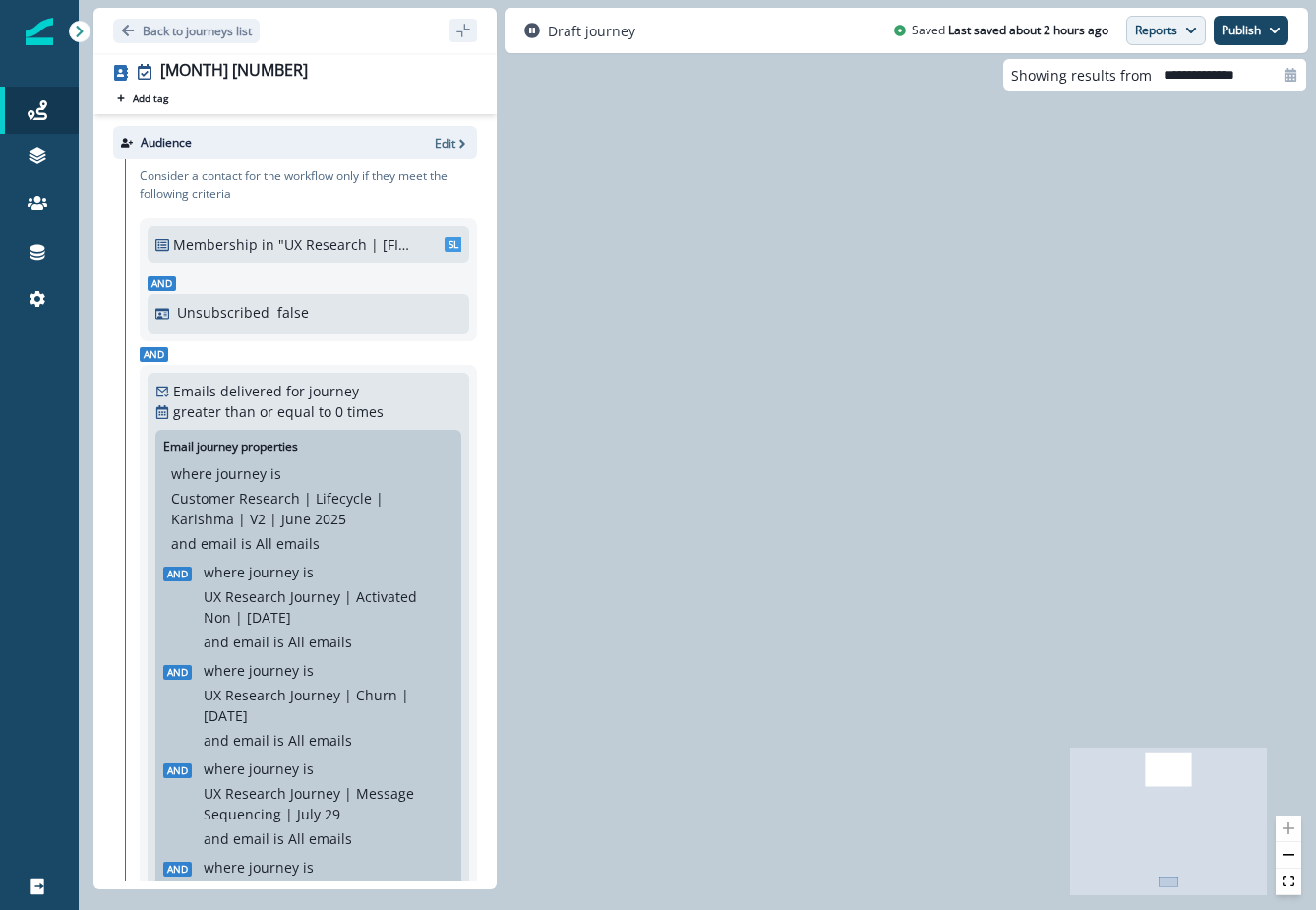 click on "Reports" at bounding box center (1166, 30) 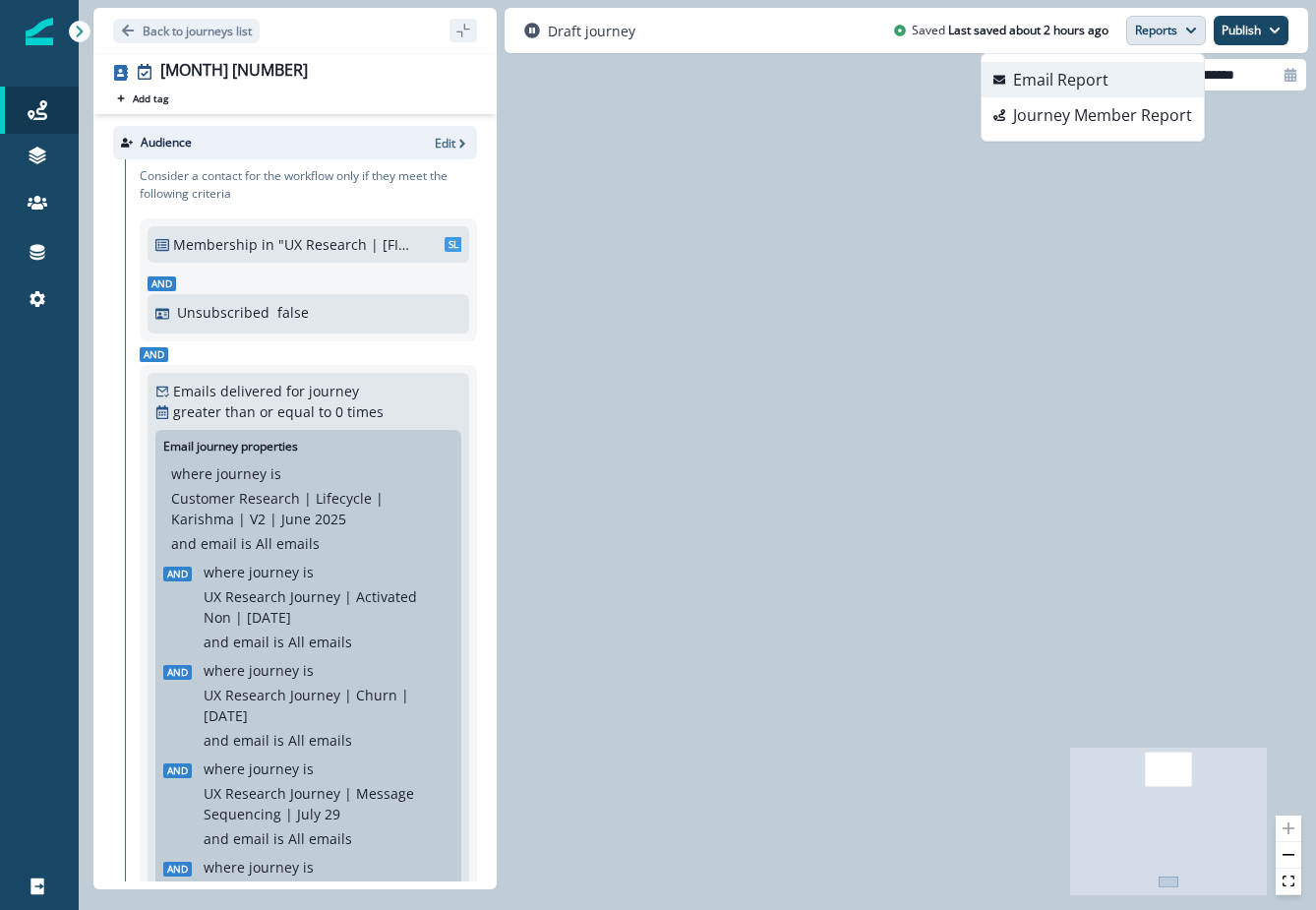 click on "Email Report" at bounding box center [1093, 80] 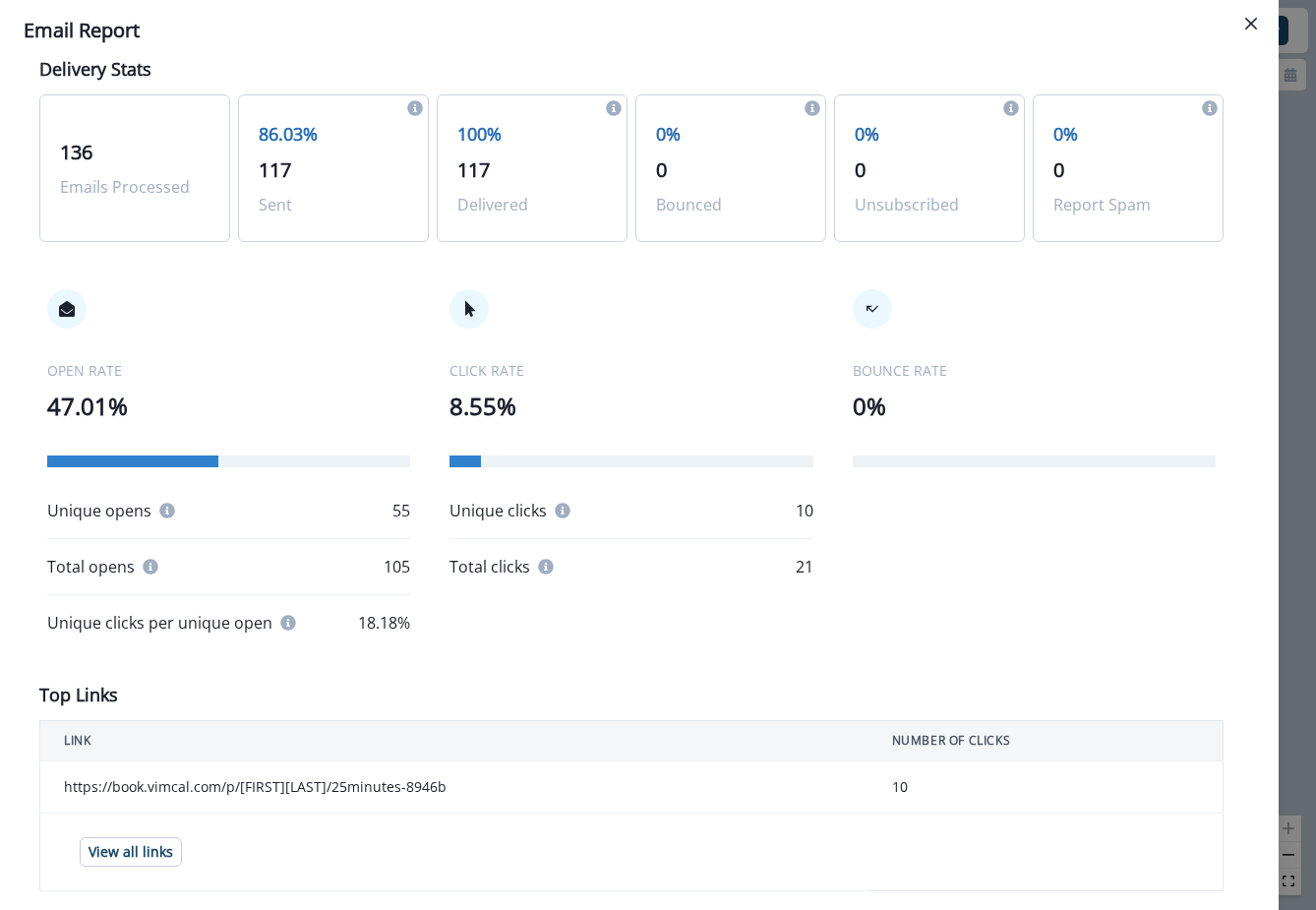 scroll, scrollTop: 0, scrollLeft: 0, axis: both 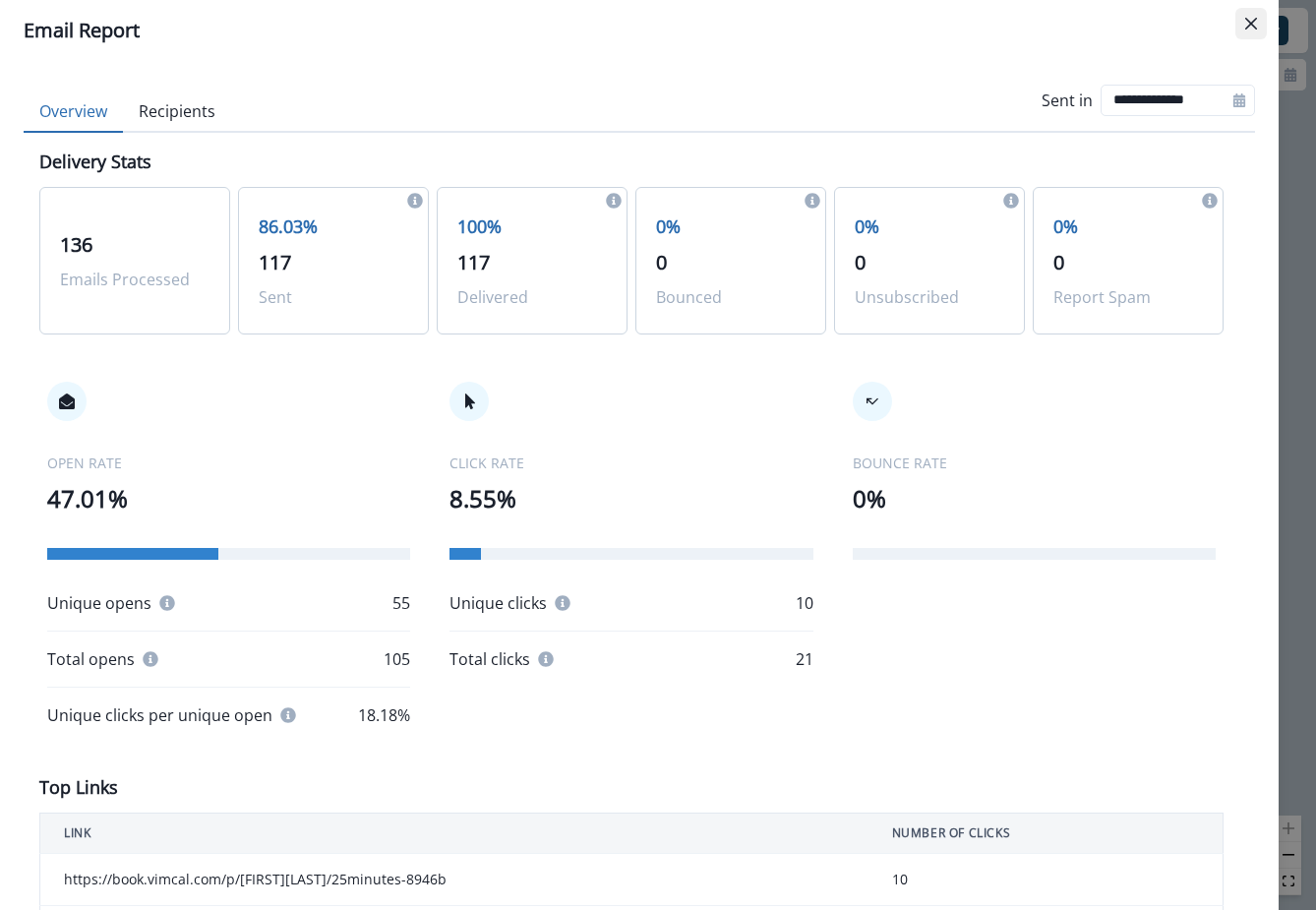 click at bounding box center (1251, 24) 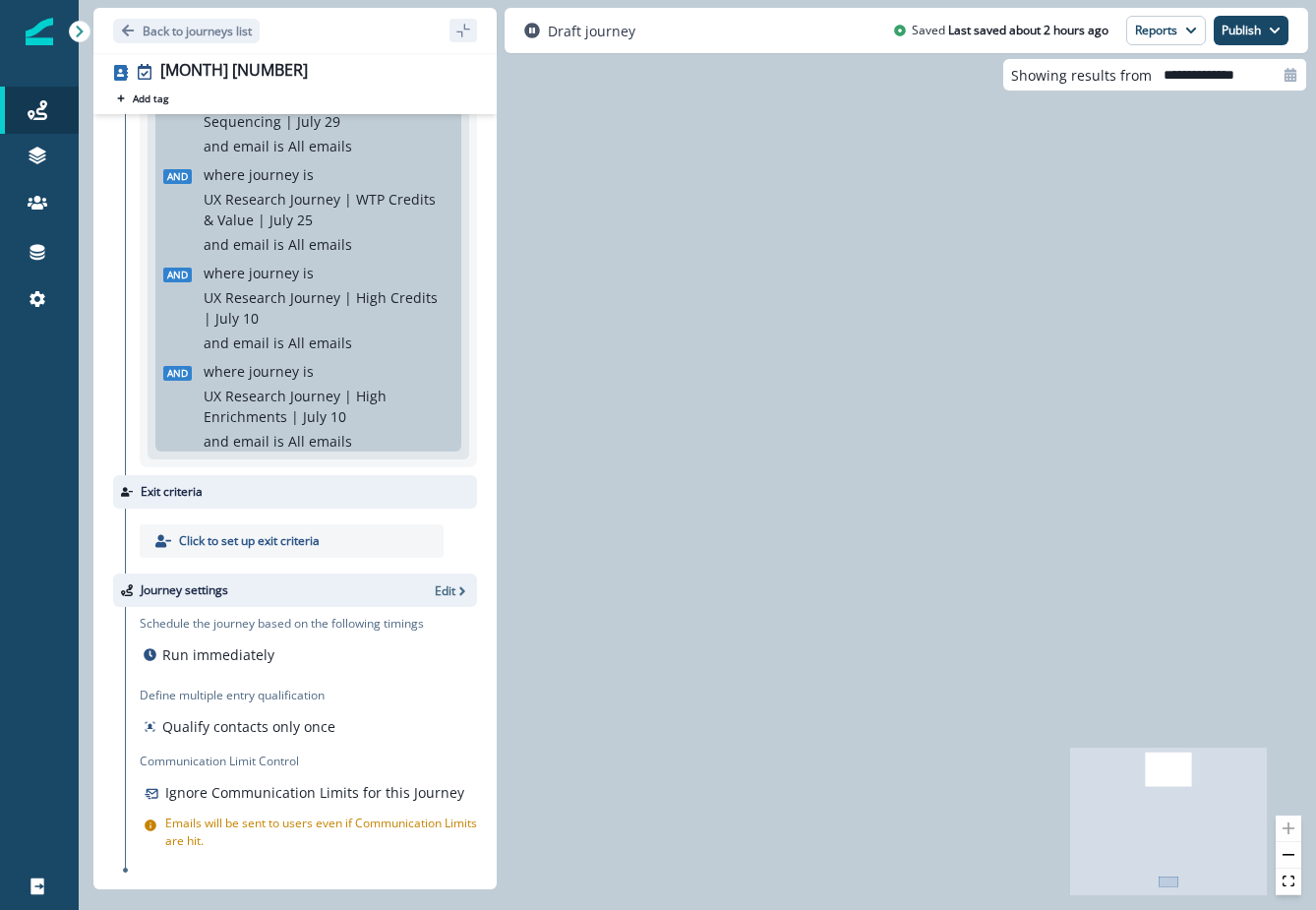 scroll, scrollTop: 0, scrollLeft: 0, axis: both 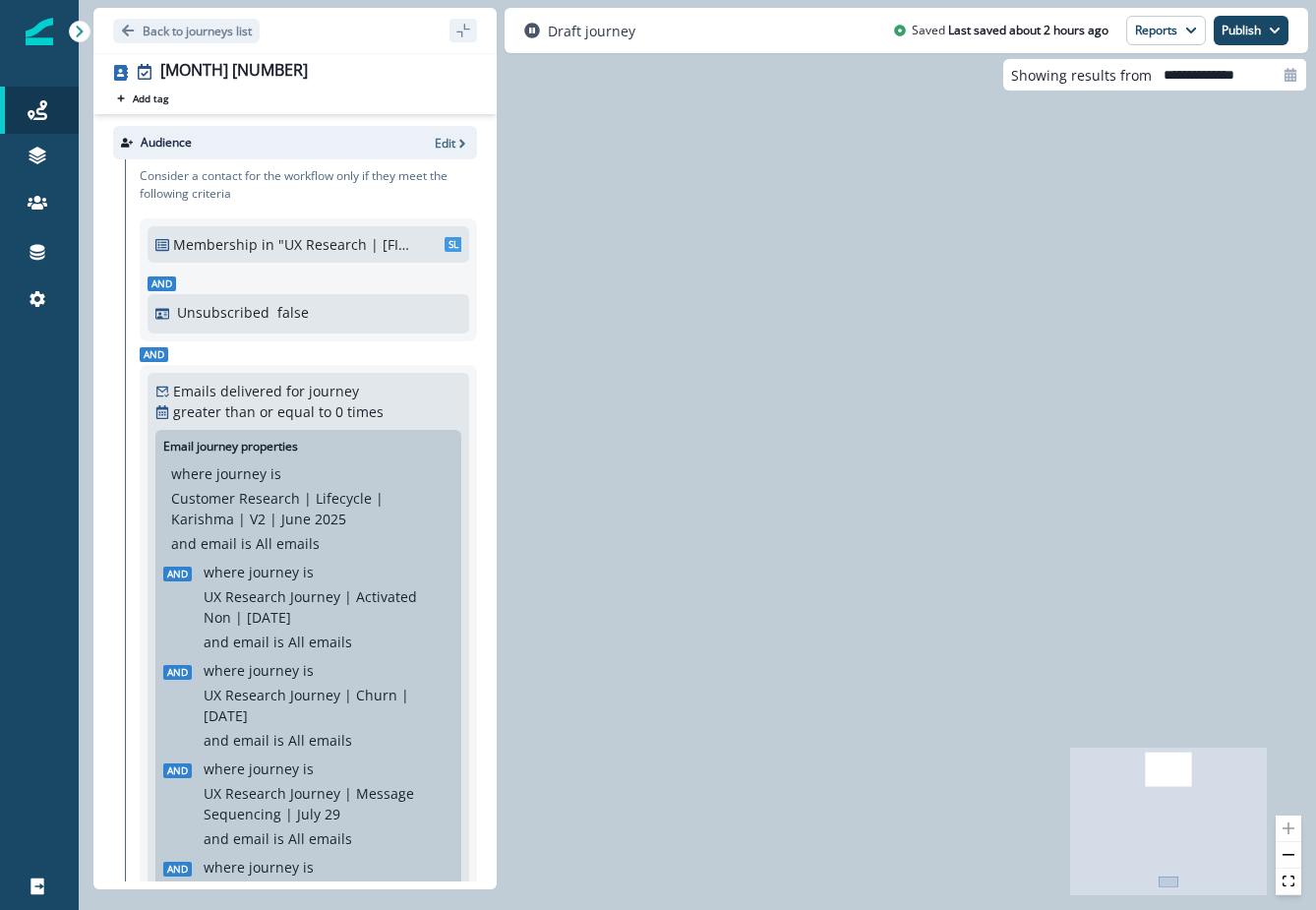 click on "Last saved about 2 hours ago" at bounding box center (1028, 30) 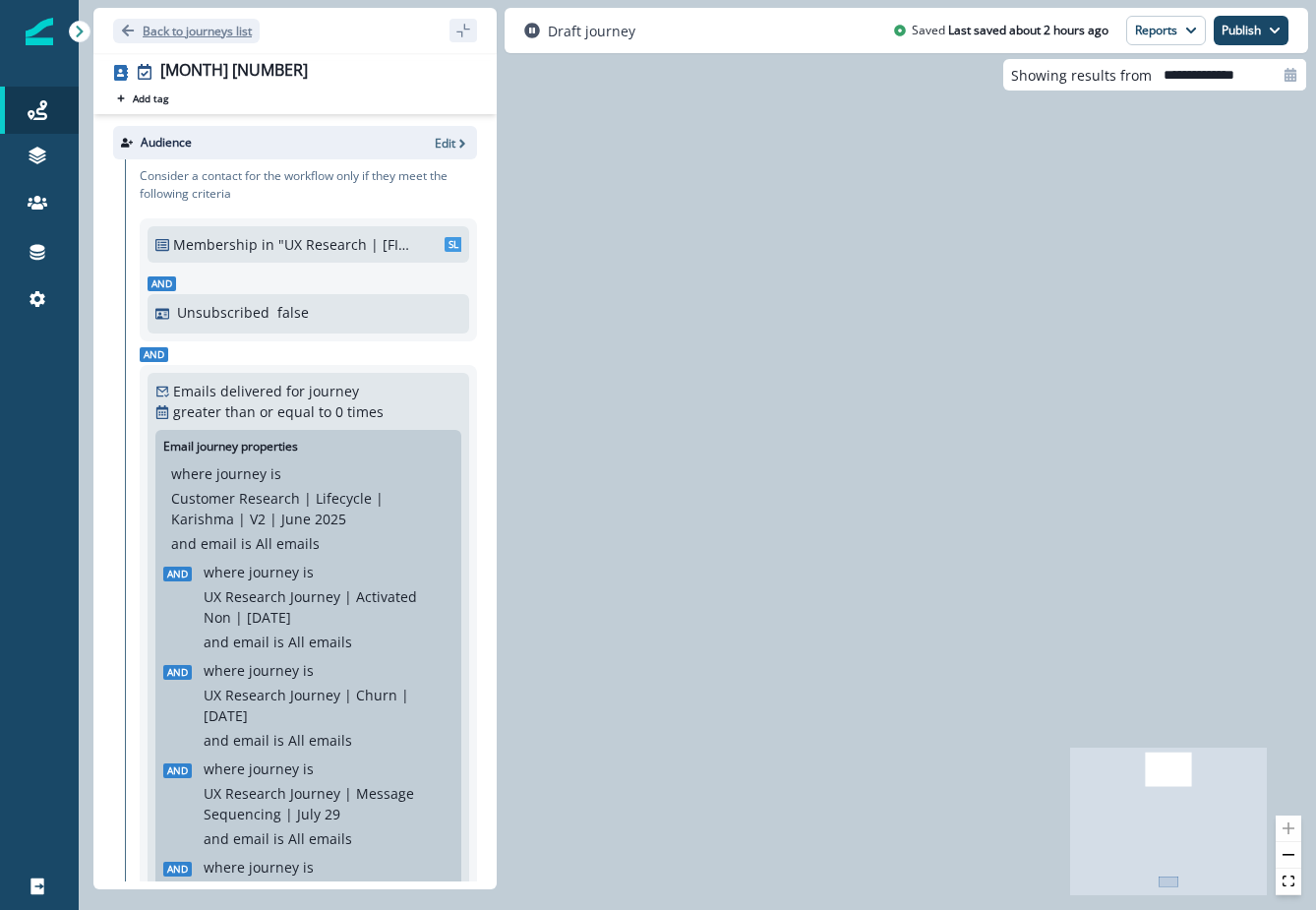click on "Back to journeys list" at bounding box center [186, 30] 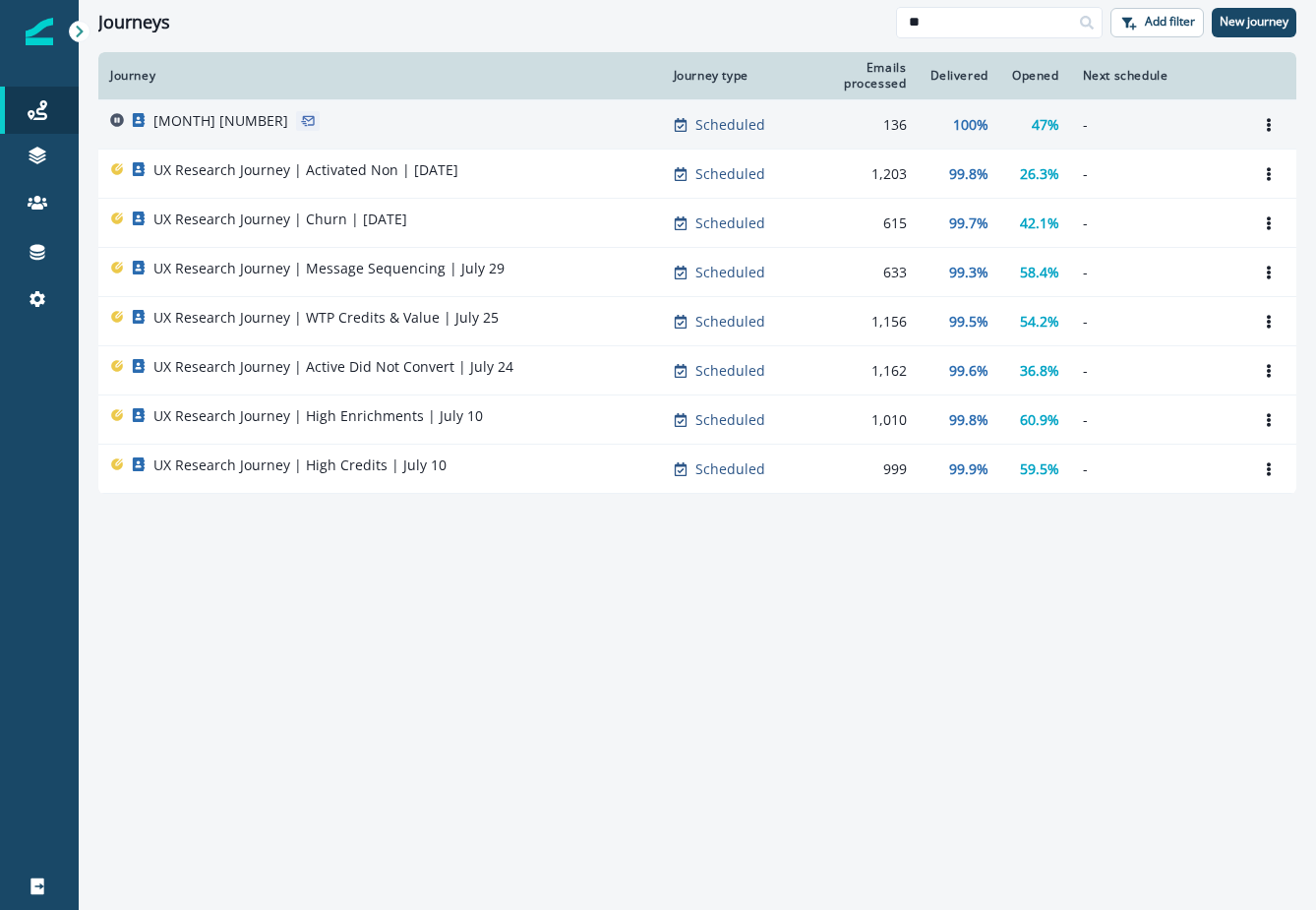 click on "UX Research Journey | Home Redesign | July 8" at bounding box center (220, 121) 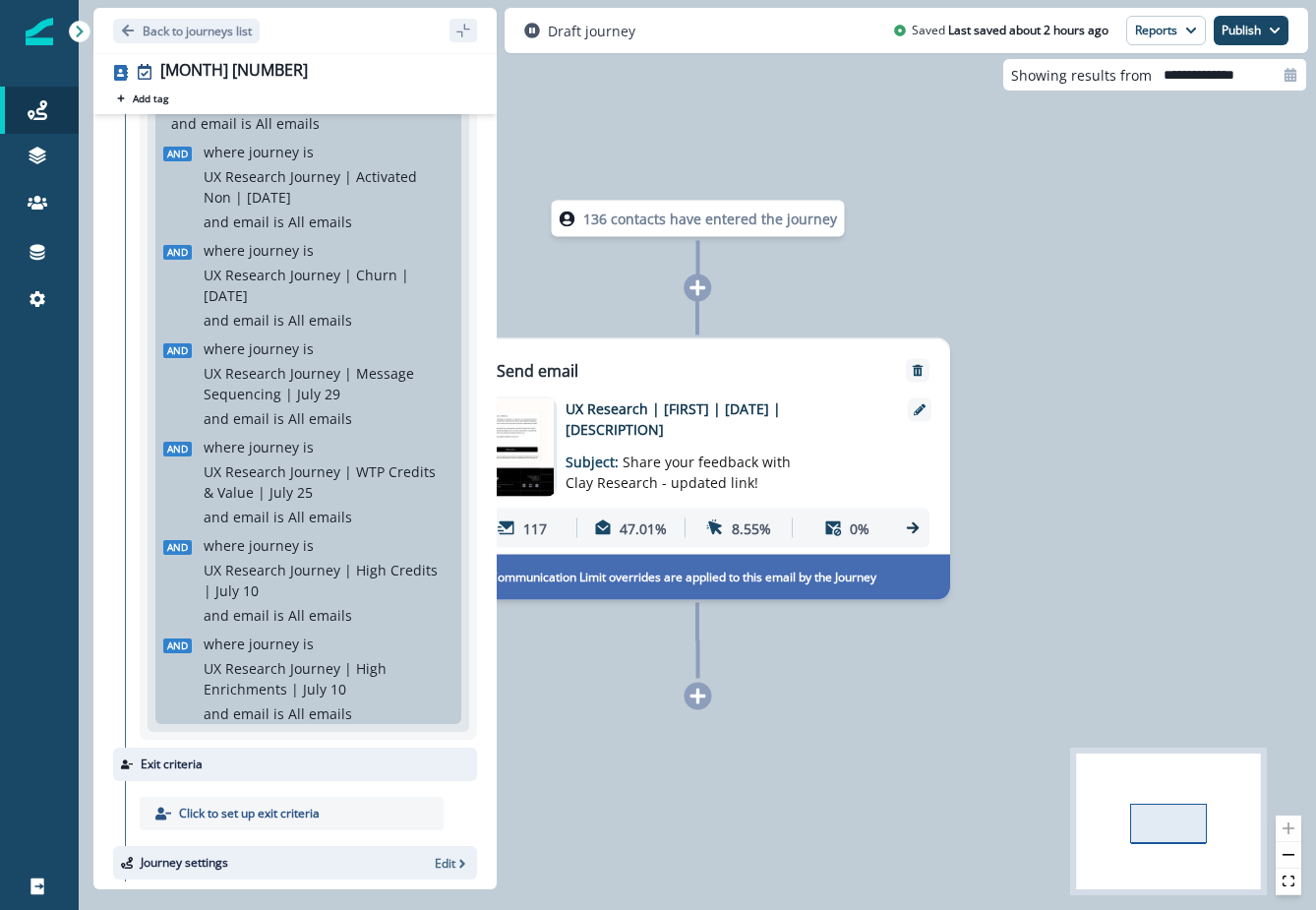scroll, scrollTop: 693, scrollLeft: 0, axis: vertical 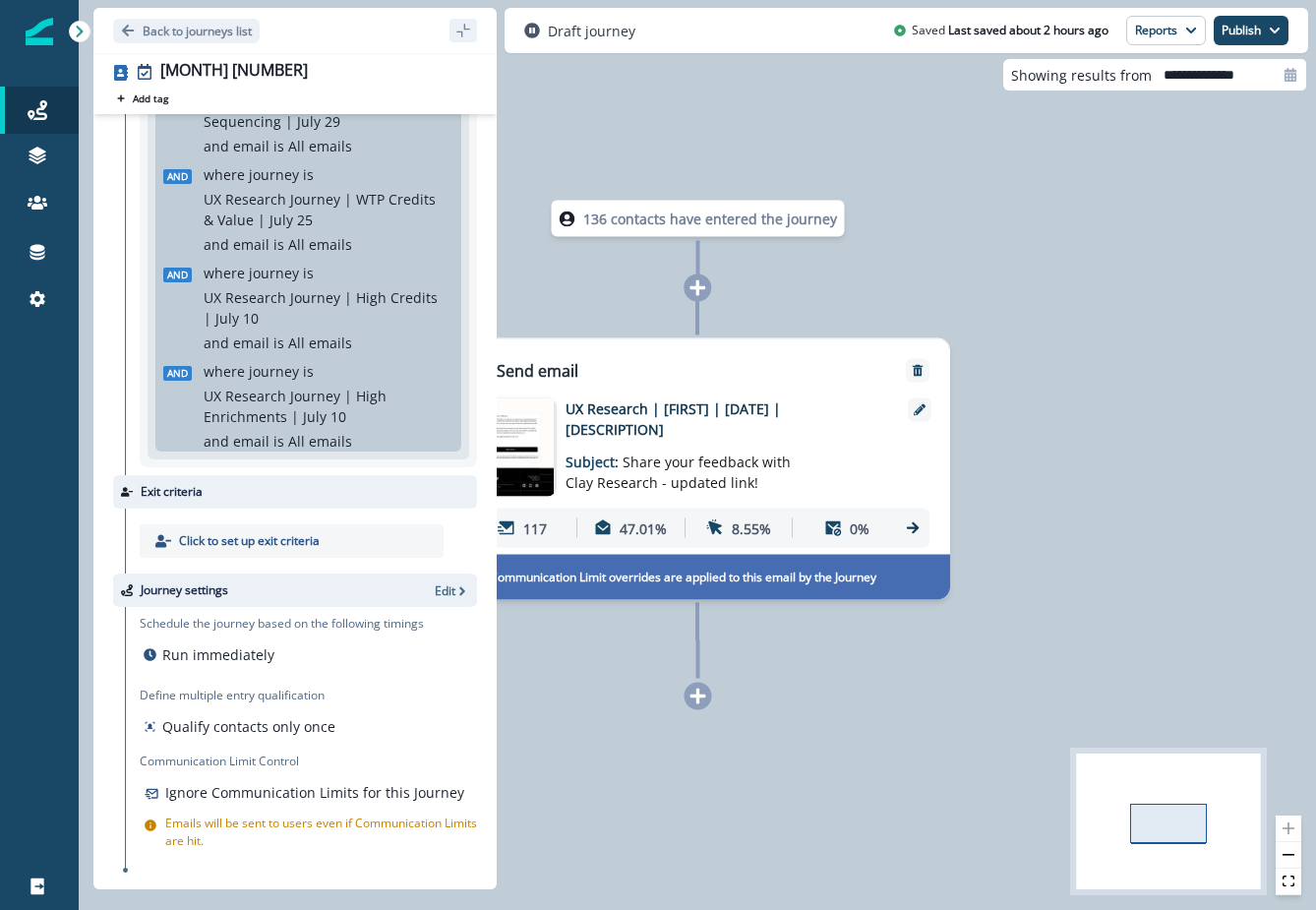click on "Qualify contacts only once" at bounding box center [249, 726] 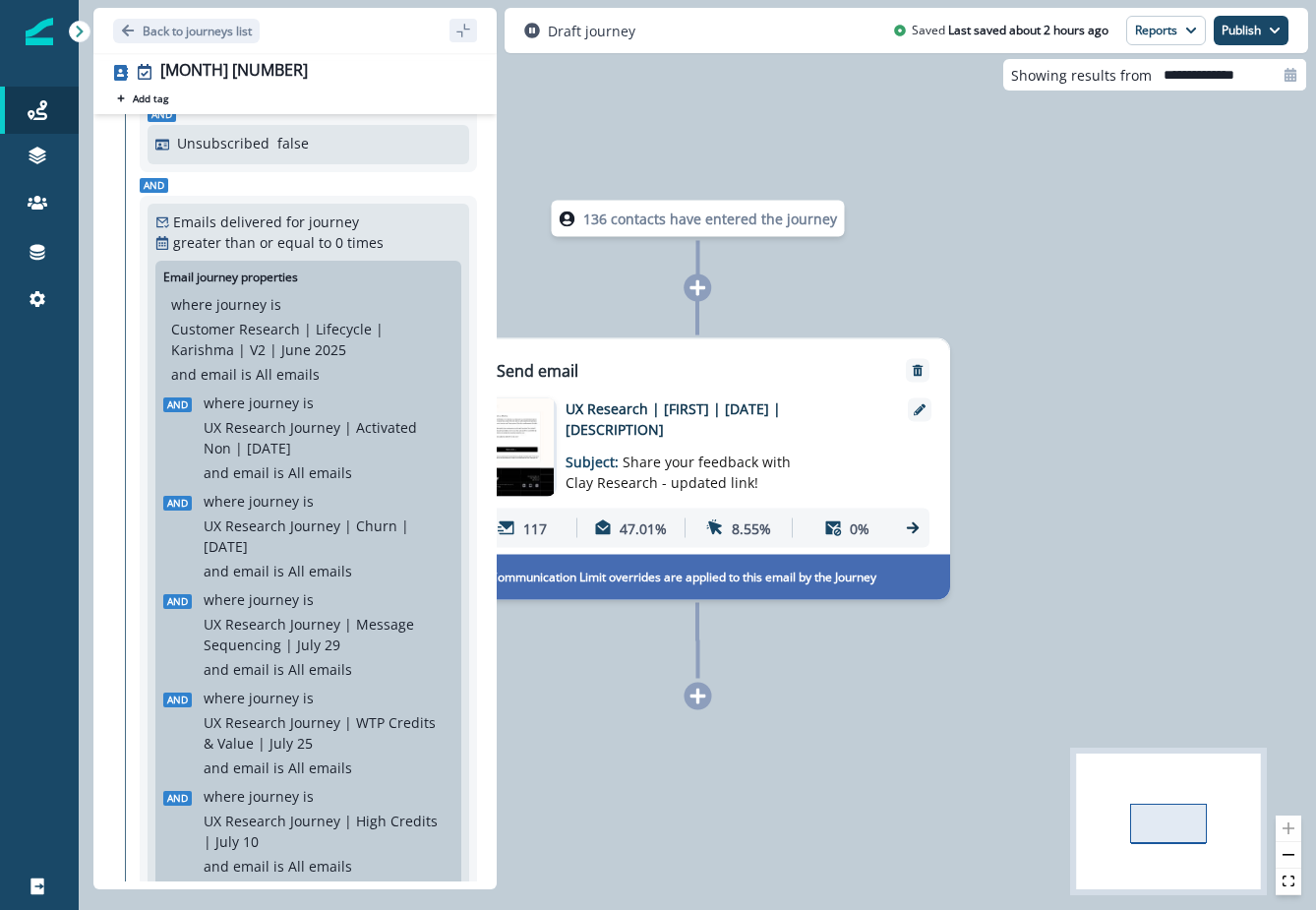 scroll, scrollTop: 0, scrollLeft: 0, axis: both 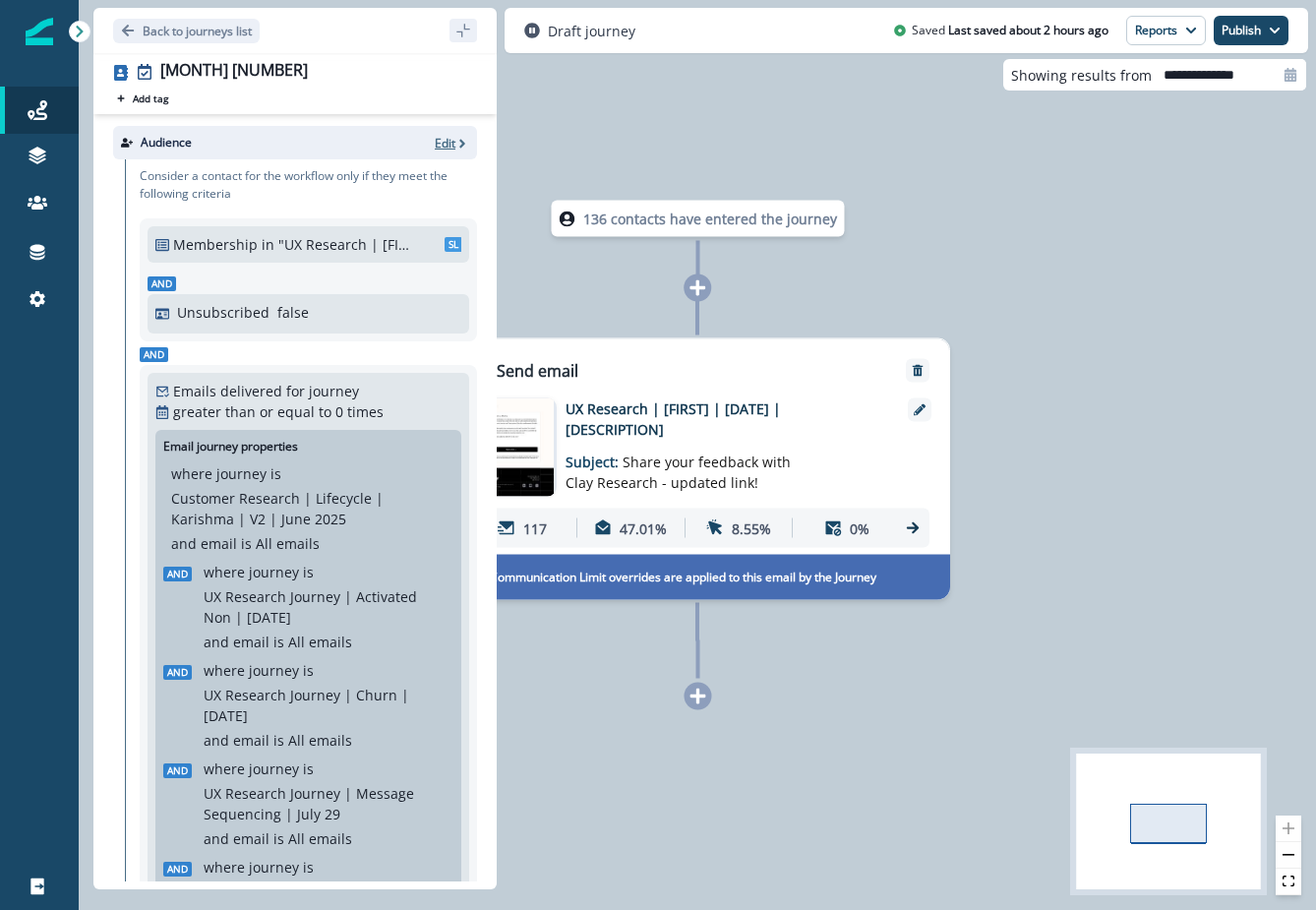 click 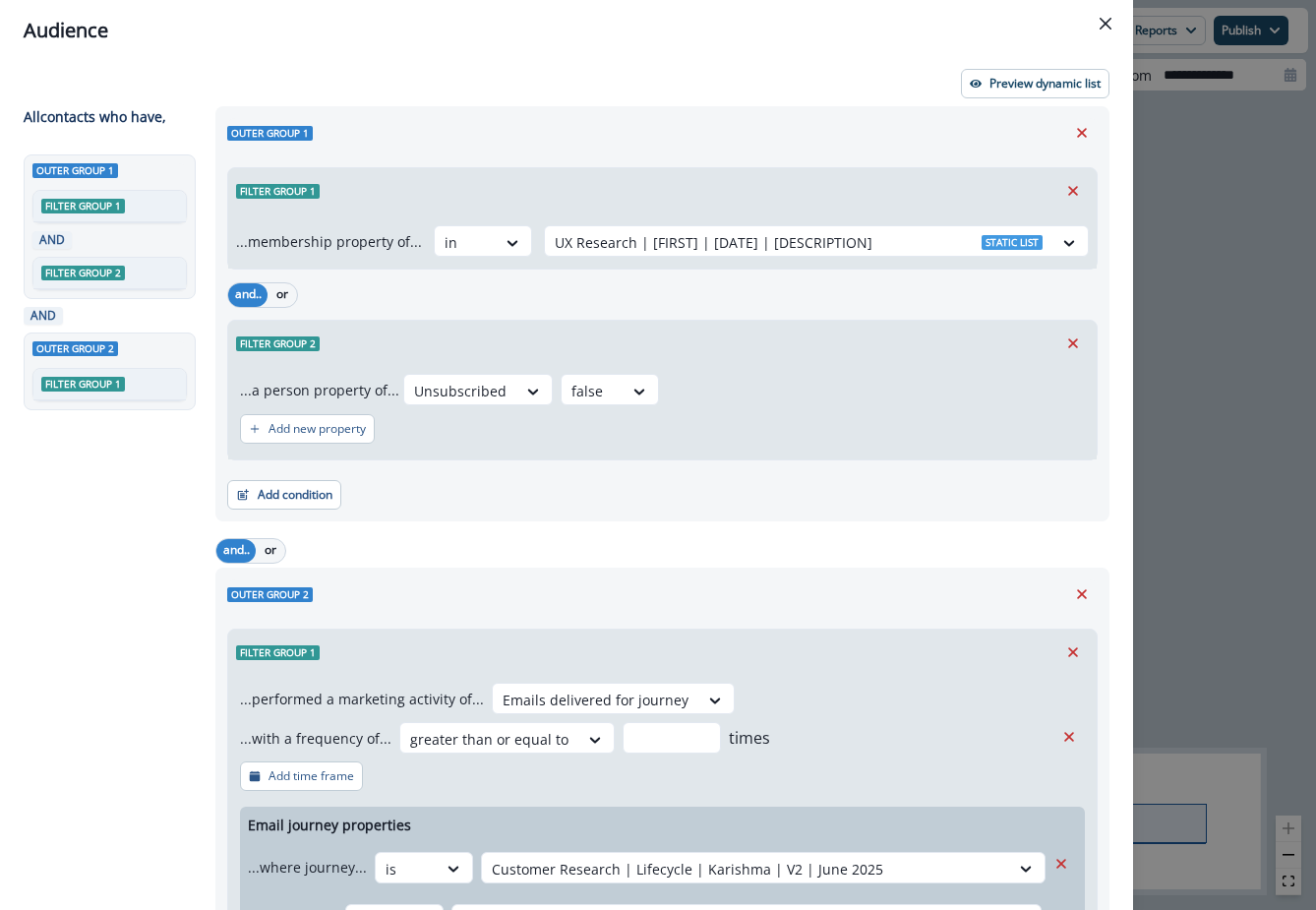 click on "Audience Preview dynamic list All  contact s who have, Outer group 1 Filter group 1 AND Filter group 2 AND Outer group 2 Filter group 1 Outer group 1 Filter group 1 ...membership property of... in UX Research | Matthew | Home Redesign | August 8 Static list and.. or Filter group 2 ...a person property of... Unsubscribed false Add new property Add condition Contact properties A person property Performed a product event Performed a marketing activity Performed a web activity List membership Salesforce campaign membership and.. or Outer group 2 Filter group 1 ...performed a marketing activity of... Emails delivered for journey ...with a frequency of... greater than or equal to * times Add time frame Email journey properties ...where journey... is Customer Research | Lifecycle | Karishma | V2 | June 2025 ...and email... is All emails and.. or ...where journey... is UX Research Journey | Activated Non | August 8 ...and email... is All emails and.. or ...where journey... is UX Research Journey | Churn | August 8 is" at bounding box center [658, 455] 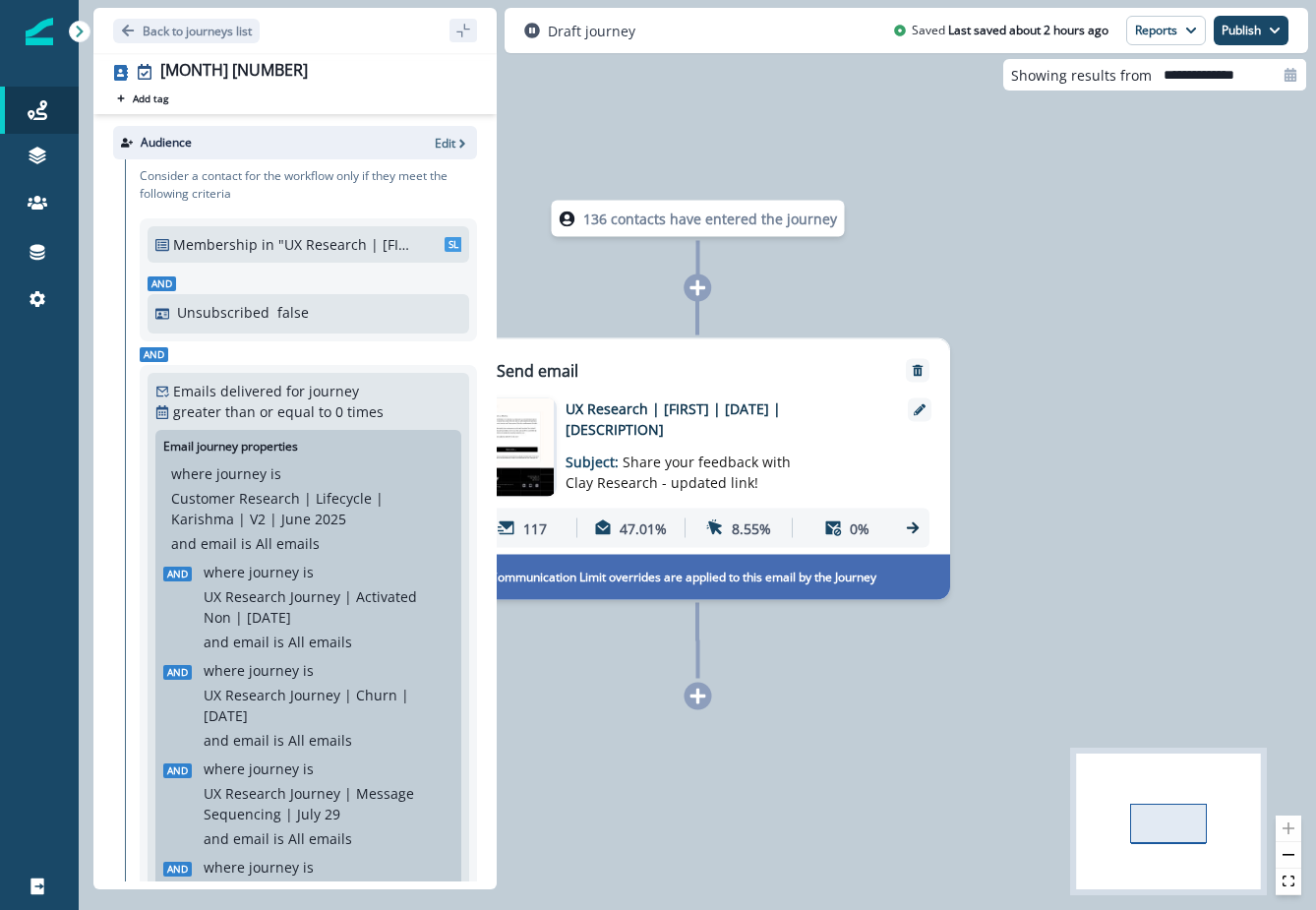 click on "136 contacts have entered the journey Send email Email asset changed, journey reports will be subject to change This asset has overrides for  UX Research | Matthew | August 8 | Home Redesign Subject:   Share your feedback with Clay Research - updated link! 117 47.01% 8.55% 0% Communication Limit overrides are applied to this email by the Journey" at bounding box center [697, 455] 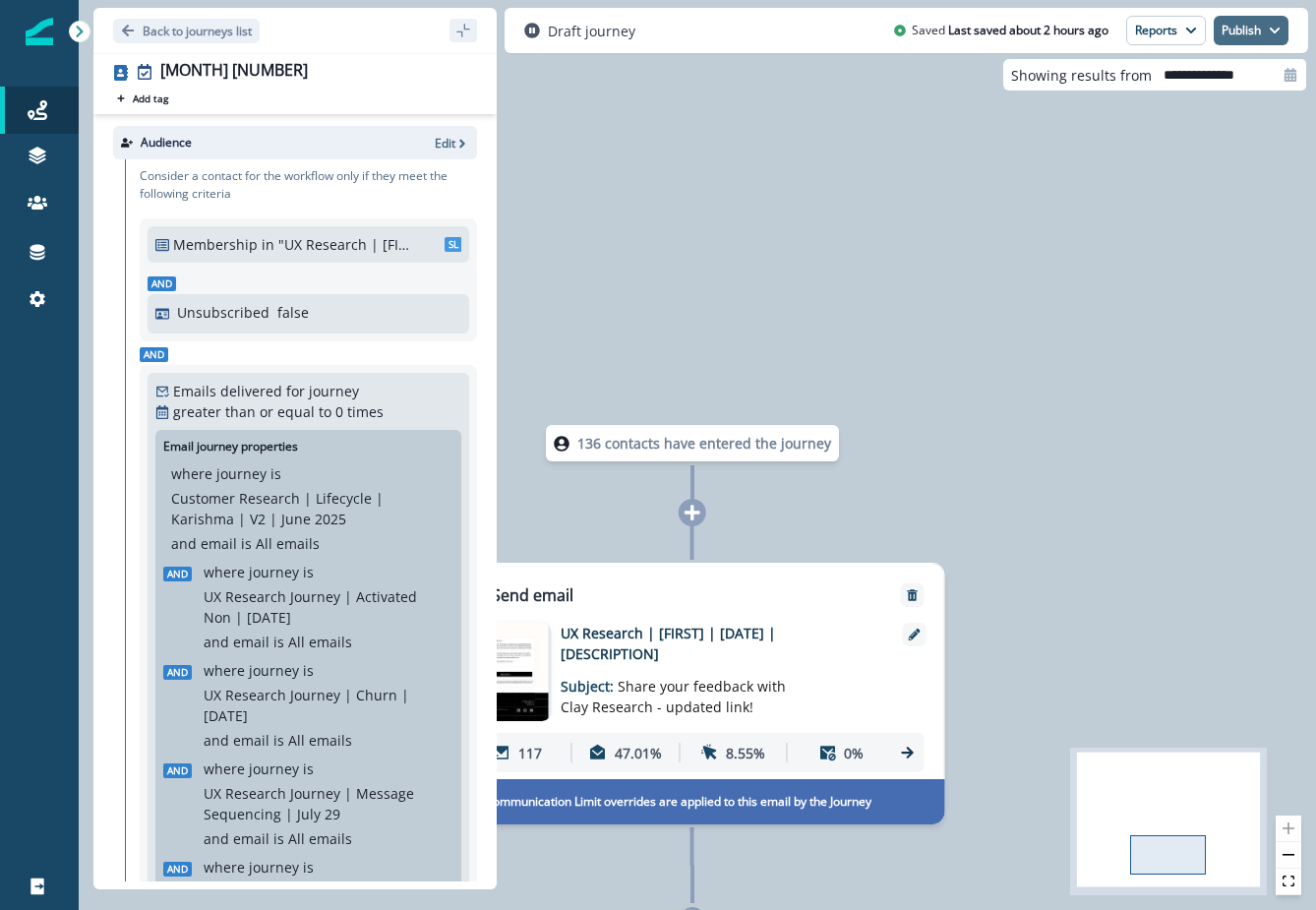 click on "Publish" at bounding box center (1251, 30) 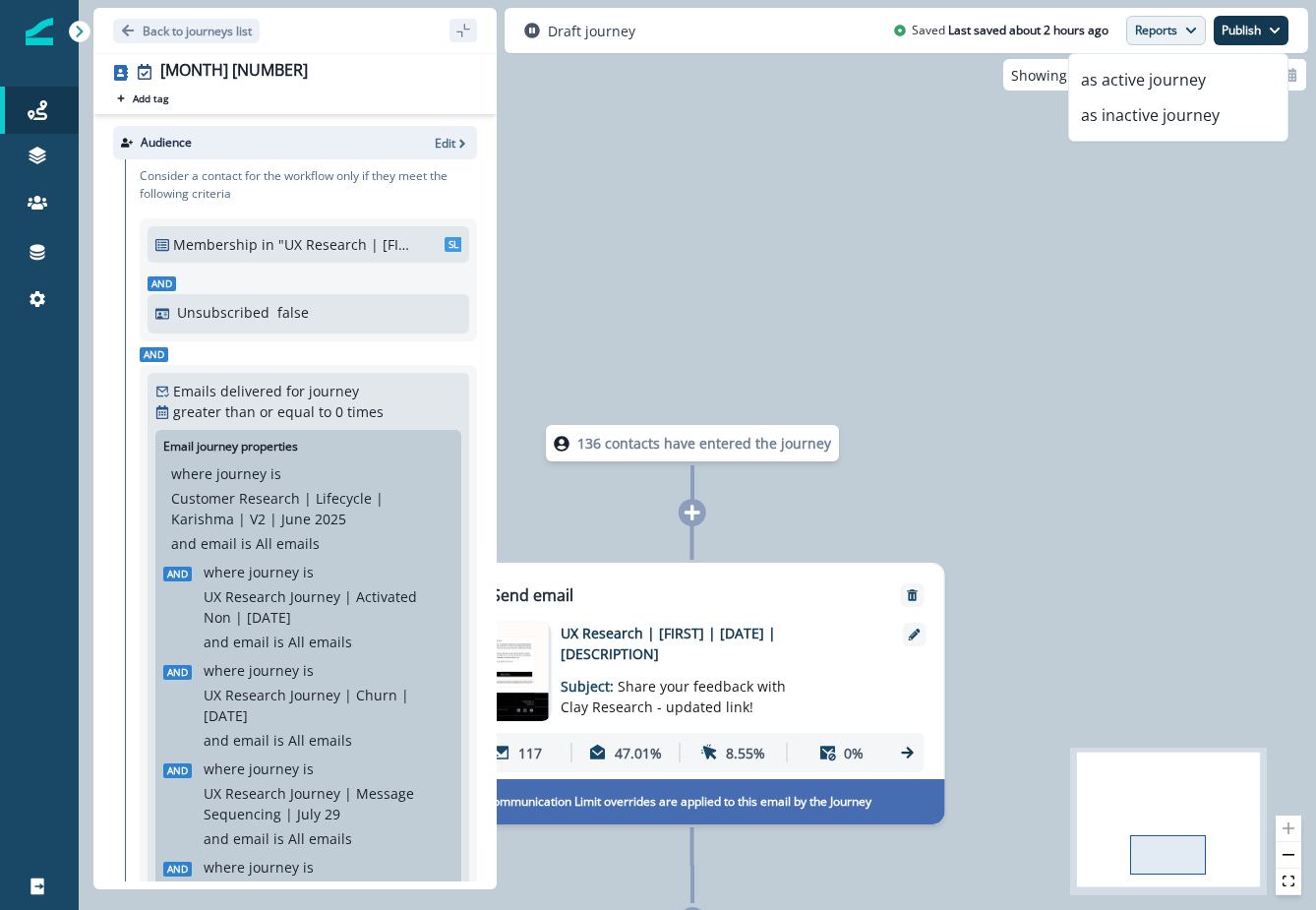 click on "Reports" at bounding box center [1166, 30] 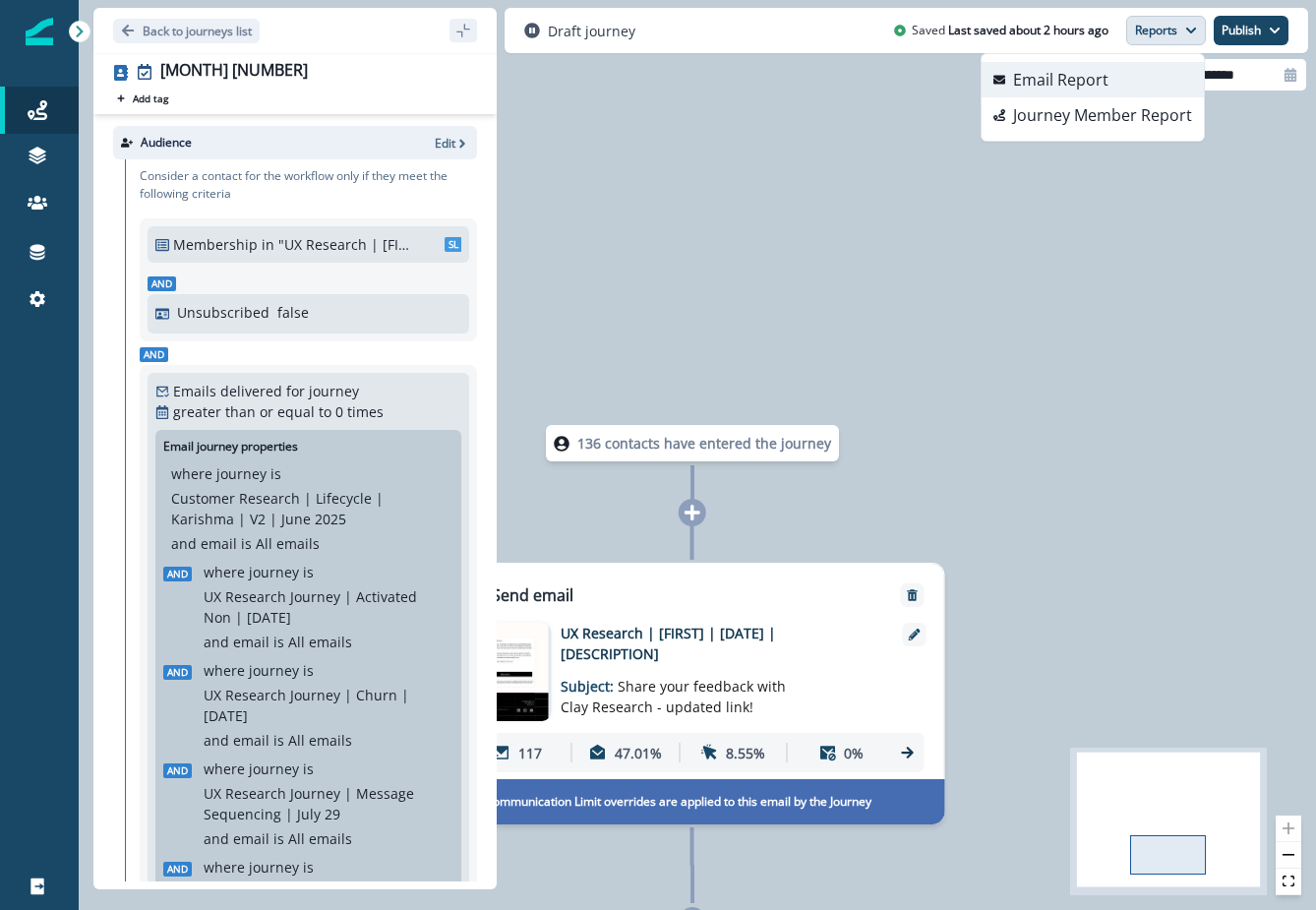 click on "Email Report" at bounding box center [1093, 80] 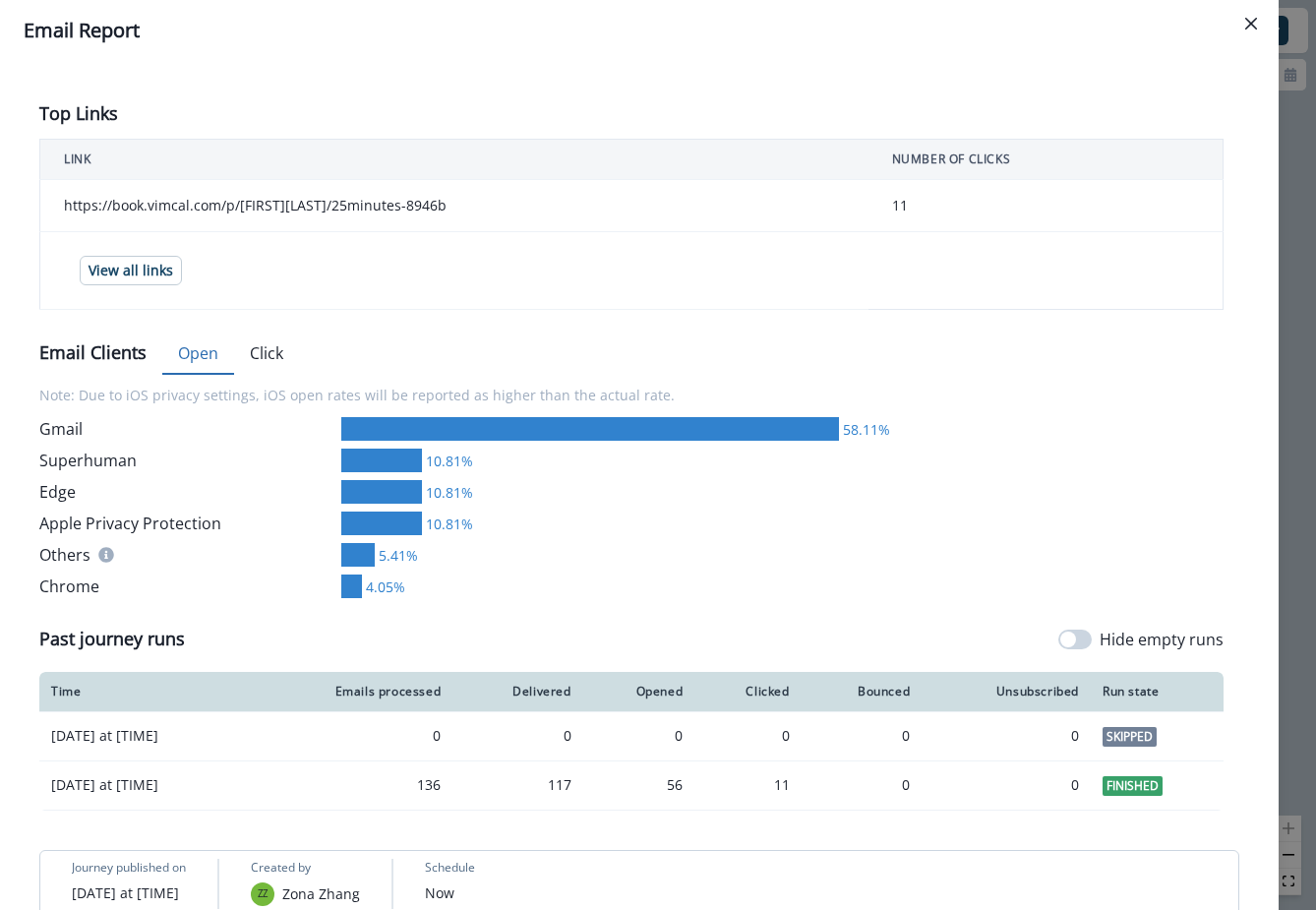 scroll, scrollTop: 704, scrollLeft: 0, axis: vertical 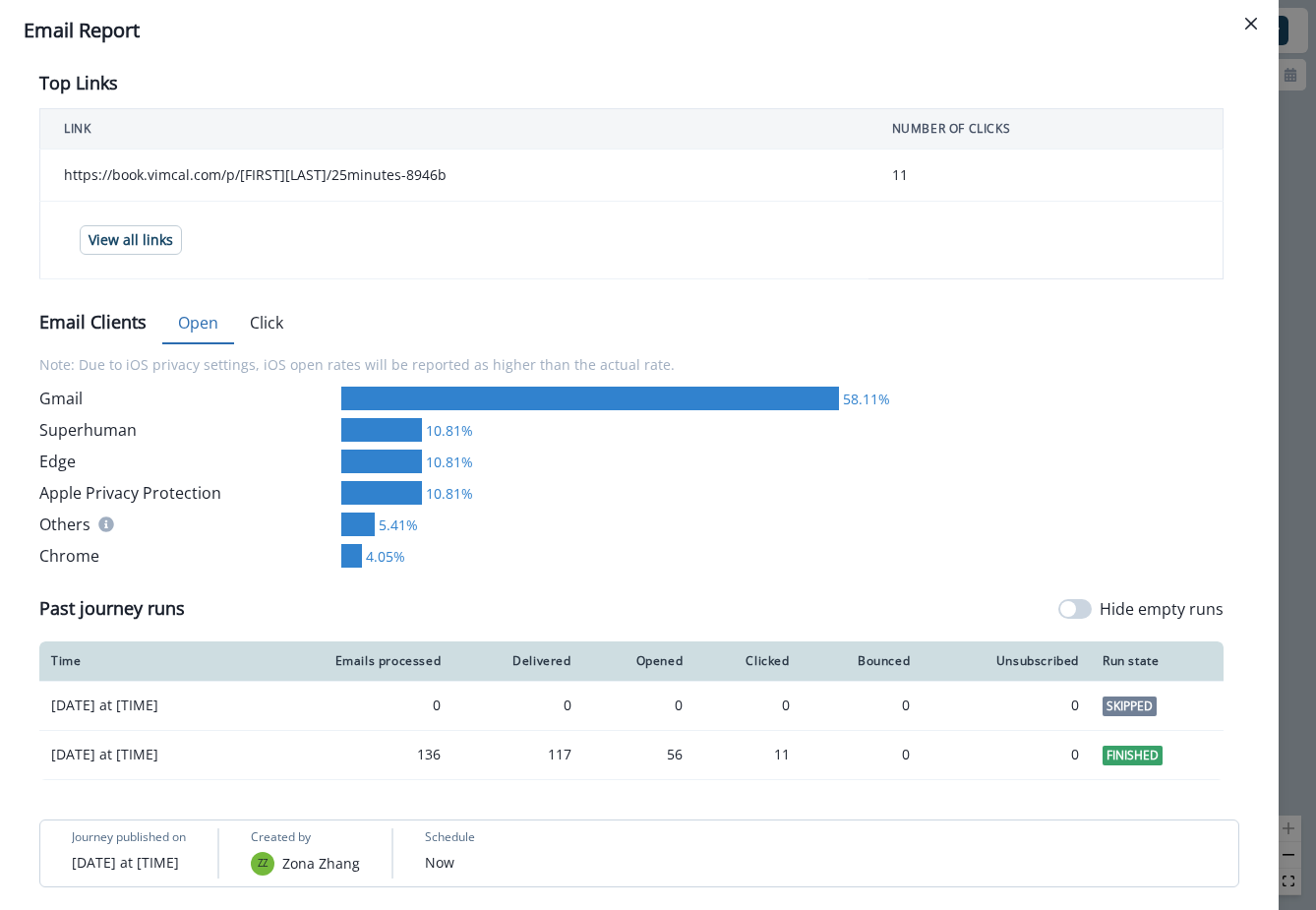 type 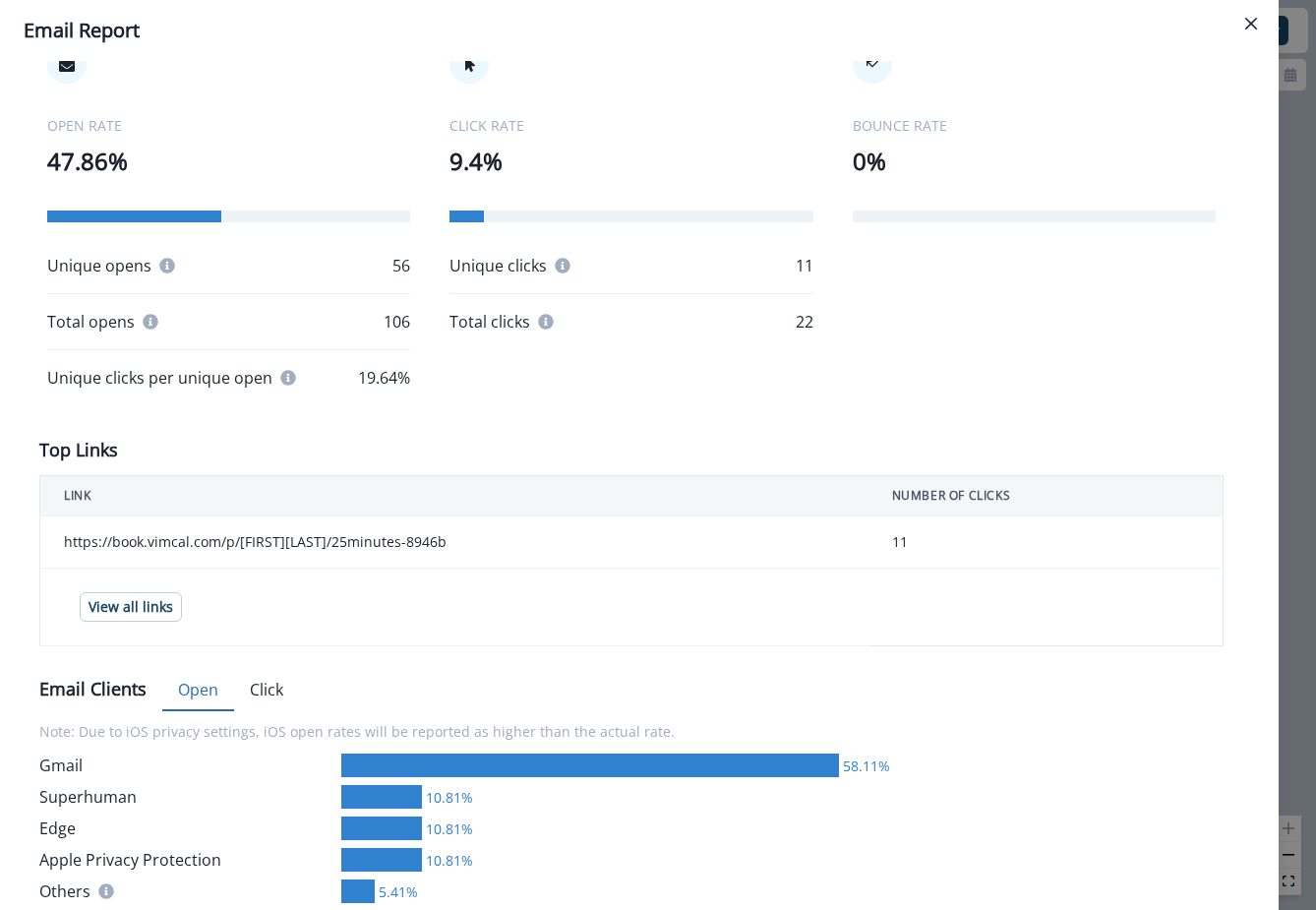 scroll, scrollTop: 0, scrollLeft: 0, axis: both 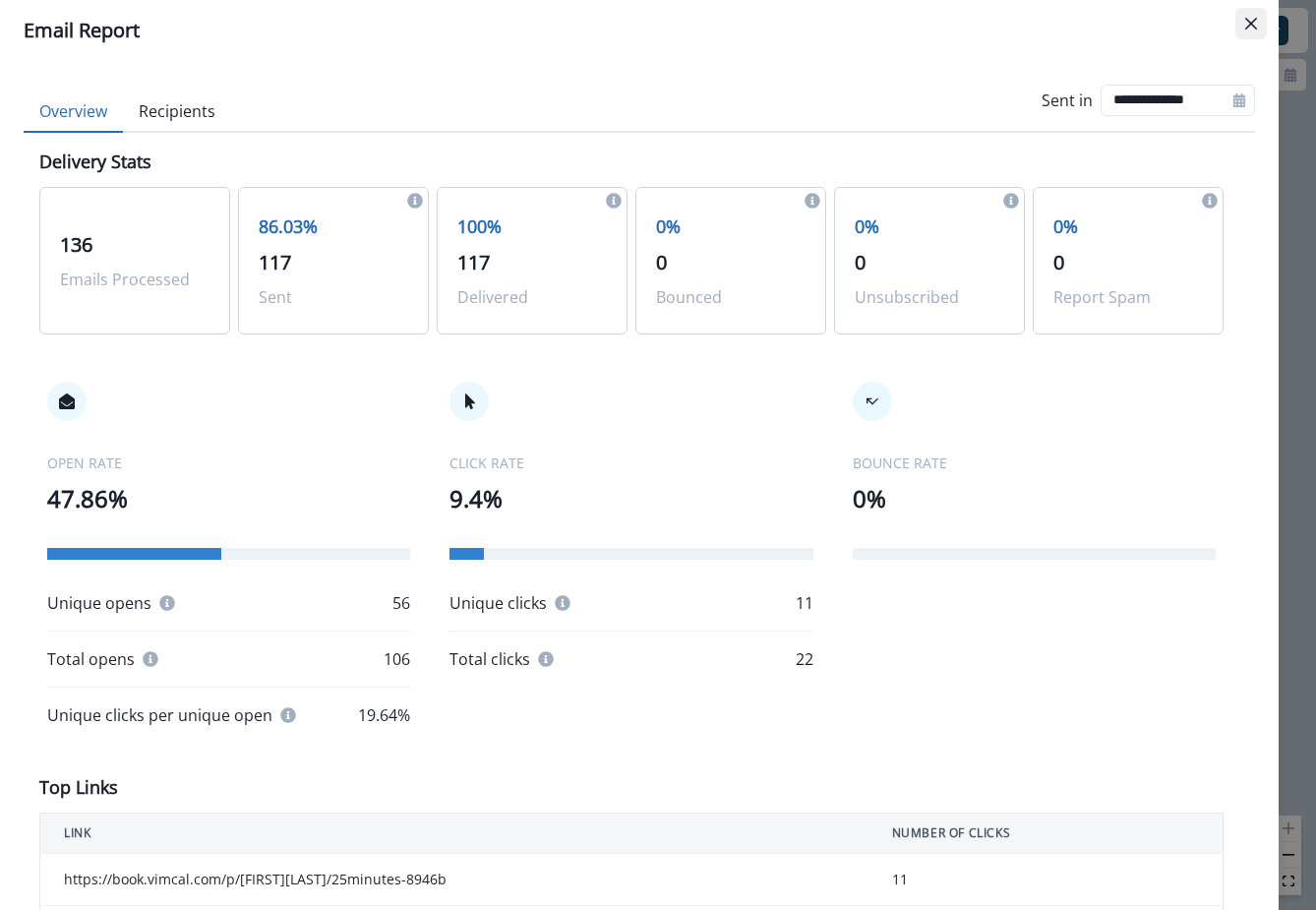 click at bounding box center (1251, 24) 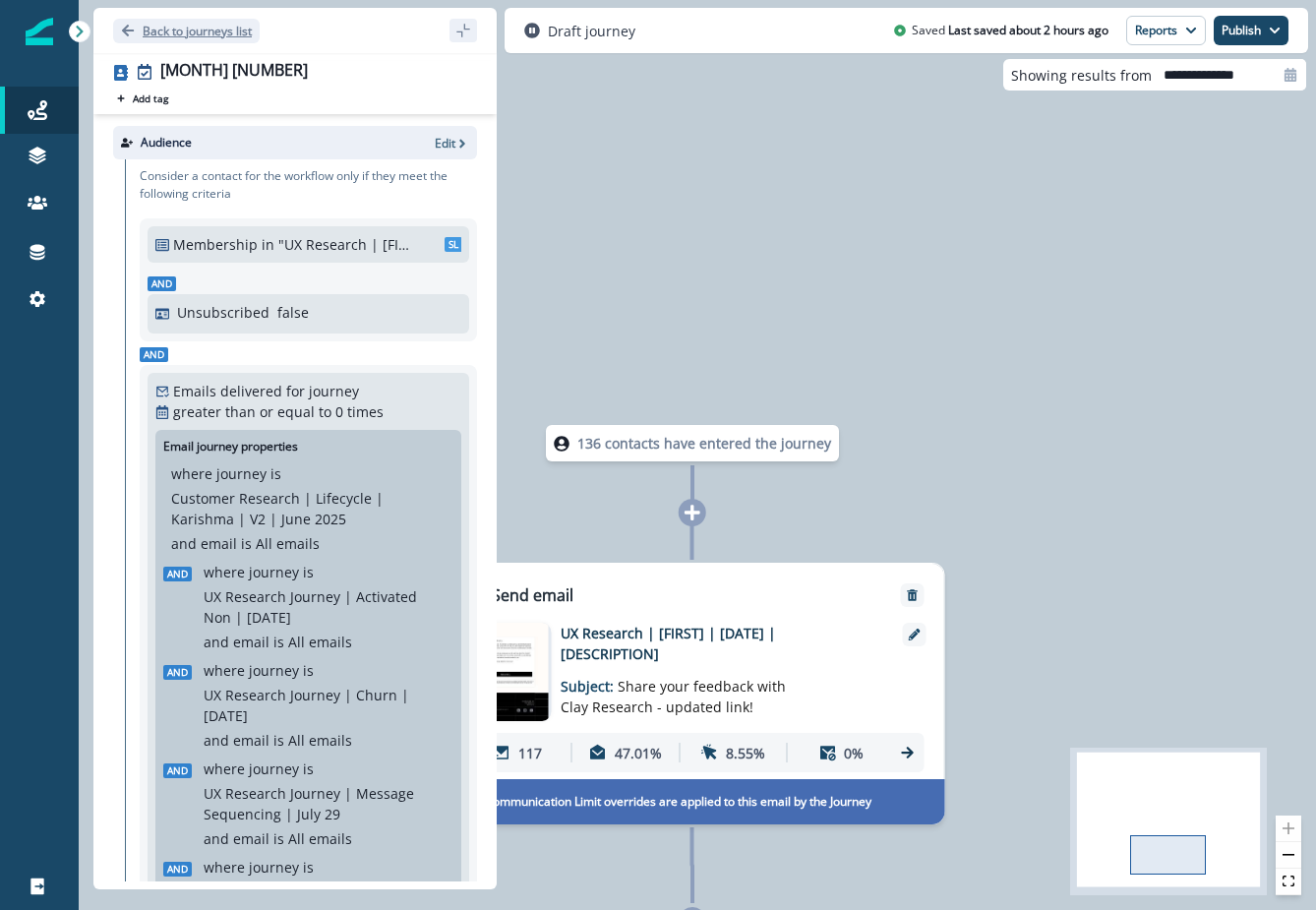 click on "Back to journeys list" at bounding box center [197, 30] 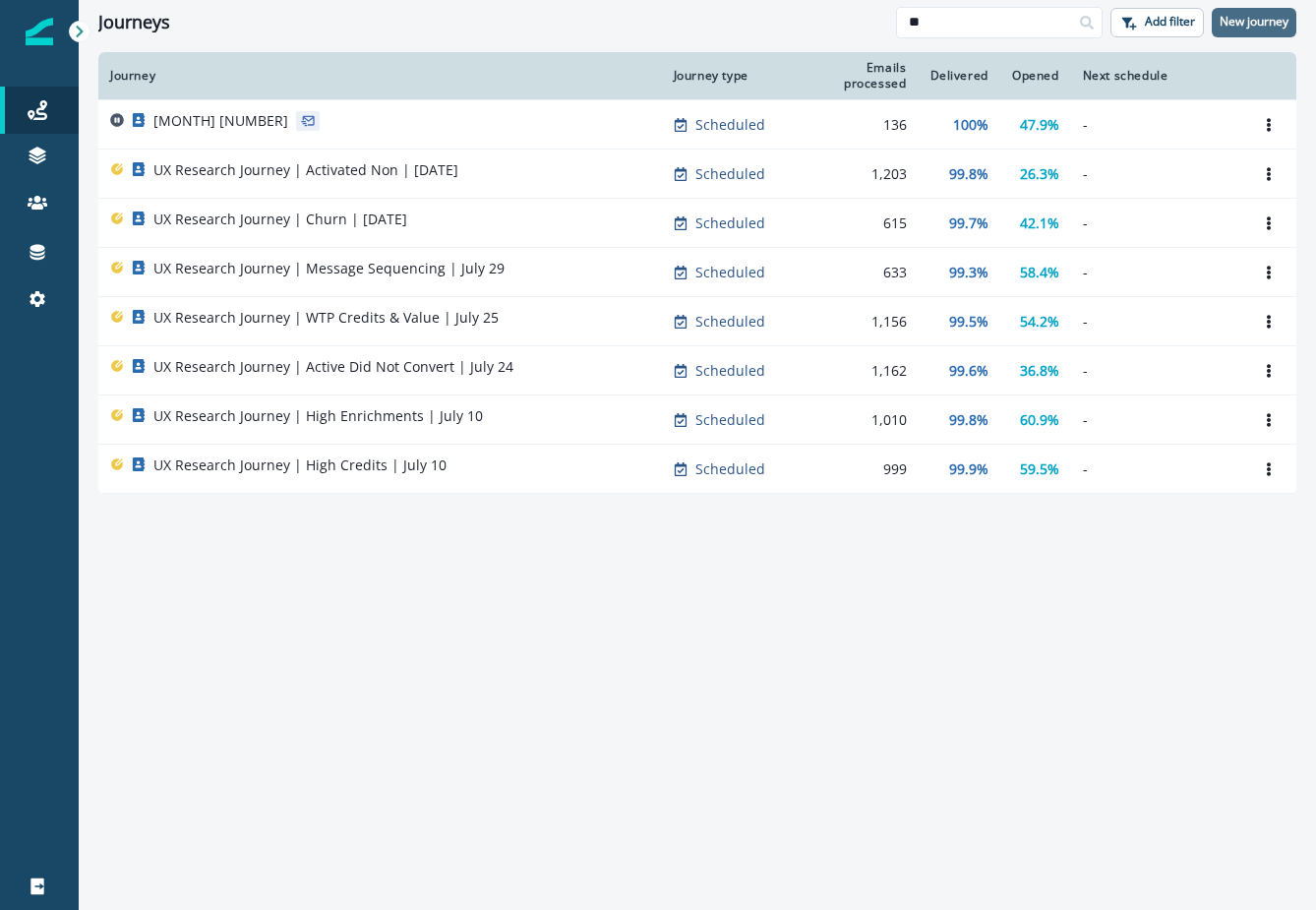 click on "New journey" at bounding box center [1254, 22] 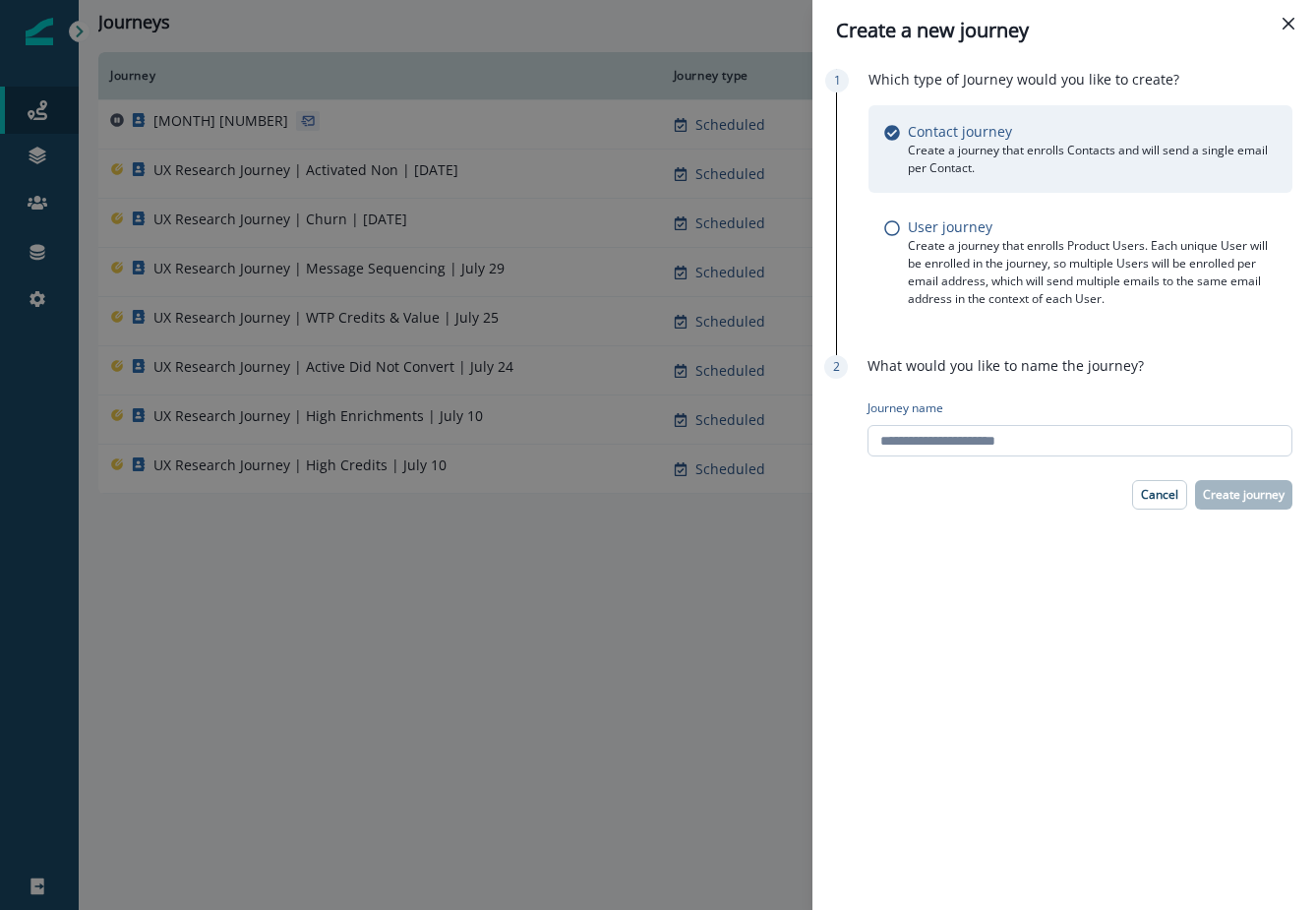 click on "Journey name" at bounding box center [1080, 441] 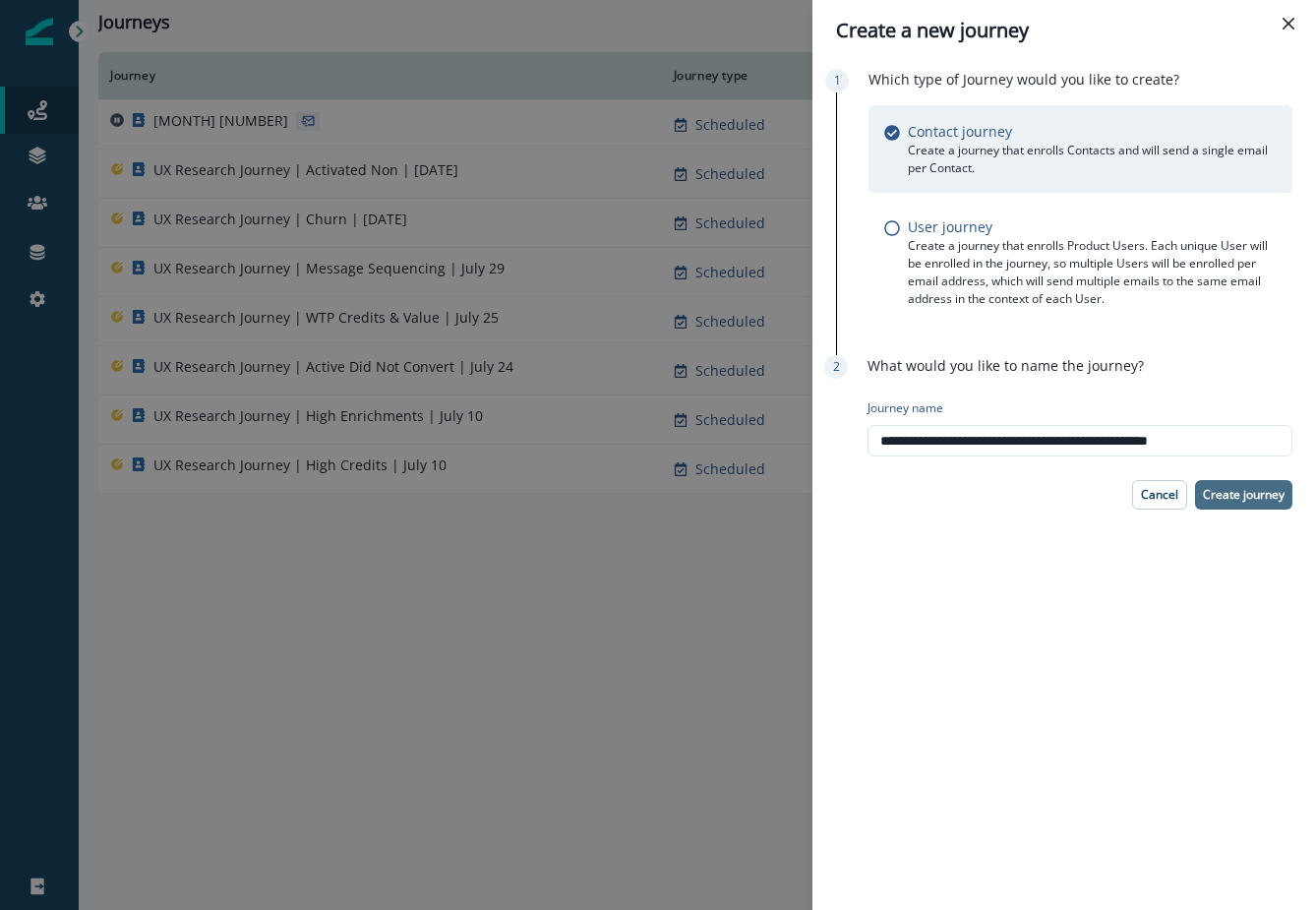 type on "**********" 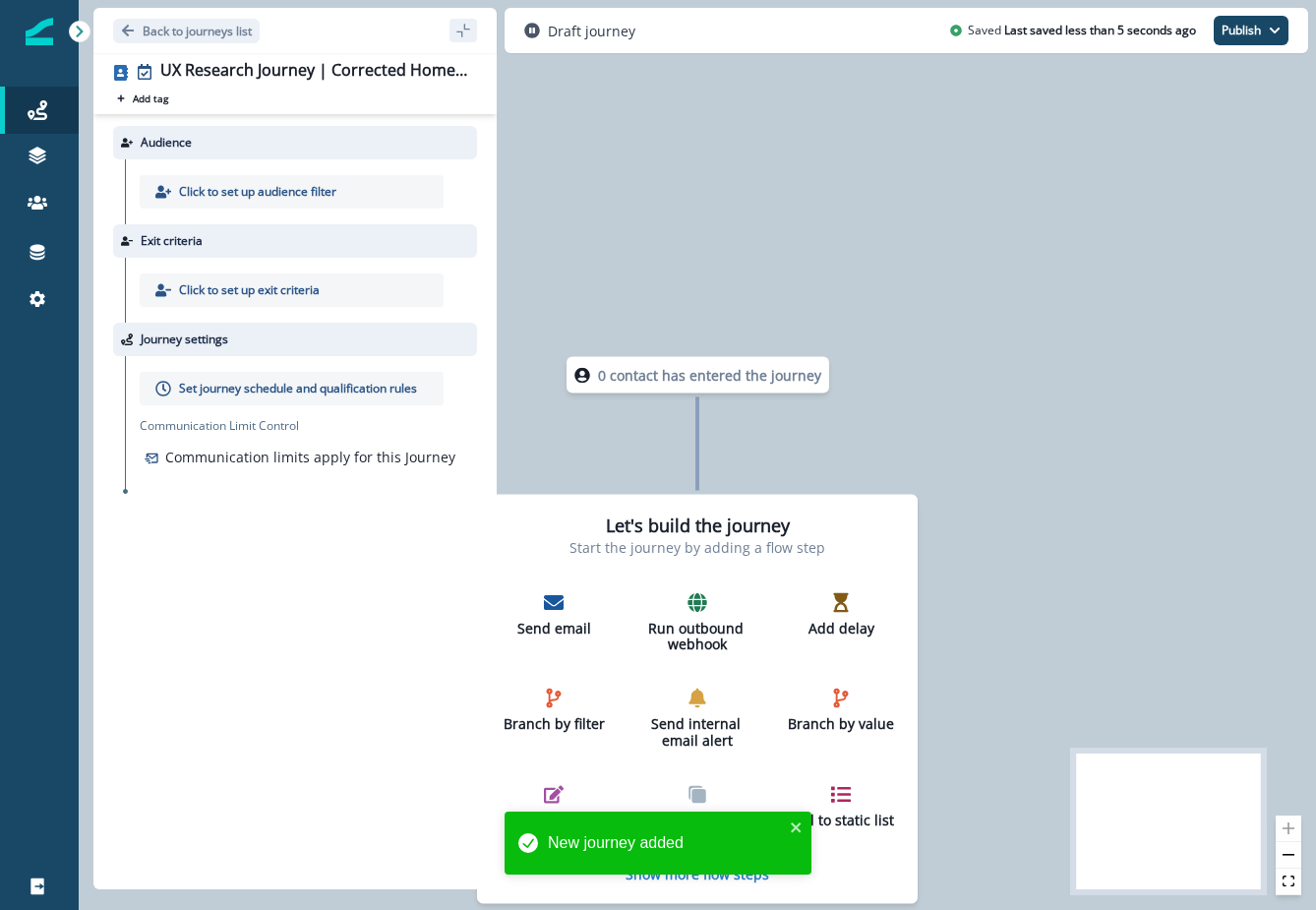 click on "Click to set up audience filter" at bounding box center (258, 192) 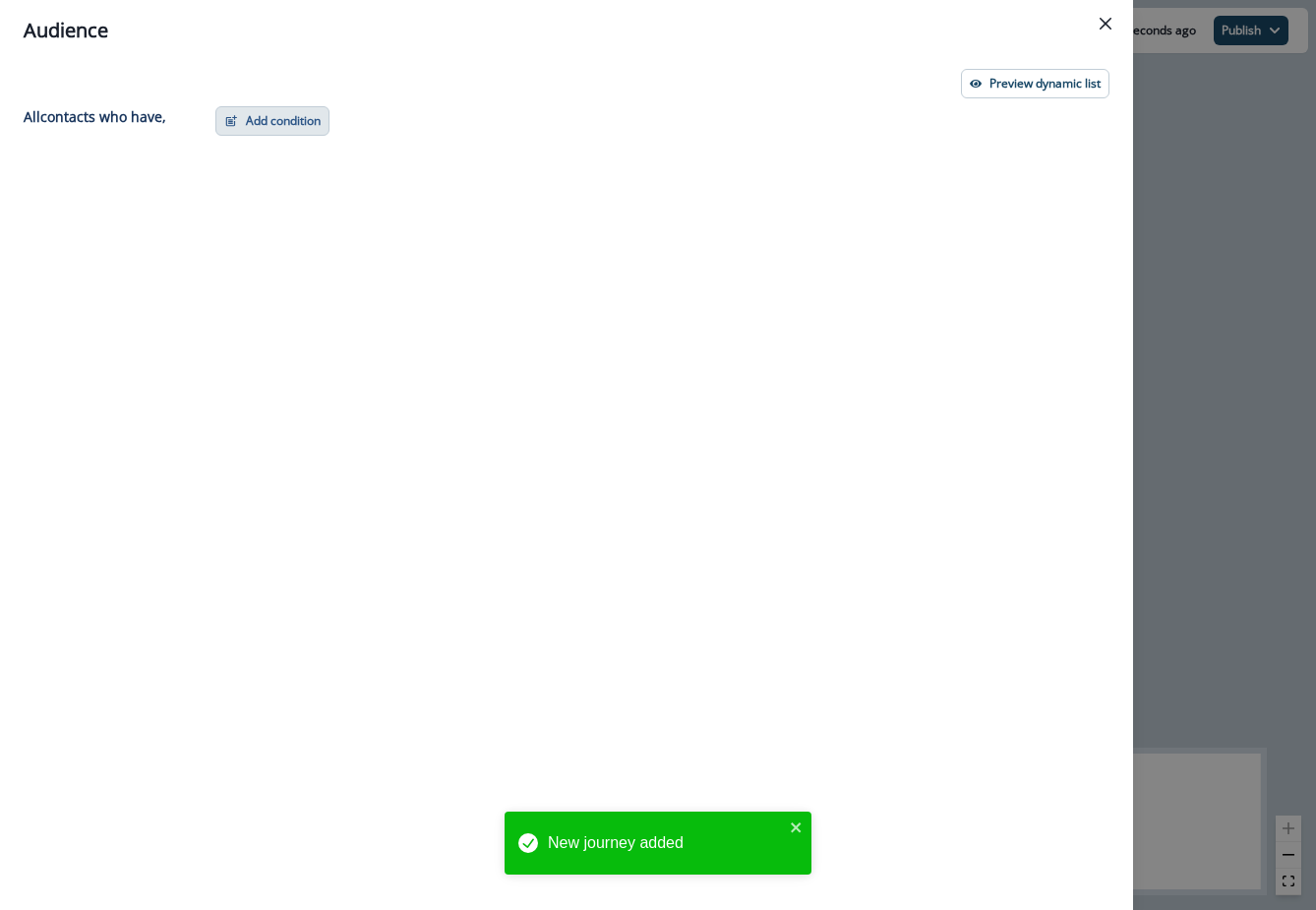click on "Add condition" at bounding box center (272, 121) 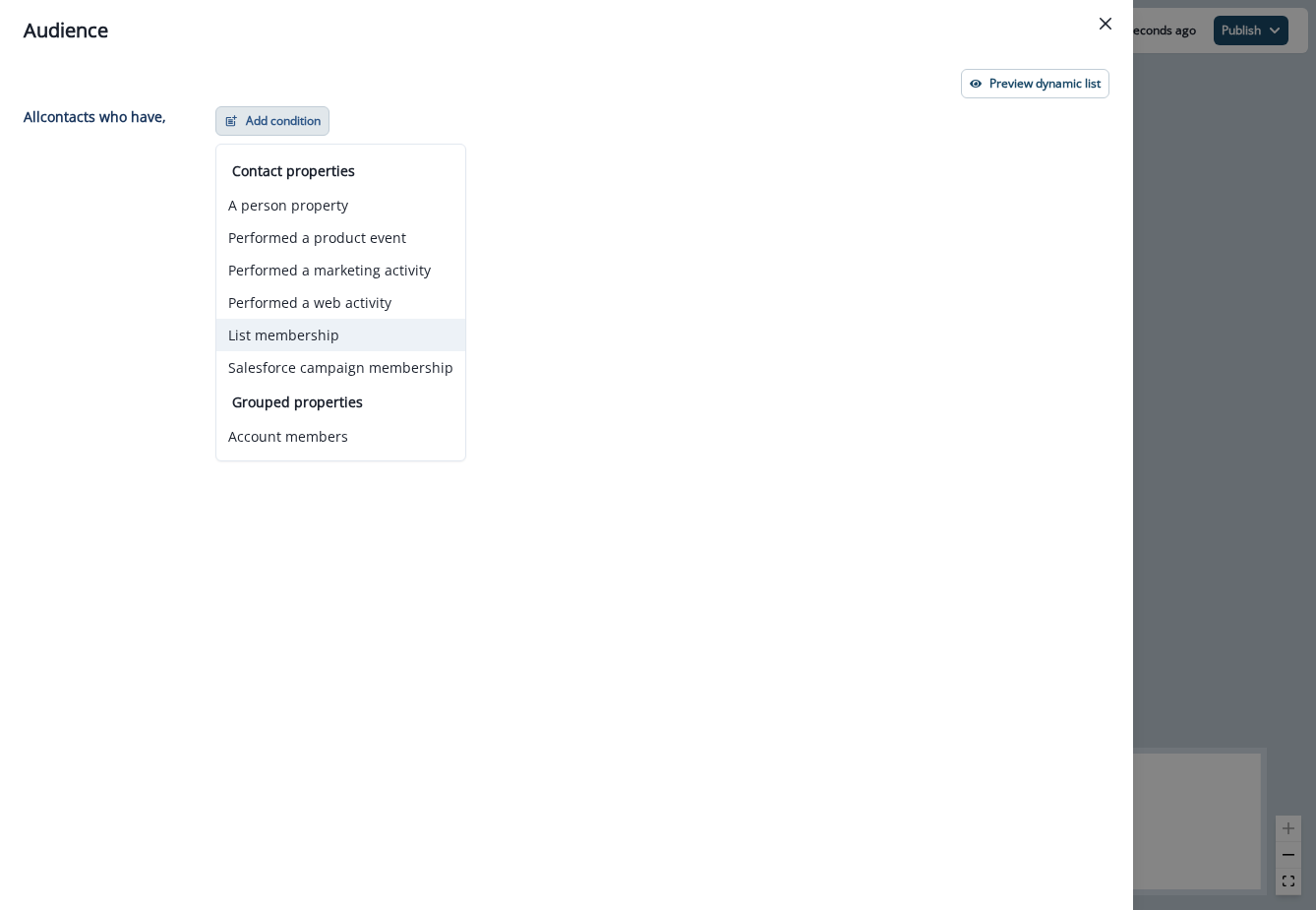 click on "List membership" at bounding box center (340, 334) 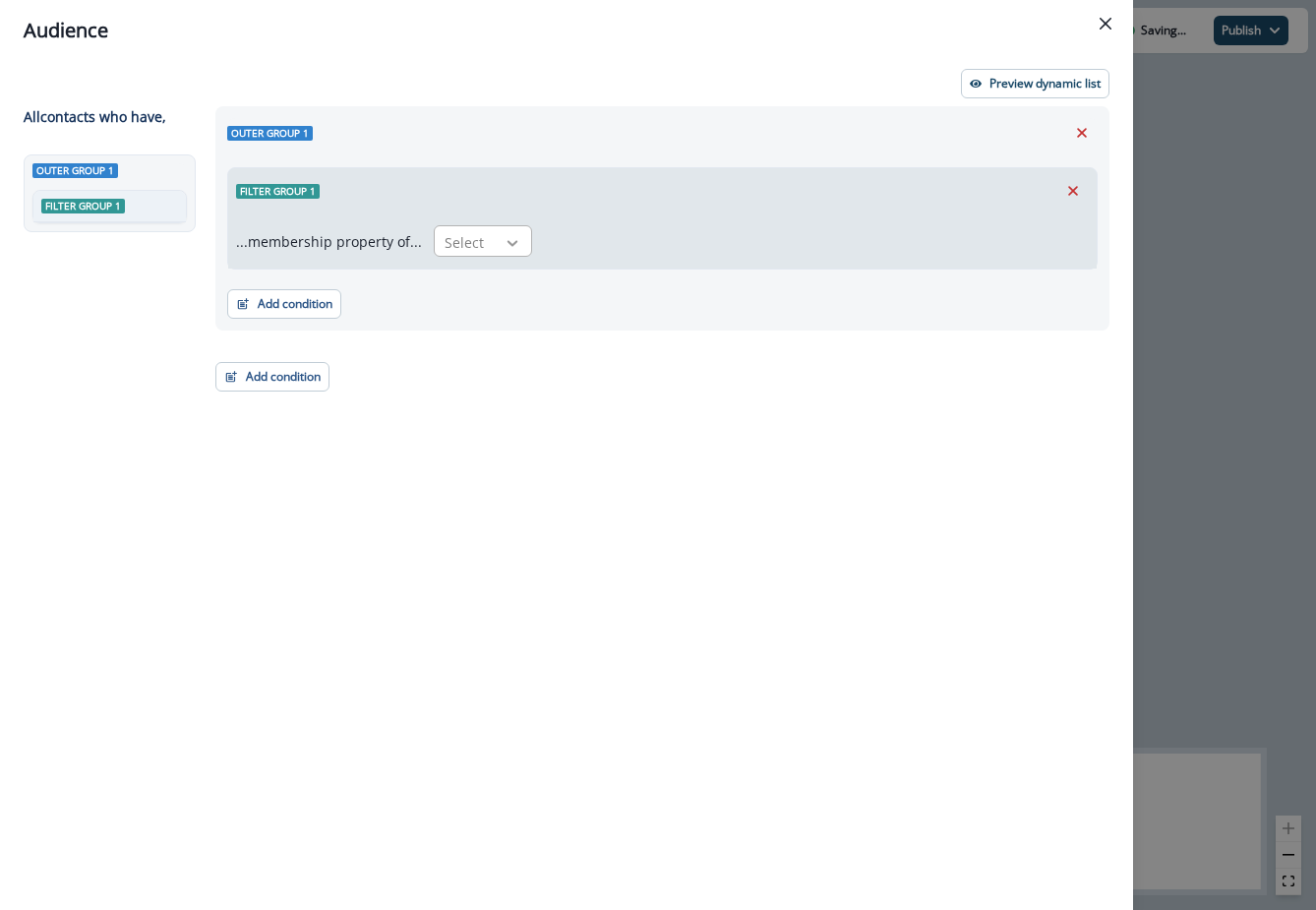 click 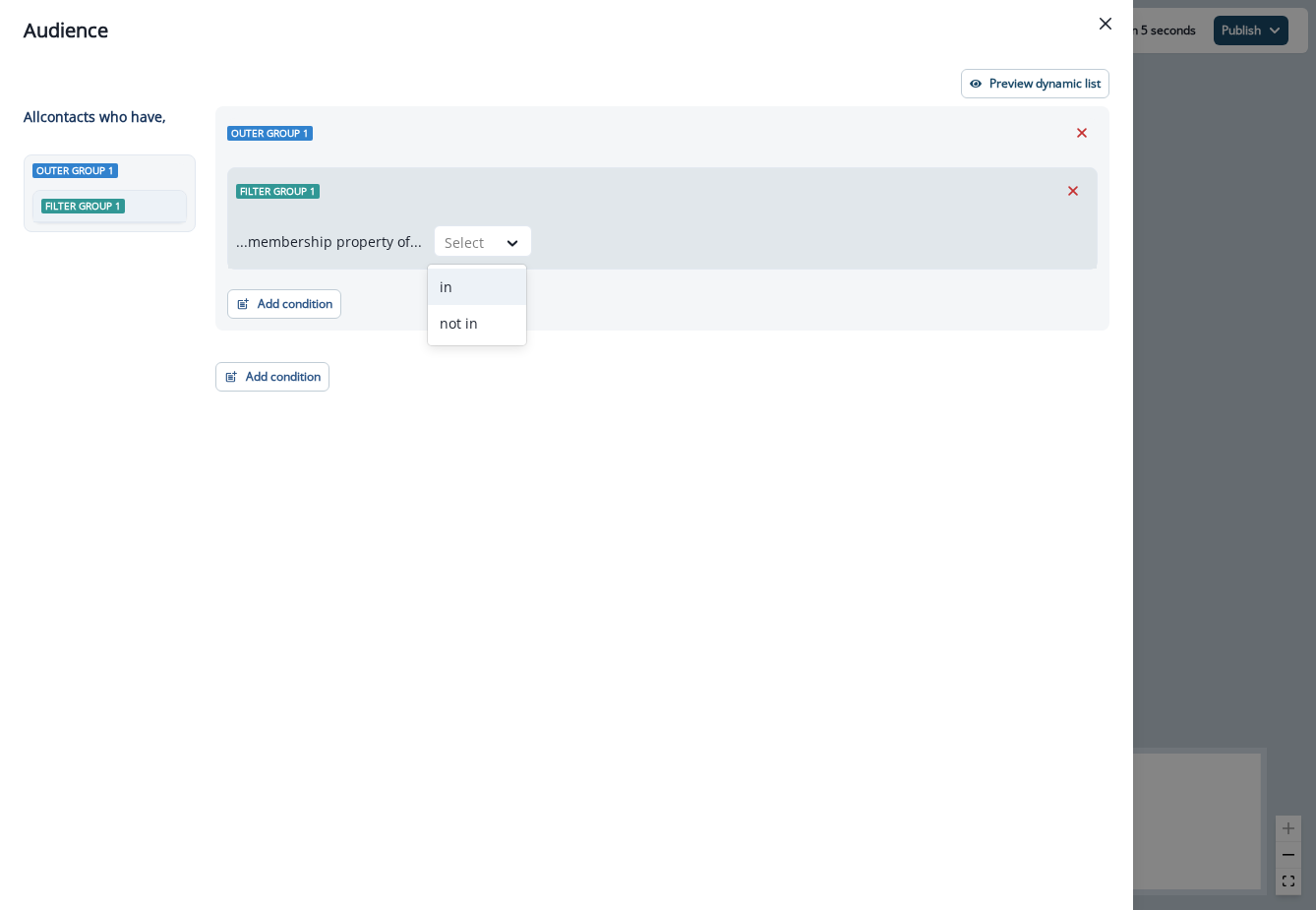 click on "in" at bounding box center [477, 286] 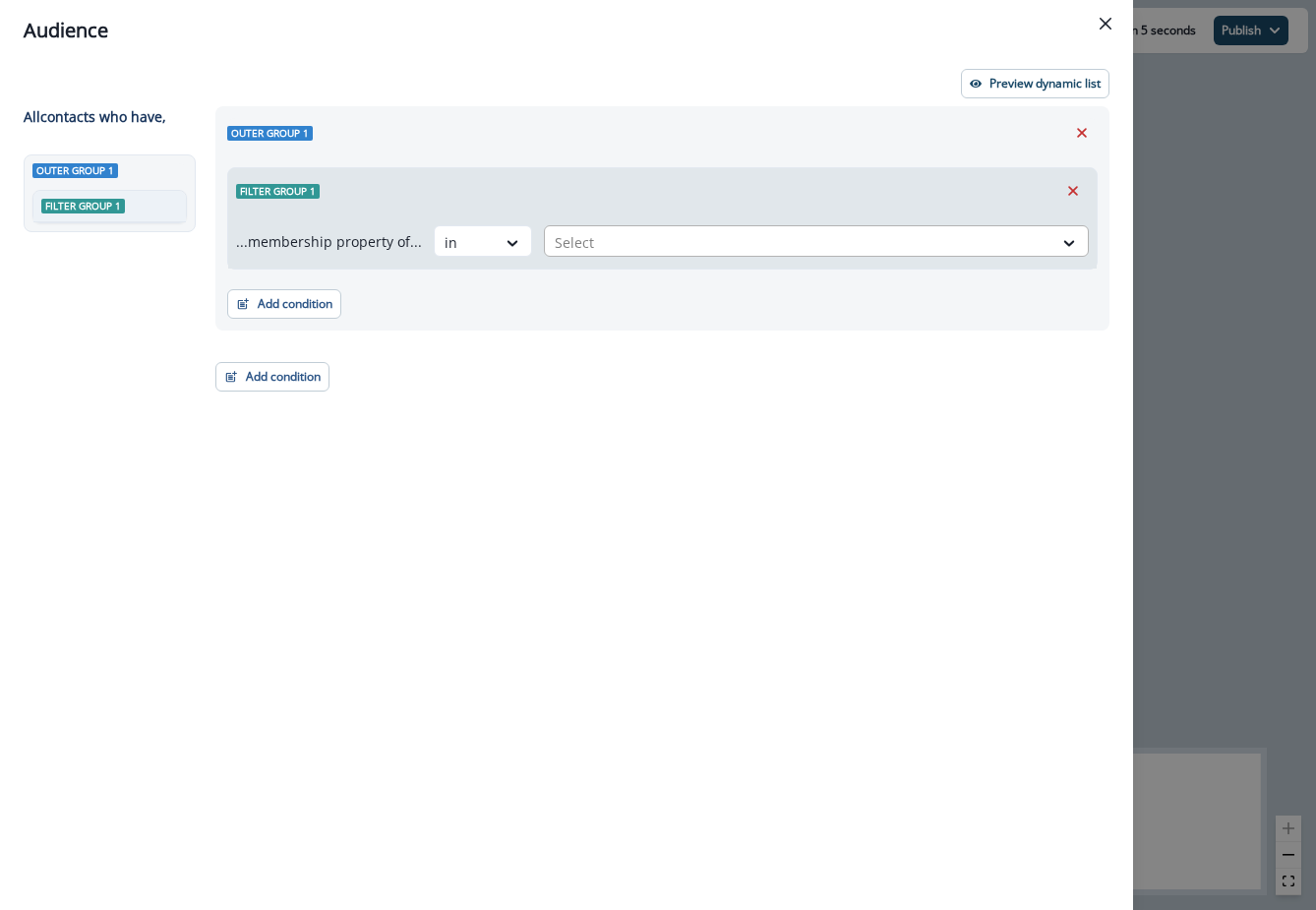 click at bounding box center (799, 242) 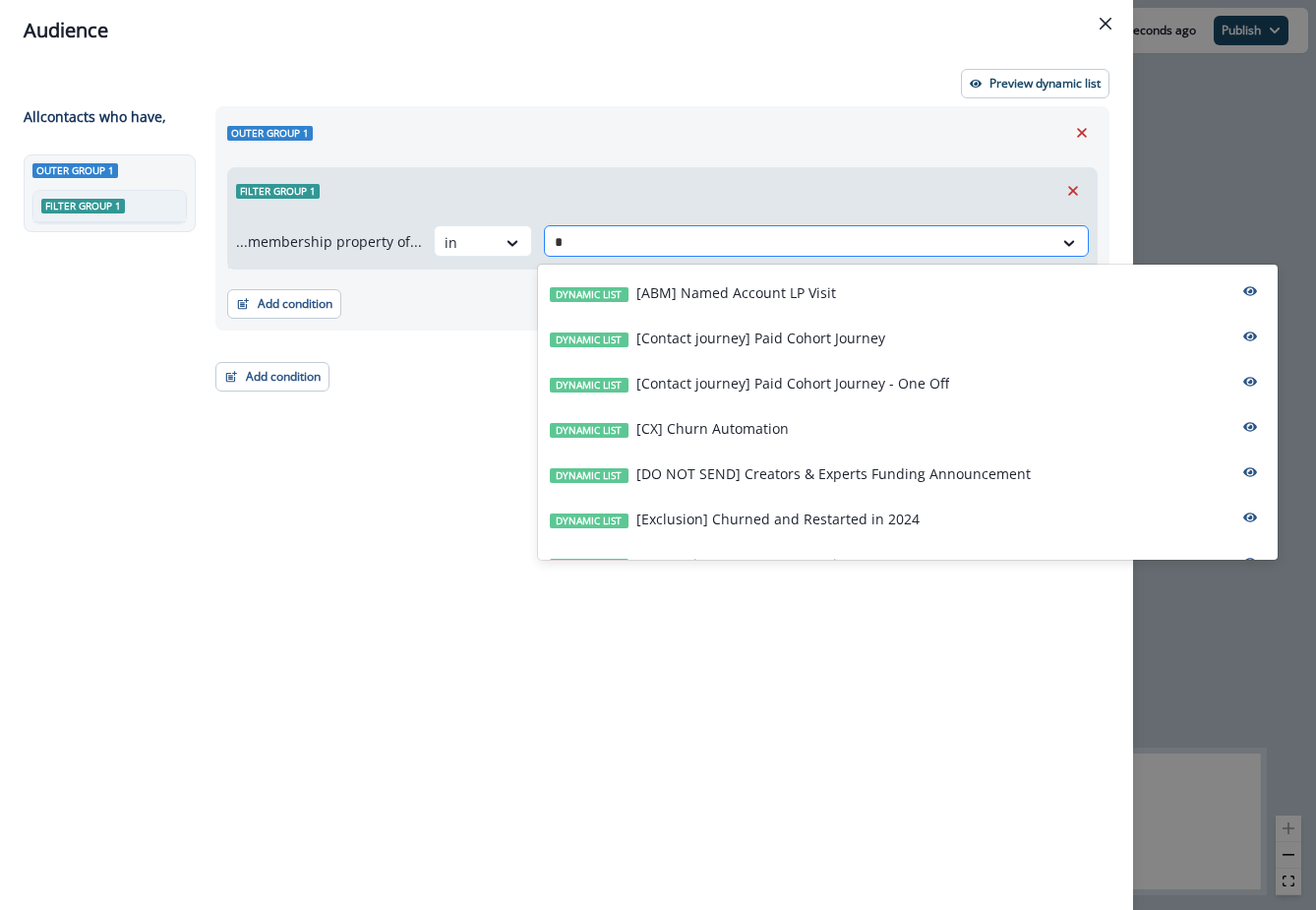 type on "**" 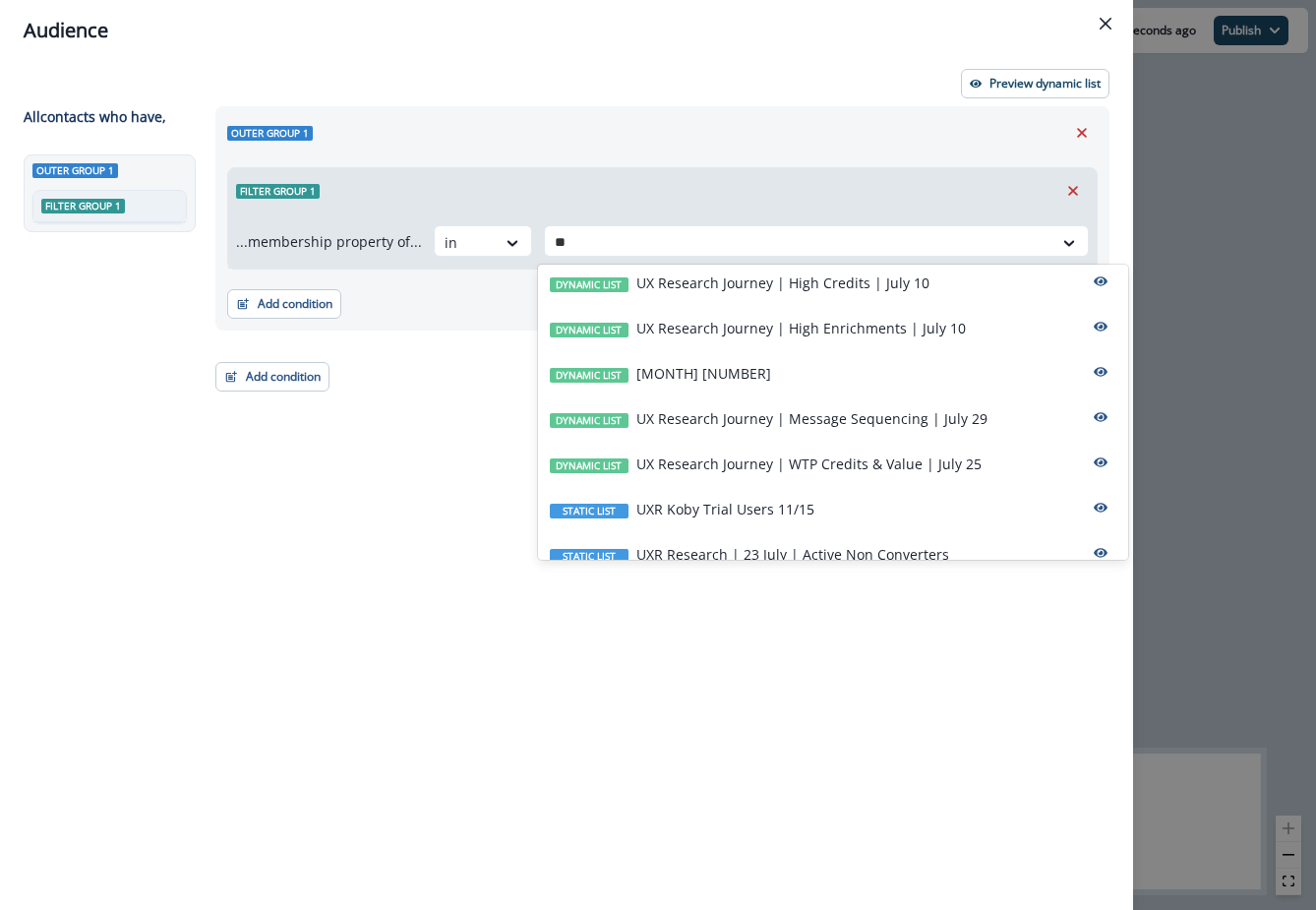 scroll, scrollTop: 475, scrollLeft: 0, axis: vertical 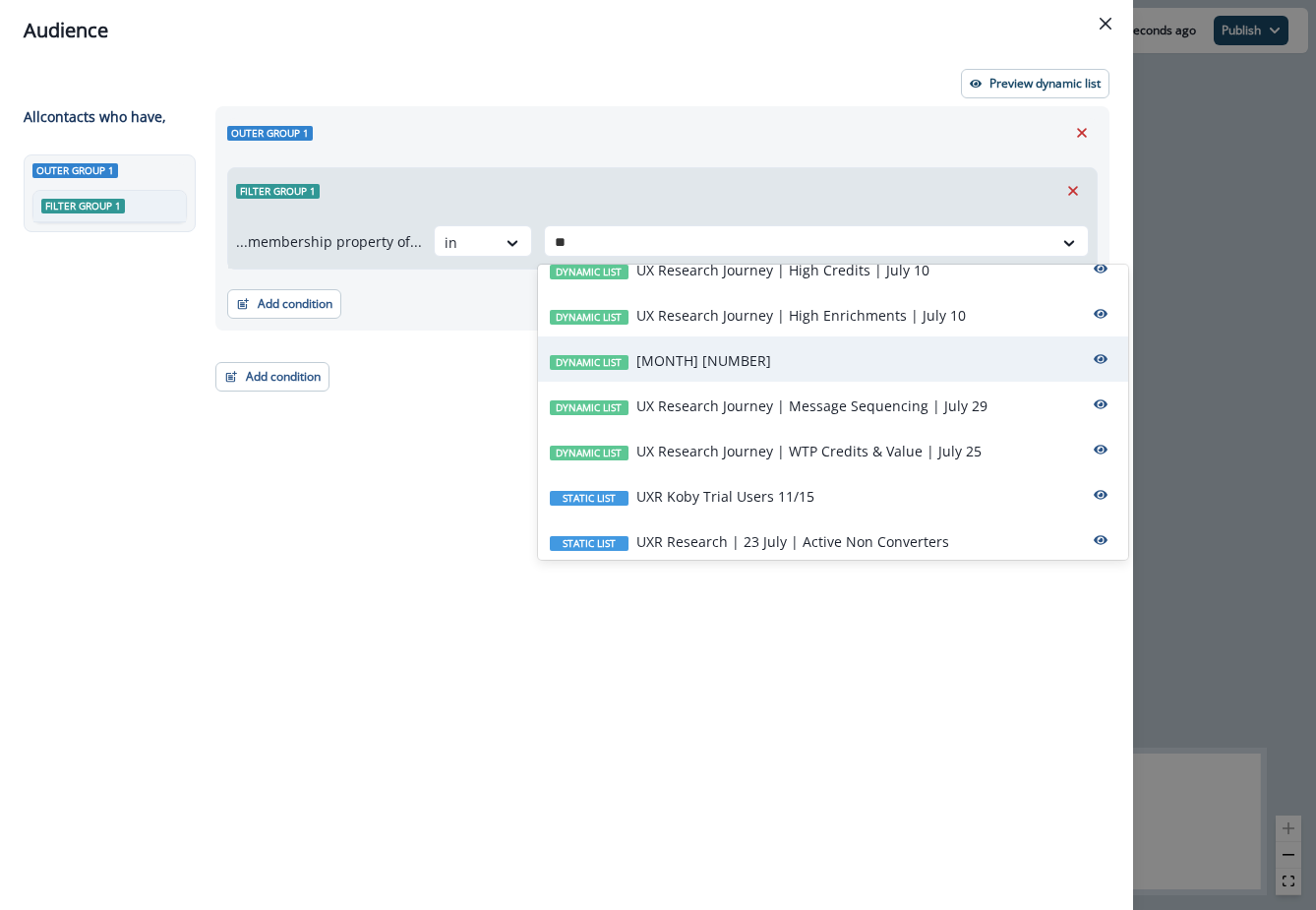 click on "UX Research Journey | Home Redesign | July 8" at bounding box center (703, 360) 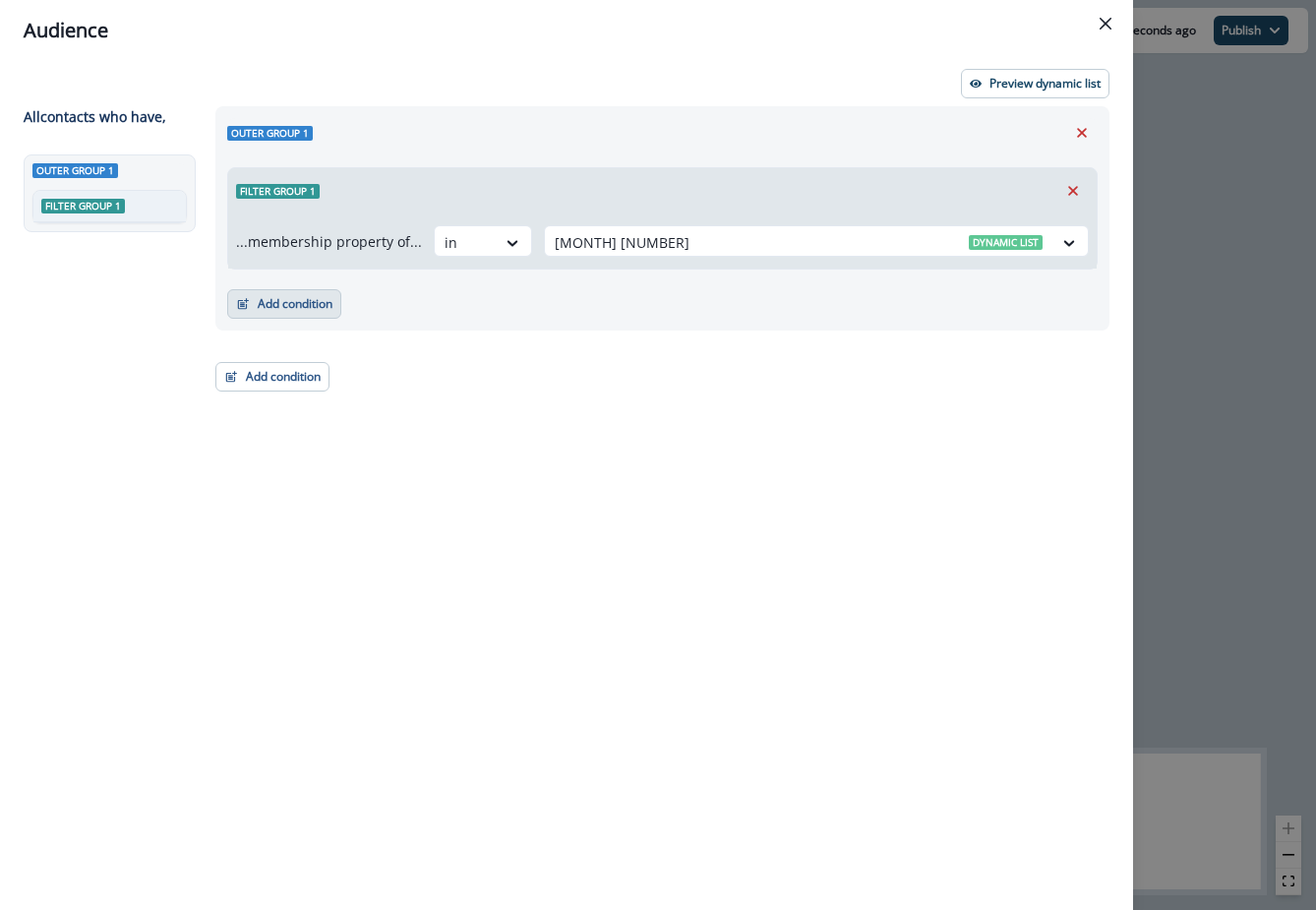 click on "Add condition" at bounding box center (284, 304) 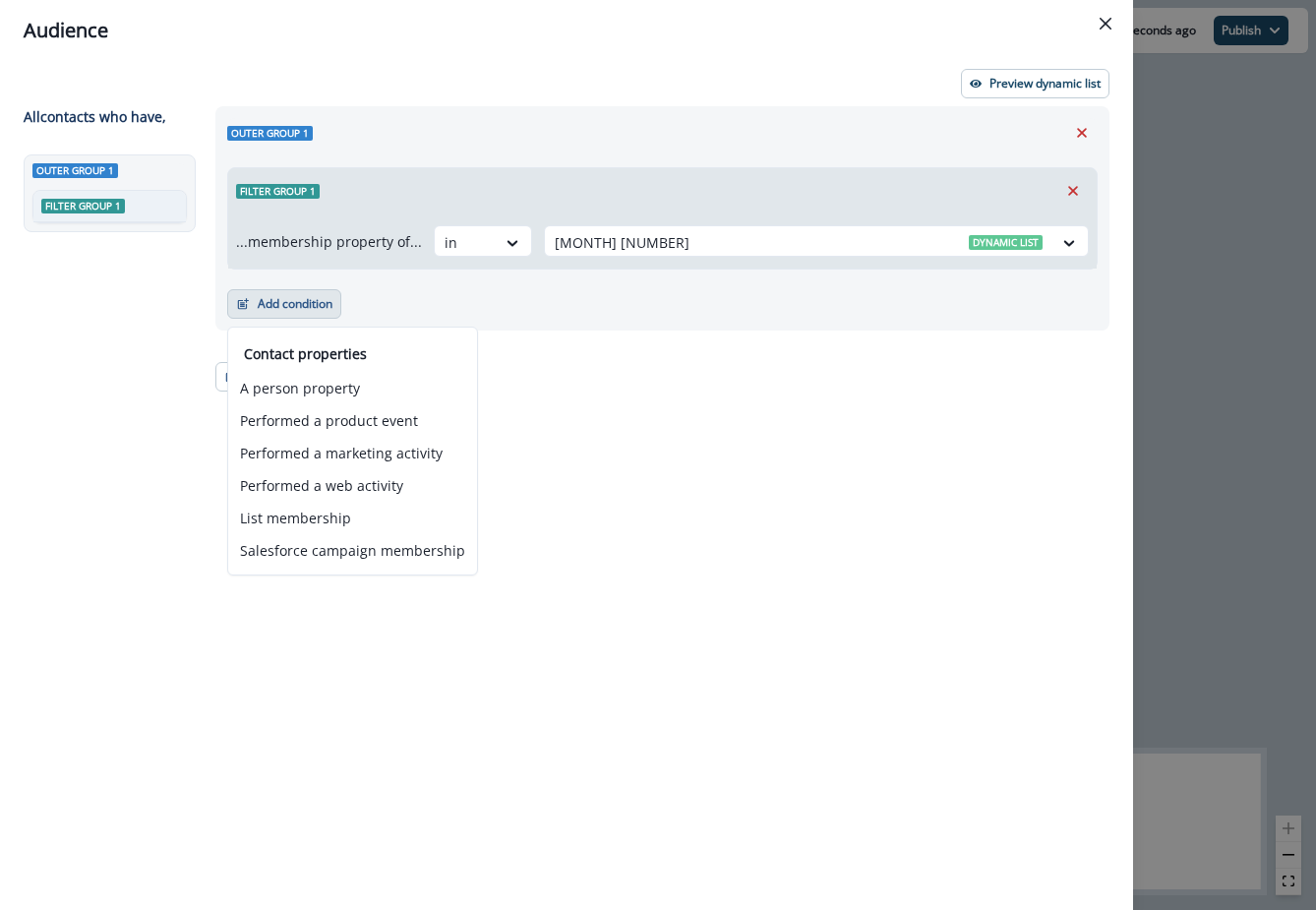click on "Outer group 1 Filter group 1" at bounding box center [113, 496] 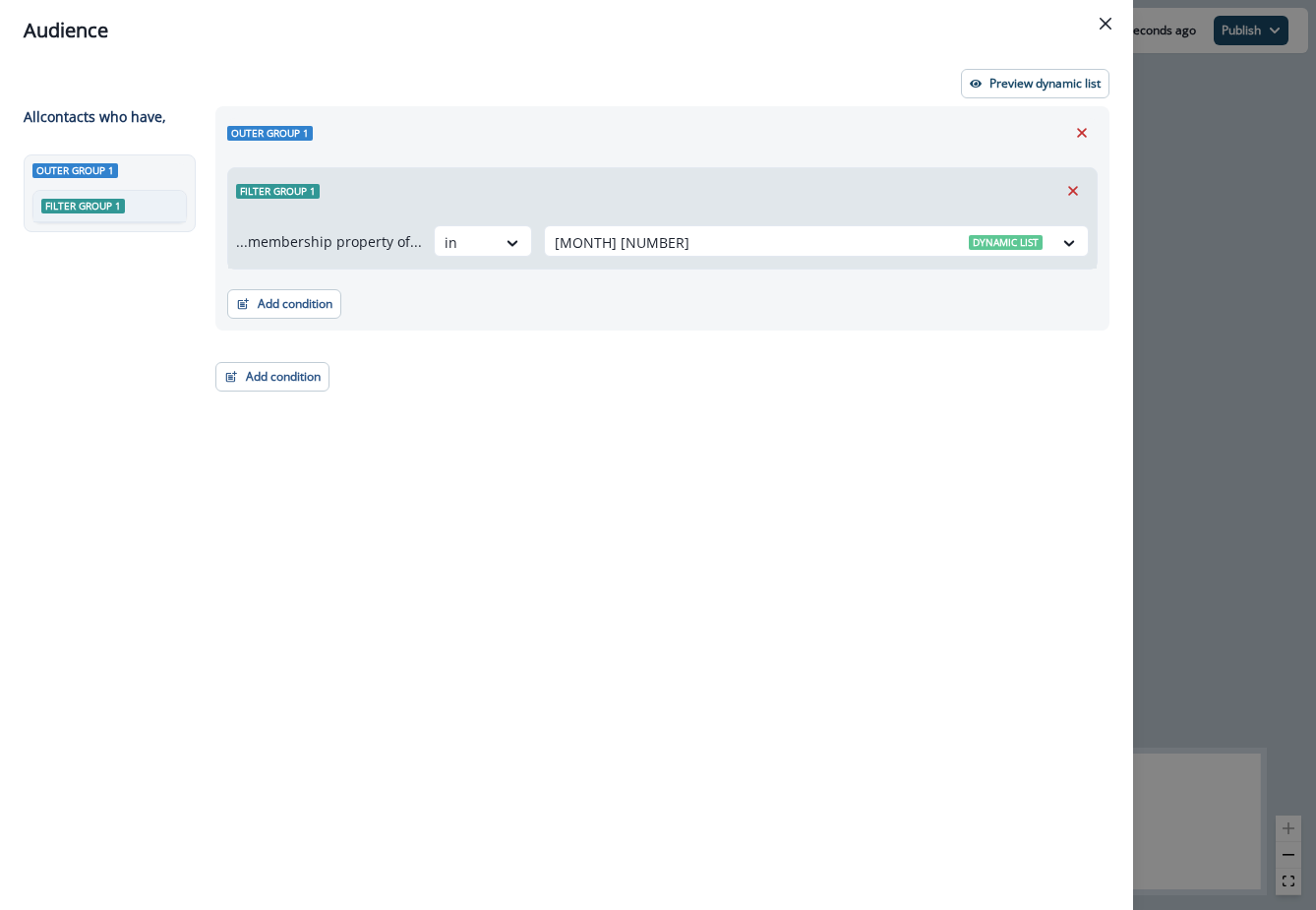 click on "Audience Preview dynamic list All  contact s who have, Outer group 1 Filter group 1 Outer group 1 Filter group 1 ...membership property of... in UX Research Journey | Home Redesign | July 8 Dynamic list Add condition Contact properties A person property Performed a product event Performed a marketing activity Performed a web activity List membership Salesforce campaign membership Add condition Contact properties A person property Performed a product event Performed a marketing activity Performed a web activity List membership Salesforce campaign membership Grouped properties Account members" at bounding box center [658, 455] 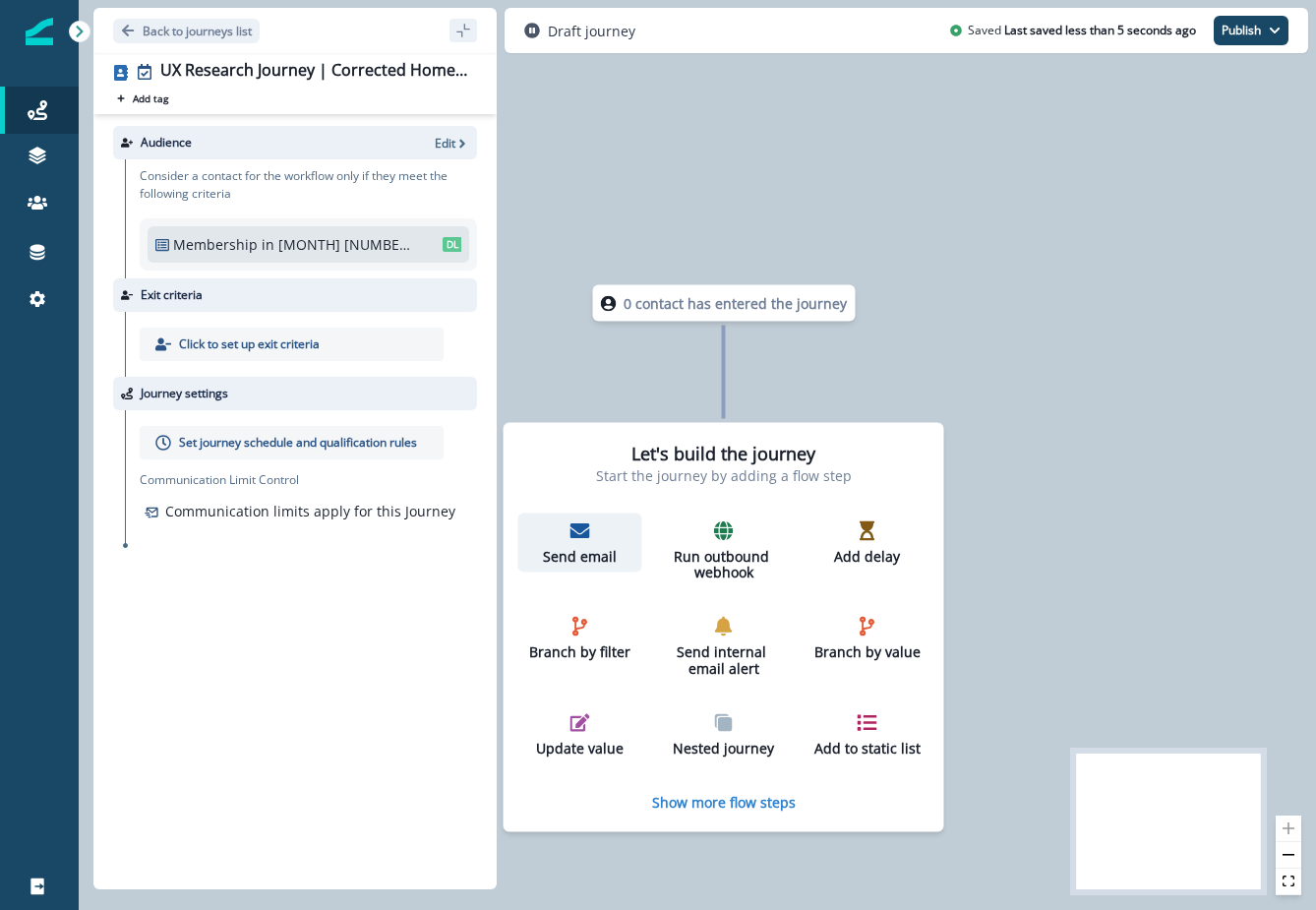click on "Send email" at bounding box center [580, 556] 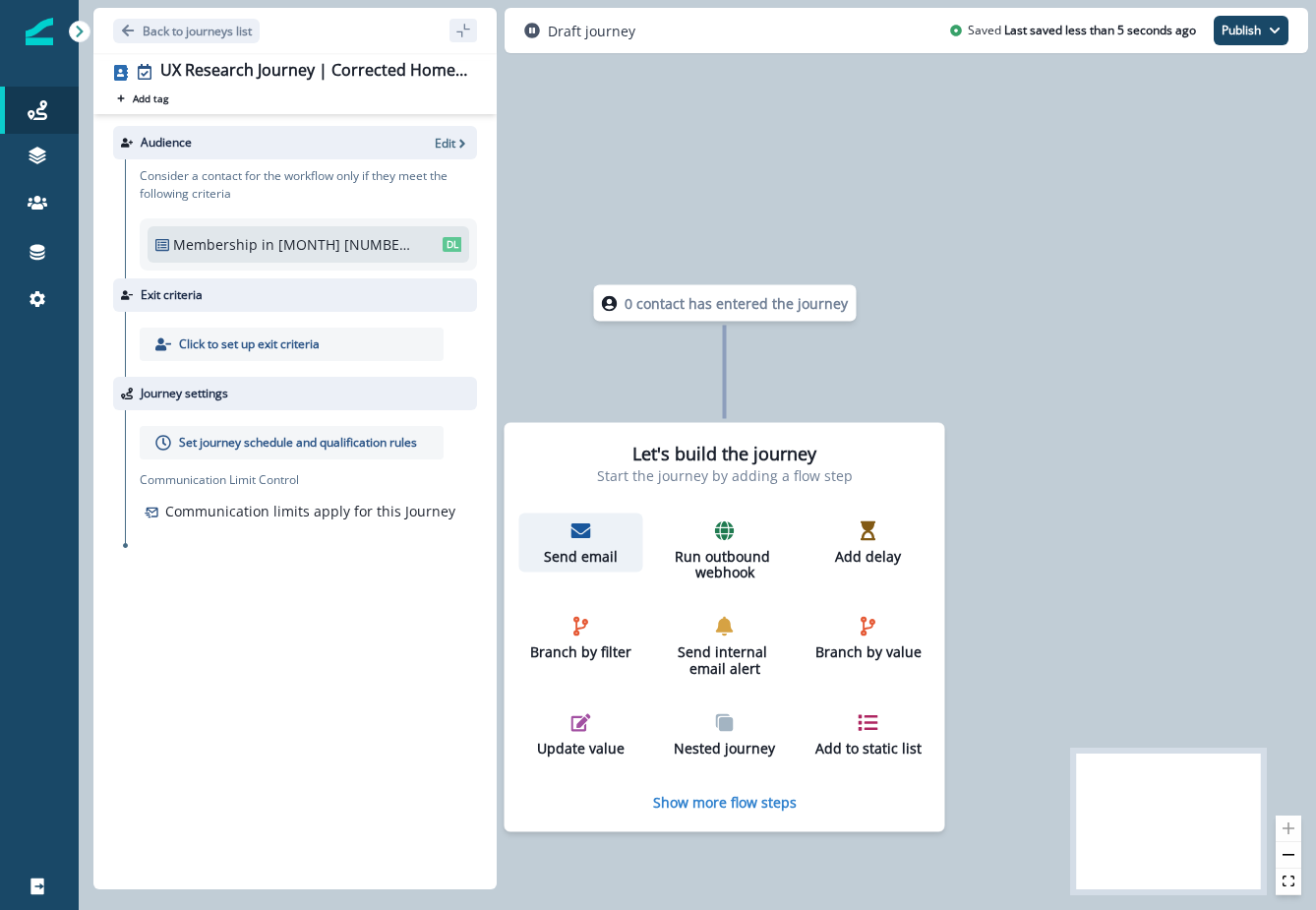 click on "Send email" at bounding box center [581, 556] 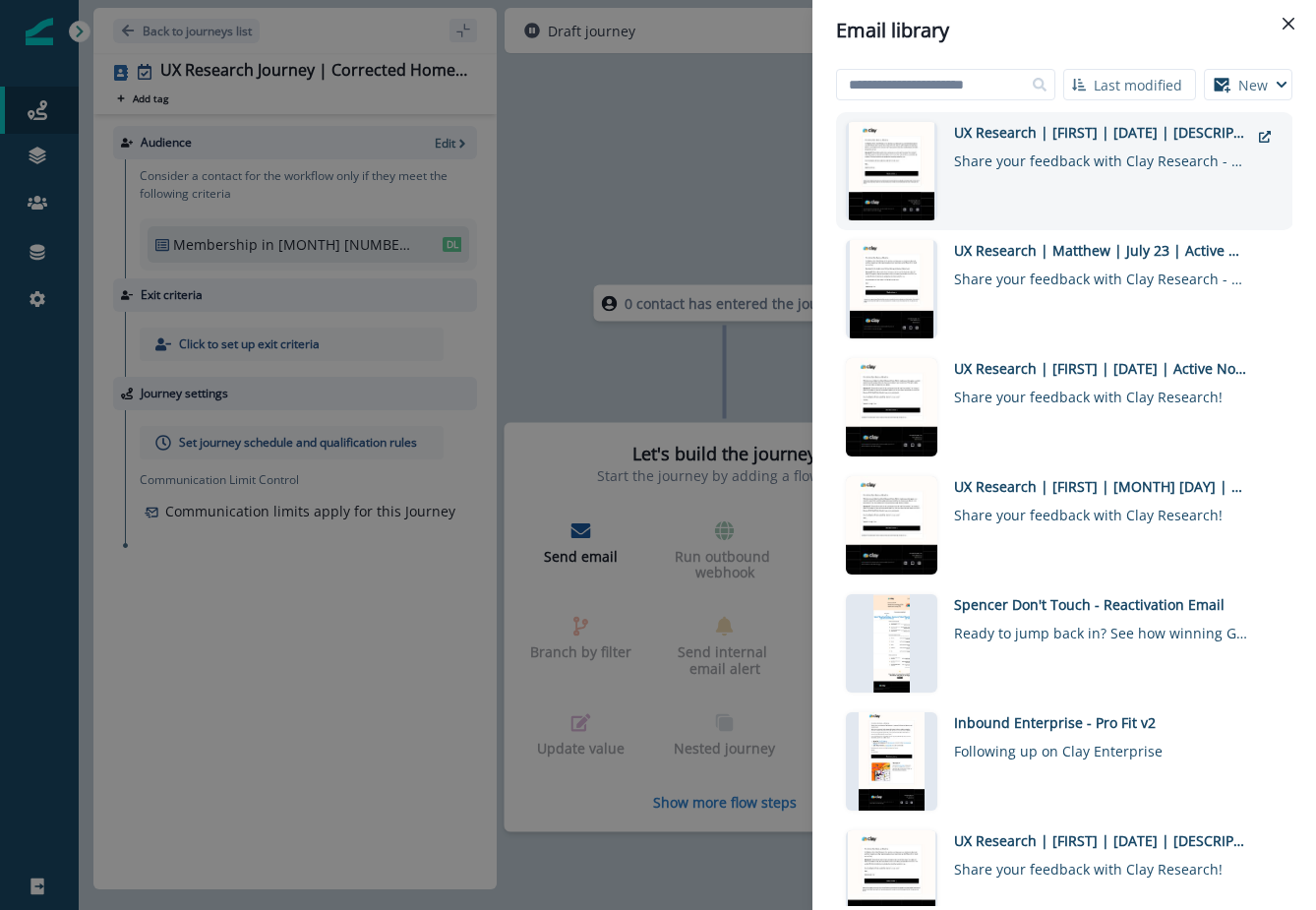 click on "Share your feedback with Clay Research - updated link!" at bounding box center [1102, 156] 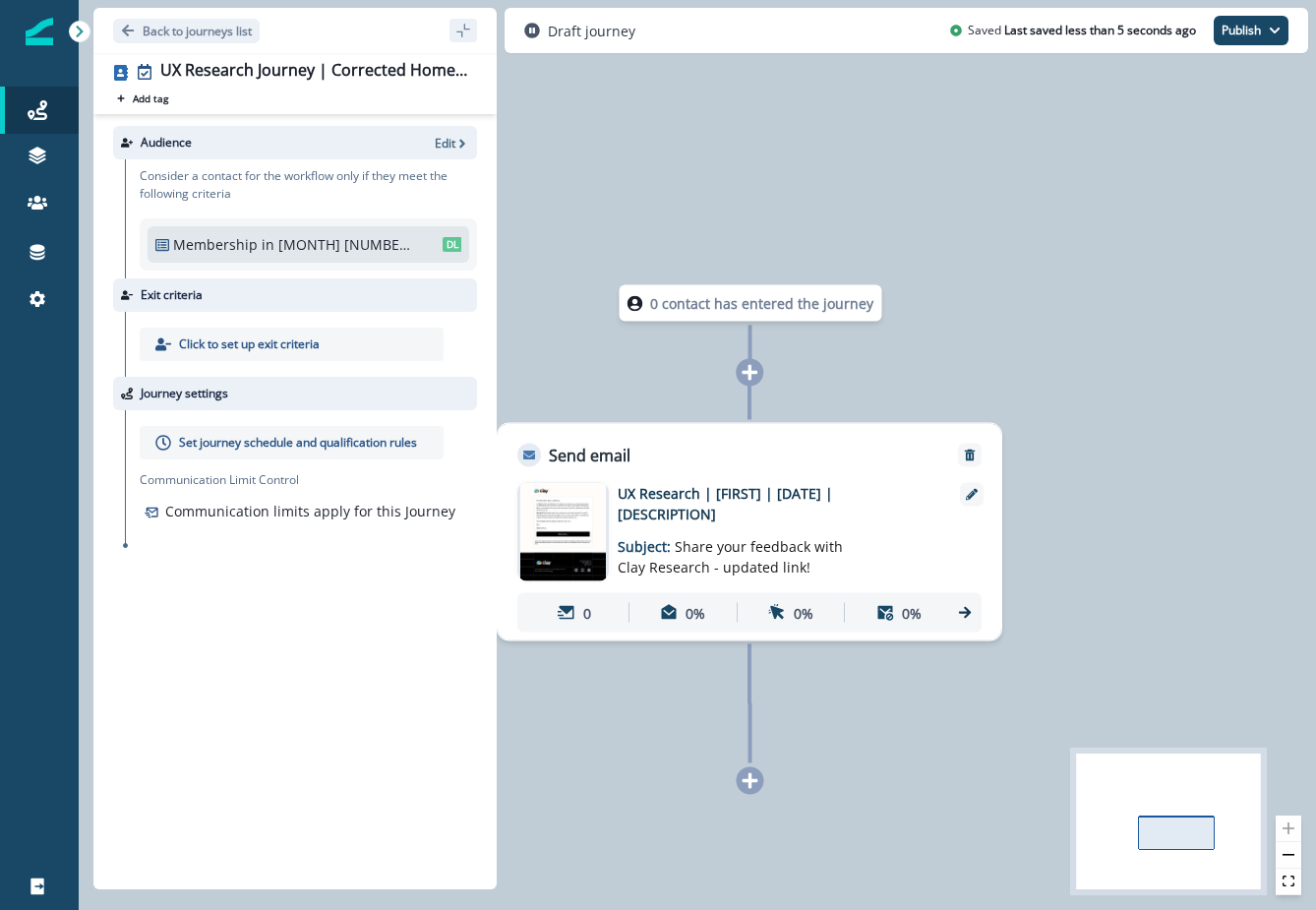click at bounding box center [564, 532] 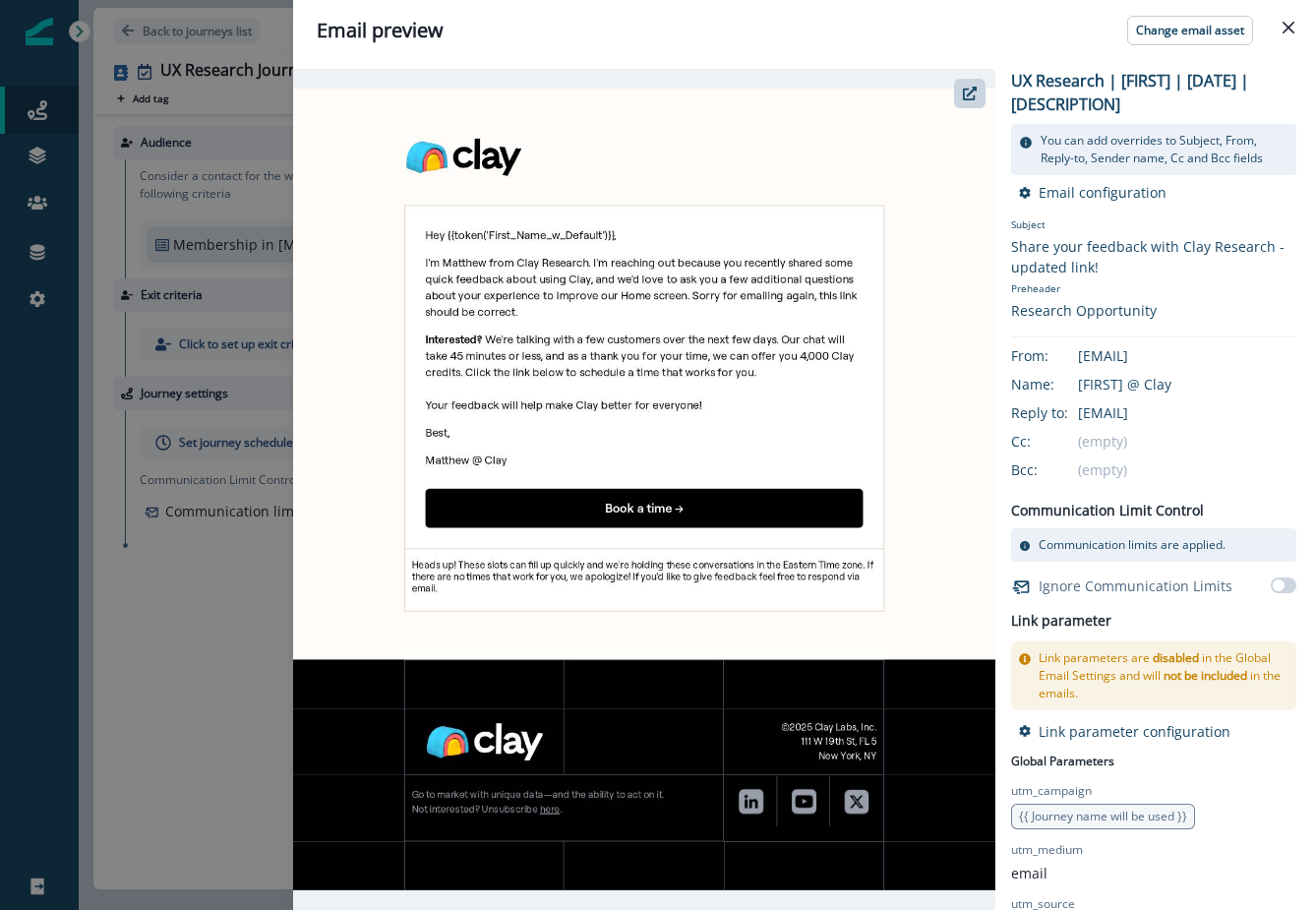 click at bounding box center (644, 489) 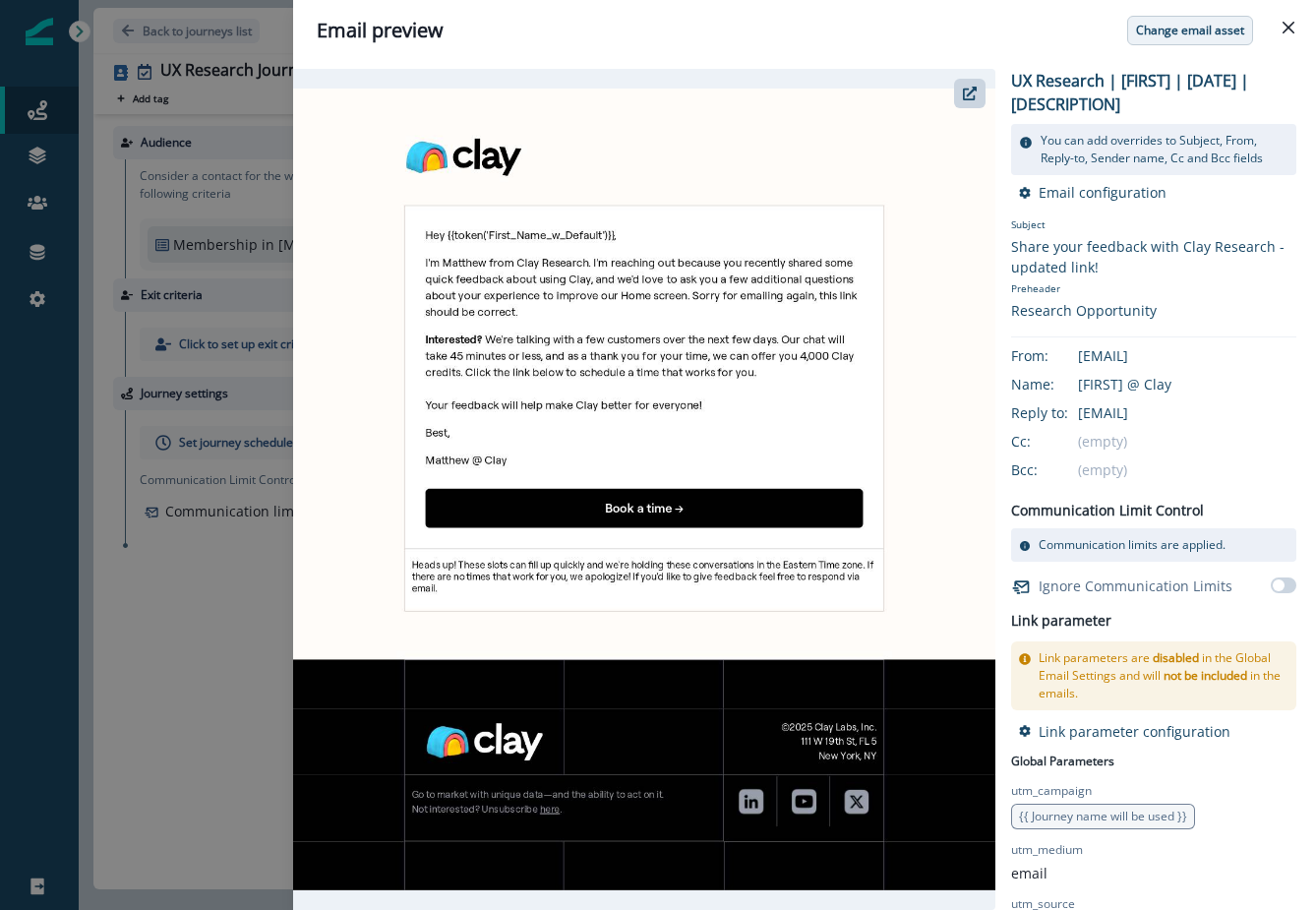 click on "Change email asset" at bounding box center [1190, 30] 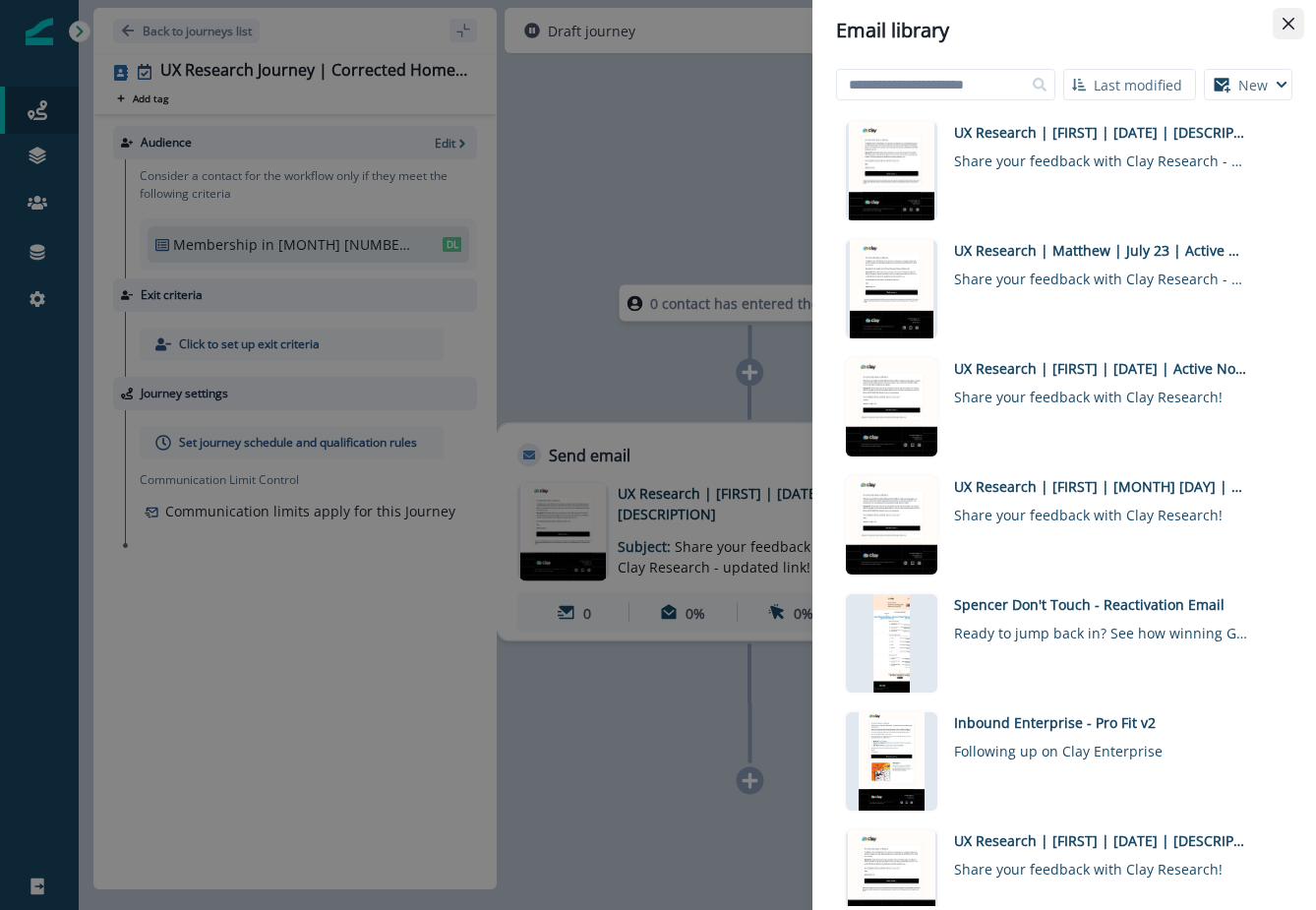 click 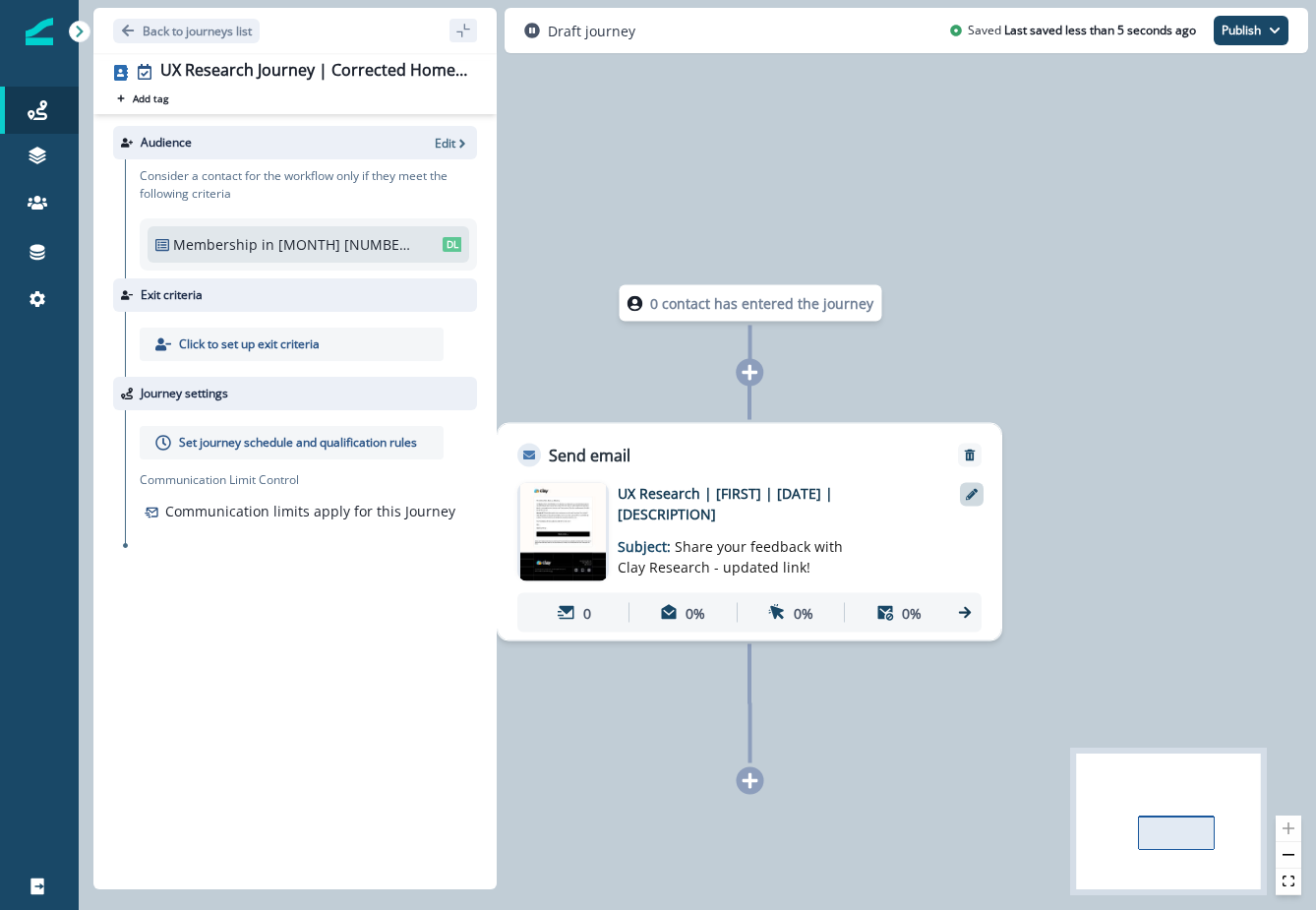 click 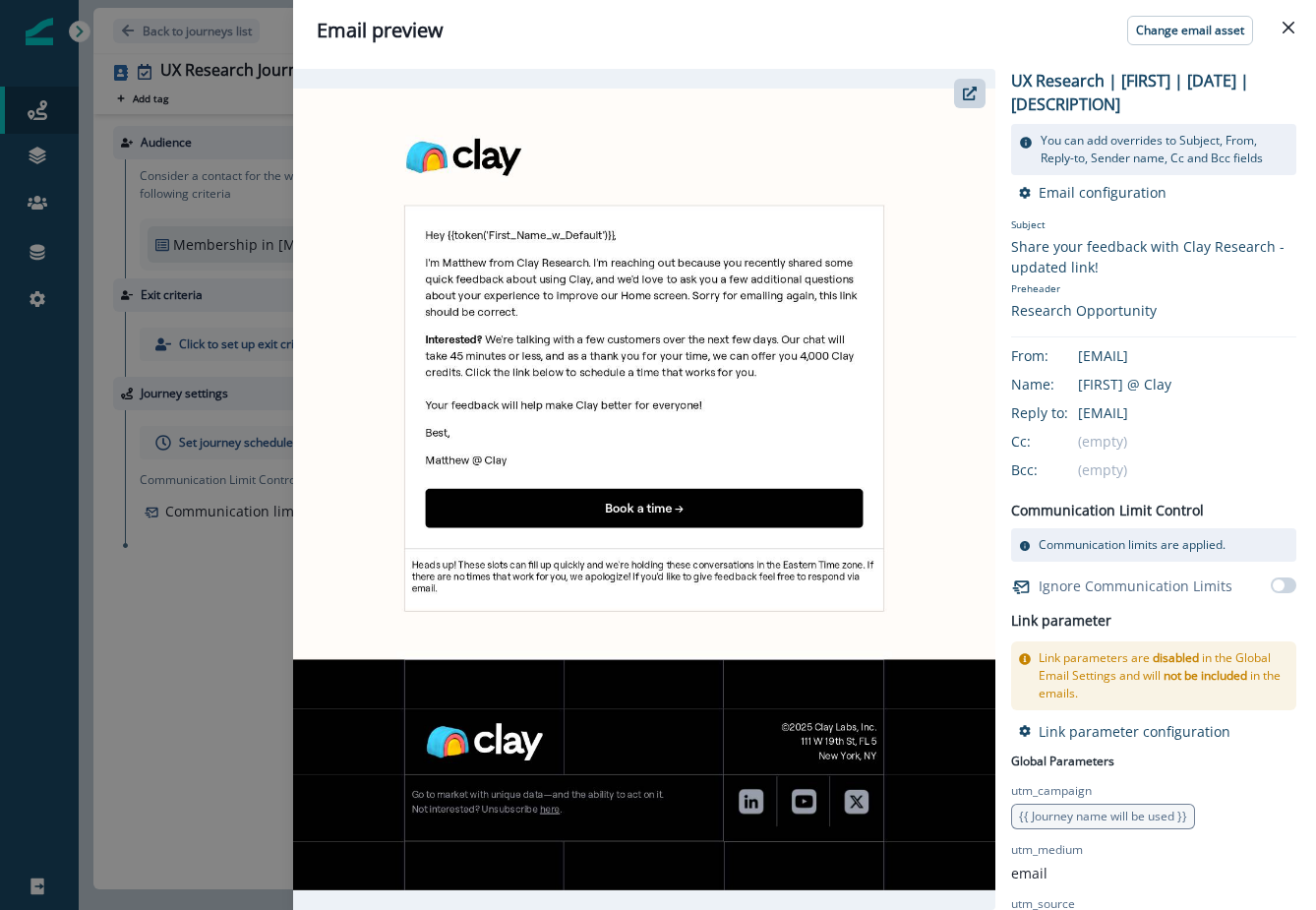 click at bounding box center (644, 489) 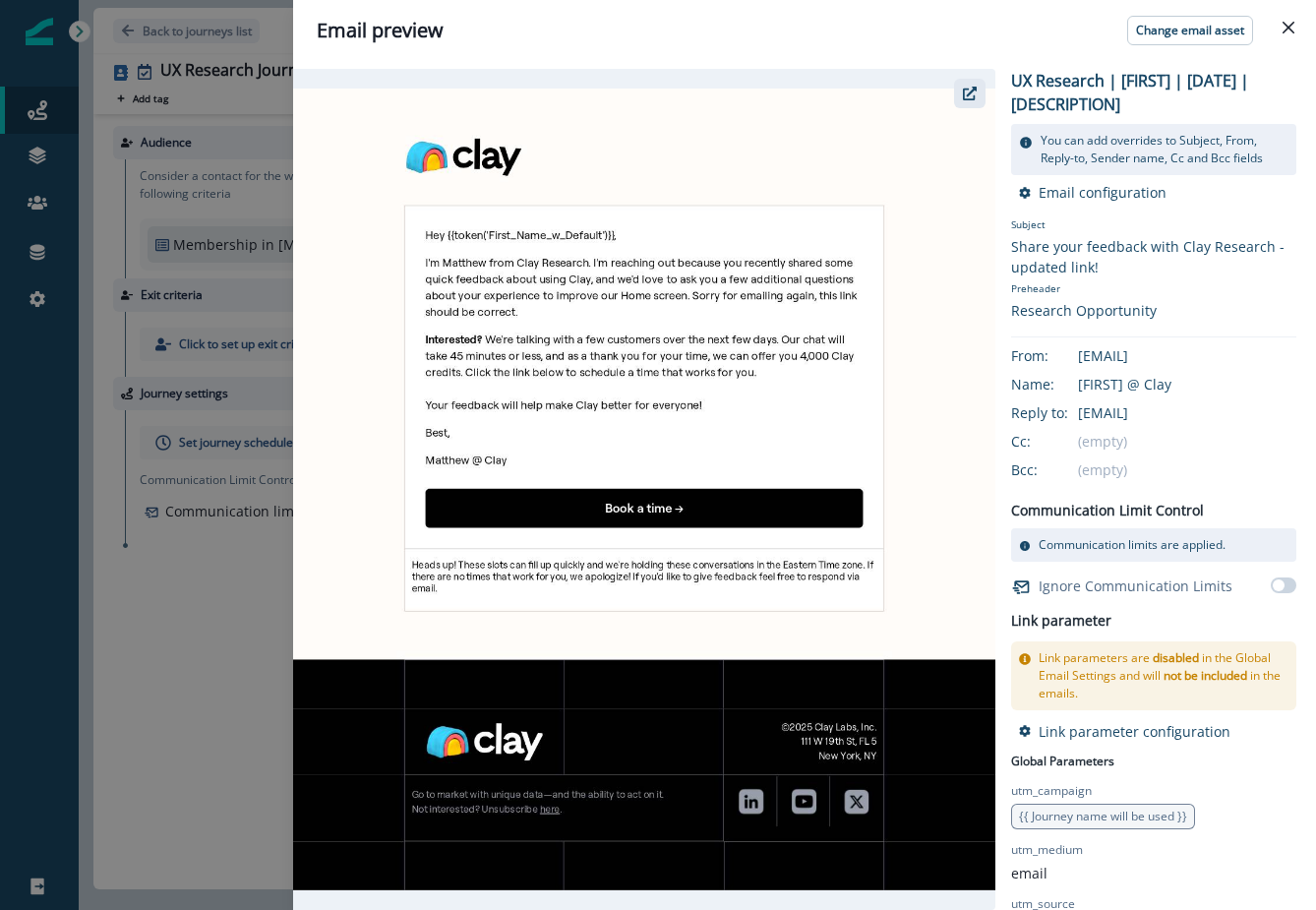 click 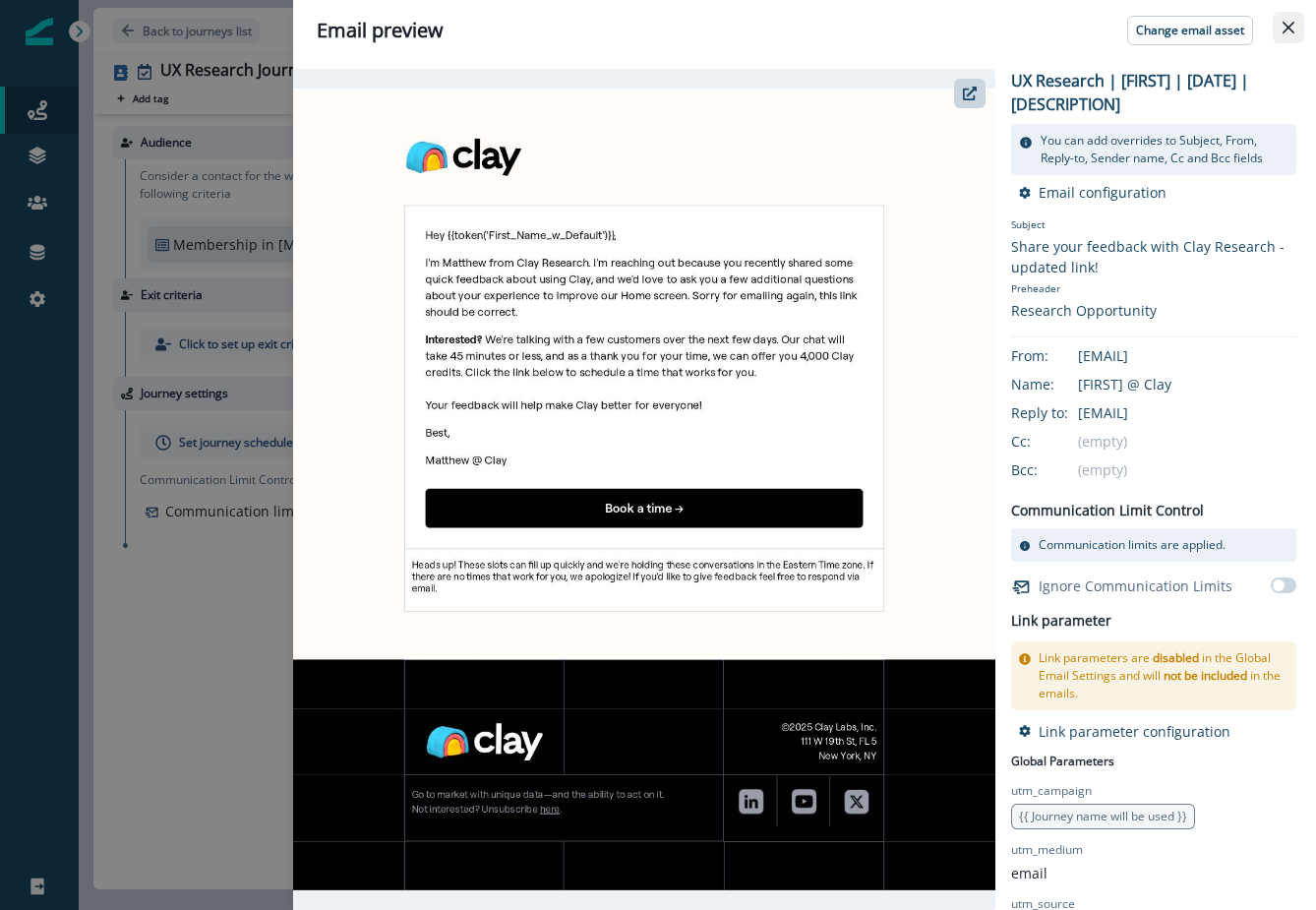 click at bounding box center (1288, 28) 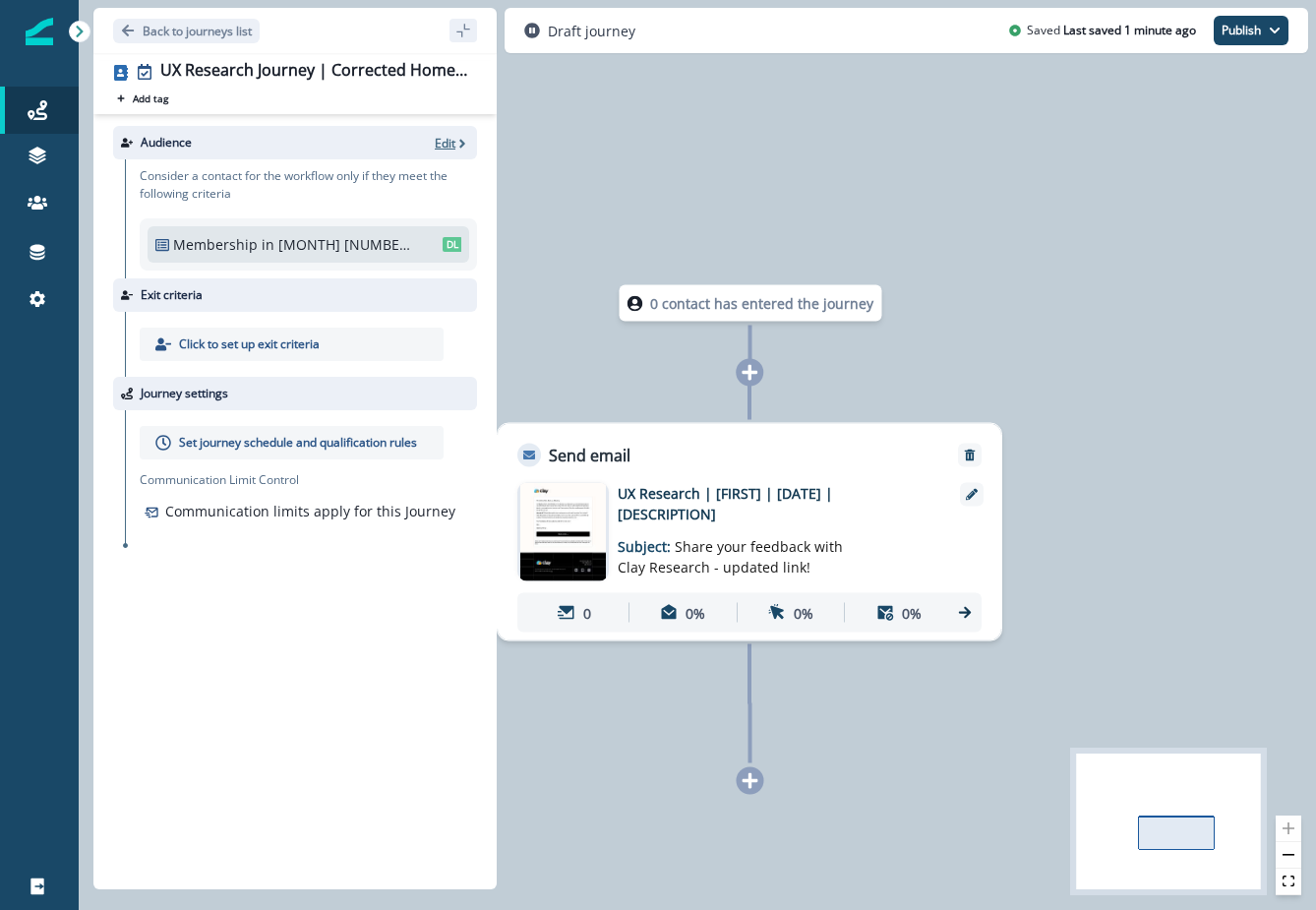 click on "Edit" at bounding box center [445, 143] 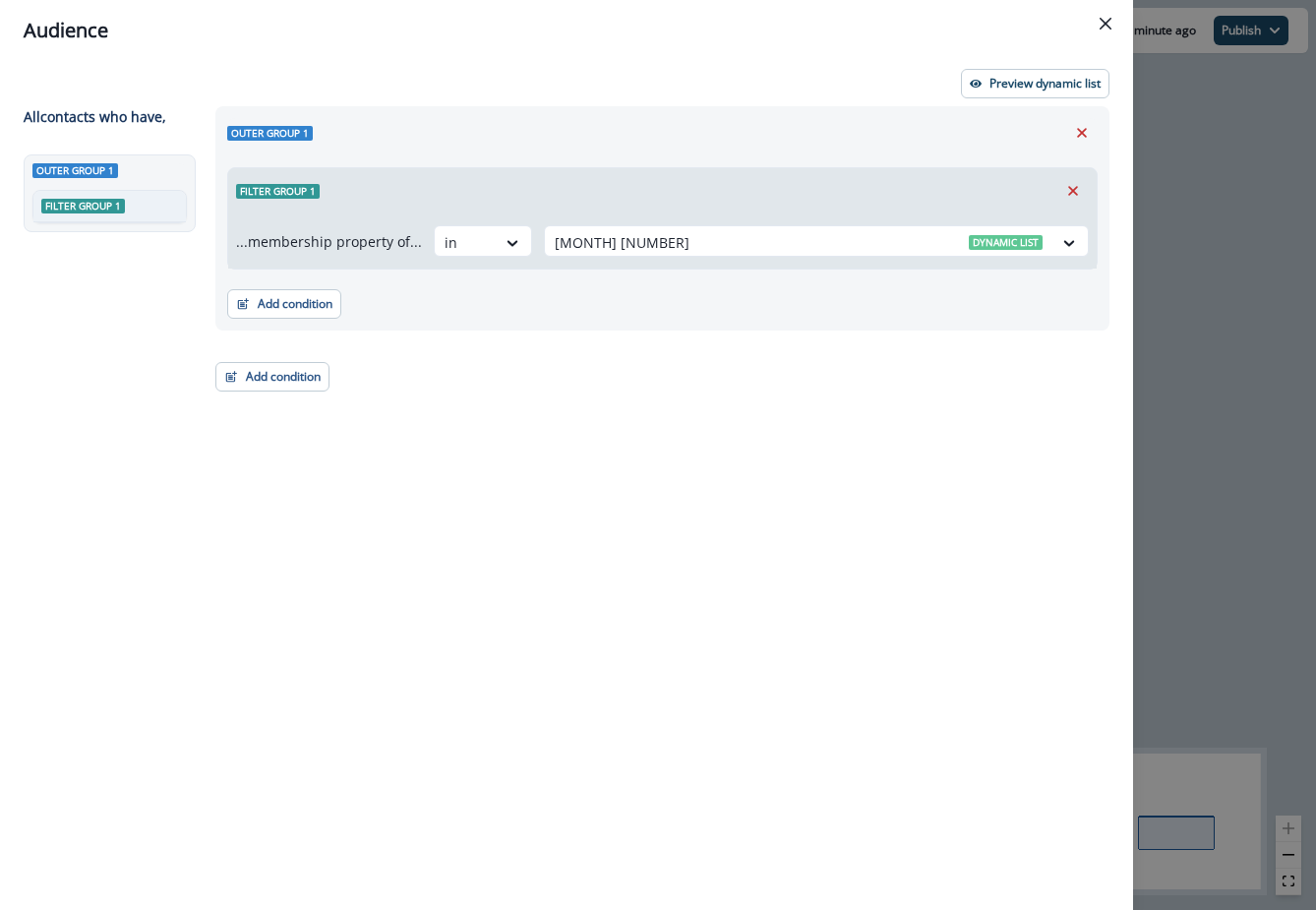 click on "Audience Preview dynamic list All  contact s who have, Outer group 1 Filter group 1 Outer group 1 Filter group 1 ...membership property of... in UX Research Journey | Home Redesign | July 8 Dynamic list Add condition Contact properties A person property Performed a product event Performed a marketing activity Performed a web activity List membership Salesforce campaign membership Add condition Contact properties A person property Performed a product event Performed a marketing activity Performed a web activity List membership Salesforce campaign membership Grouped properties Account members" at bounding box center (658, 455) 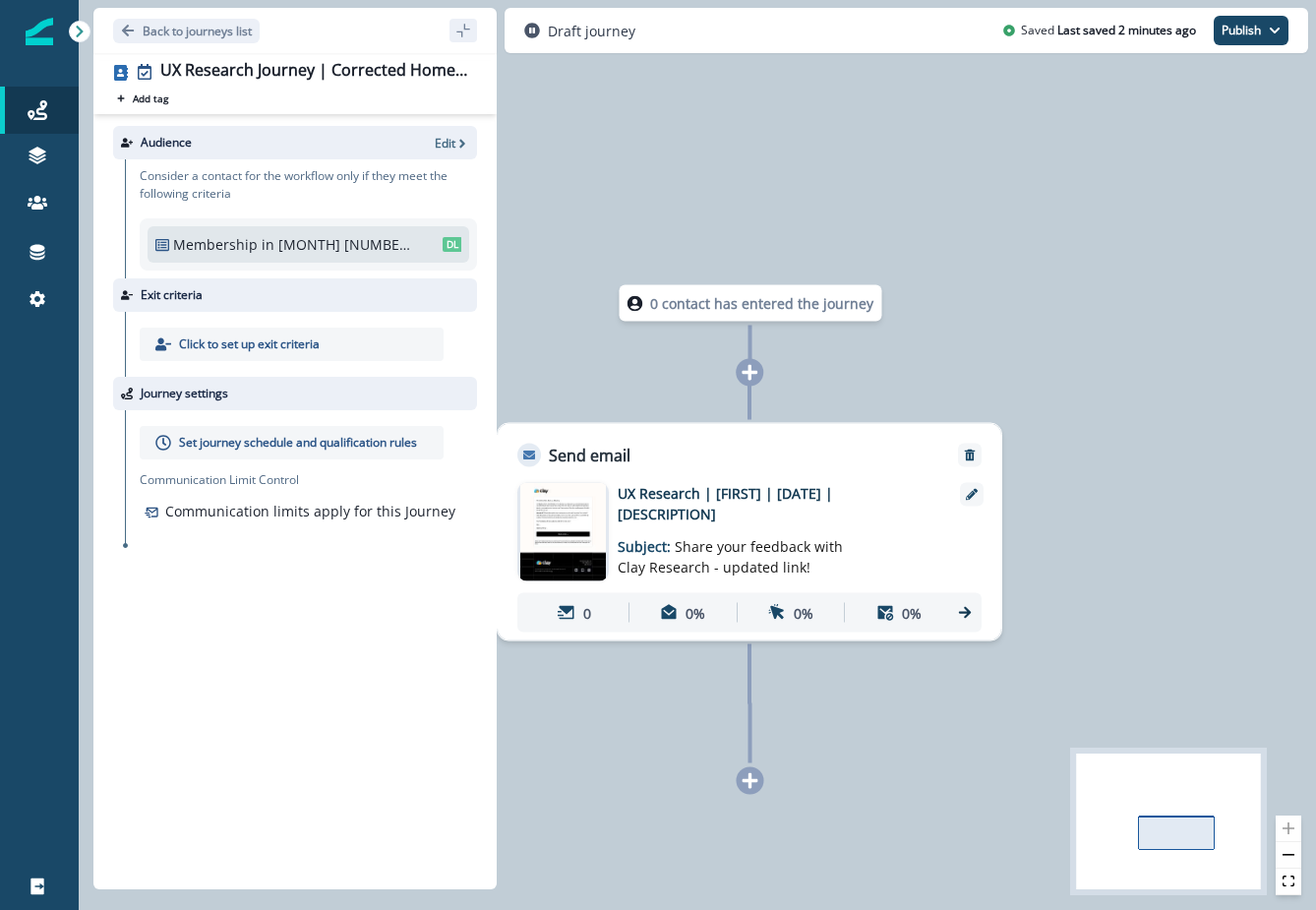 click on ""UX Research Journey | Home Redesign | July 8"" at bounding box center (344, 244) 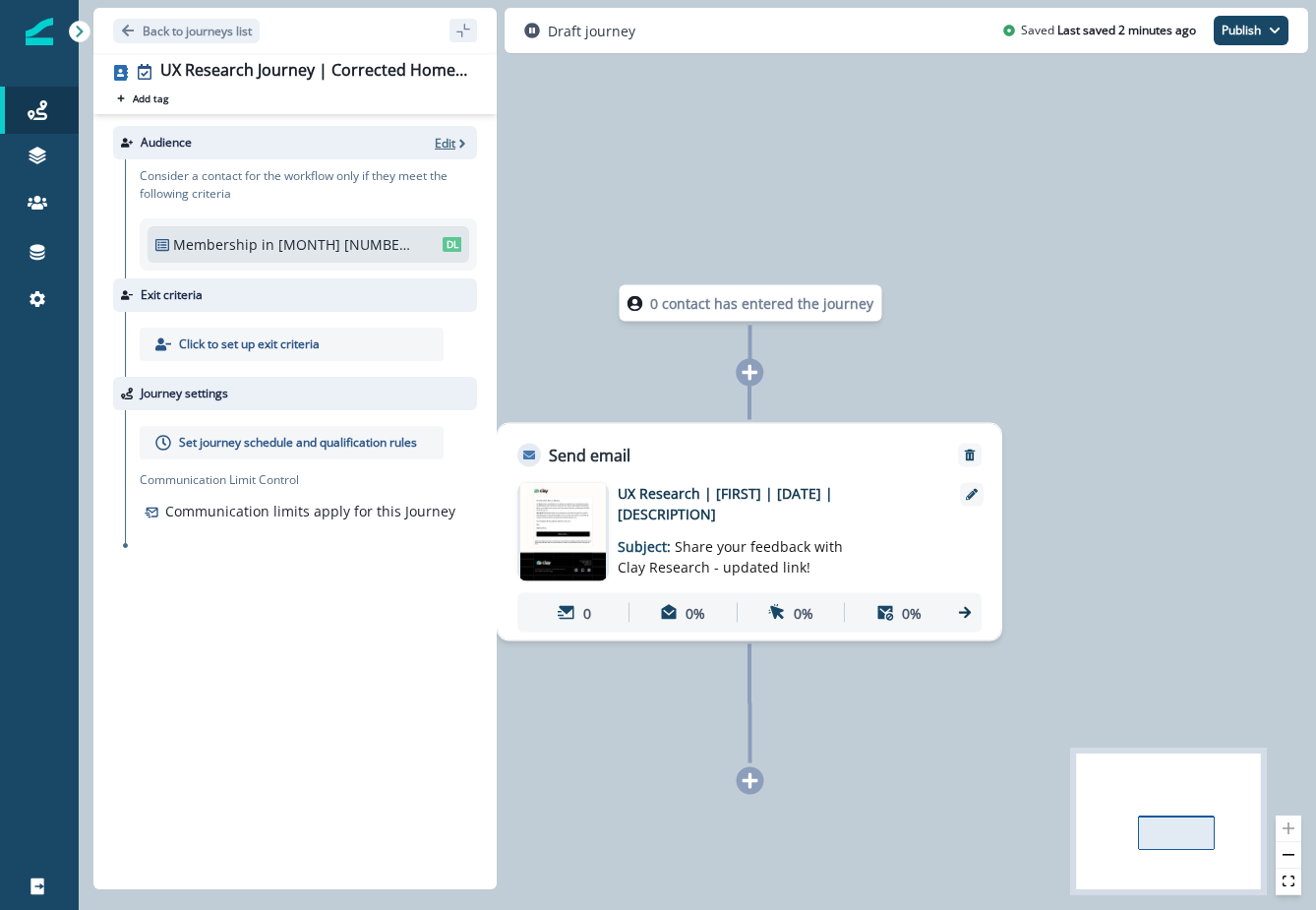click on "Edit" at bounding box center [445, 143] 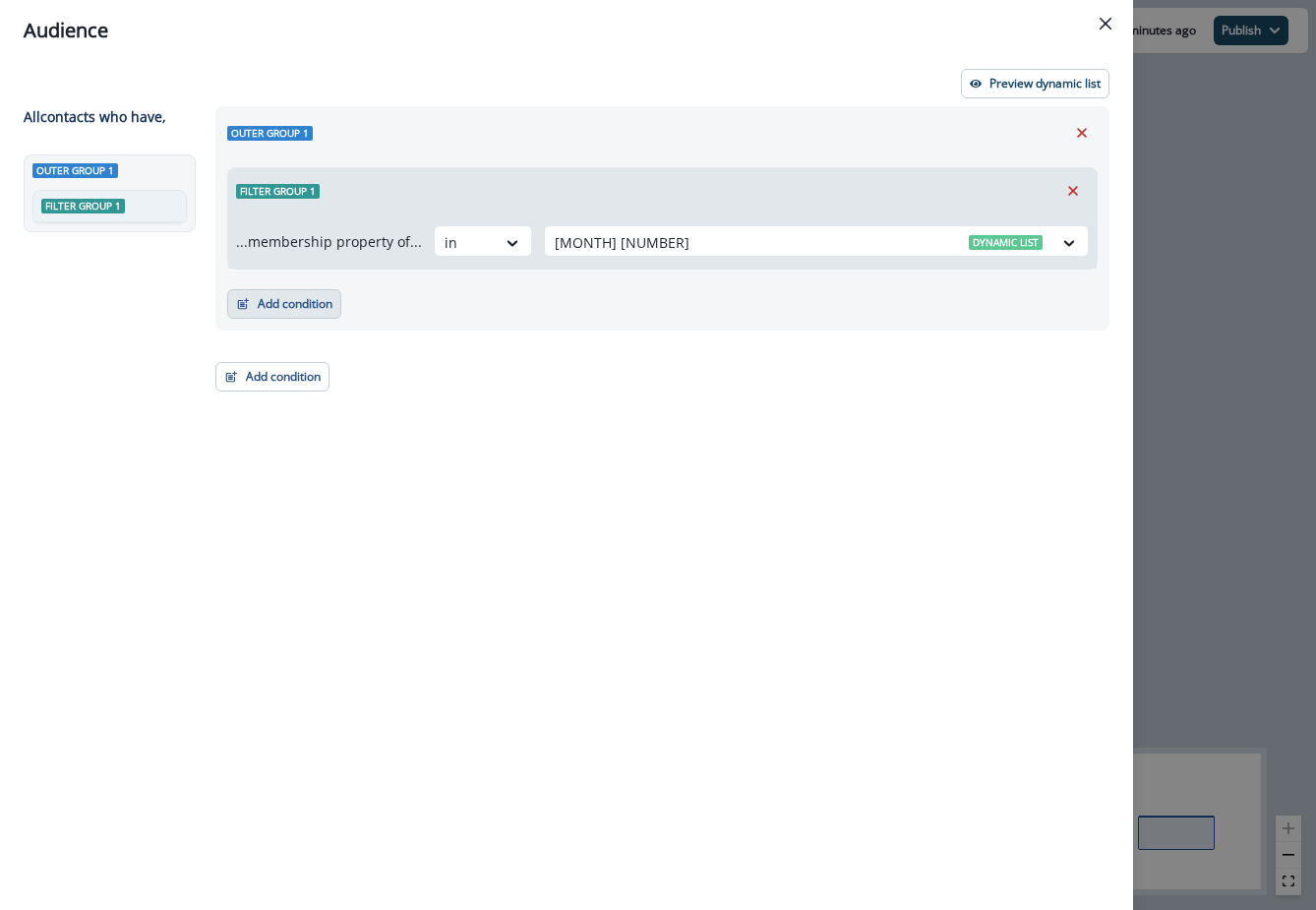 click on "Add condition" at bounding box center (284, 304) 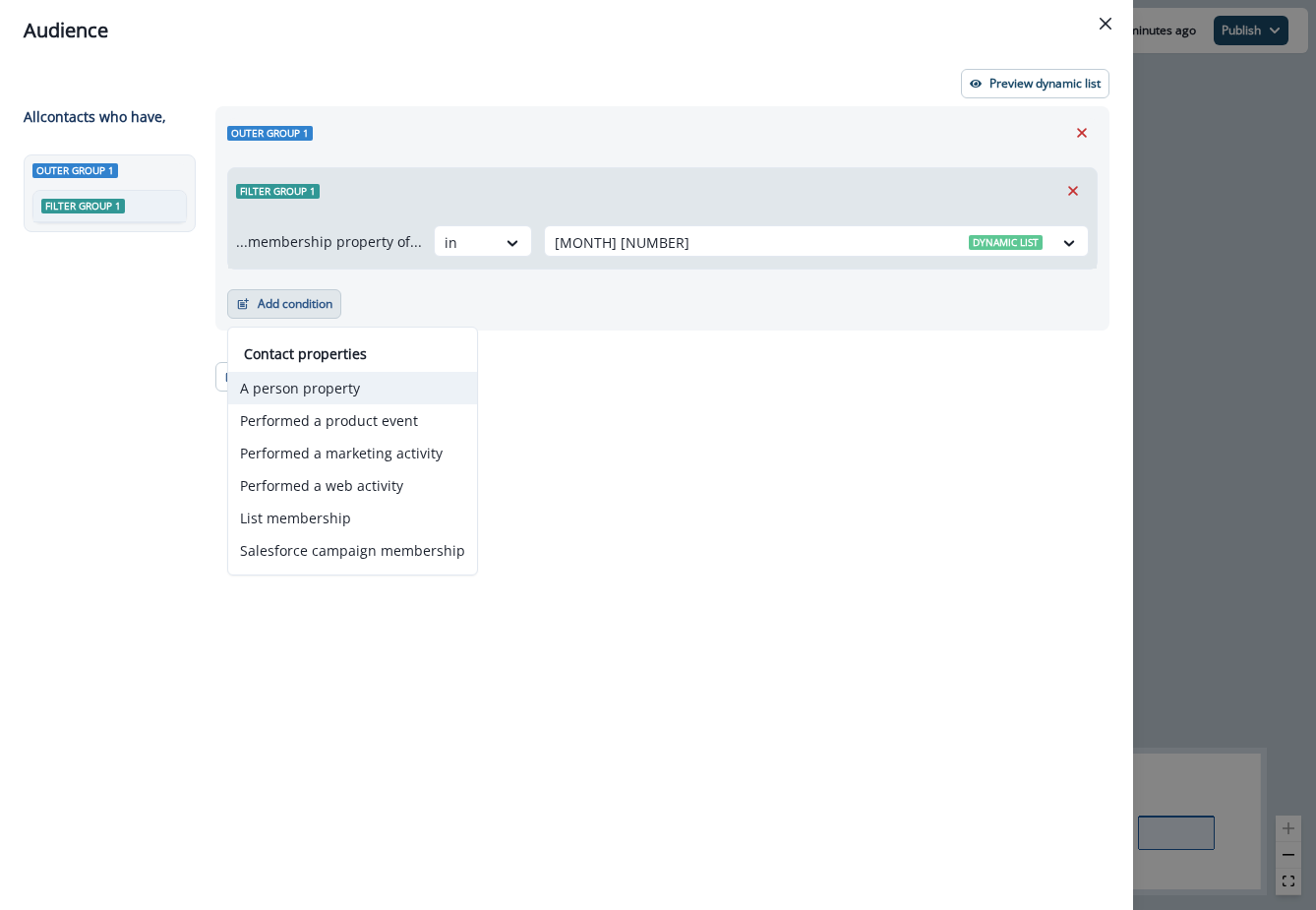 click on "A person property" at bounding box center [352, 388] 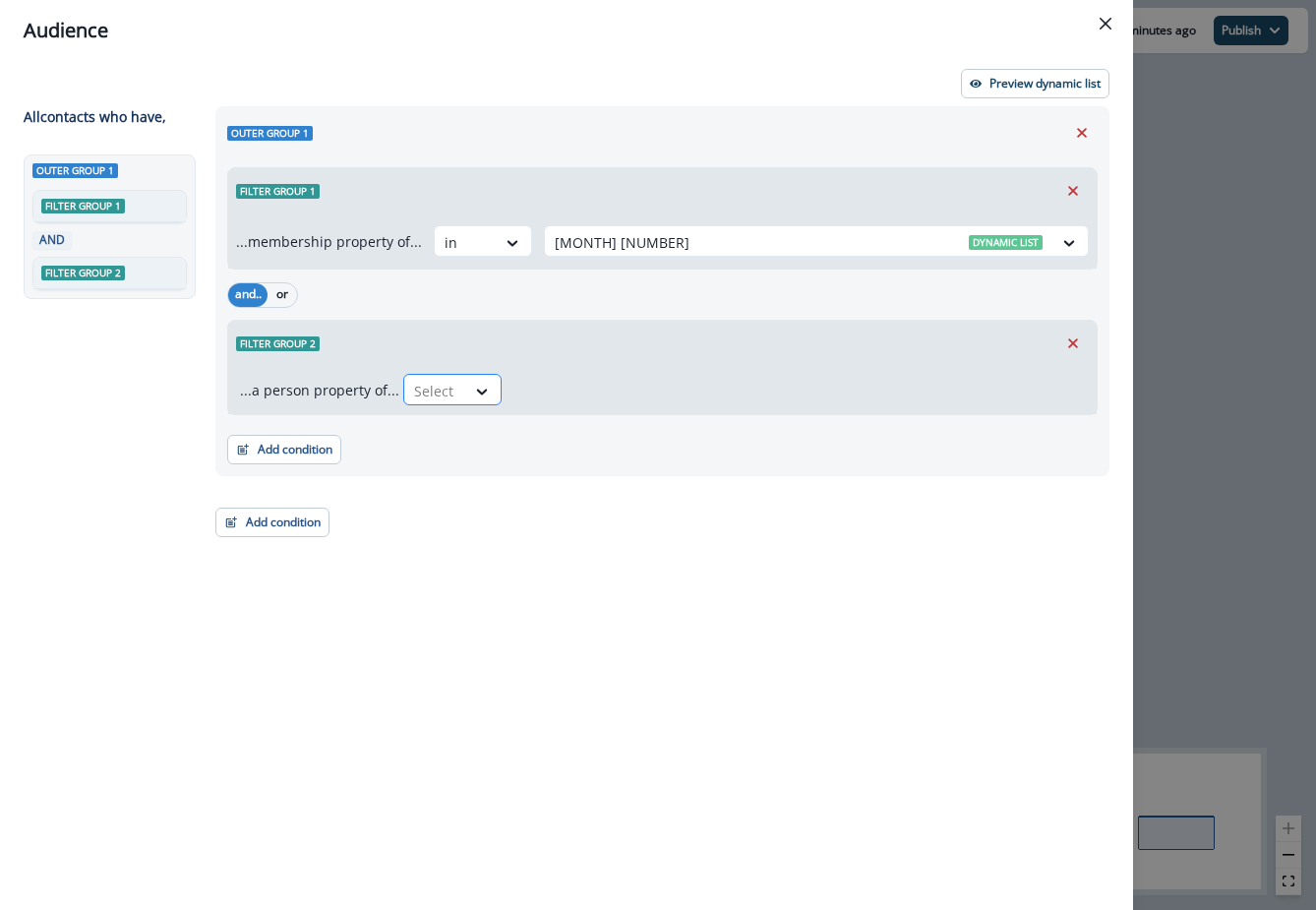 click at bounding box center [435, 391] 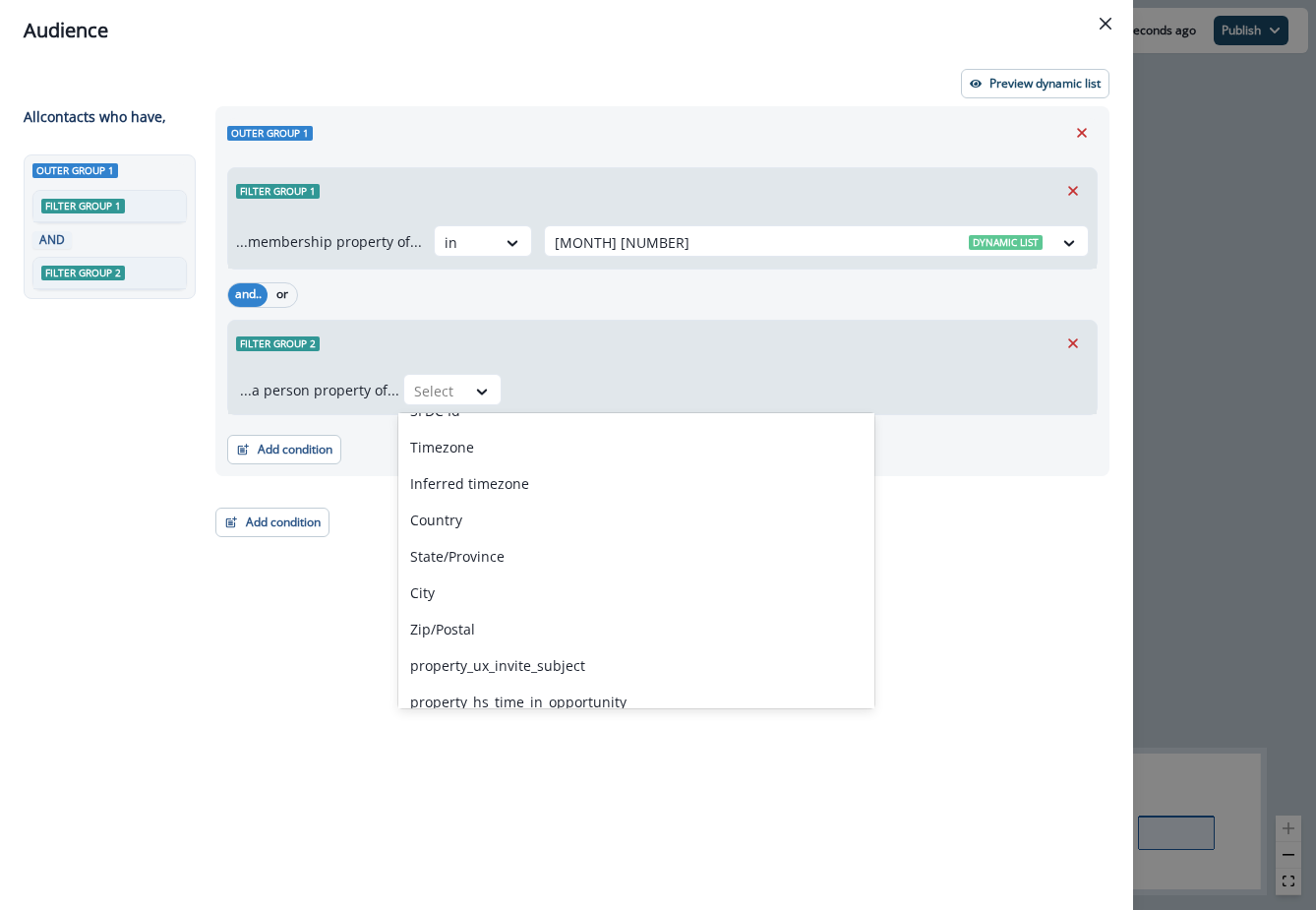 scroll, scrollTop: 505, scrollLeft: 0, axis: vertical 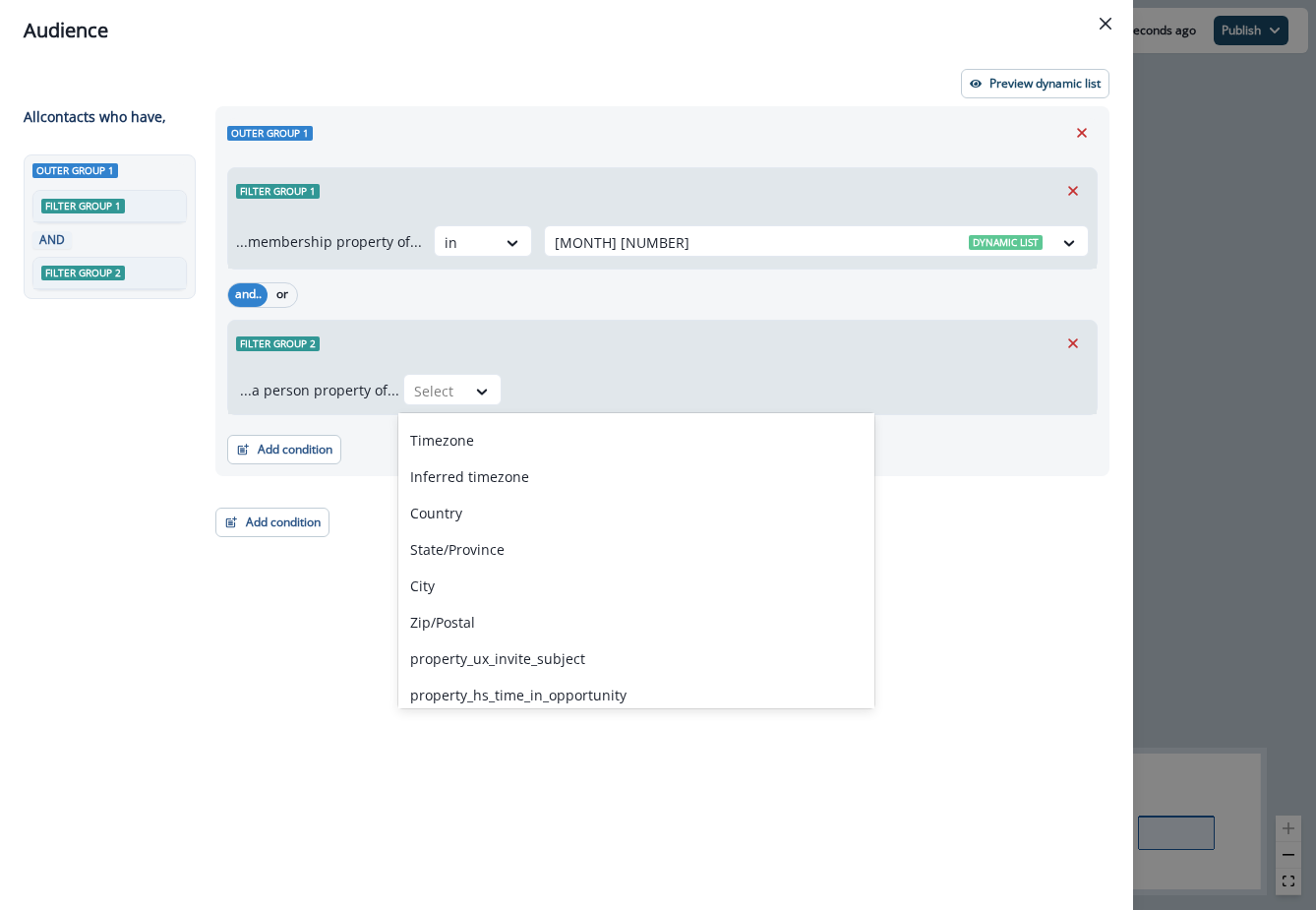 type on "*" 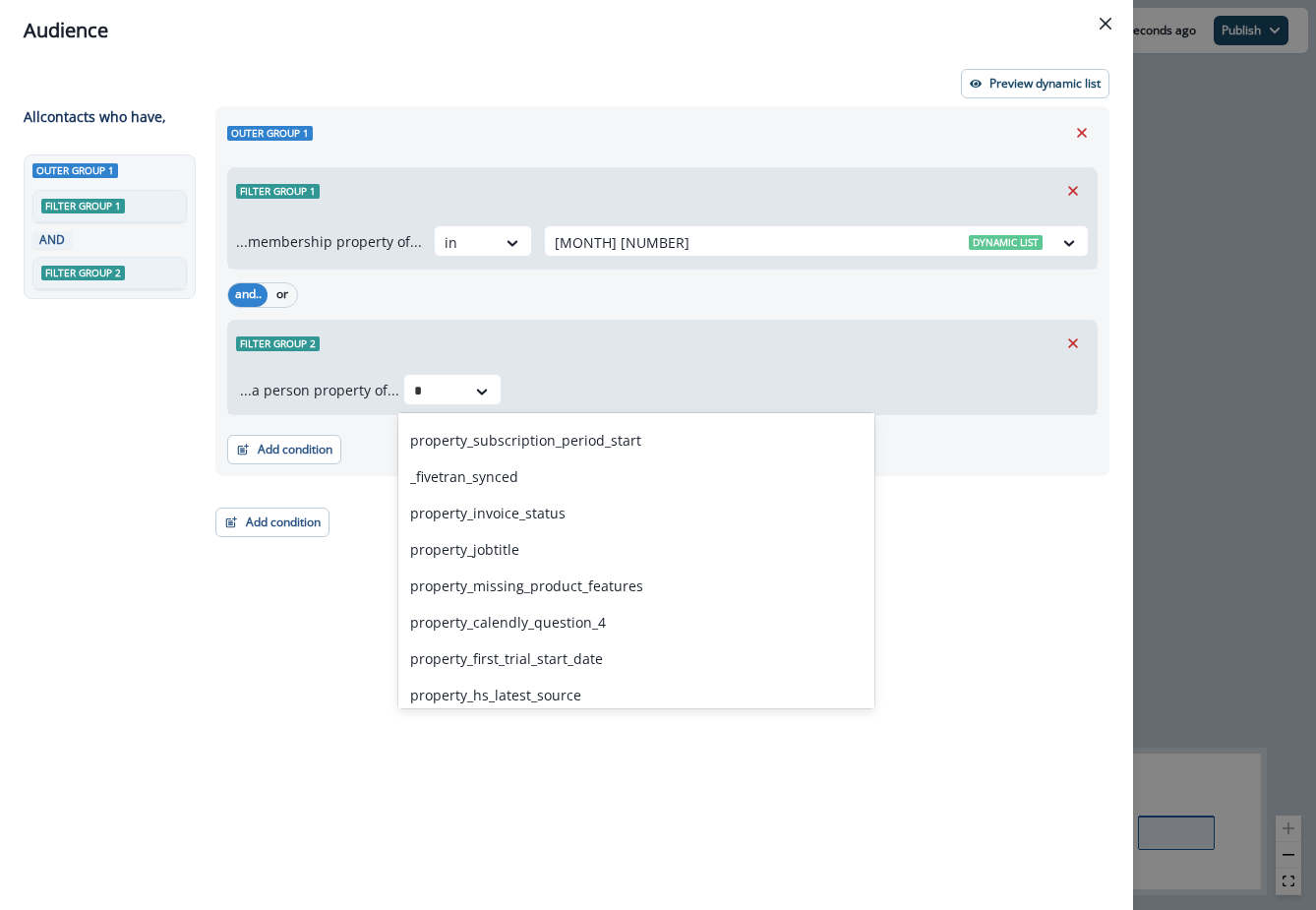 scroll, scrollTop: 0, scrollLeft: 0, axis: both 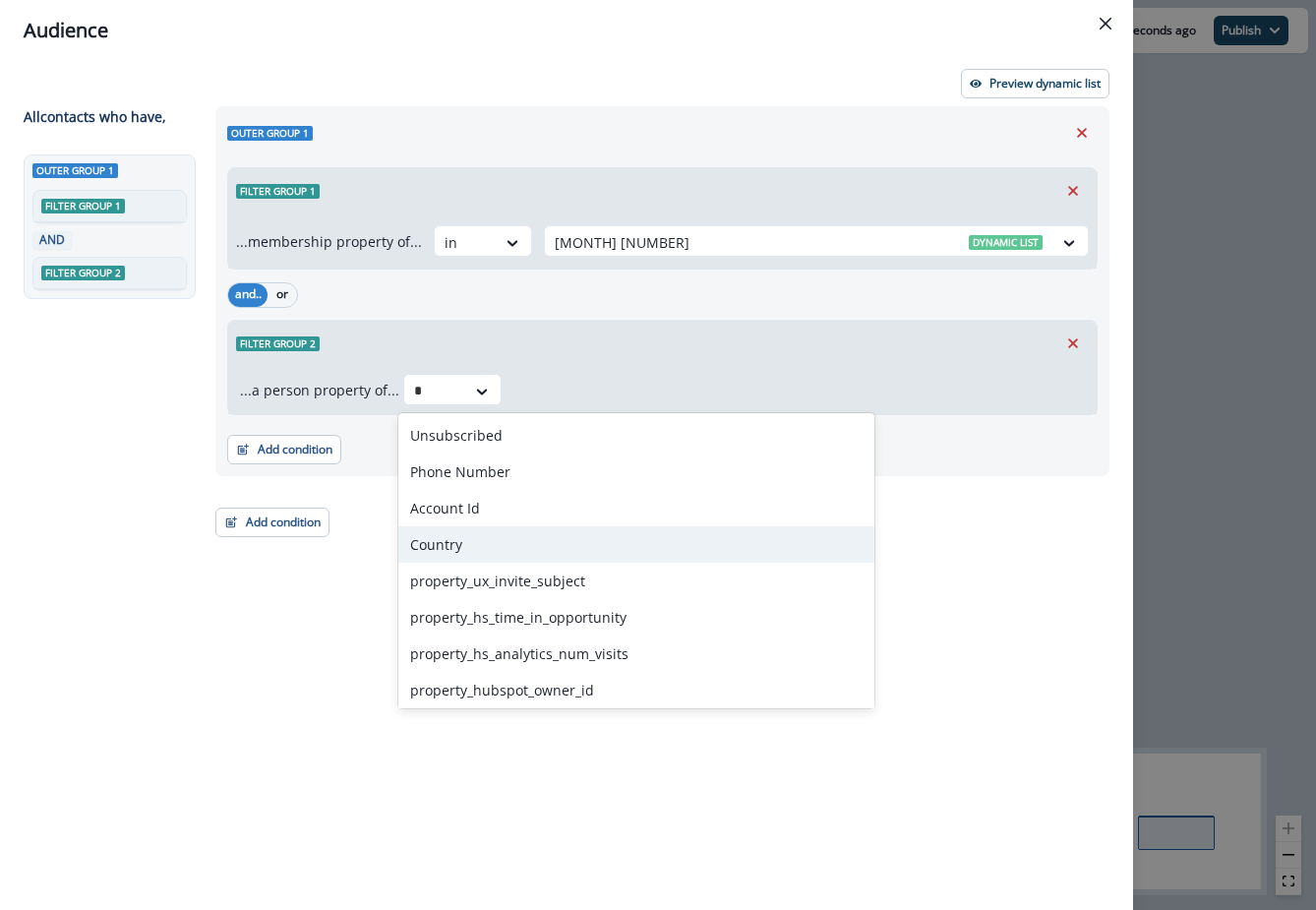 type on "**" 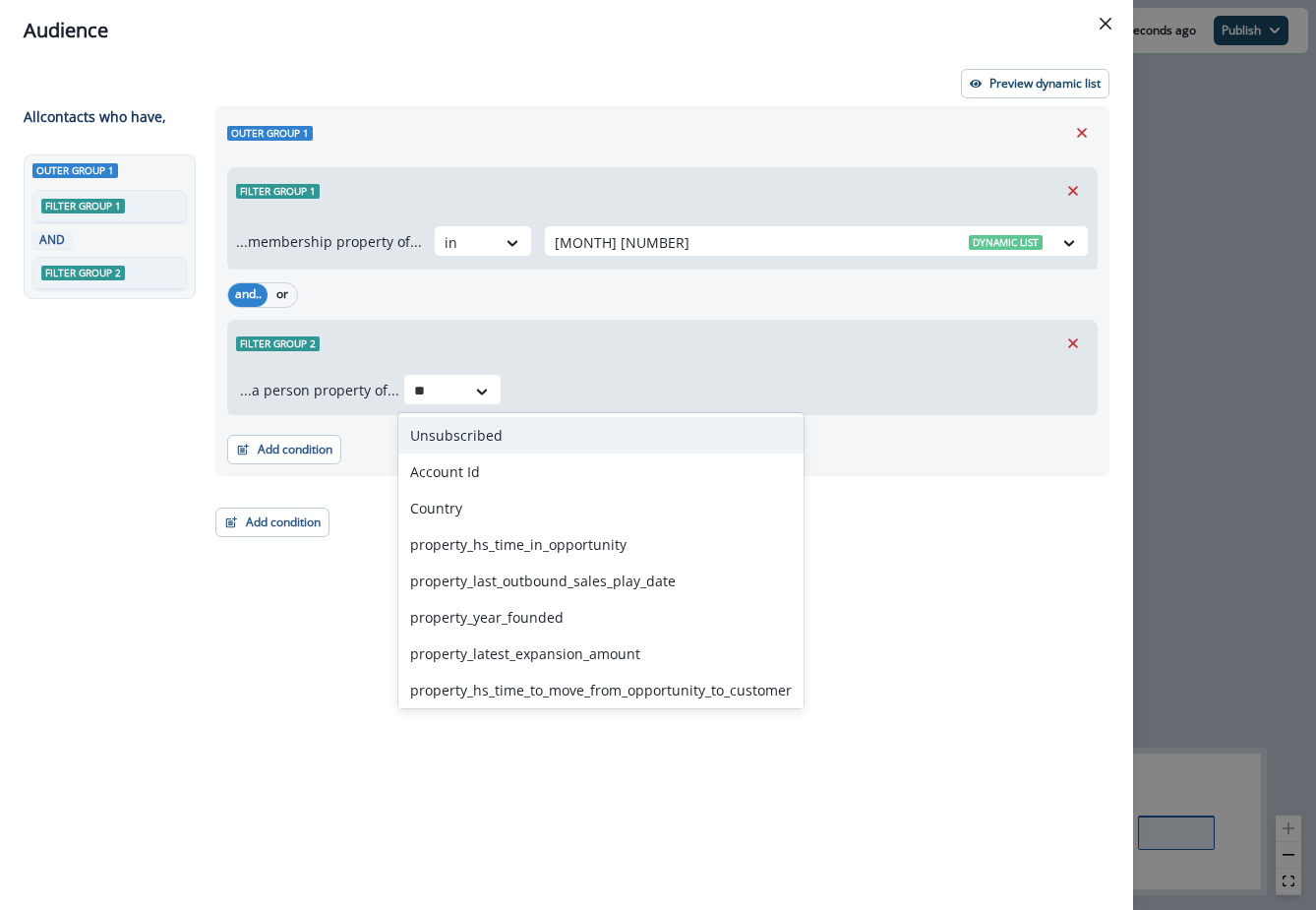 click on "Unsubscribed" at bounding box center [601, 435] 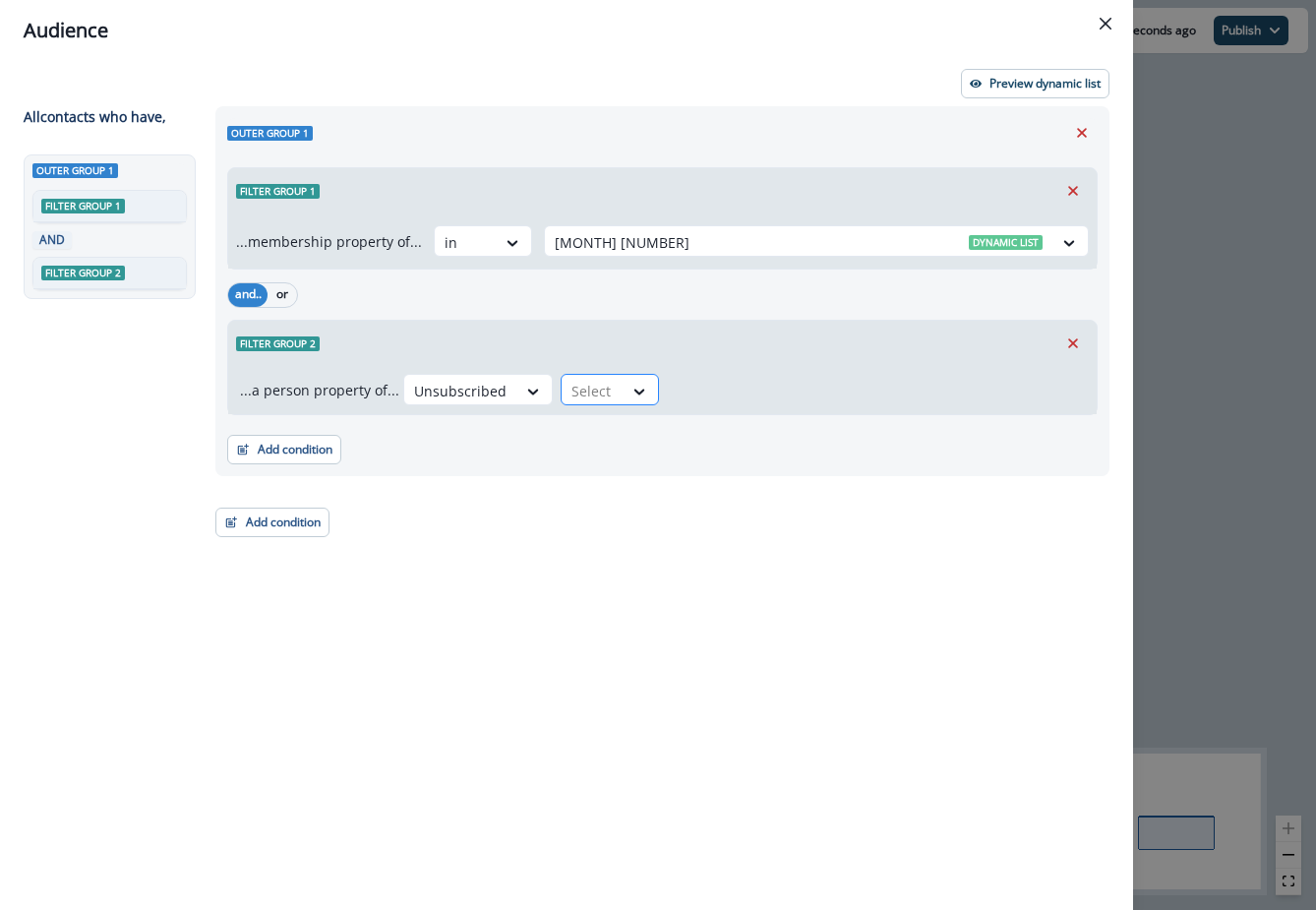 click at bounding box center (592, 391) 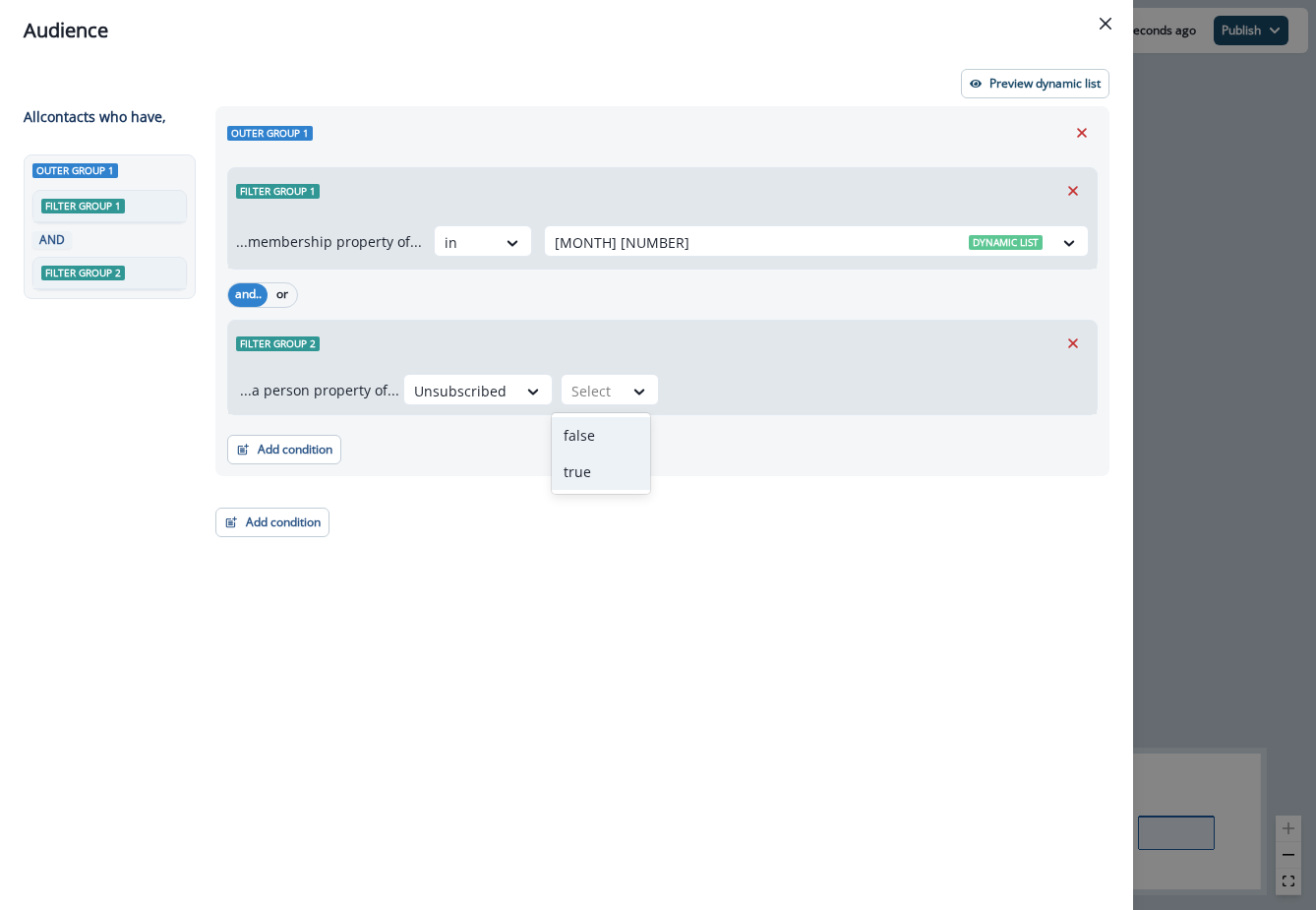 click on "false" at bounding box center [601, 435] 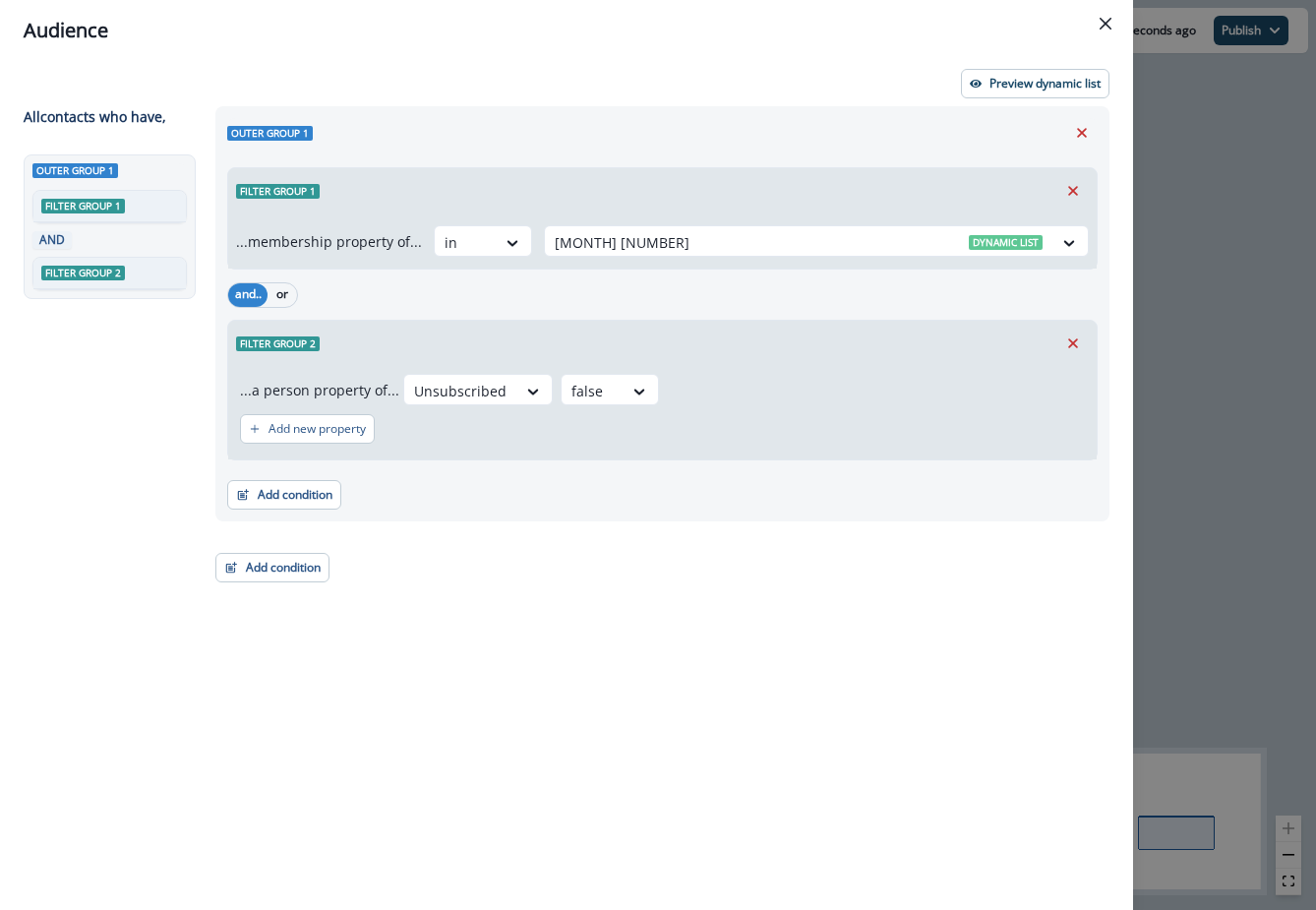 click on "Outer group 1 Filter group 1 ...membership property of... in UX Research Journey | Home Redesign | July 8 Dynamic list and.. or Filter group 2 ...a person property of... Unsubscribed false Add new property Add condition Contact properties A person property Performed a product event Performed a marketing activity Performed a web activity List membership Salesforce campaign membership Add condition Contact properties A person property Performed a product event Performed a marketing activity Performed a web activity List membership Salesforce campaign membership Grouped properties Account members" at bounding box center (656, 472) 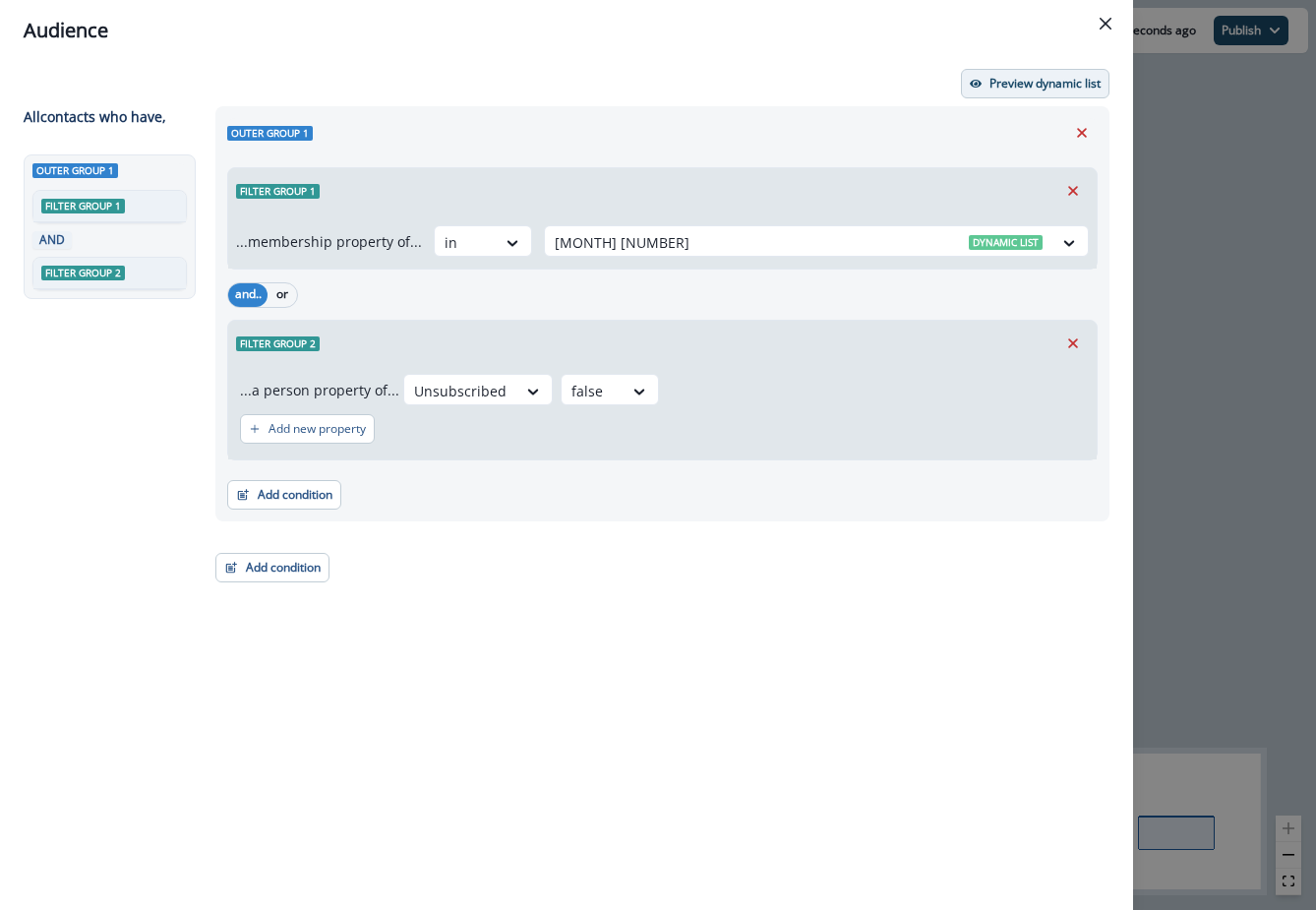 click on "Preview dynamic list" at bounding box center (1035, 84) 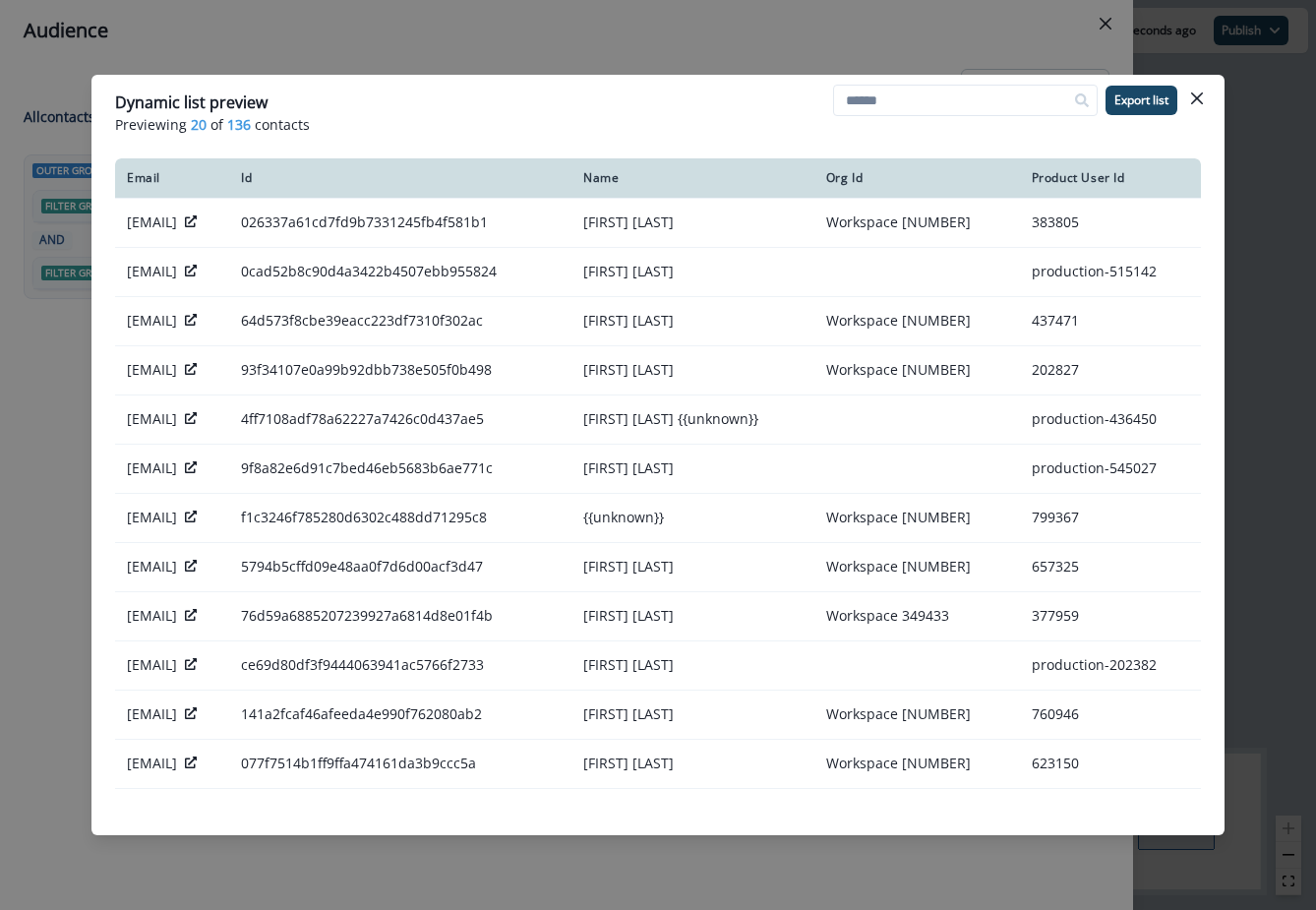 click on "Dynamic list preview Previewing 20 of 136 contacts Export list Email Id Name Org Id Product User Id tyler@amplis.co 026337a61cd7fd9b7331245fb4f581b1 Tyler Mounce Workspace 353984 383805 cgeorge@quantivate.co.uk 0cad52b8c90d4a3422b4507ebb955824 Charlie George production-515142 sean@convergecoffee.co 64d573f8cbe39eacc223df7310f302ac Sean Sullivan Workspace 402987 437471 spencer@spencersellstech.com 93f34107e0a99b92dbb738e505f0b498 Spencer Painter Workspace 206686 202827 zamzamstore.online@gmail.com 4ff7108adf78a62227a7426c0d437ae5 Zam Zam {{unknown}} production-436450 moguejiofor@onlocationexp.com 9f8a82e6d91c7bed46eb5683b6ae771c Maurice Oguejiofor production-545027 shinyface@gmail.com f1c3246f785280d6302c488dd71295c8 {{unknown}} Workspace 696567 799367 charles@octavehq.com 5794b5cffd09e48aa0f7d6d00acf3d47 Charles Ellenburg Workspace 468470 657325 james.may@riskledger.com 76d59a6885207239927a6814d8e01f4b James May Workspace 349433 377959 mwhitney@solinkcorp.com ce69d80df3f9444063941ac5766f2733 Michael Whitney" at bounding box center [658, 455] 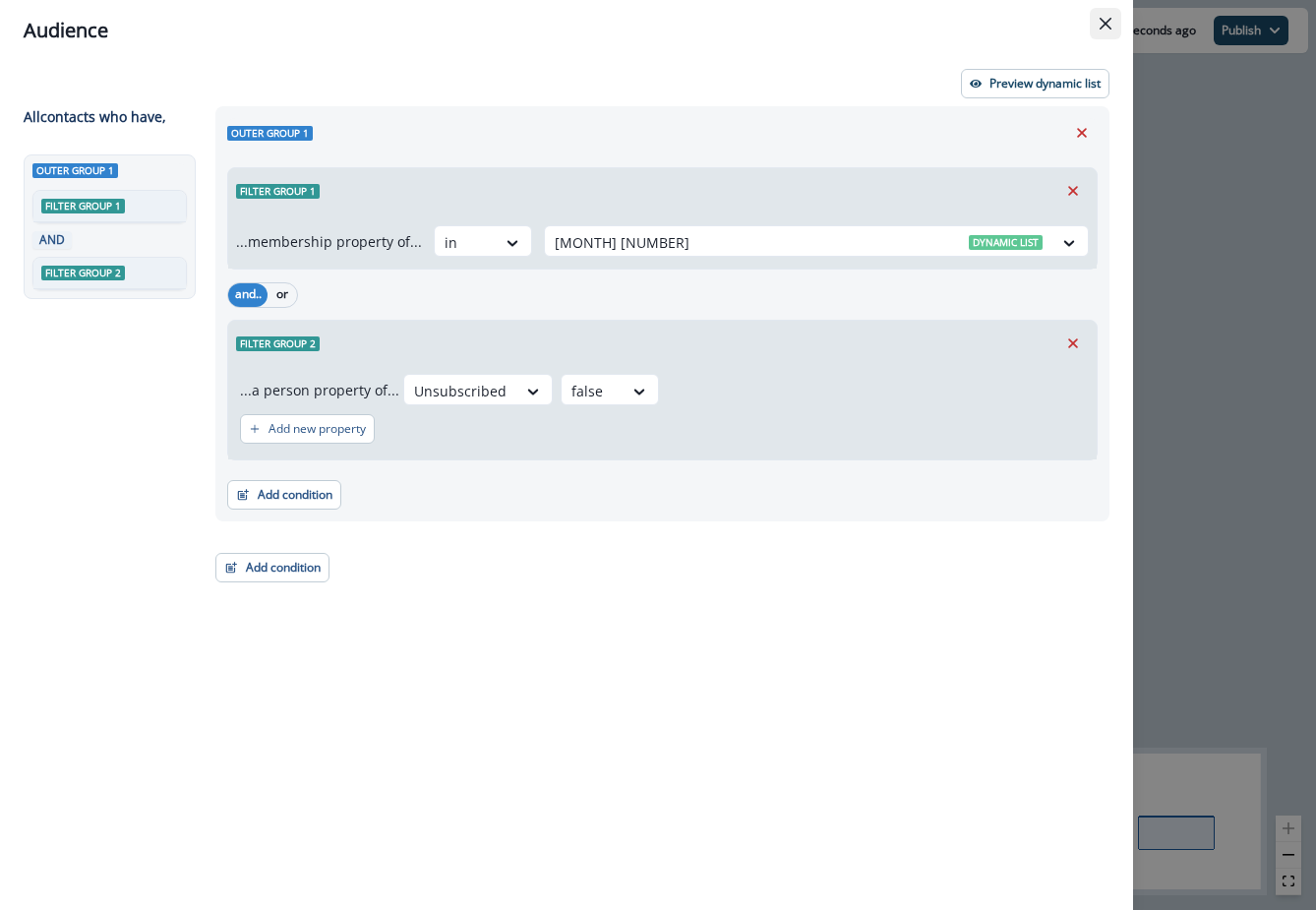 click 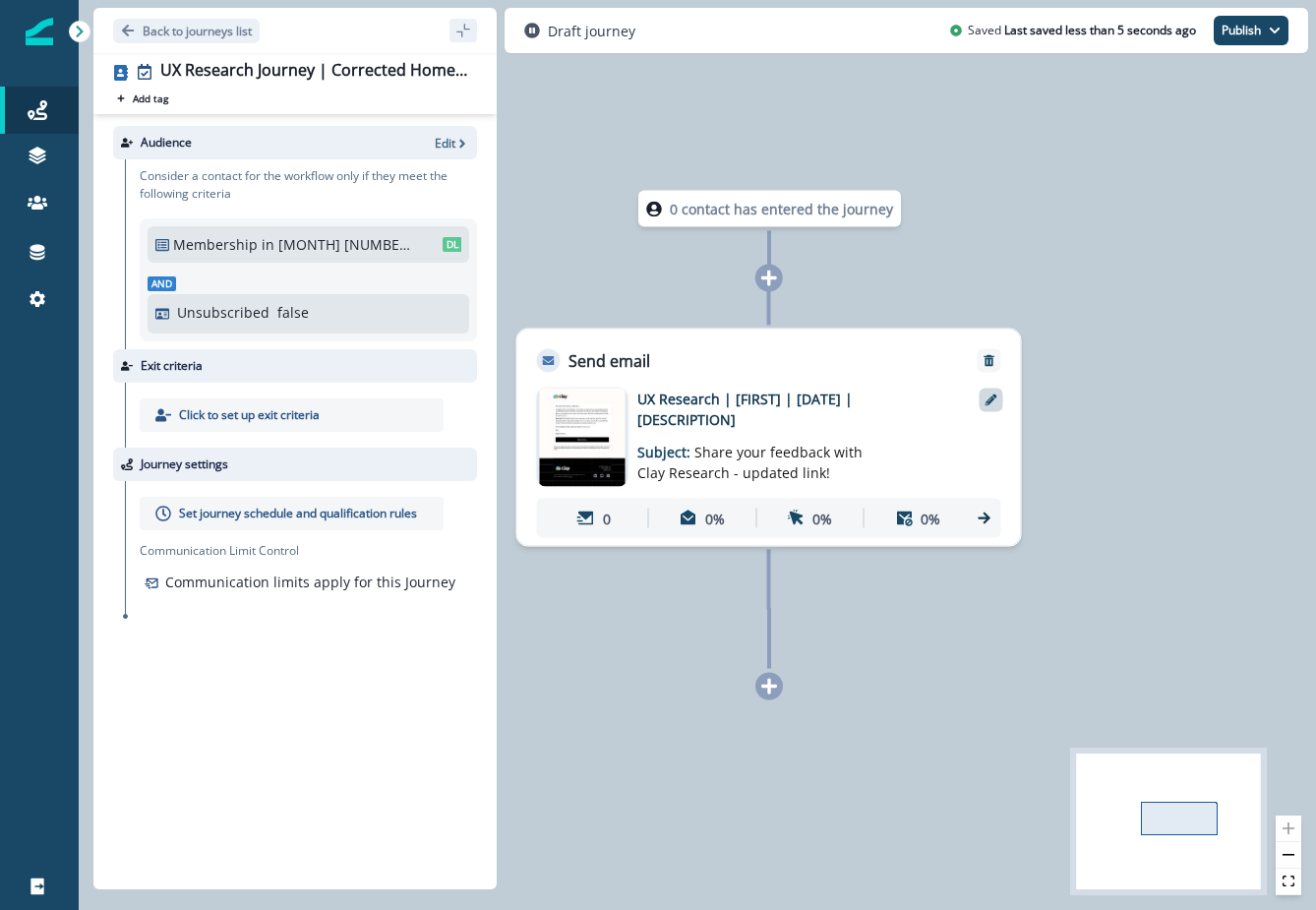 click 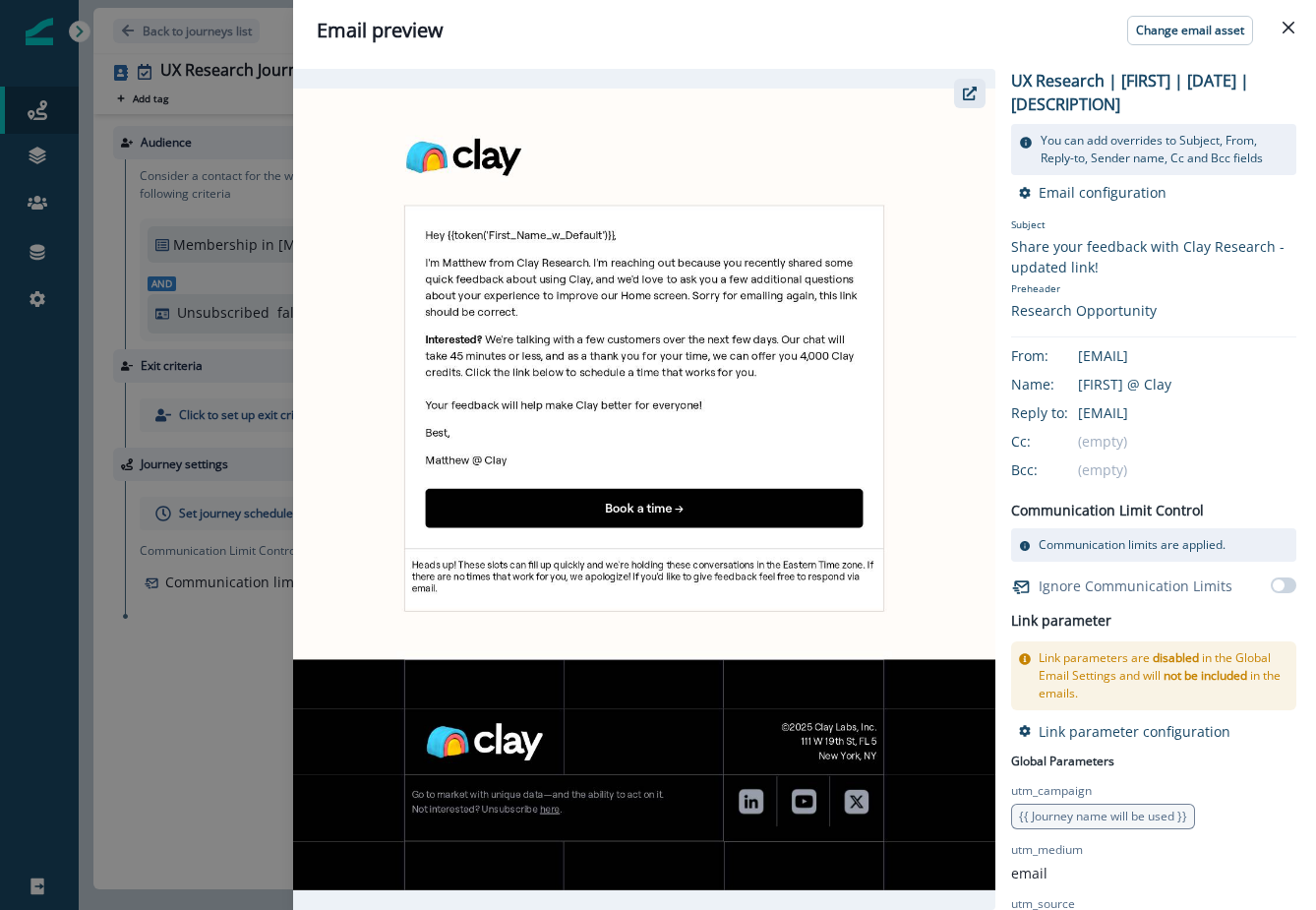 click at bounding box center [970, 93] 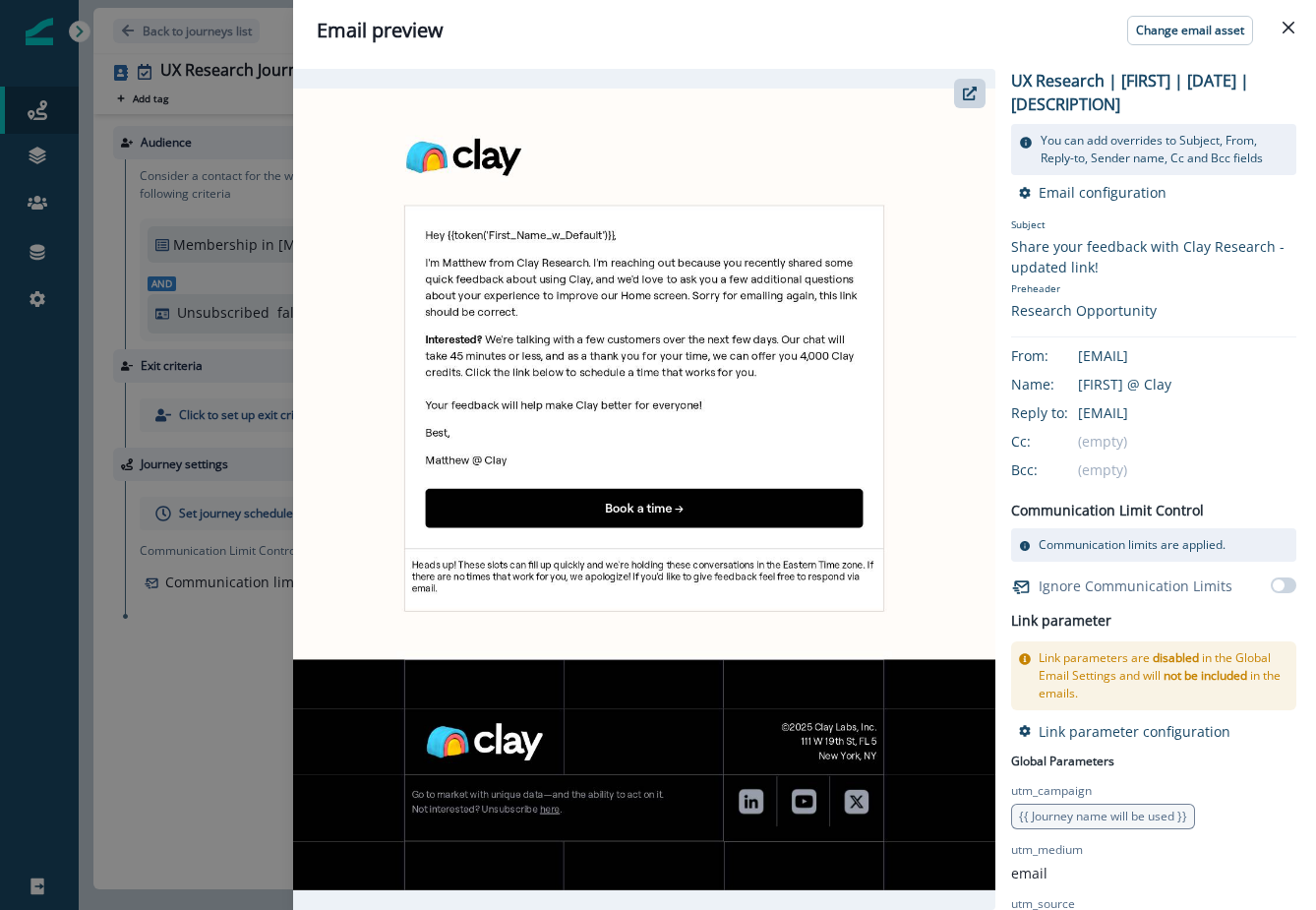 type 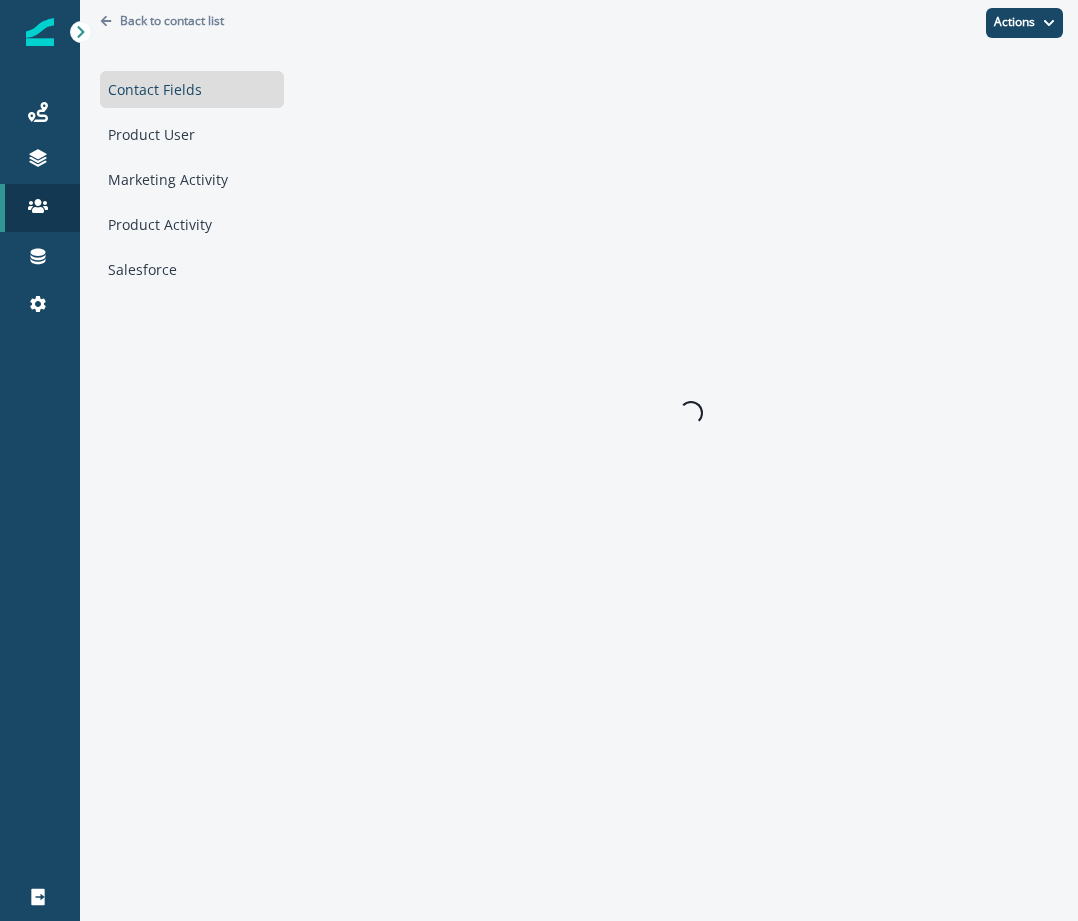 scroll, scrollTop: 0, scrollLeft: 0, axis: both 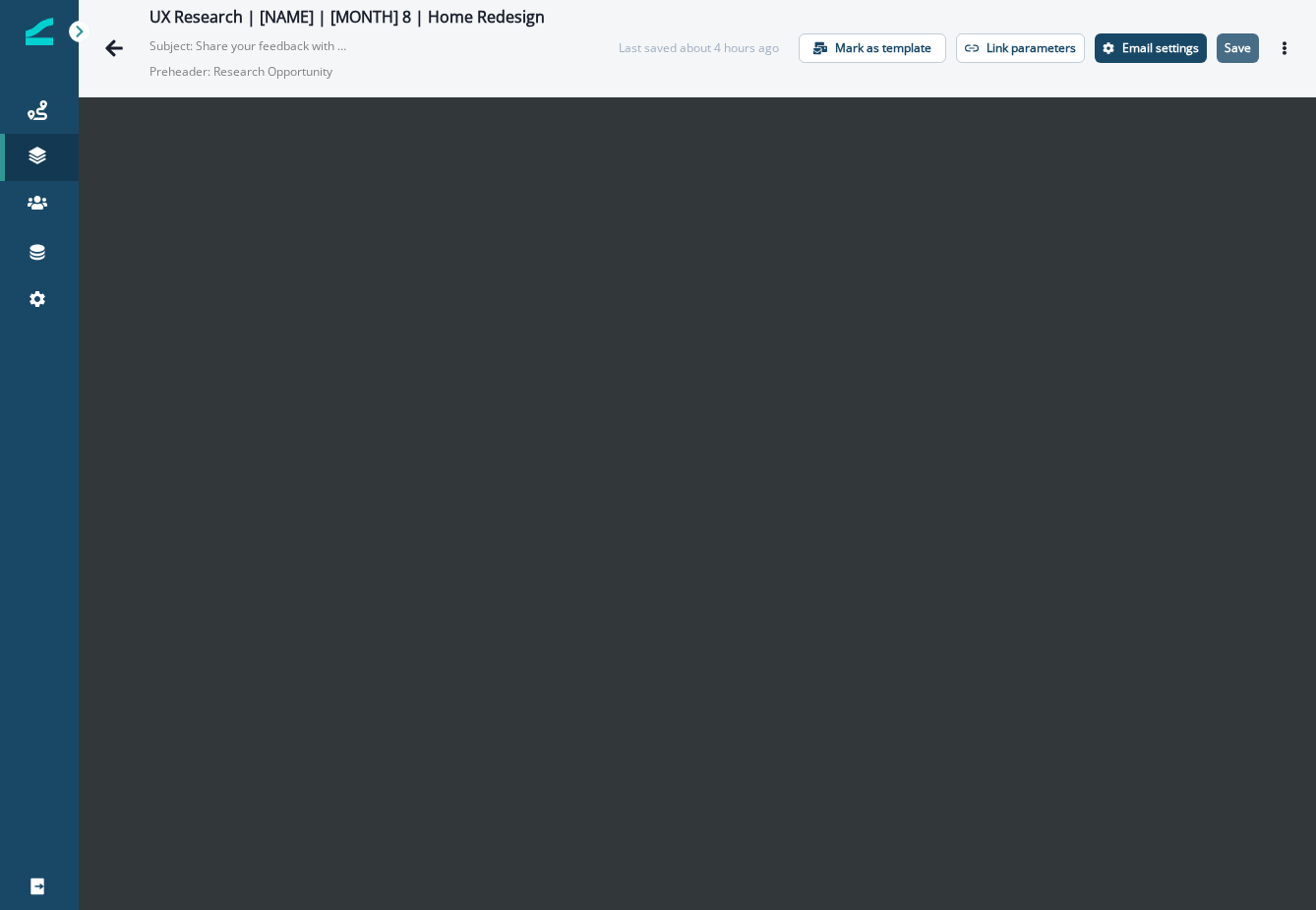 click on "Save" at bounding box center [1237, 48] 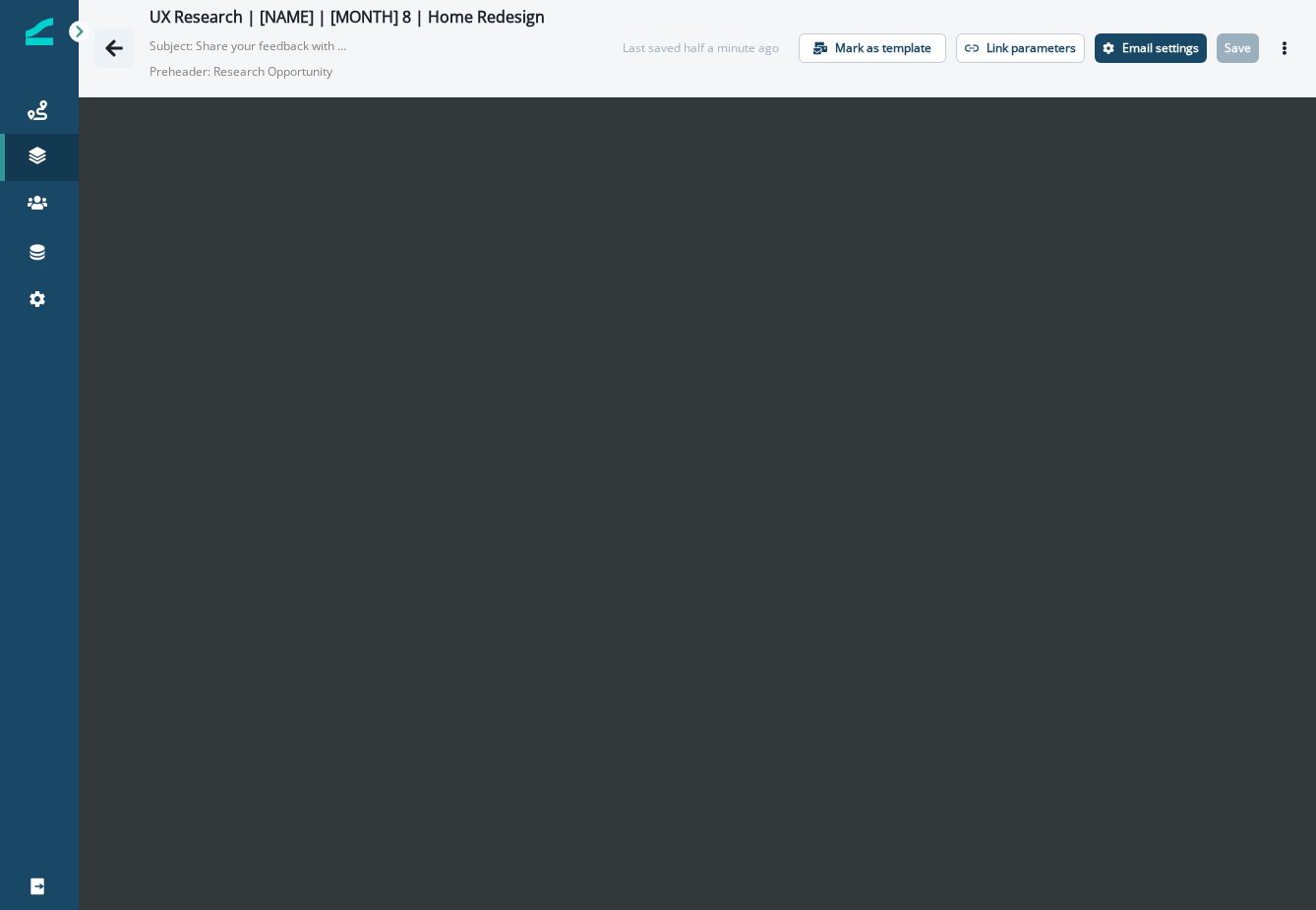click 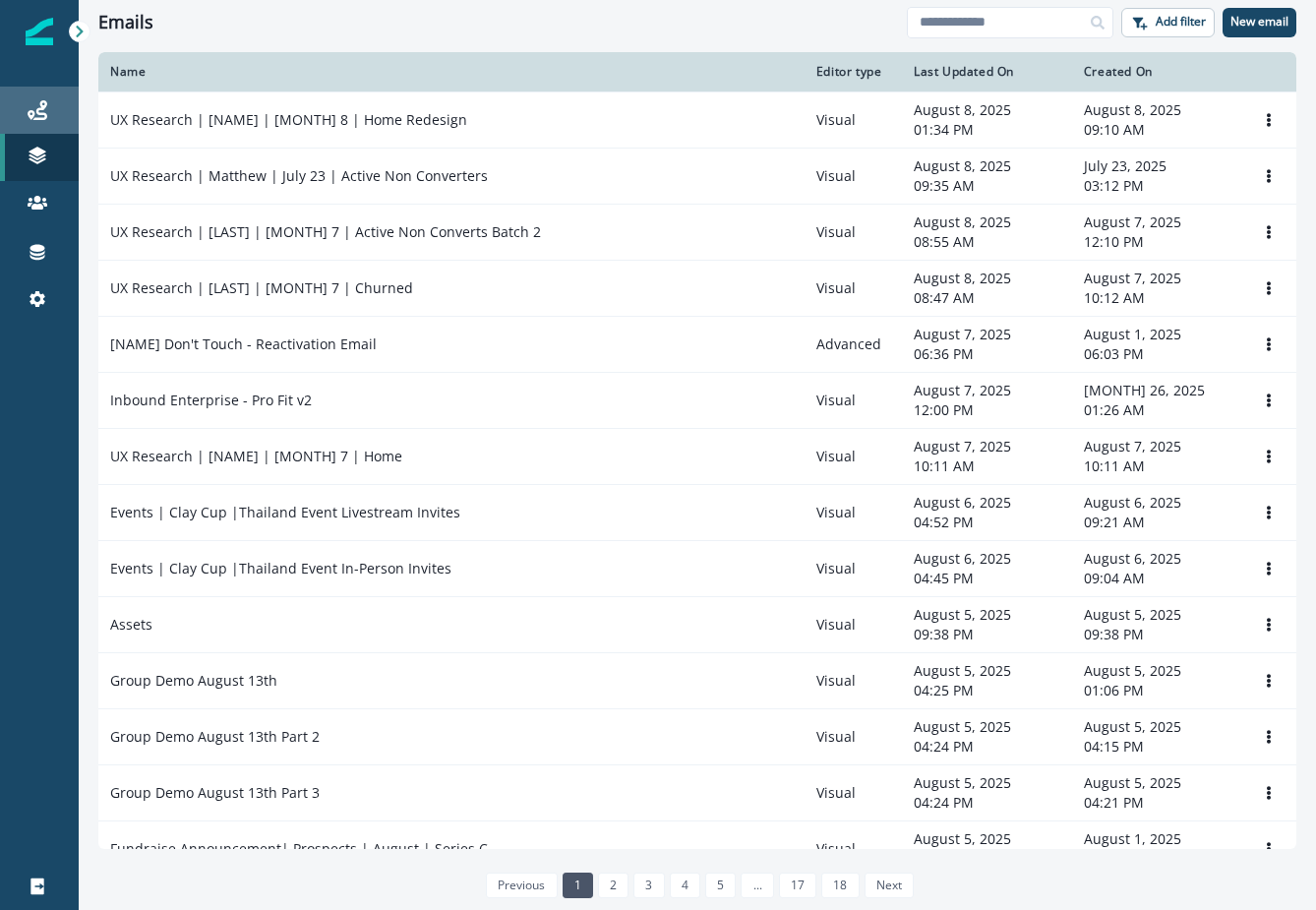 click on "Journeys" at bounding box center [39, 110] 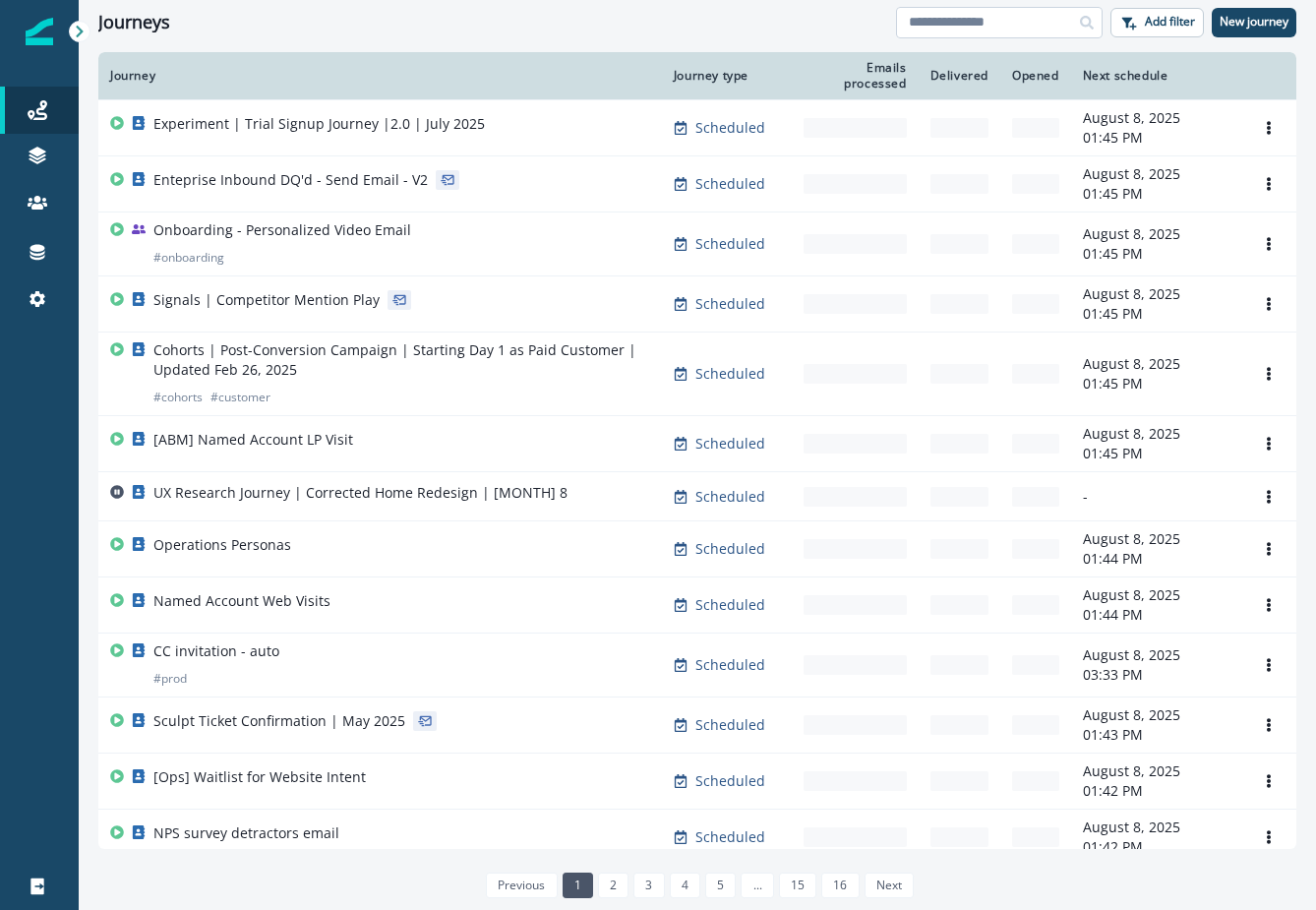 click at bounding box center [999, 23] 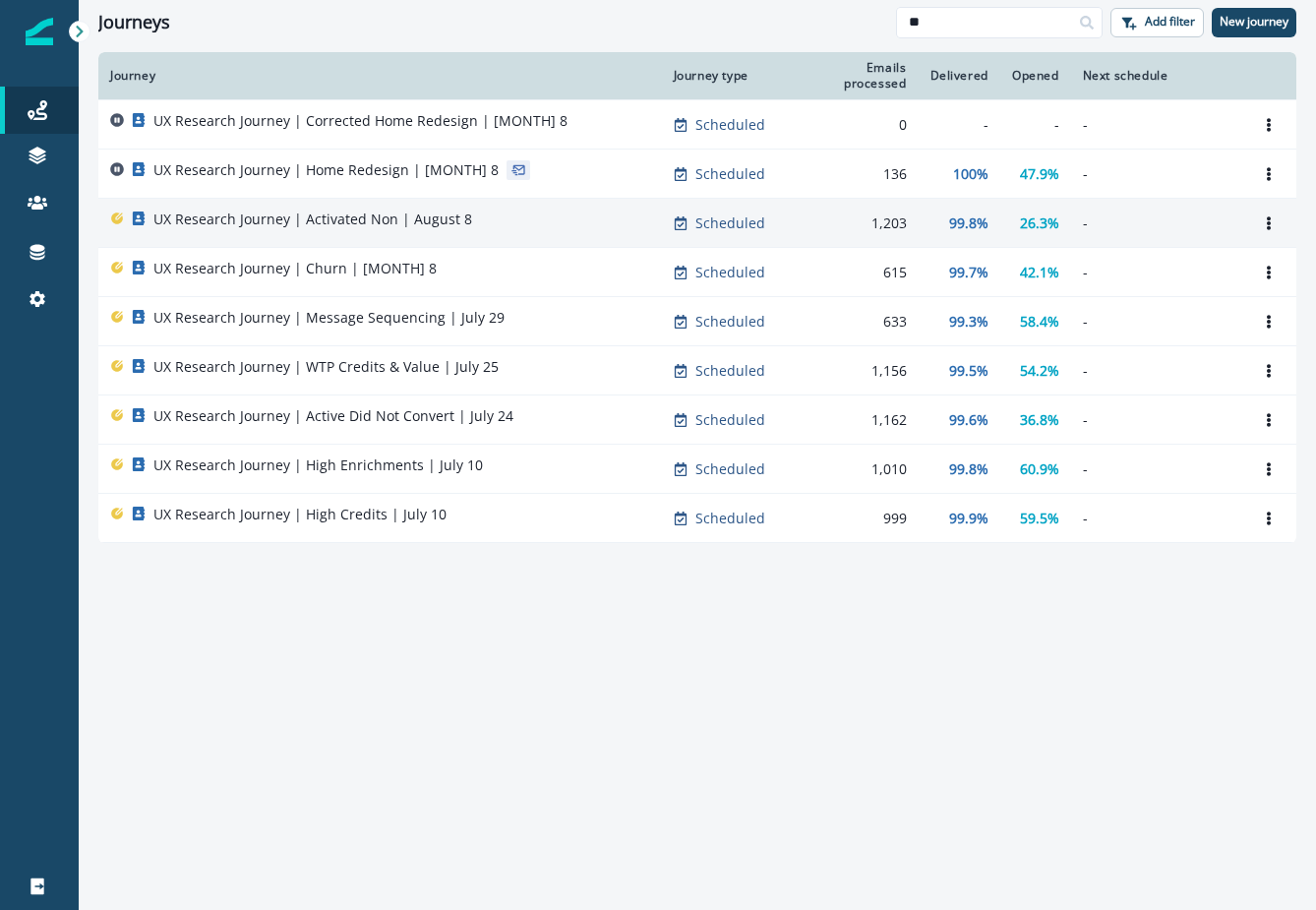 type on "**" 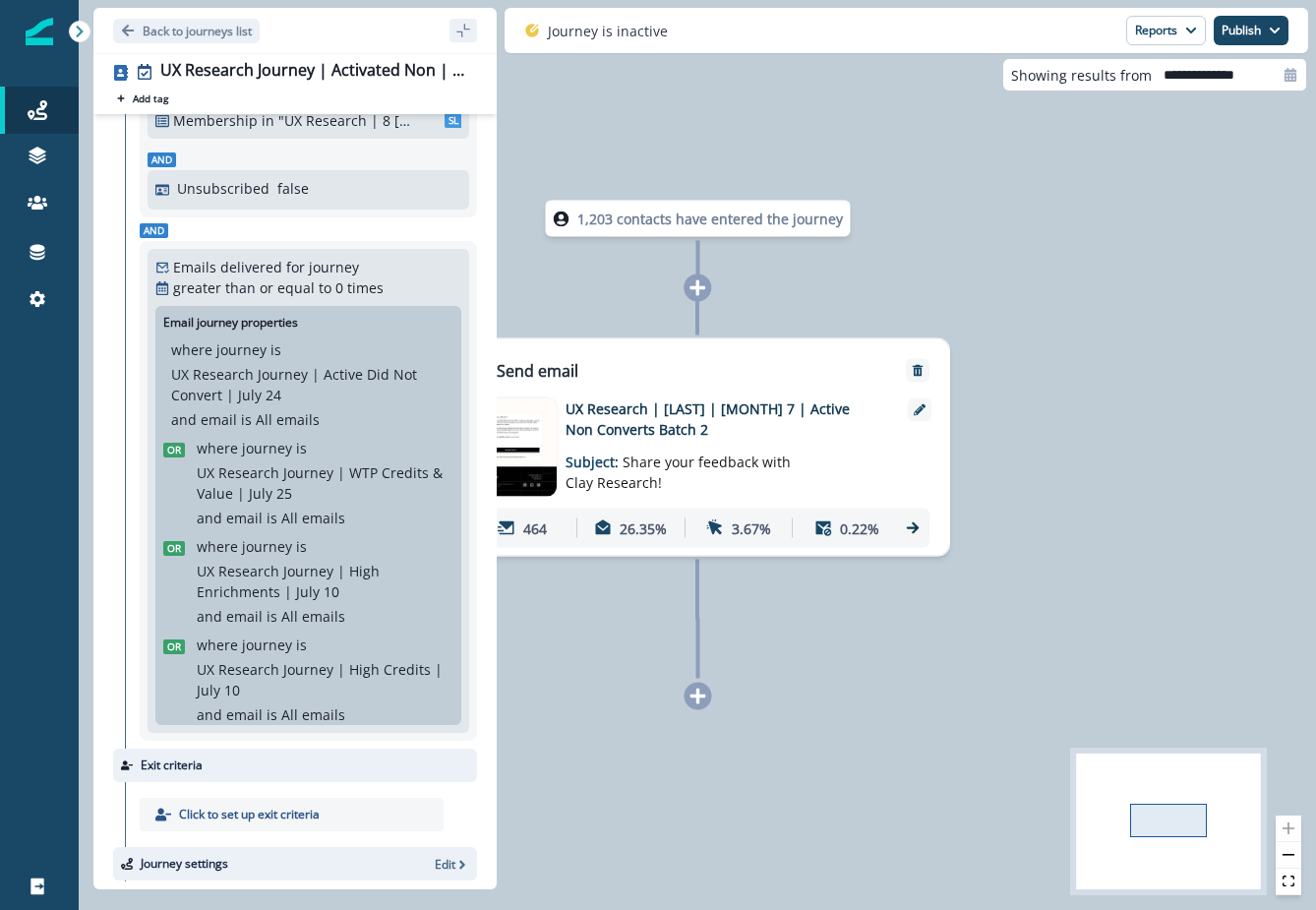 scroll, scrollTop: 80, scrollLeft: 0, axis: vertical 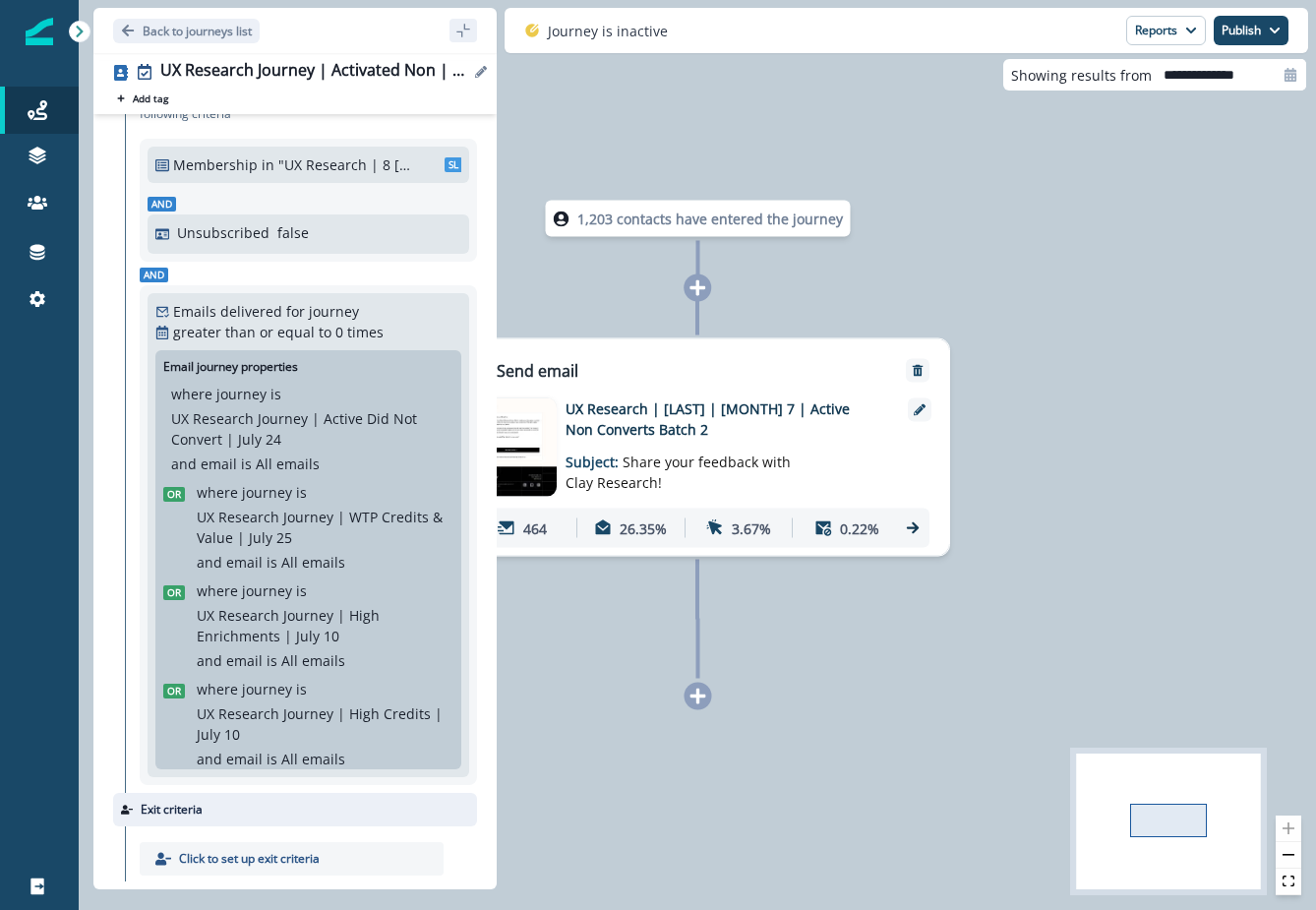 click 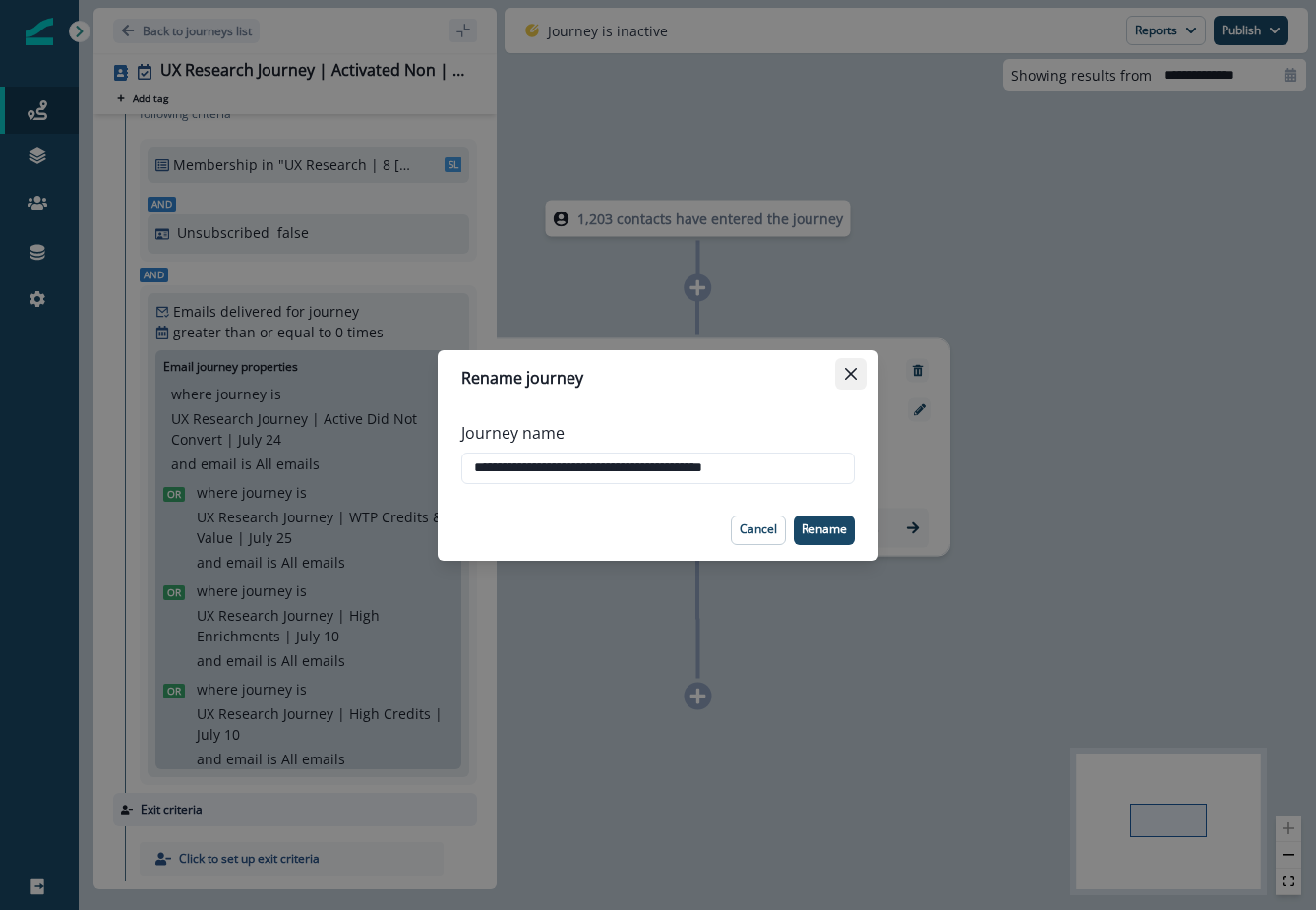 click at bounding box center [851, 374] 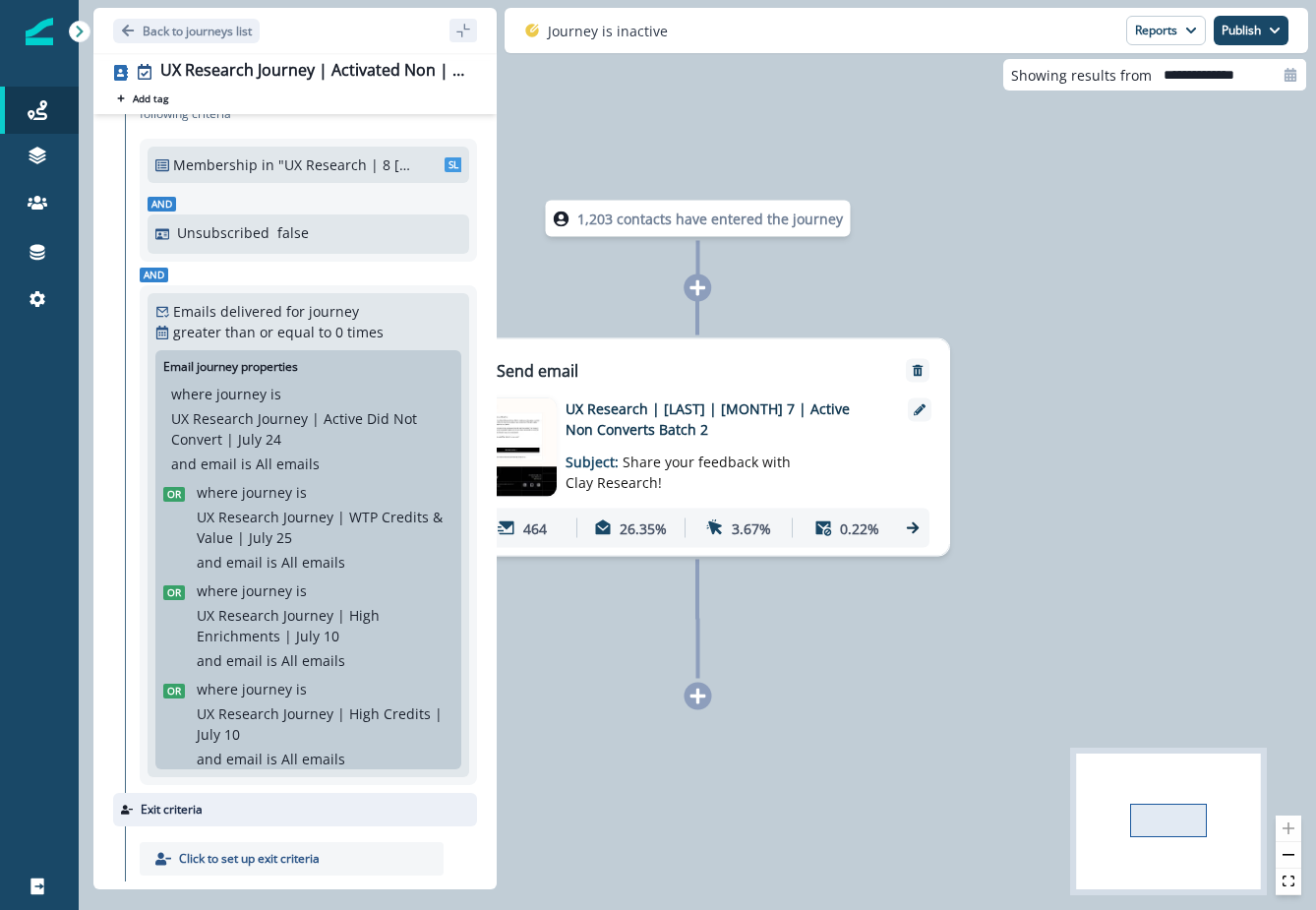 scroll, scrollTop: 0, scrollLeft: 0, axis: both 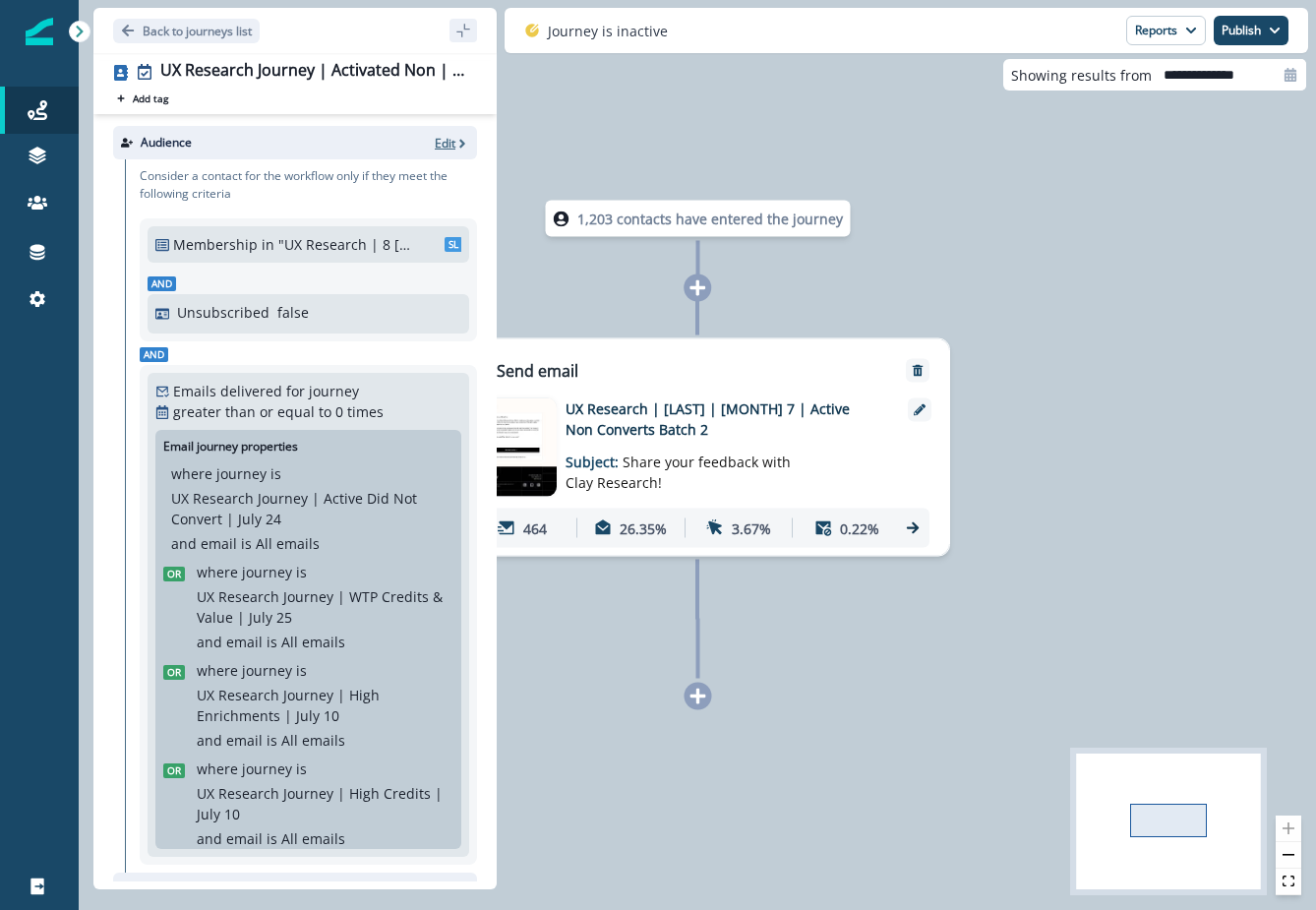 click on "Edit" at bounding box center (445, 143) 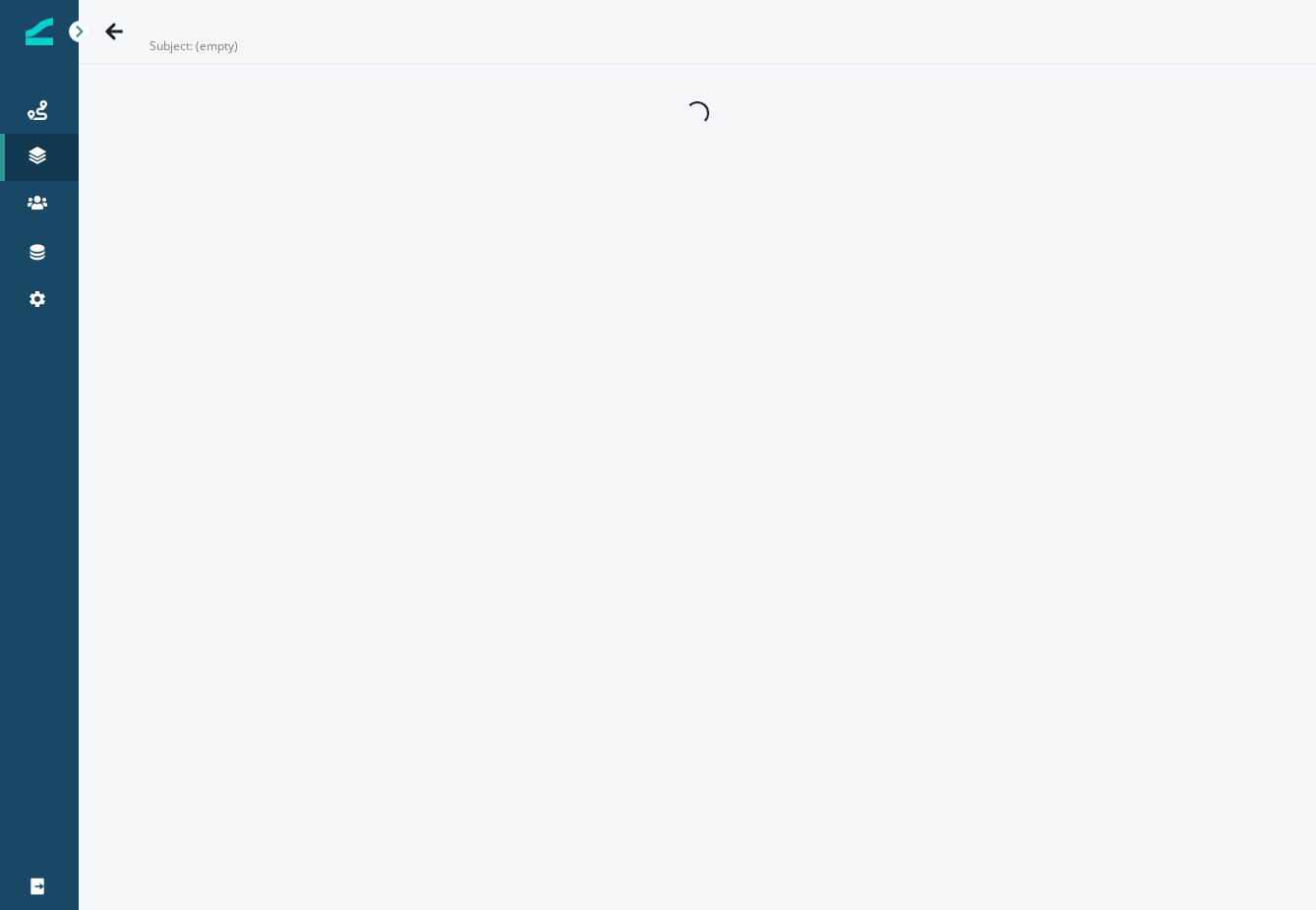 scroll, scrollTop: 0, scrollLeft: 0, axis: both 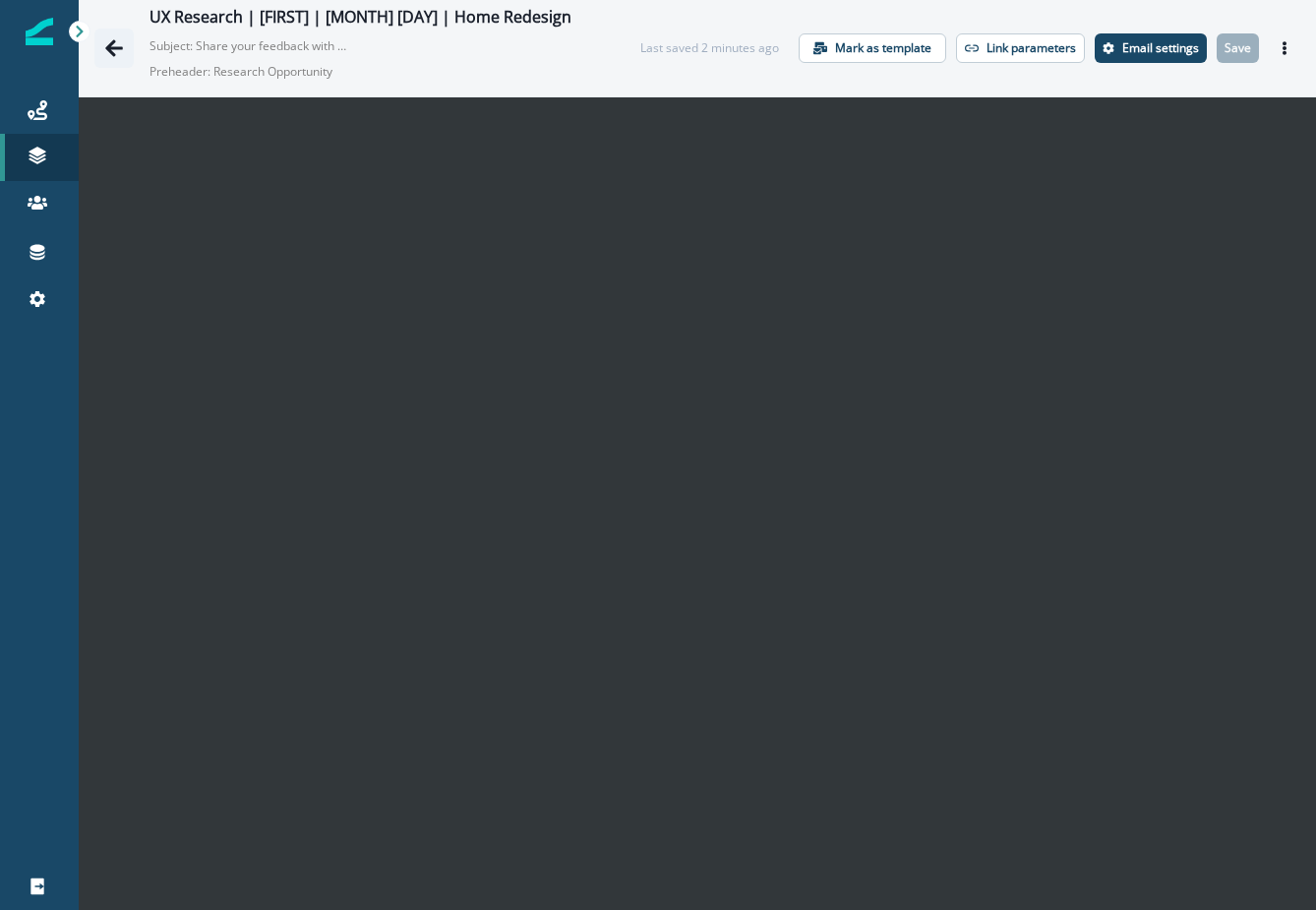 click 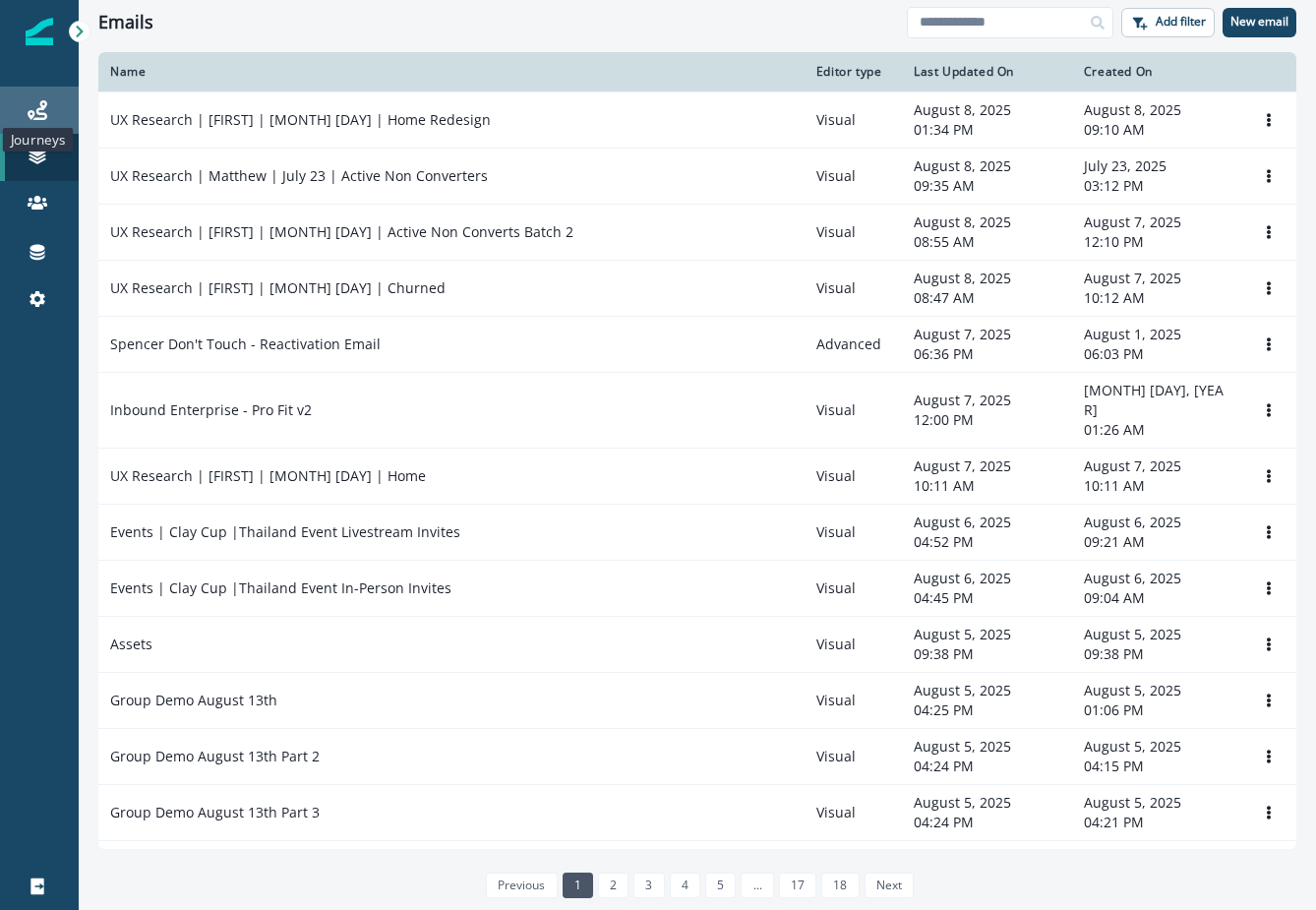 click 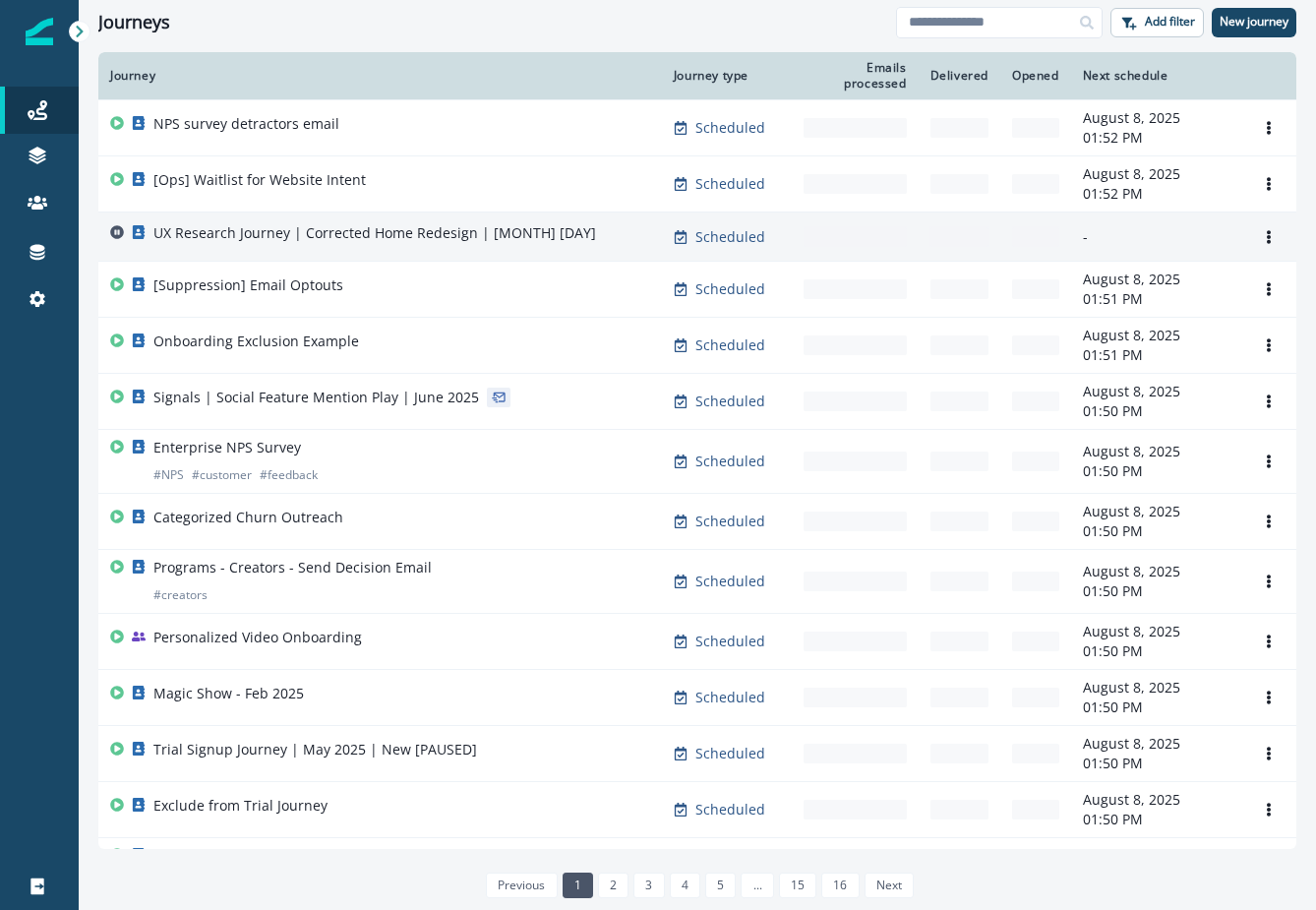 click on "UX Research Journey | Corrected Home Redesign | July 8" at bounding box center [375, 233] 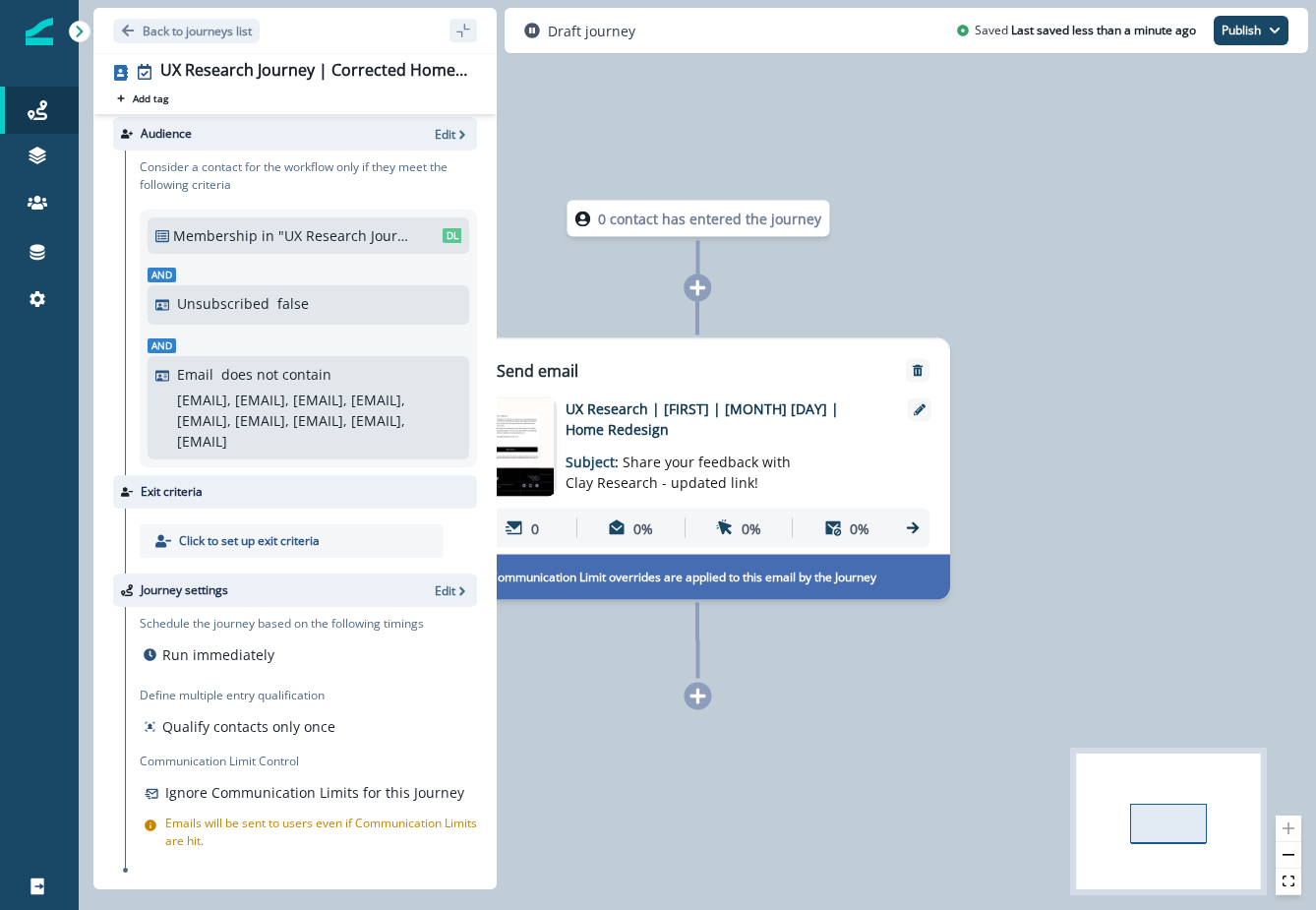 scroll, scrollTop: 0, scrollLeft: 0, axis: both 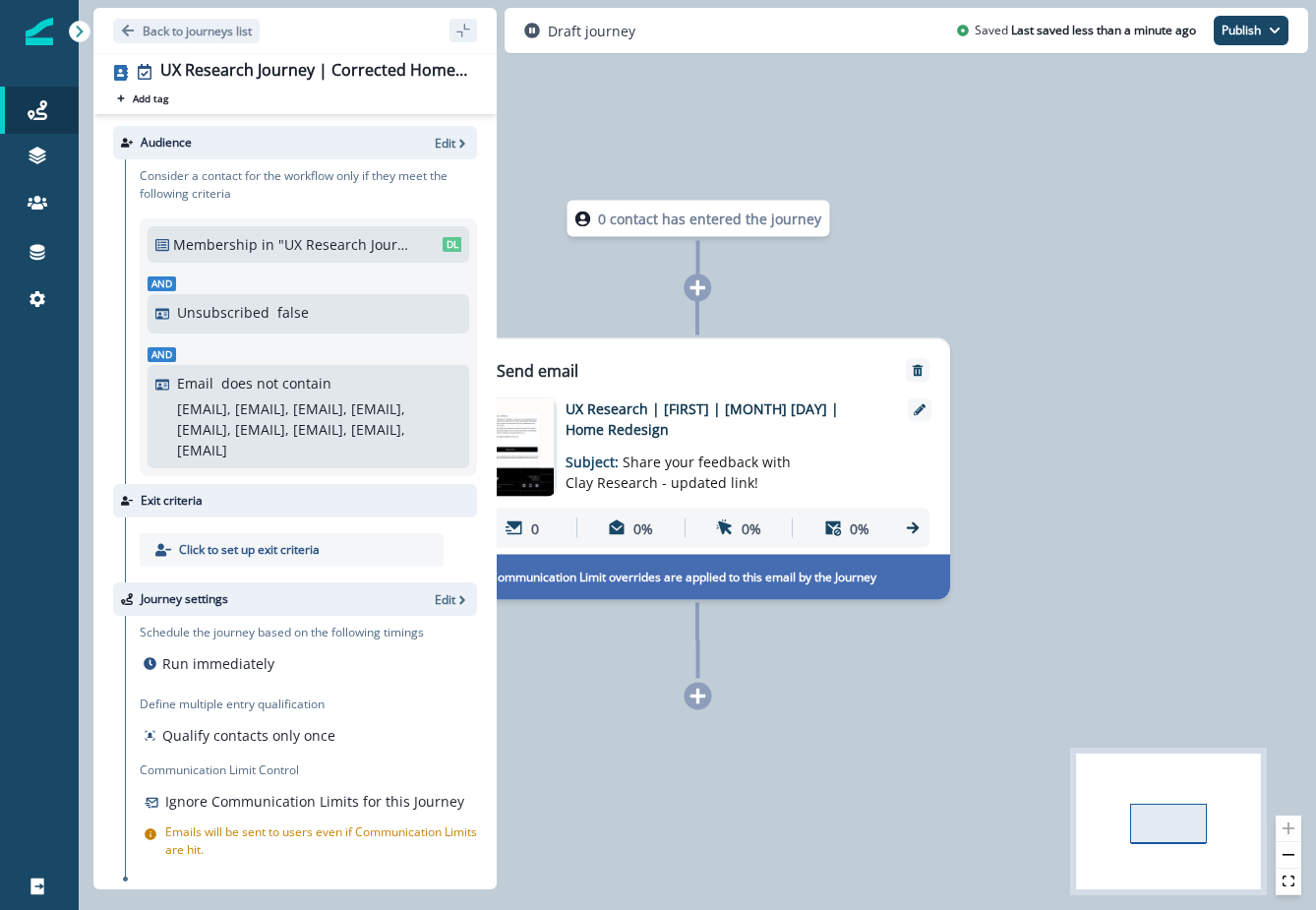 click on "UX Research | Matthew | August 8 | Home Redesign" at bounding box center (723, 419) 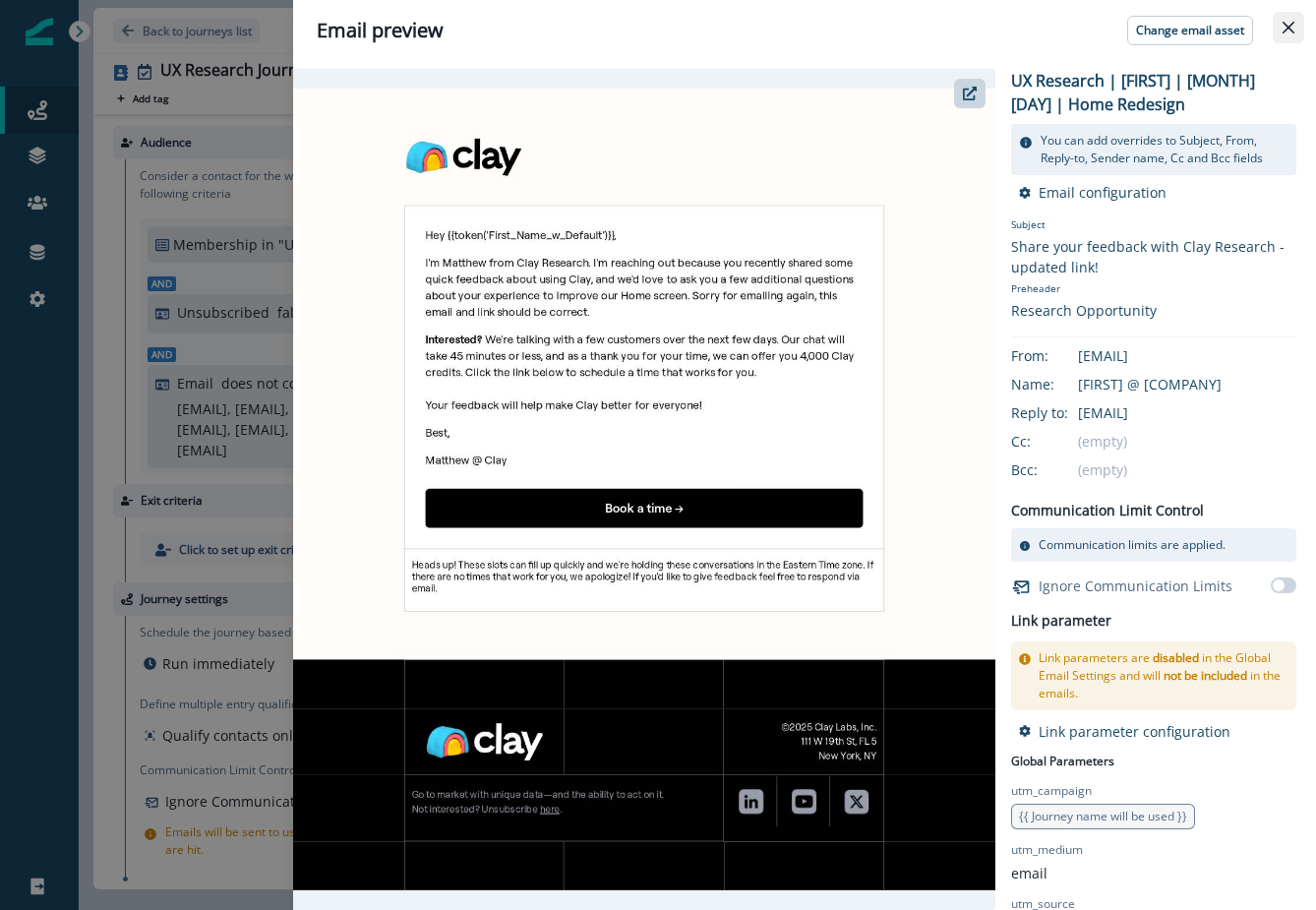 click 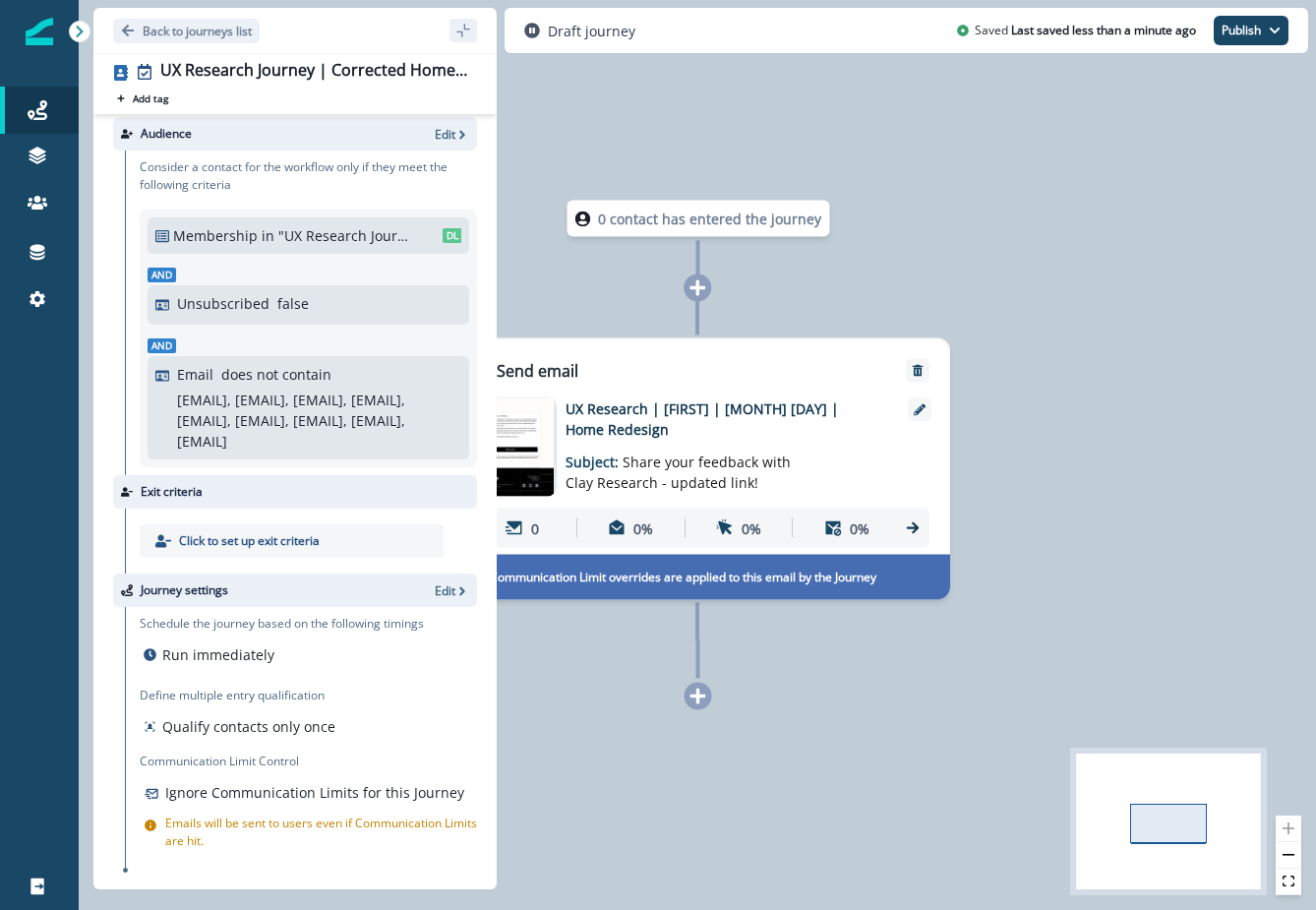 scroll, scrollTop: 0, scrollLeft: 0, axis: both 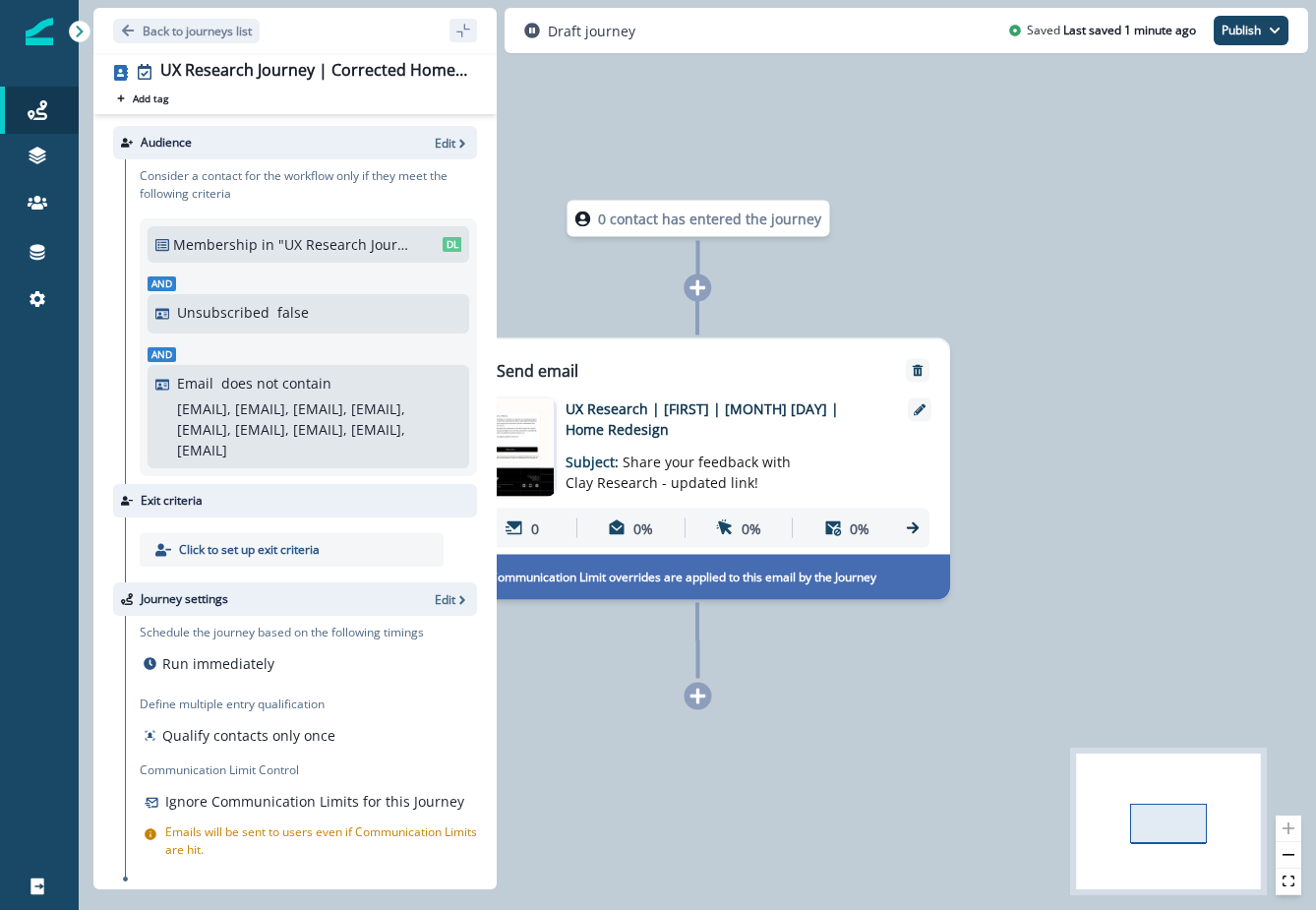 click on "UX Research | Matthew | August 8 | Home Redesign" at bounding box center [723, 419] 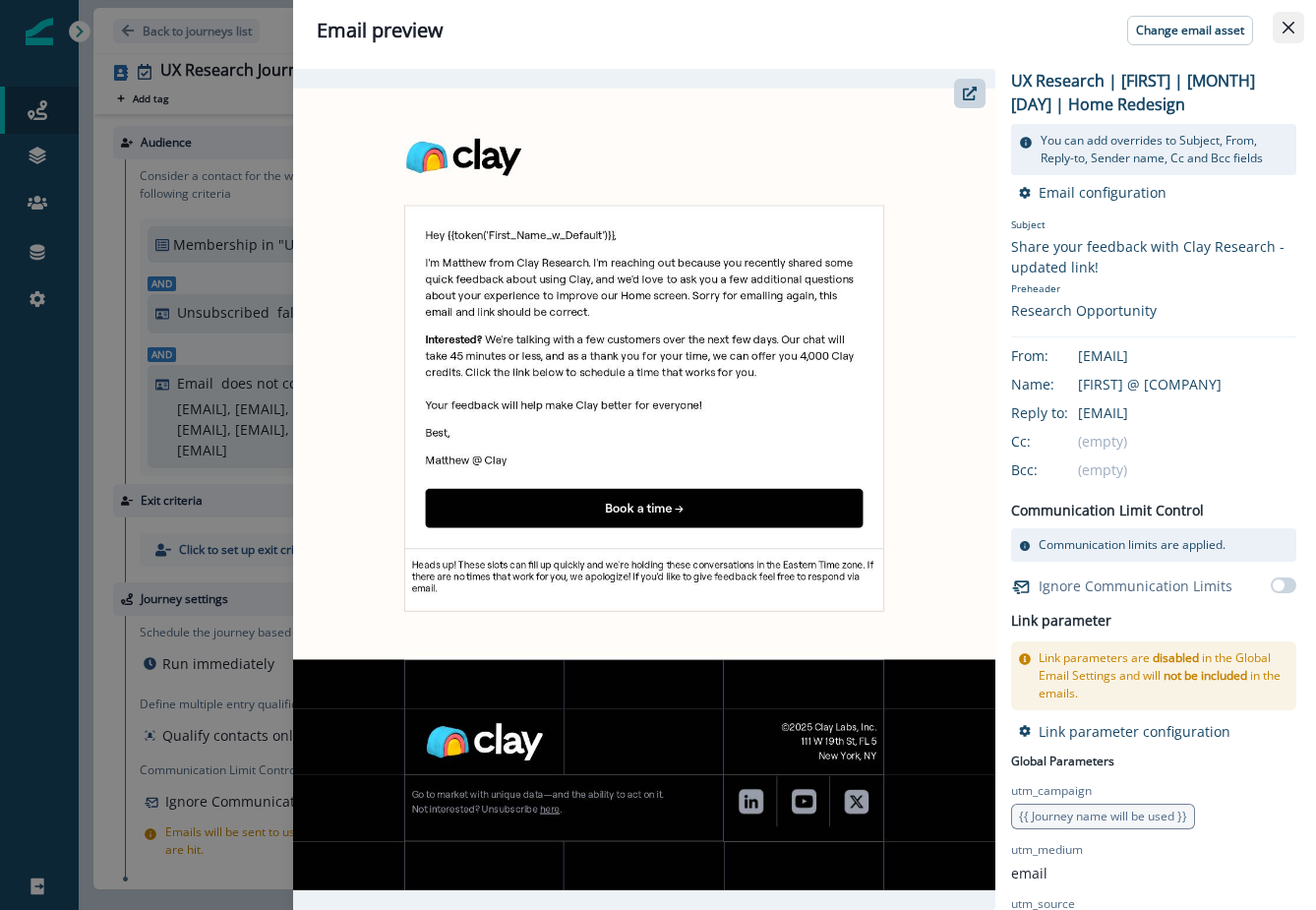 click at bounding box center (1288, 28) 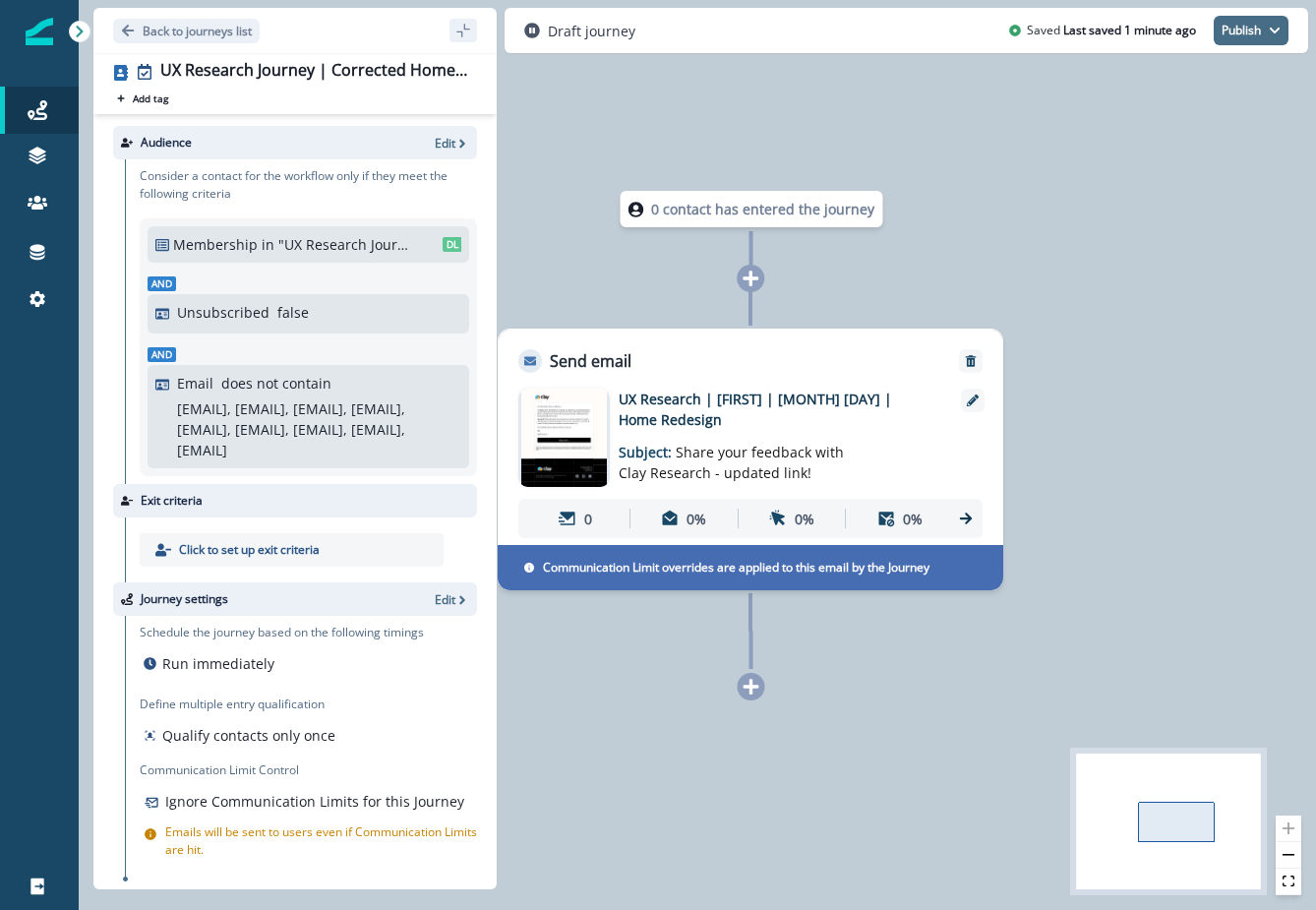 click on "Publish" at bounding box center [1251, 30] 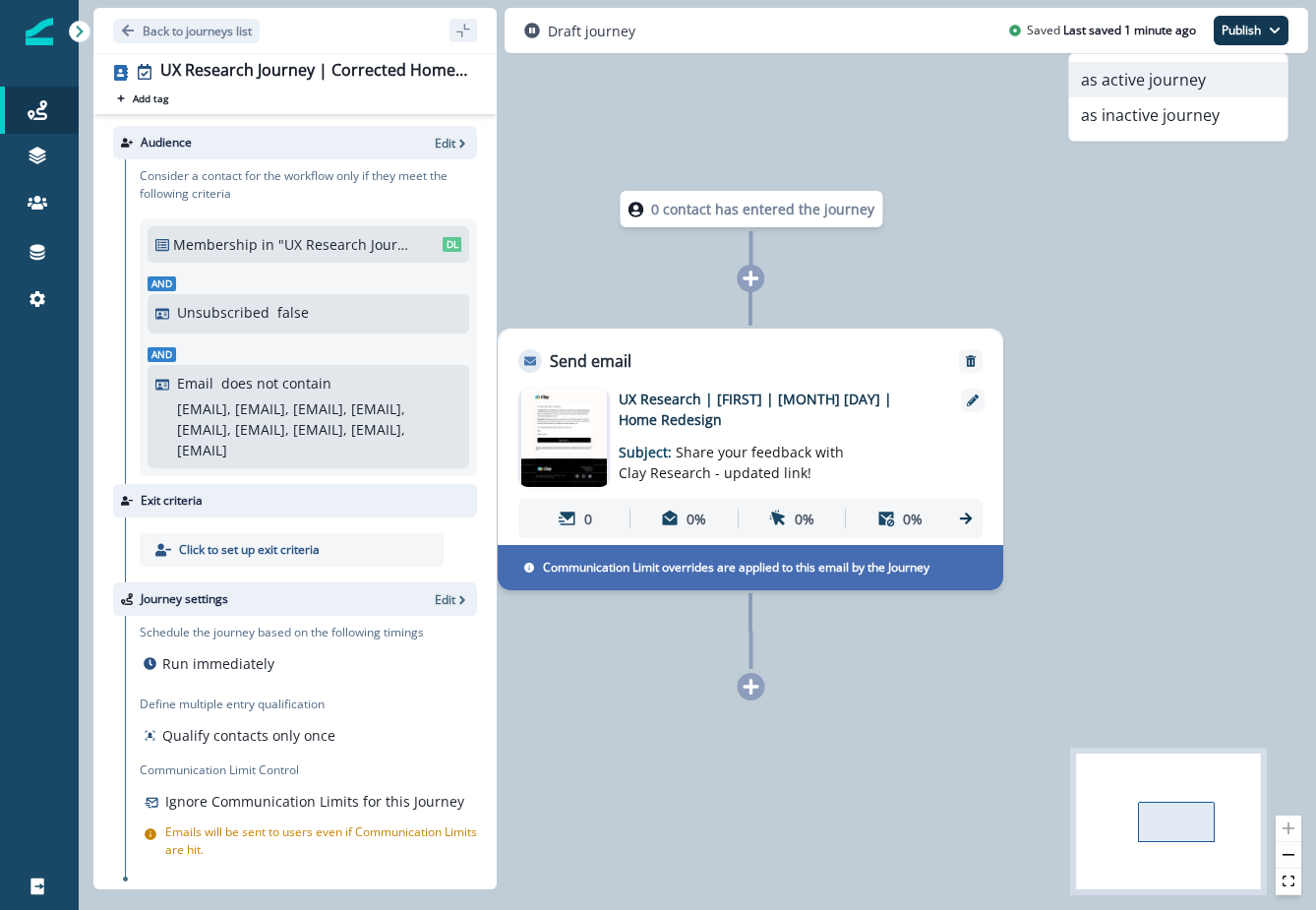 click on "as active journey" at bounding box center [1178, 80] 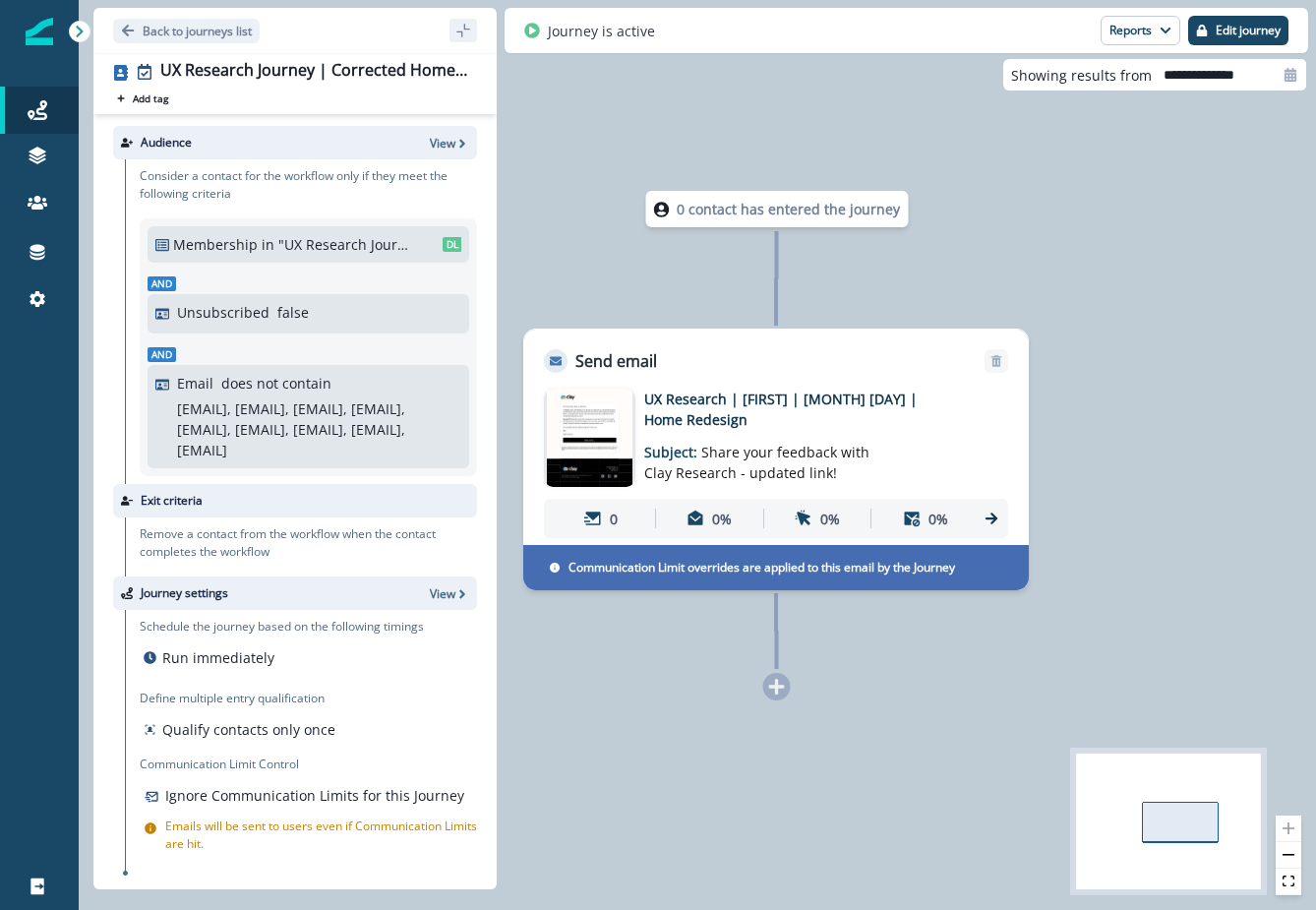 click on "Journey is active Reports Email Report Journey Member Report Edit journey" at bounding box center (906, 30) 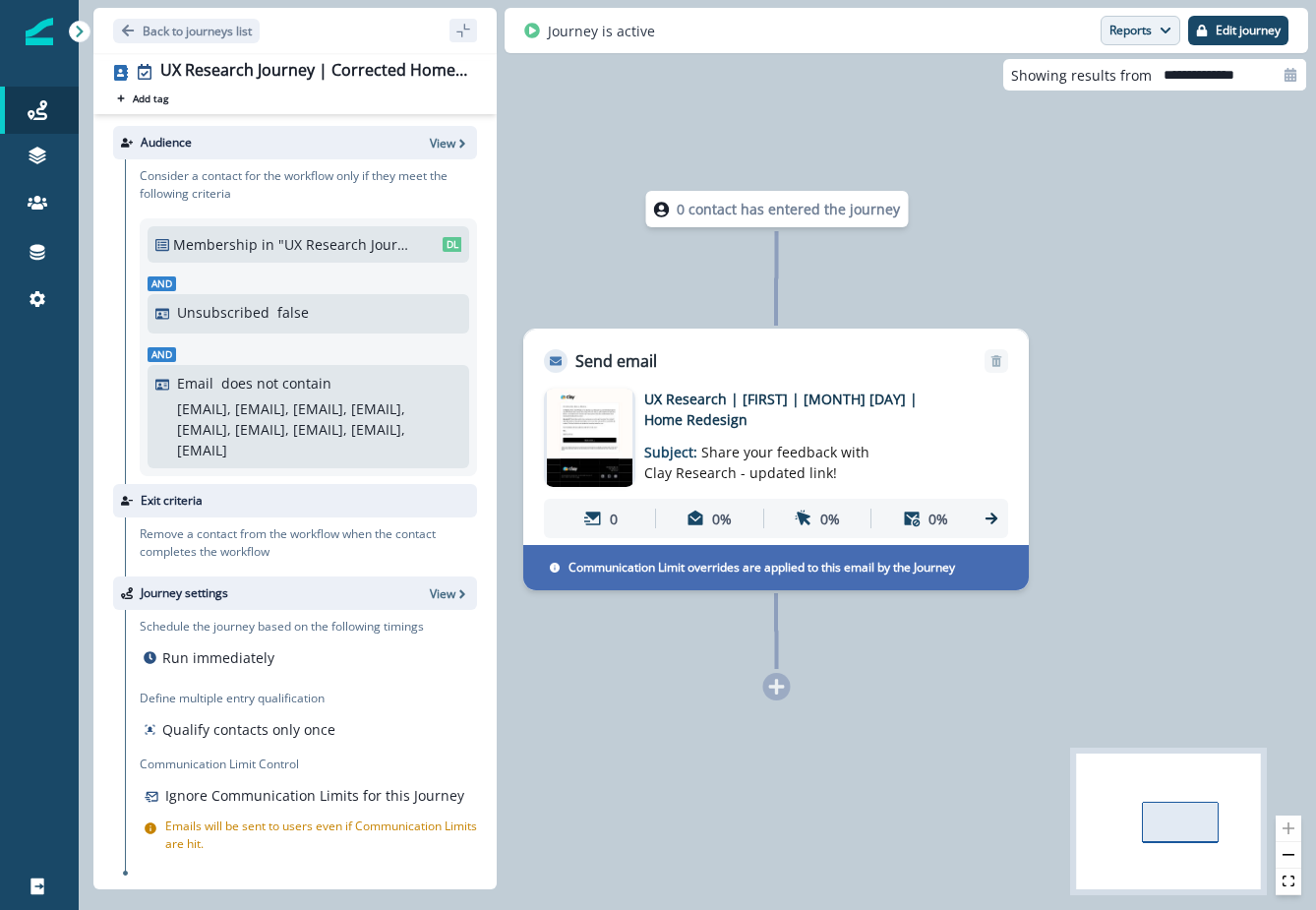click on "Reports" at bounding box center (1140, 30) 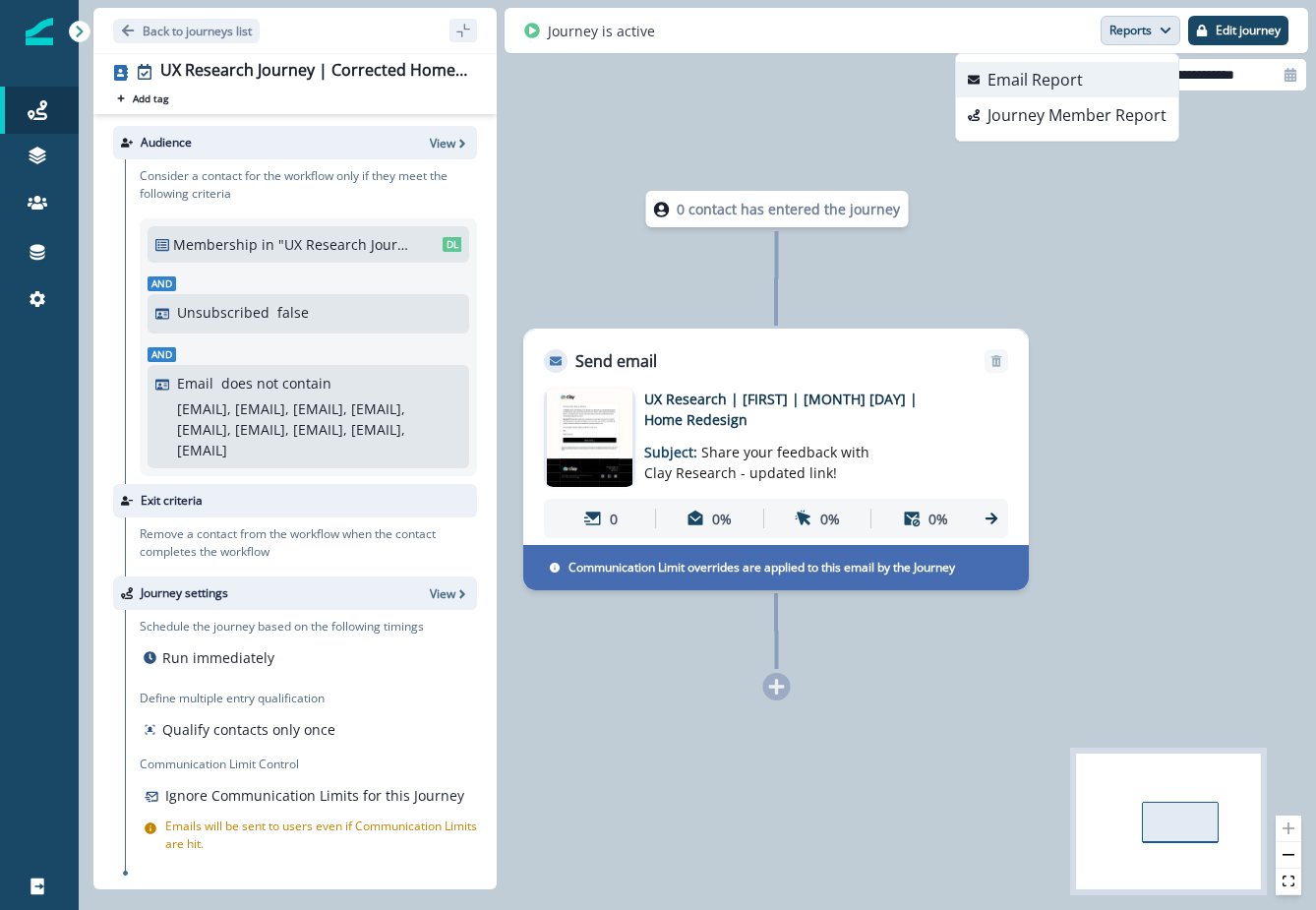 click on "Email Report" at bounding box center (1067, 80) 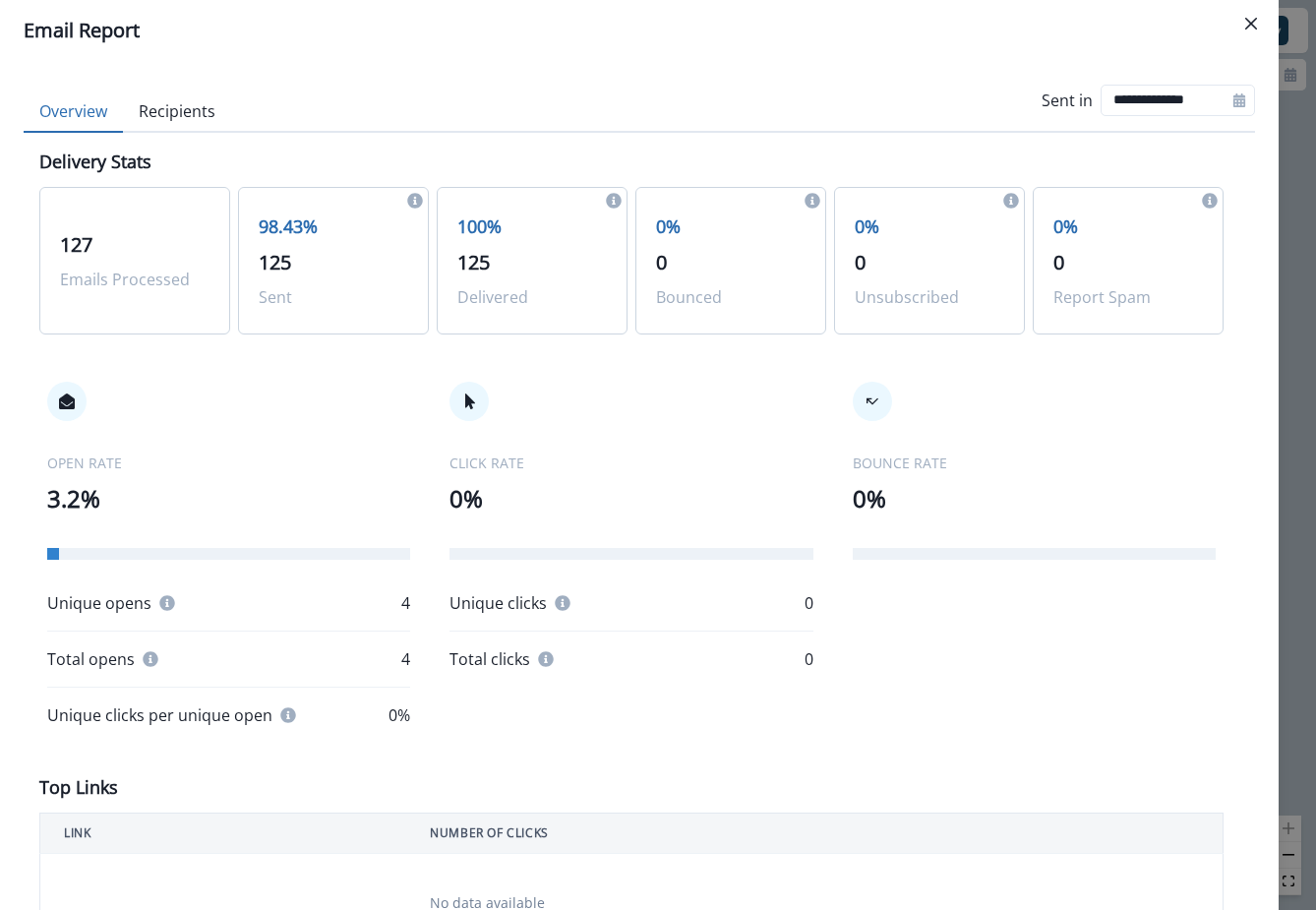 click on "Recipients" at bounding box center [177, 112] 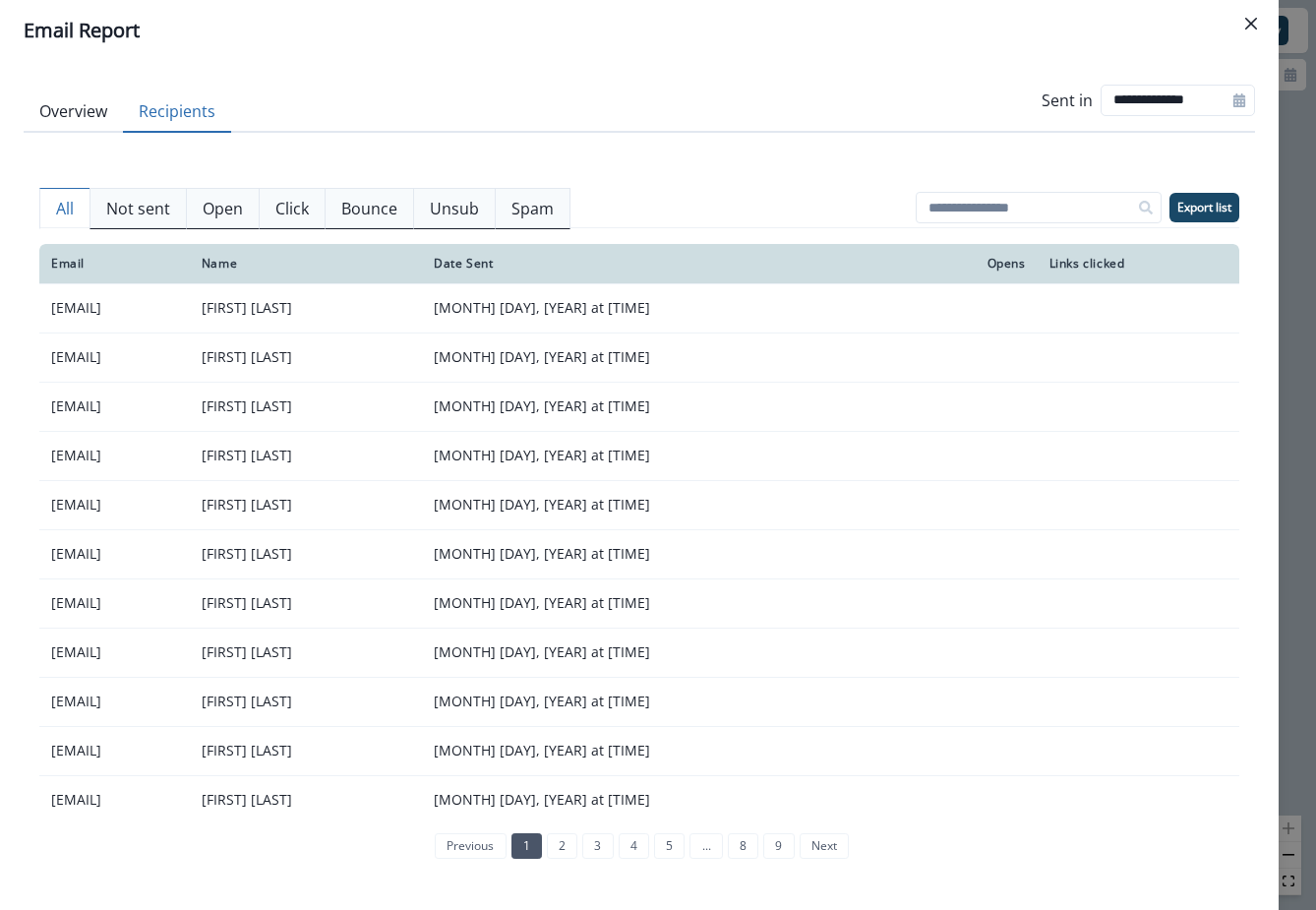 click on "Click" at bounding box center (292, 209) 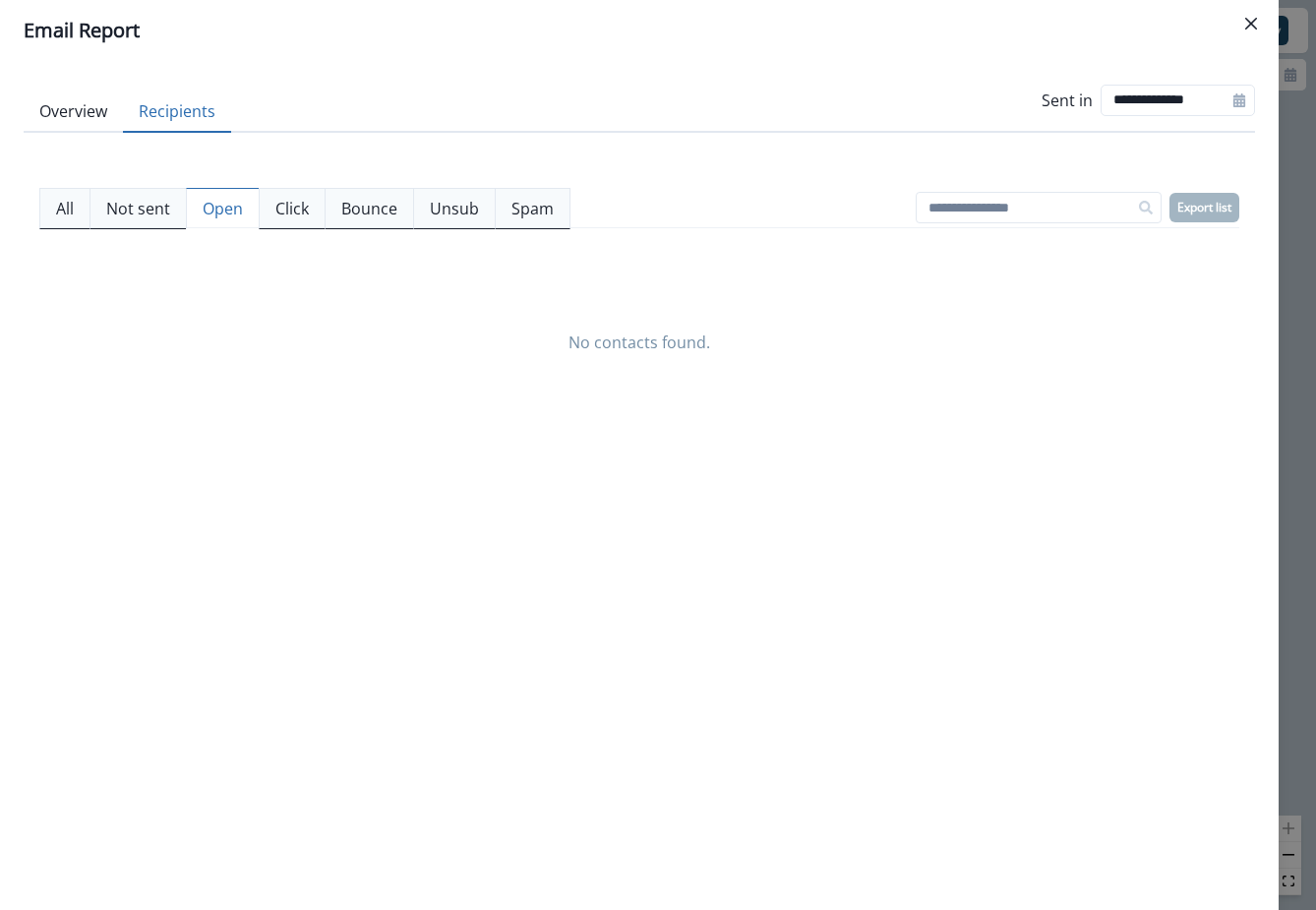 click on "Open" at bounding box center [222, 209] 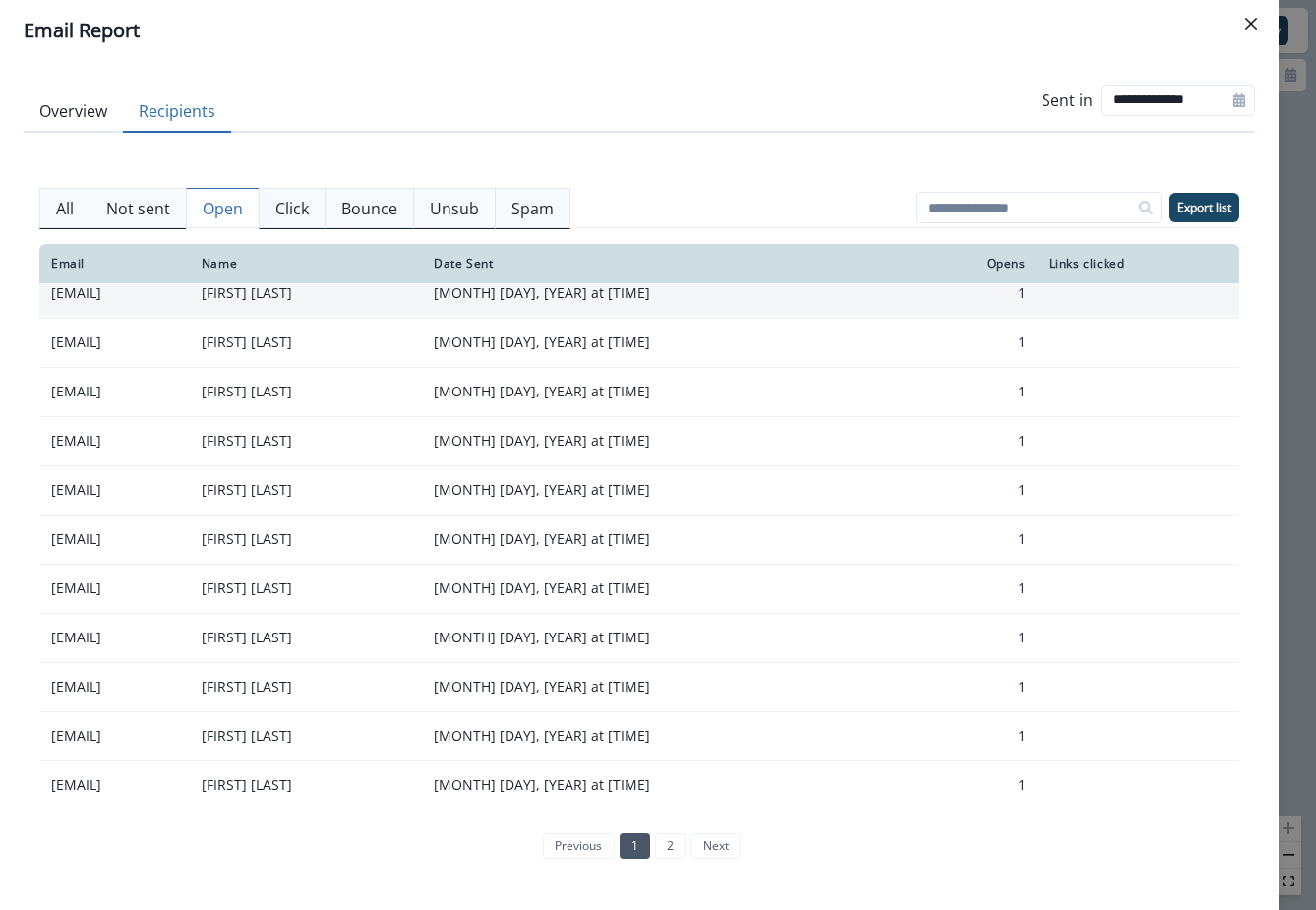 scroll, scrollTop: 0, scrollLeft: 0, axis: both 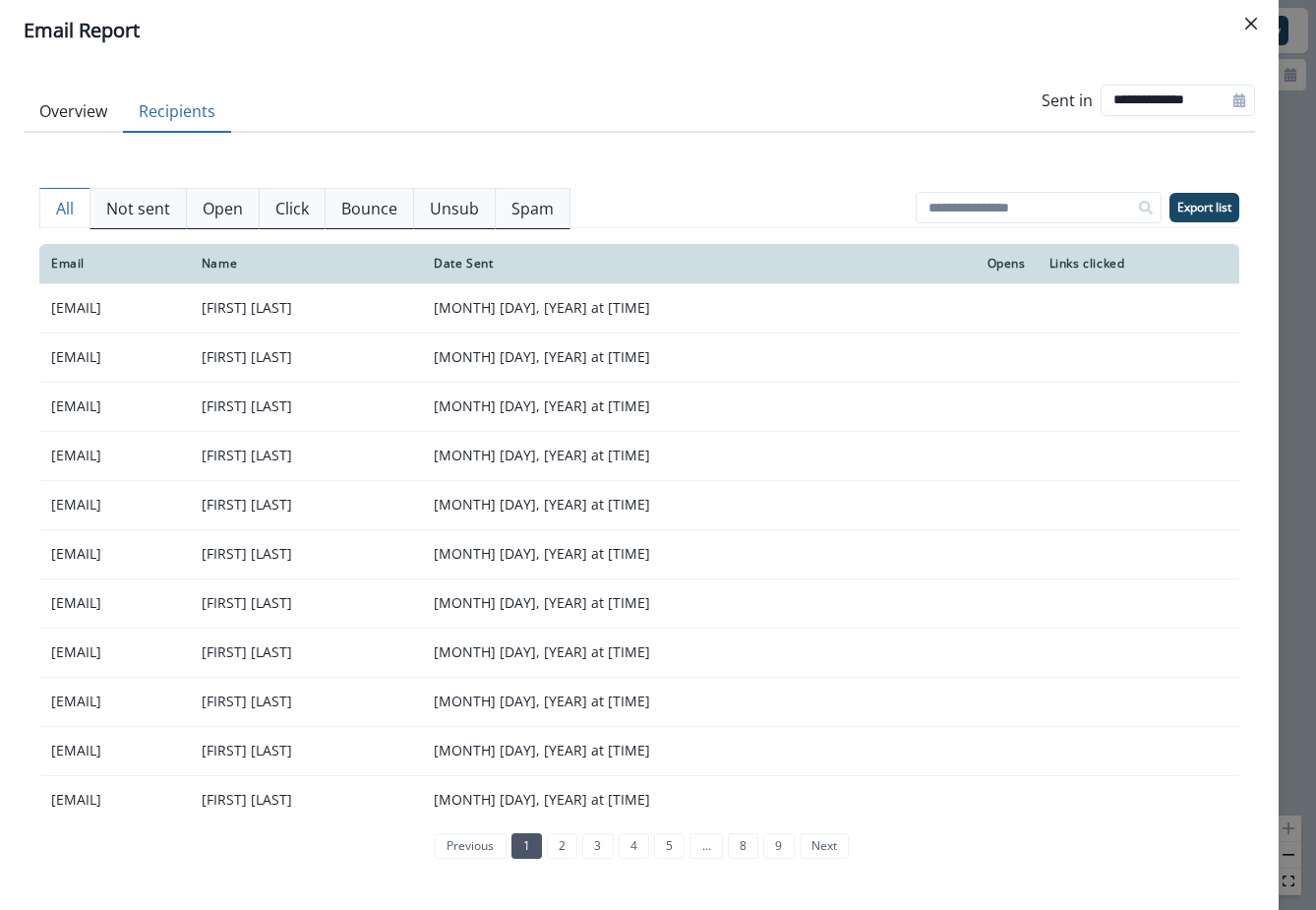click on "All" at bounding box center [65, 209] 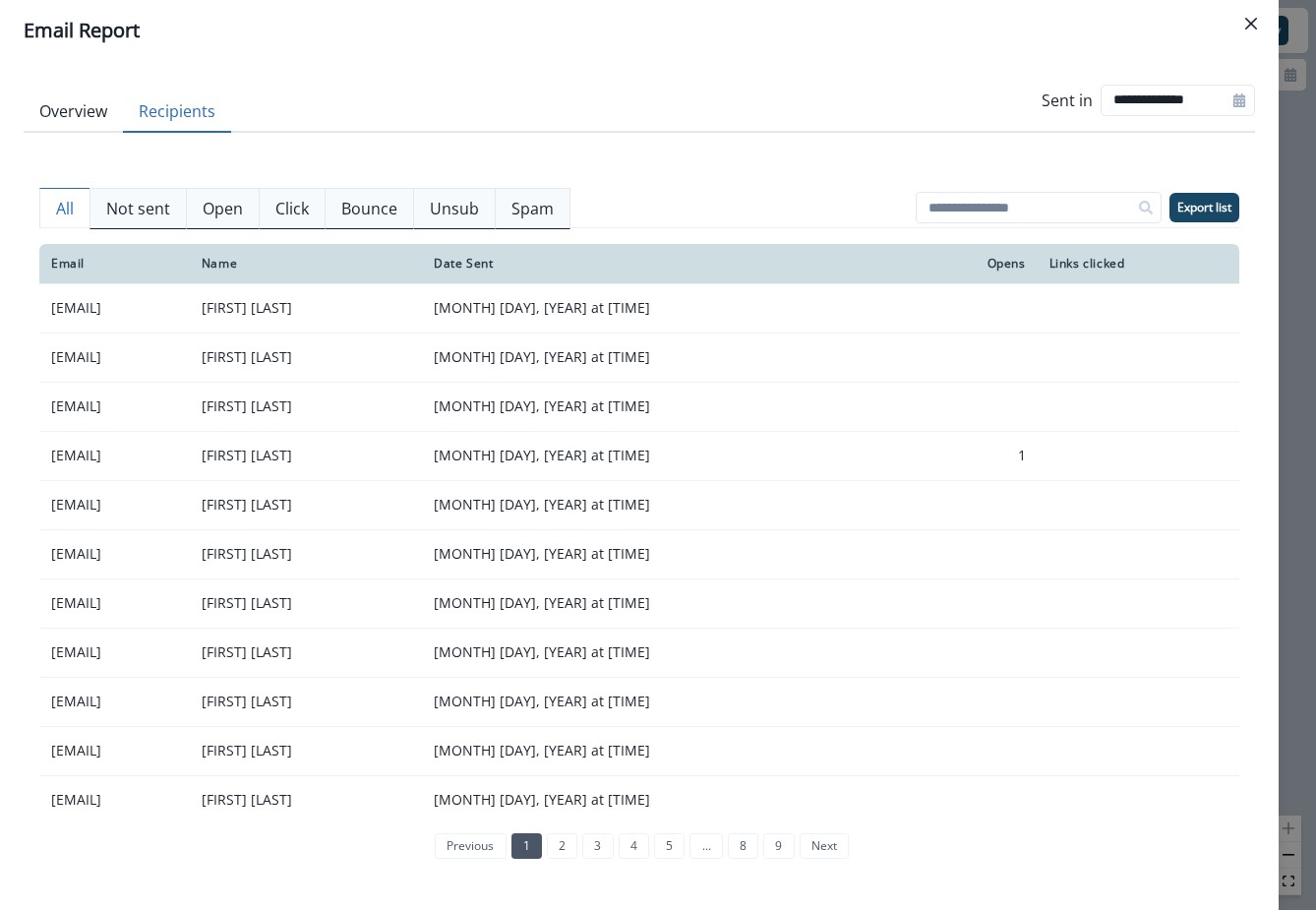 click on "Not sent" at bounding box center (138, 209) 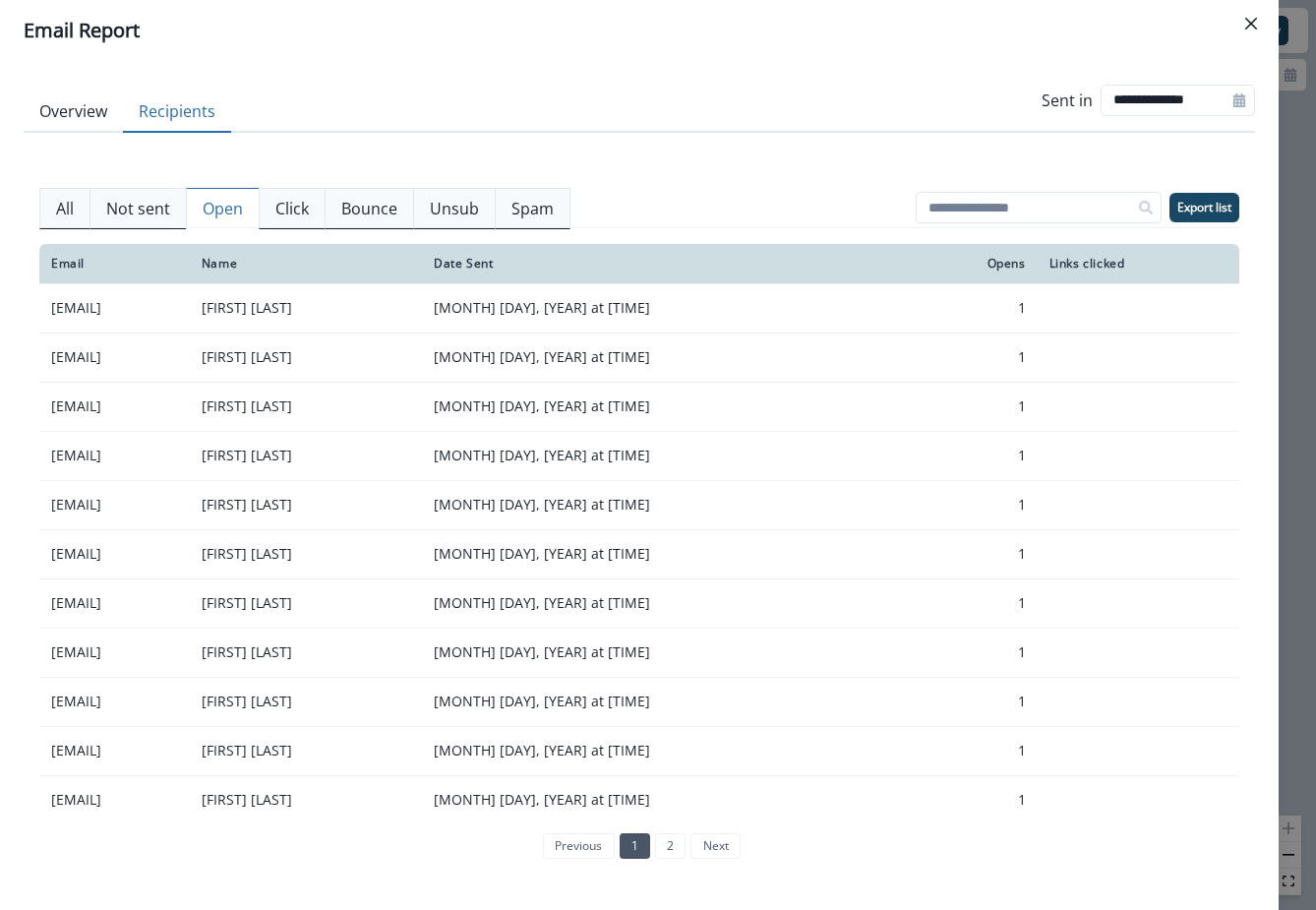 click on "Open" at bounding box center [222, 209] 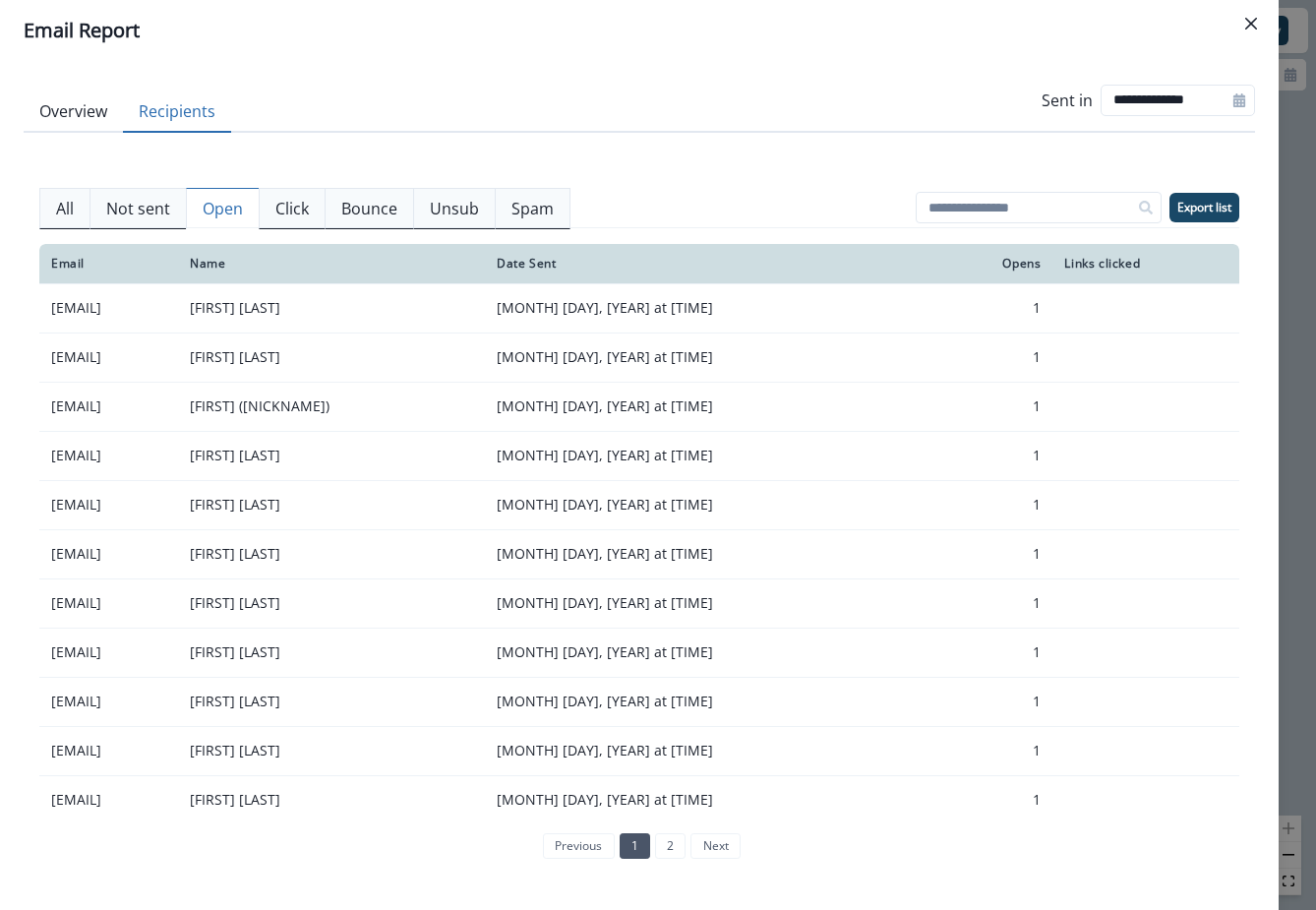 click on "Not sent" at bounding box center [138, 209] 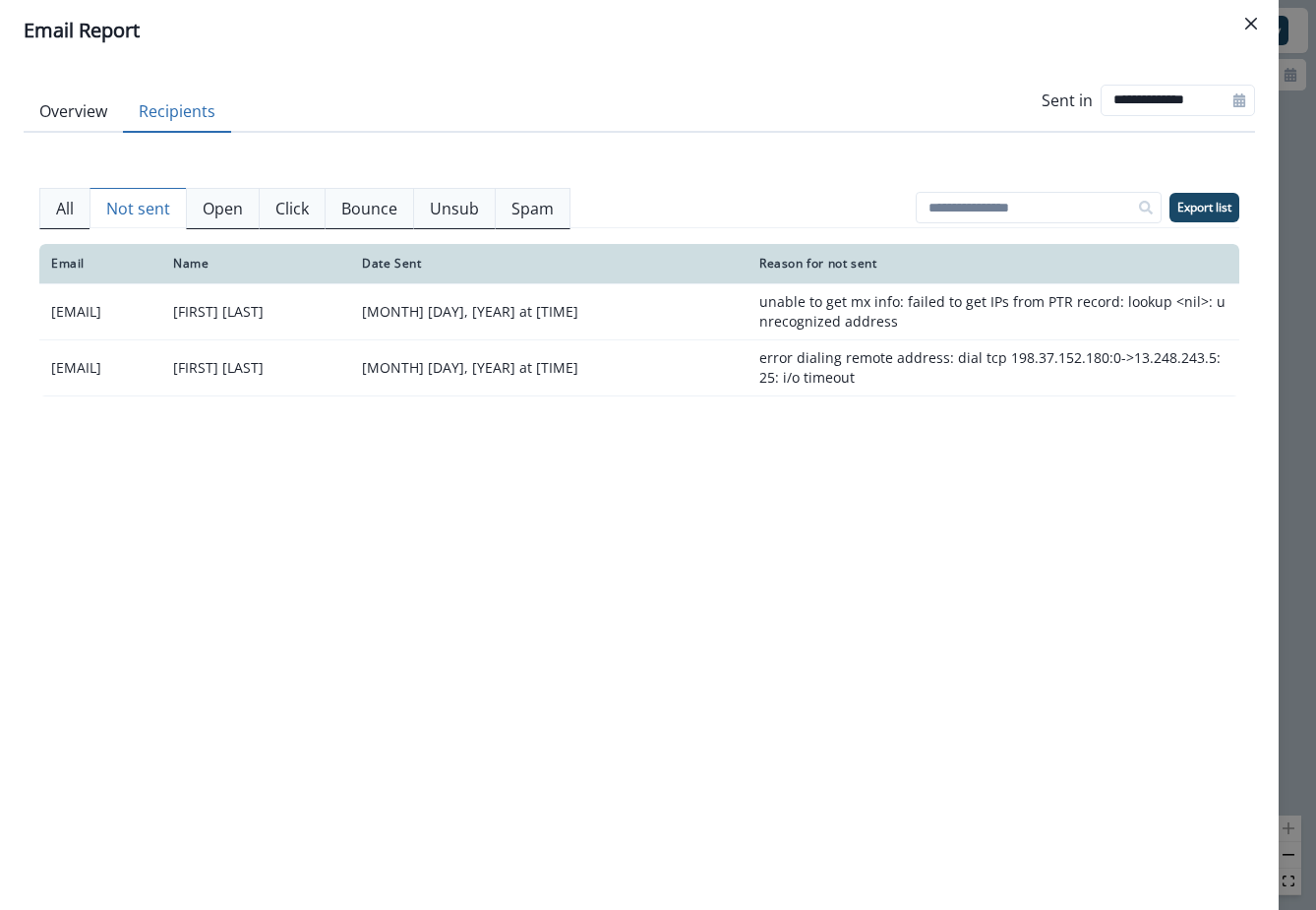 click on "Click" at bounding box center (292, 209) 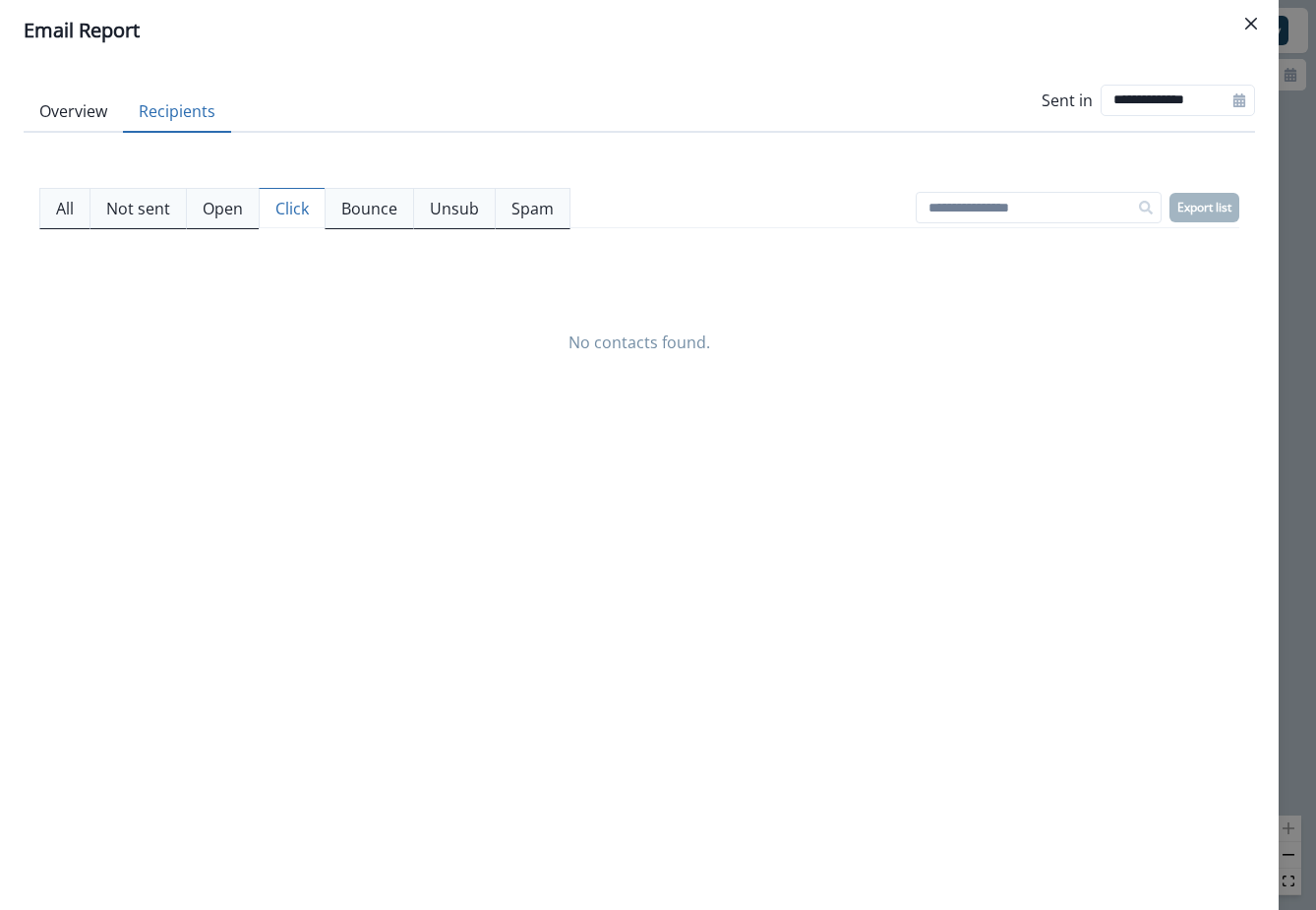 click on "All" at bounding box center [65, 209] 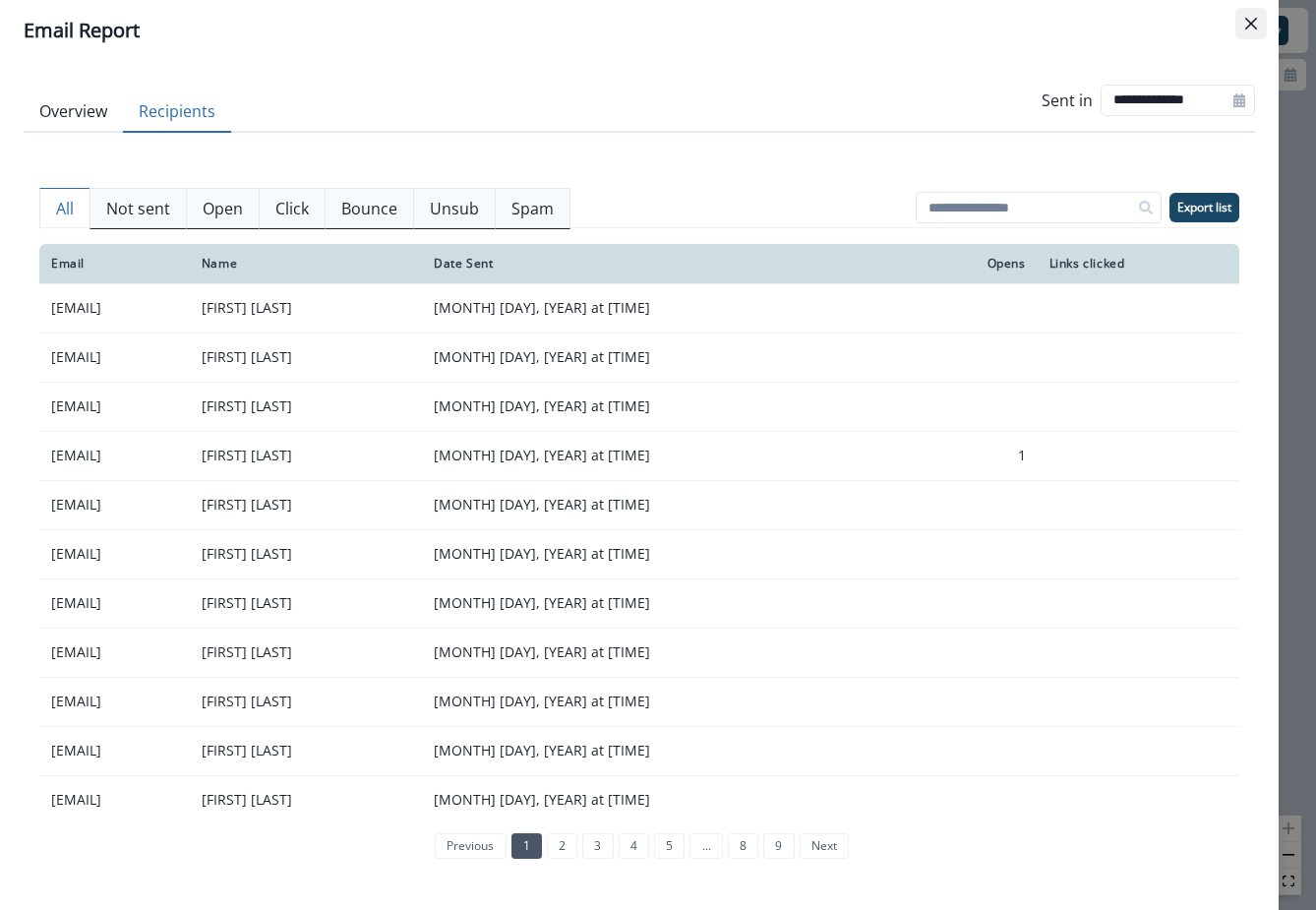click at bounding box center (1251, 24) 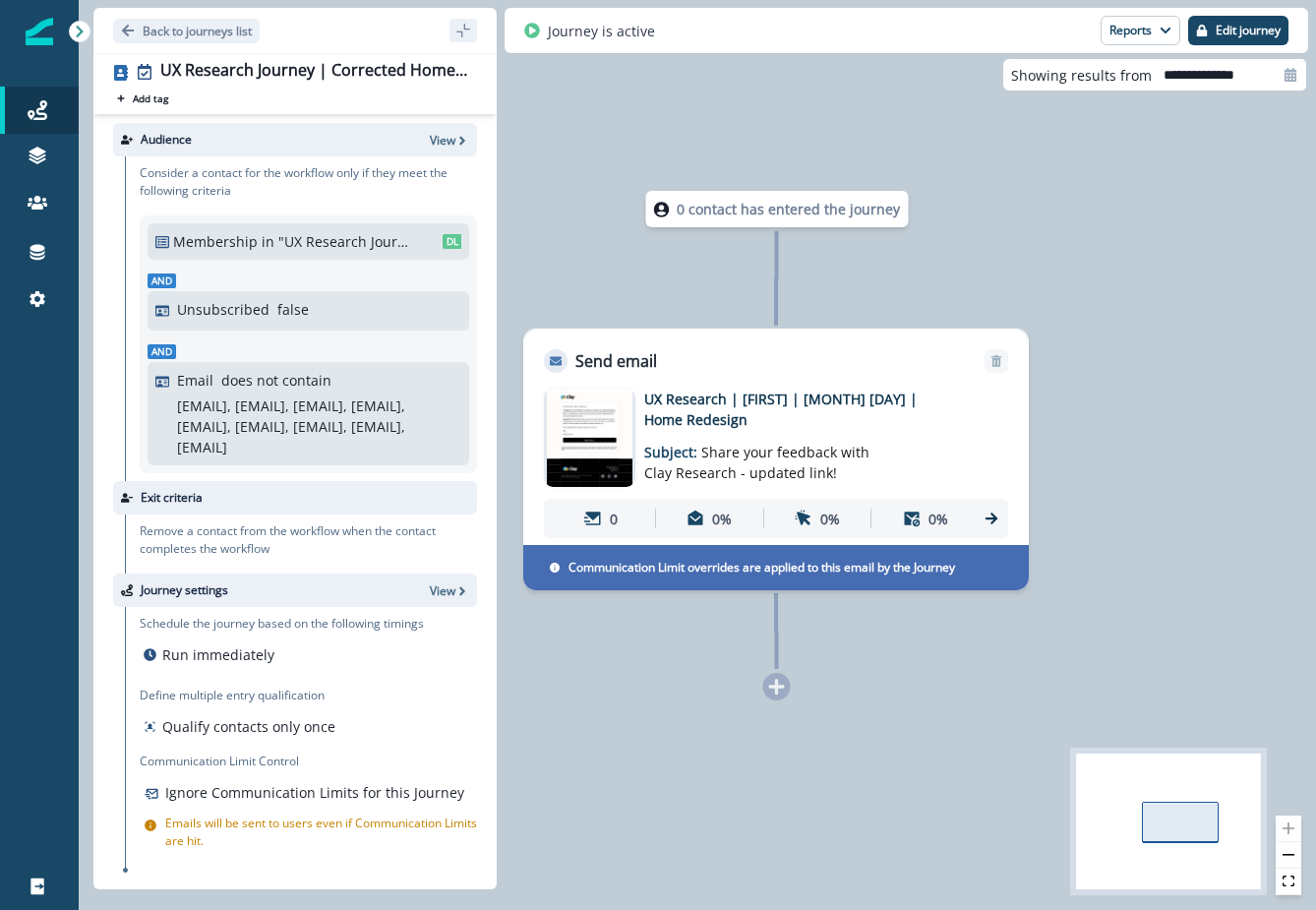 scroll, scrollTop: 0, scrollLeft: 0, axis: both 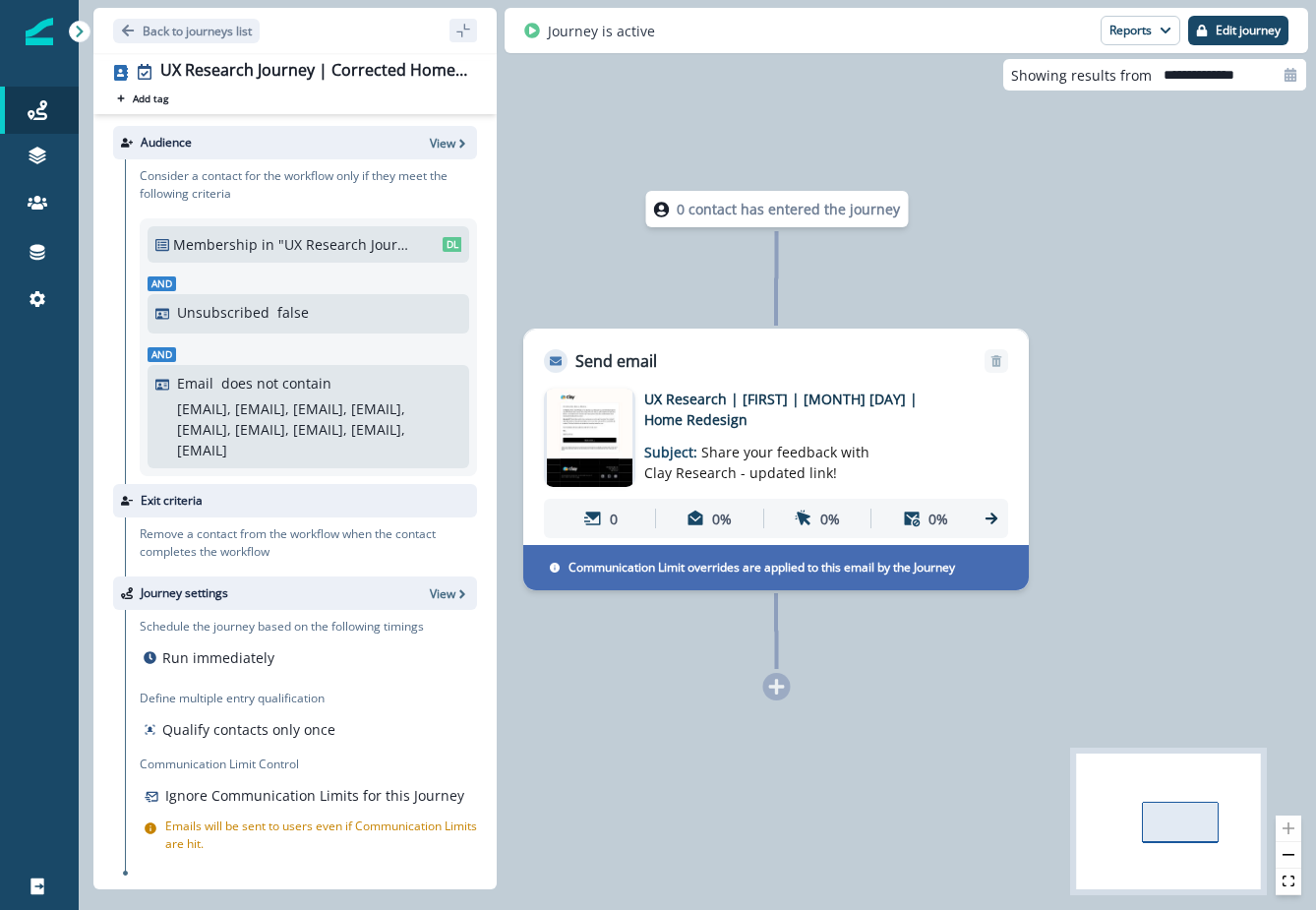click on "UX Research | Matthew | August 8 | Home Redesign" at bounding box center [802, 409] 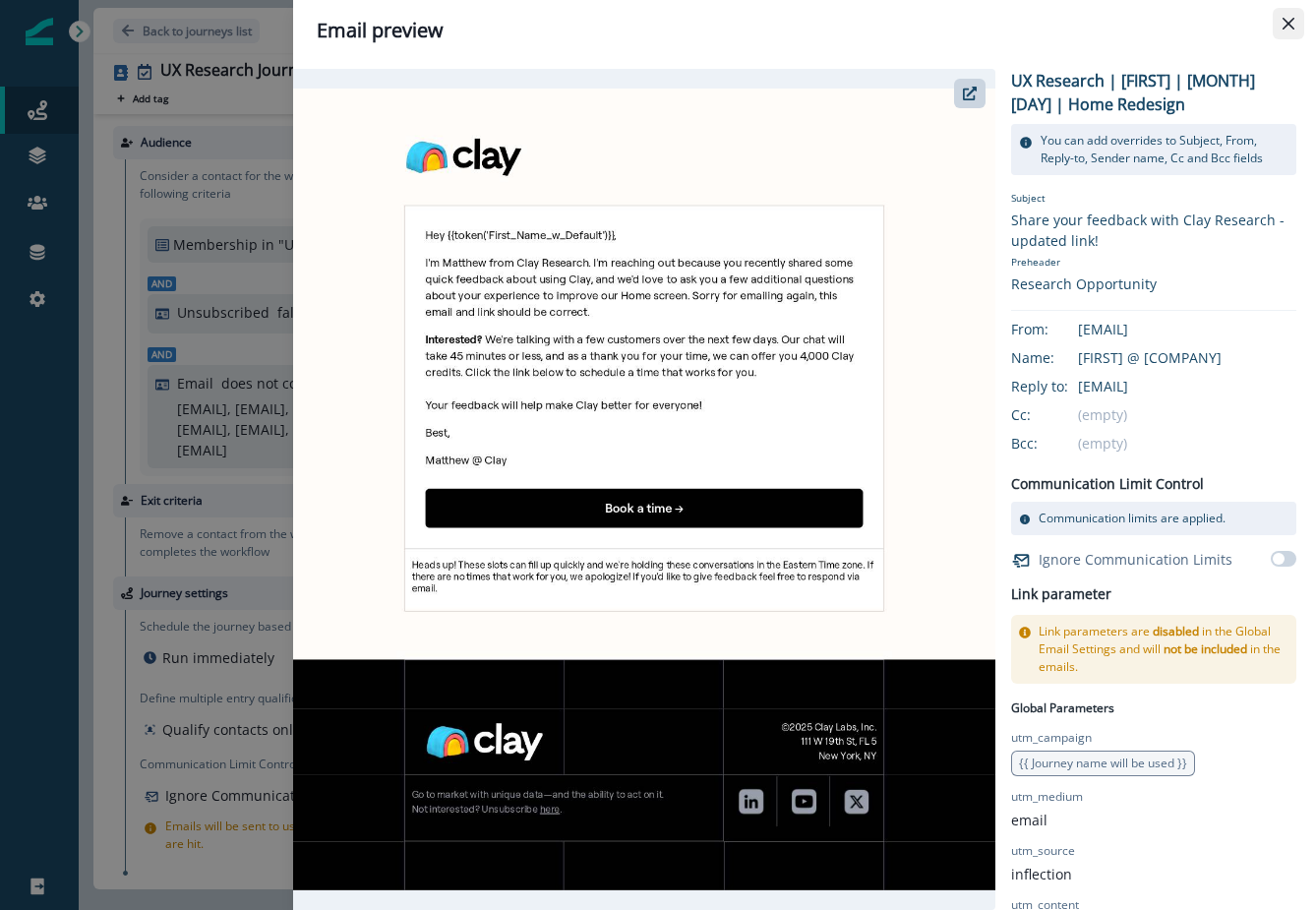 click at bounding box center (1288, 24) 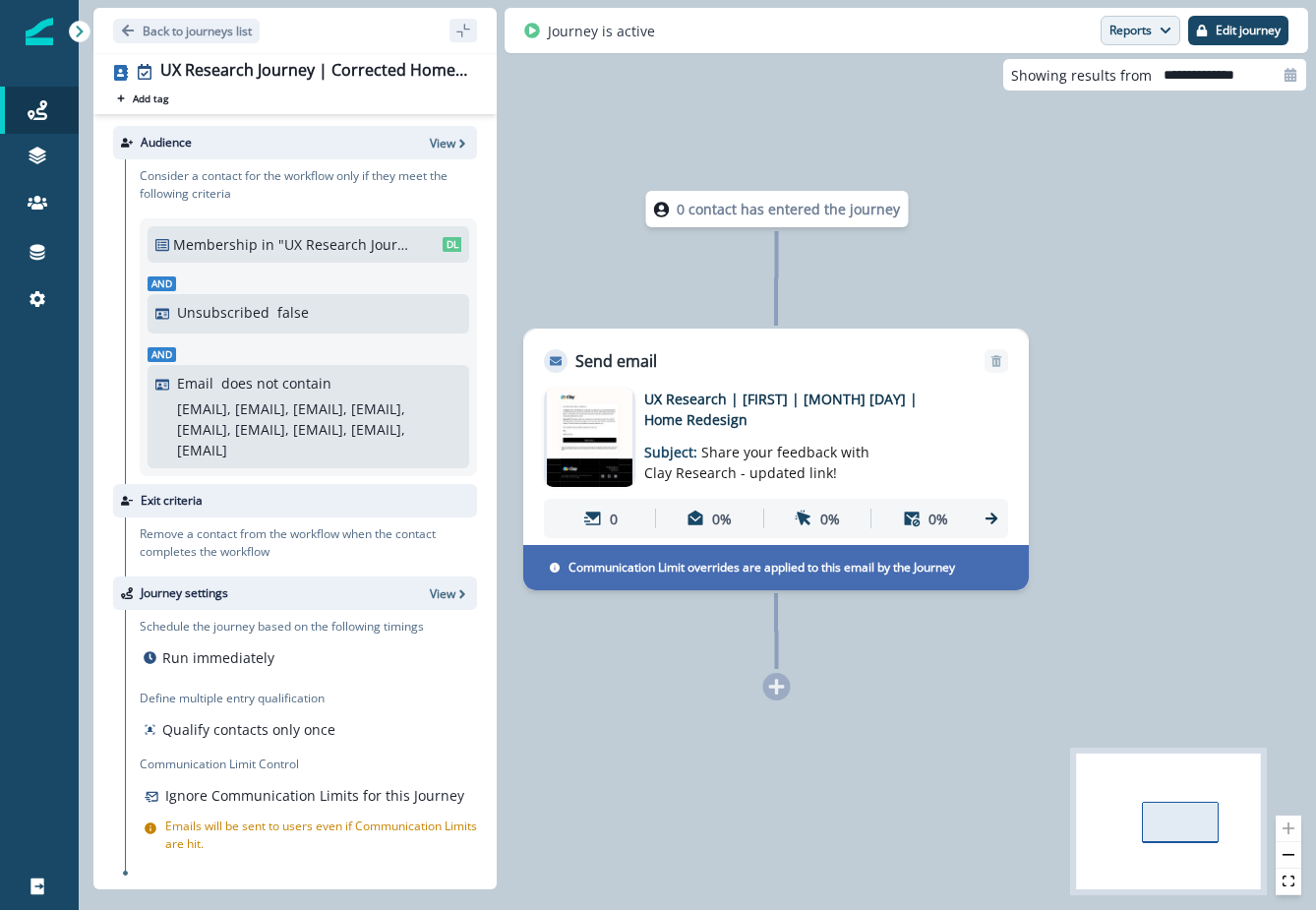 click on "Reports" at bounding box center (1140, 30) 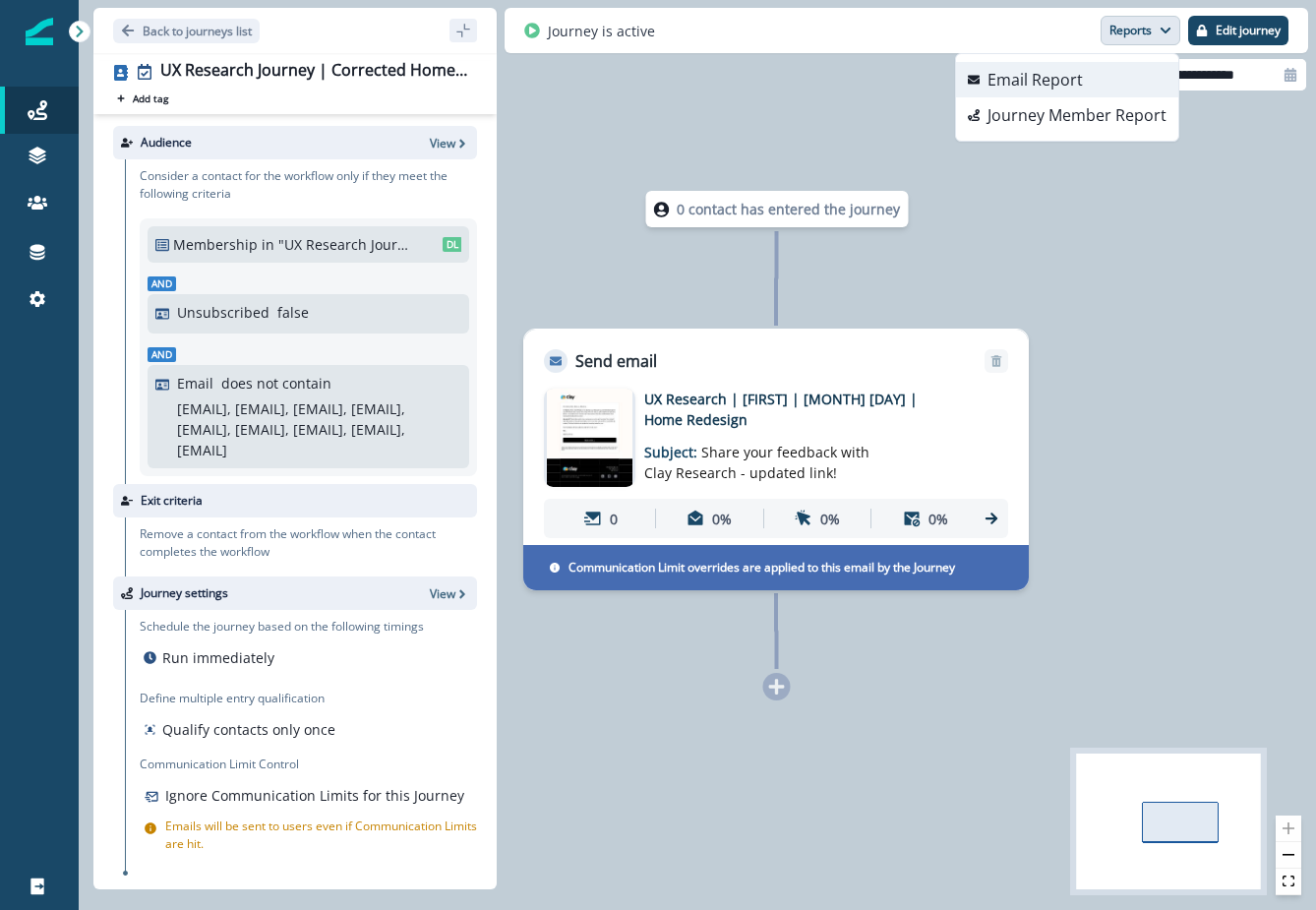 click on "Email Report" at bounding box center (1067, 80) 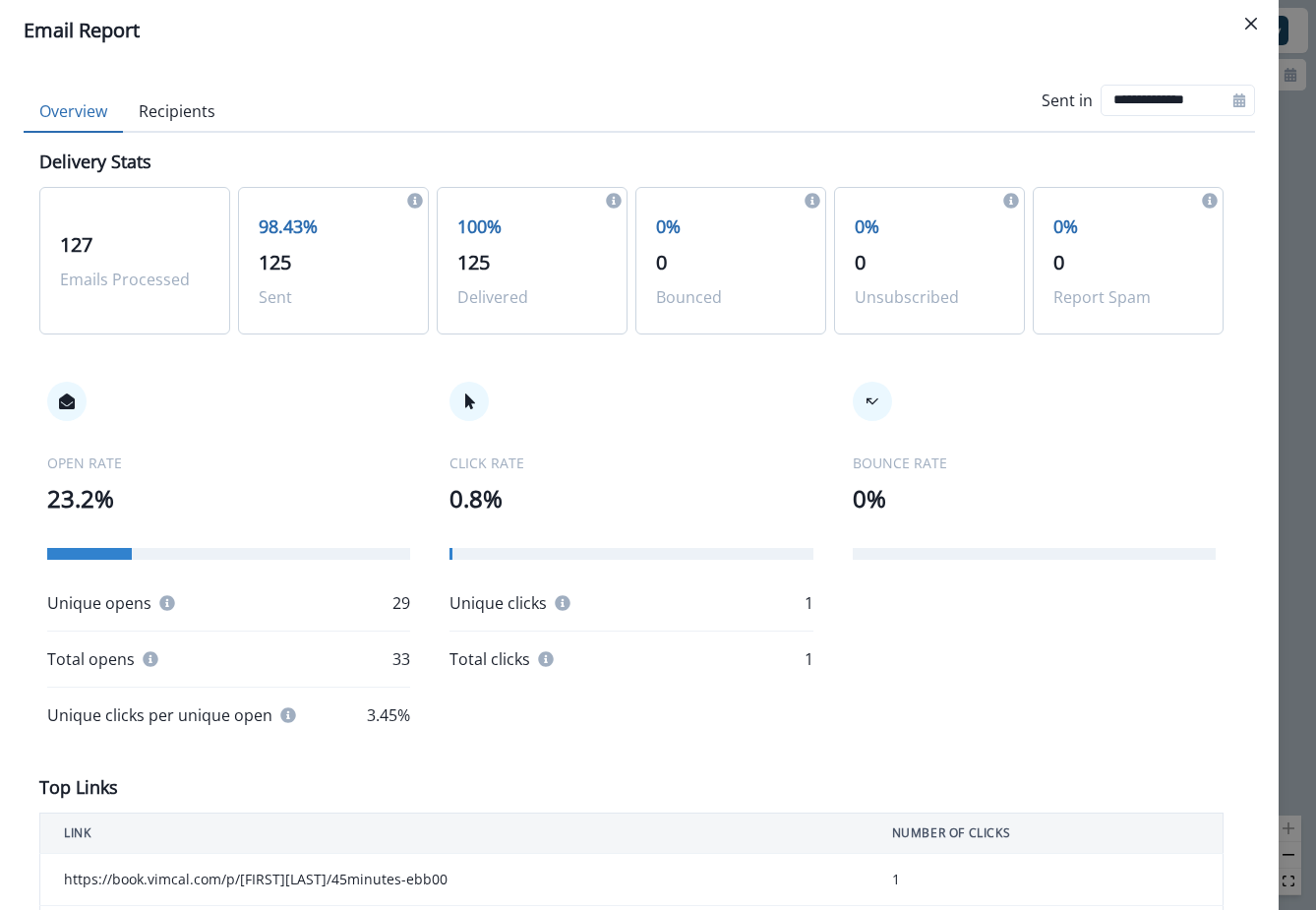 scroll, scrollTop: 231, scrollLeft: 0, axis: vertical 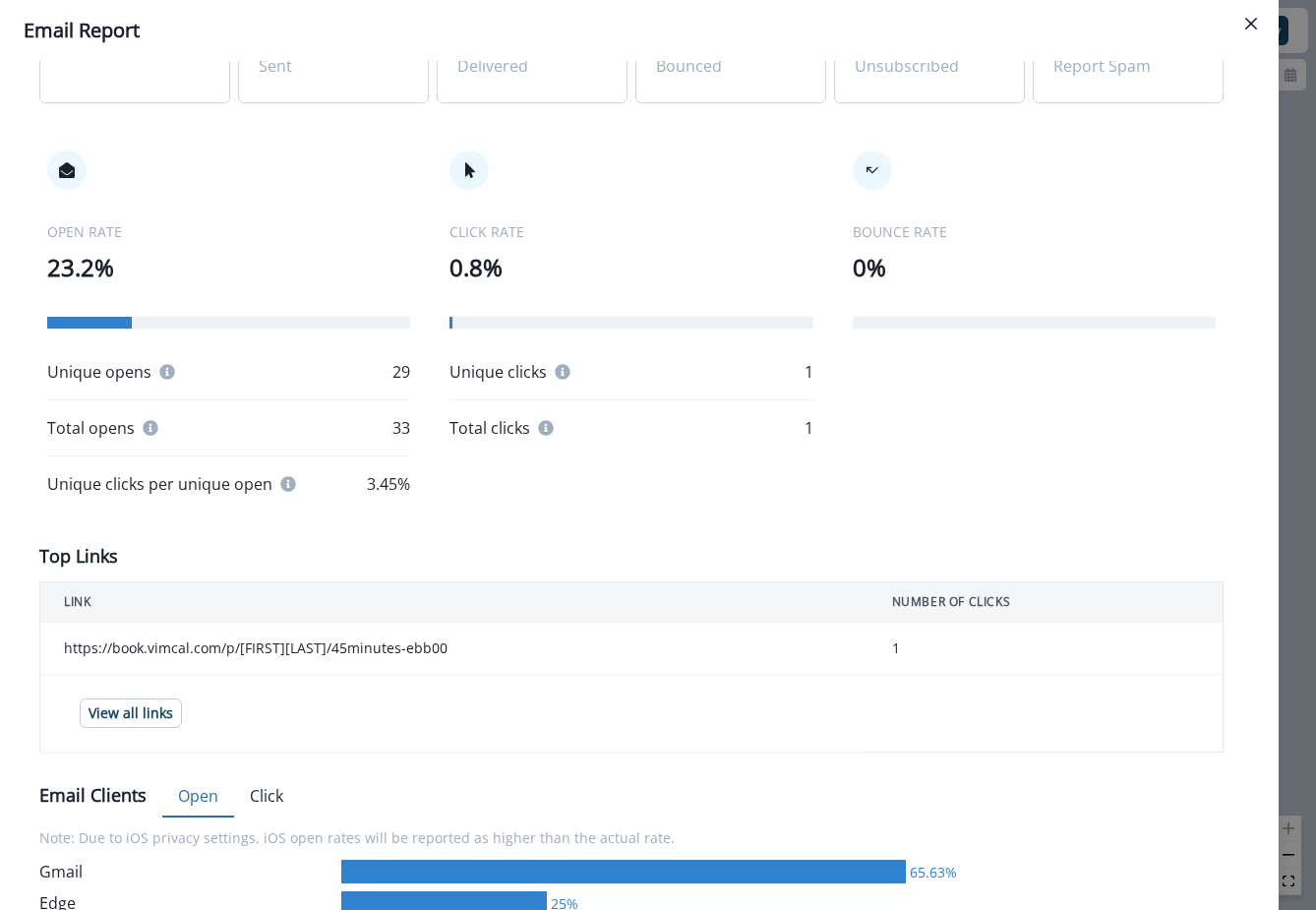 type 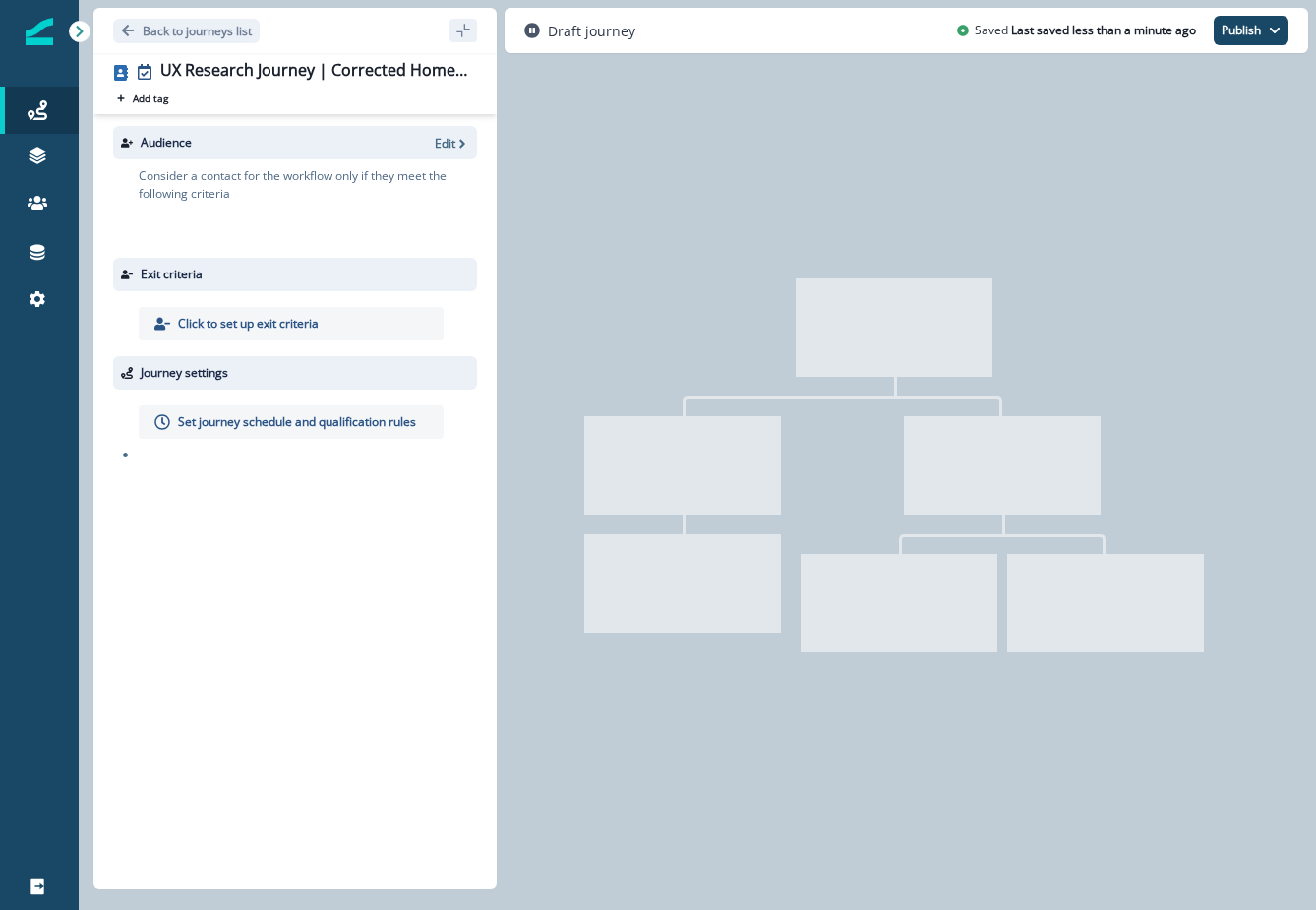 scroll, scrollTop: 0, scrollLeft: 0, axis: both 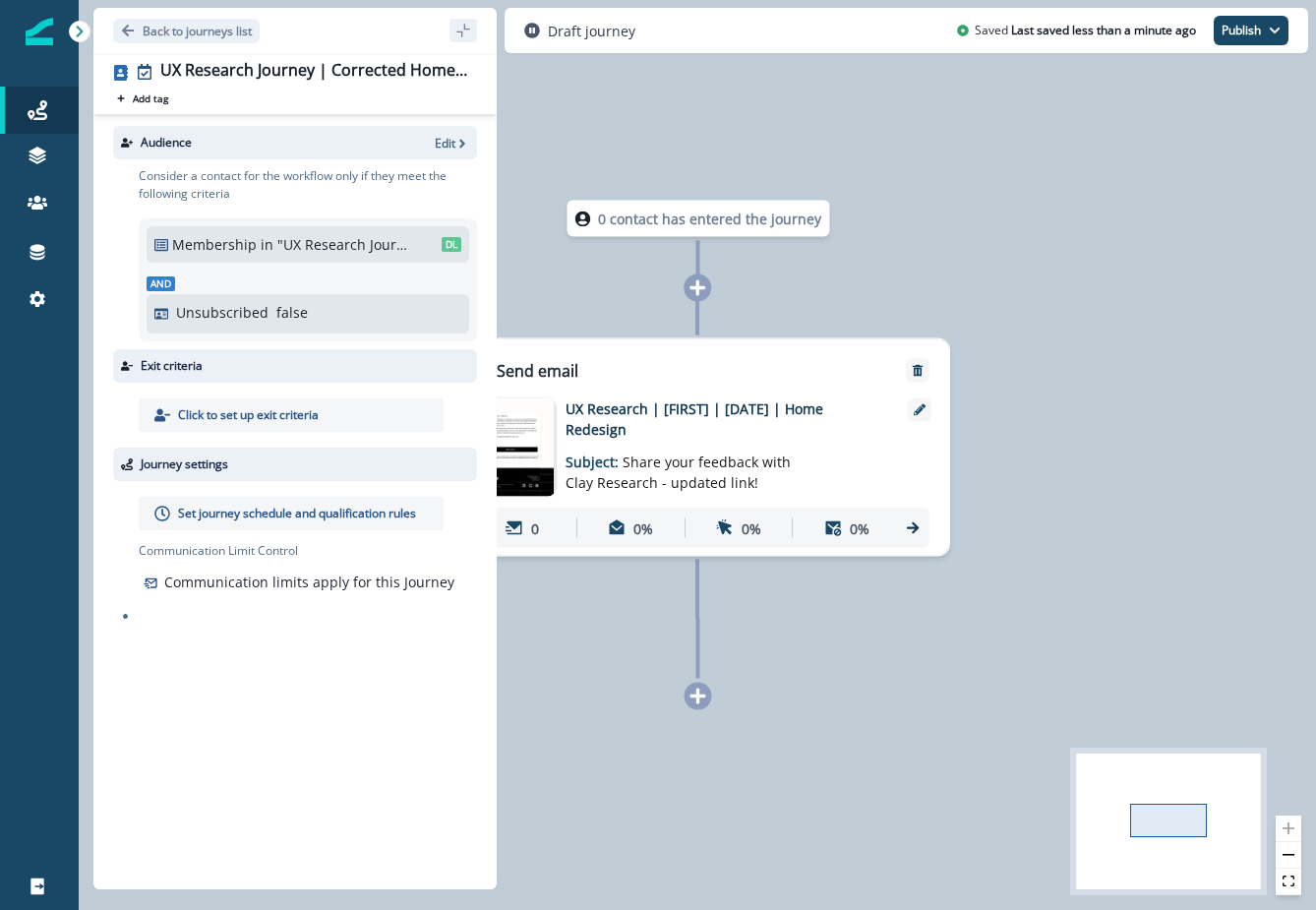 click on "Share your feedback with Clay Research - updated link!" at bounding box center (678, 472) 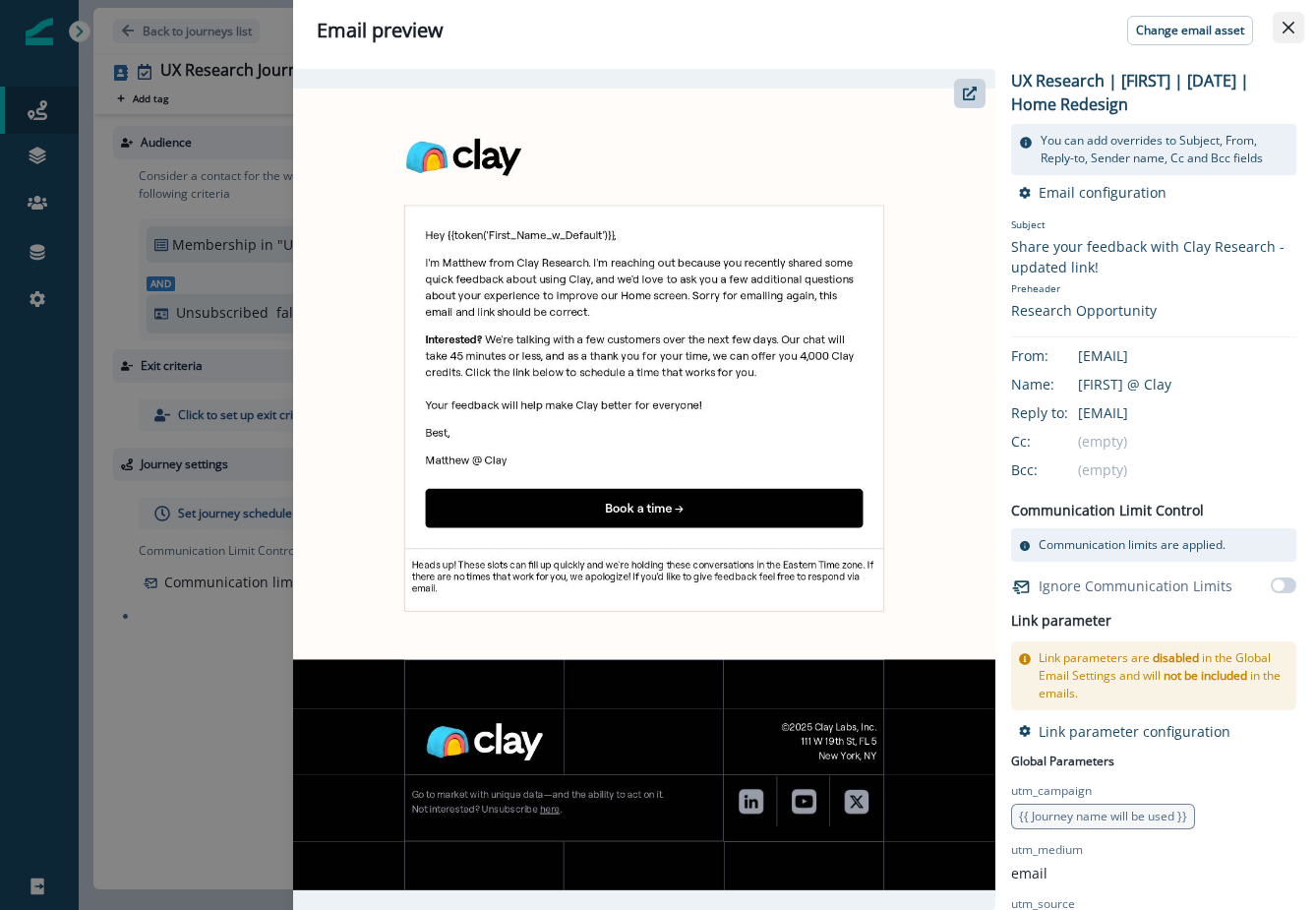 click at bounding box center [1288, 28] 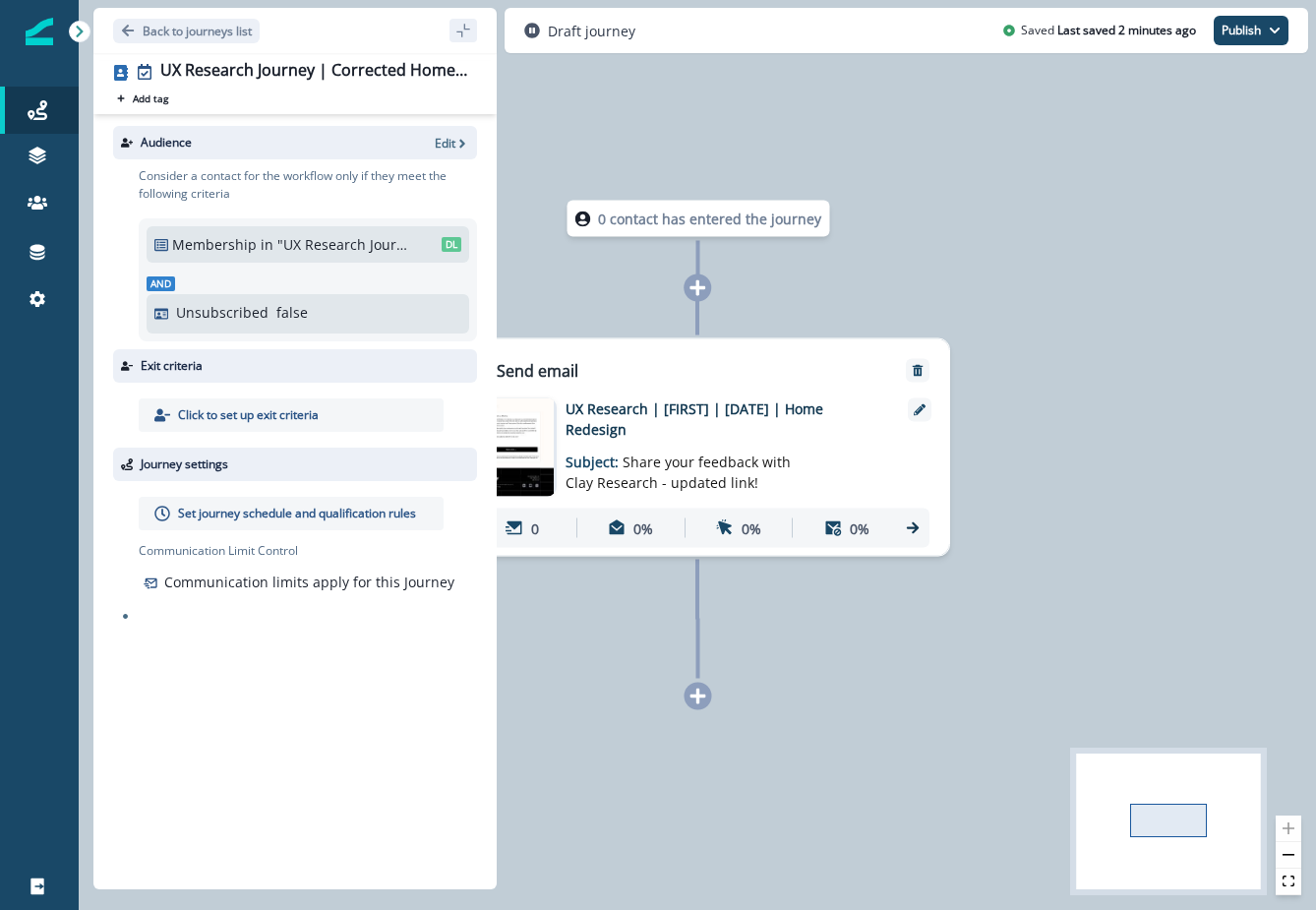click on "0 contact has entered the journey Send email Email asset changed, journey reports will be subject to change This asset has overrides for UX Research | [FIRST] | [DATE] | Home Redesign Subject: Share your feedback with Clay Research - updated link! 0 0% 0%" at bounding box center (697, 455) 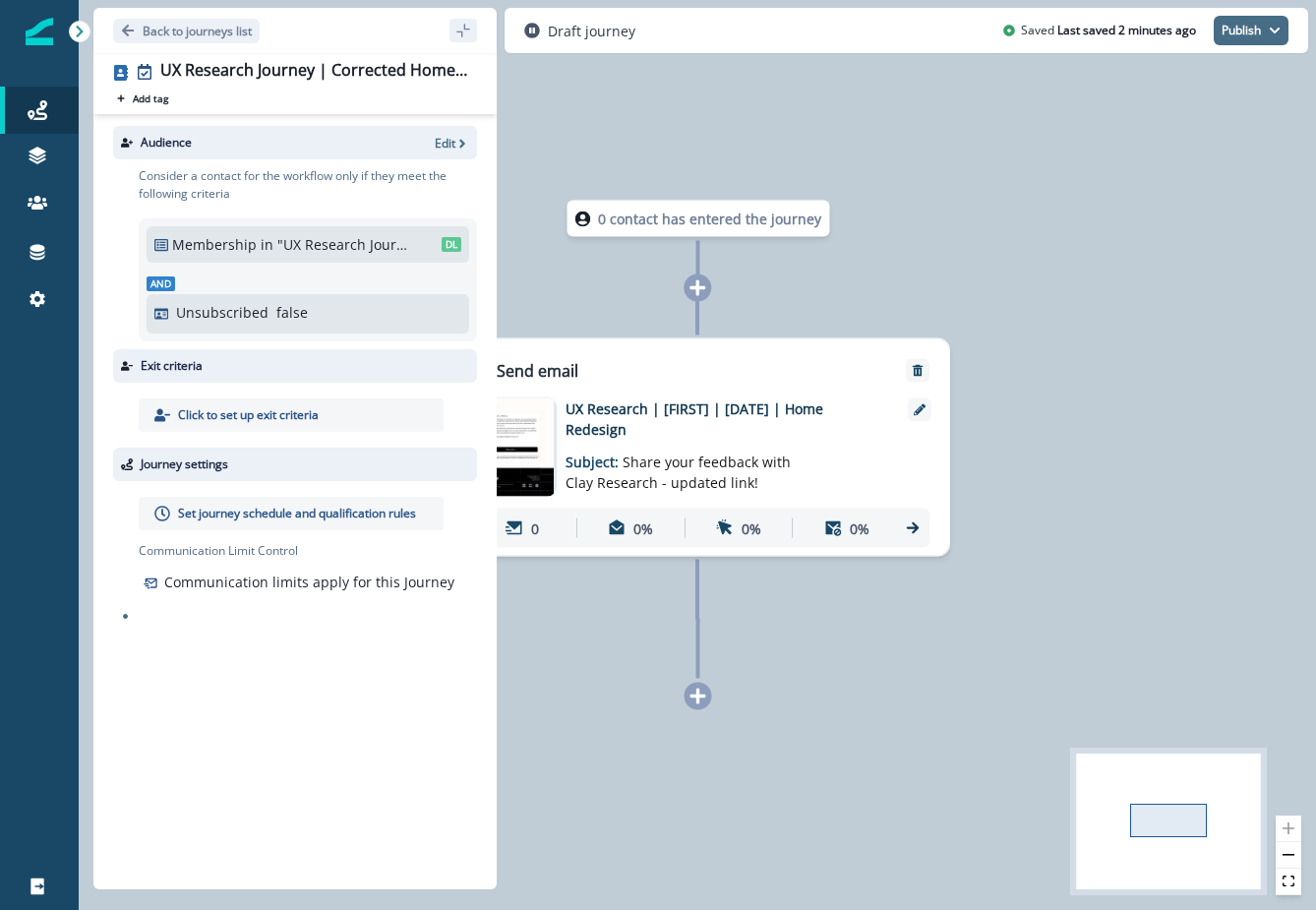 click on "Publish" at bounding box center (1251, 30) 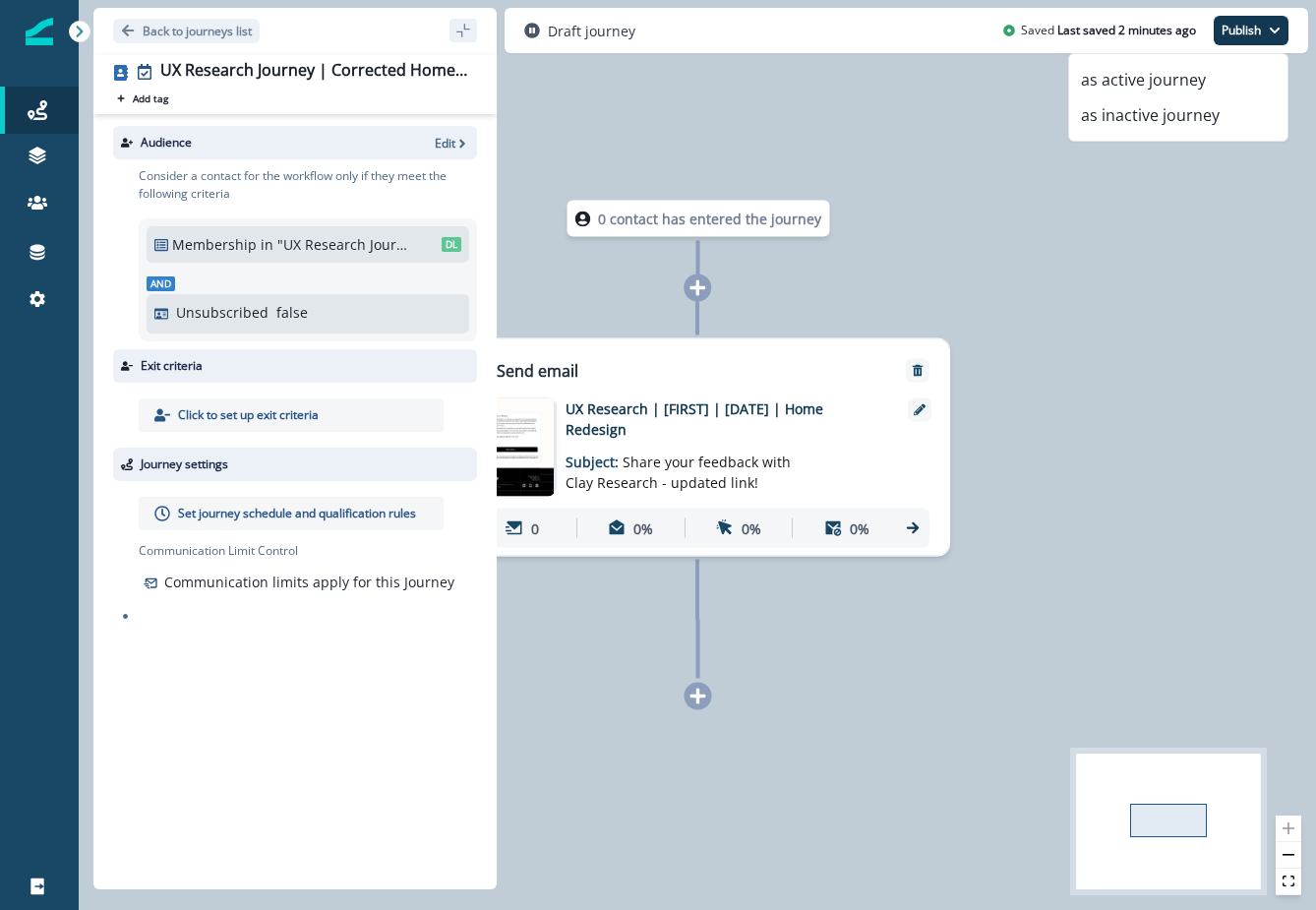 click on "0 contact has entered the journey Send email Email asset changed, journey reports will be subject to change This asset has overrides for UX Research | [FIRST] | [DATE] | Home Redesign Subject: Share your feedback with Clay Research - updated link! 0 0% 0%" at bounding box center [697, 455] 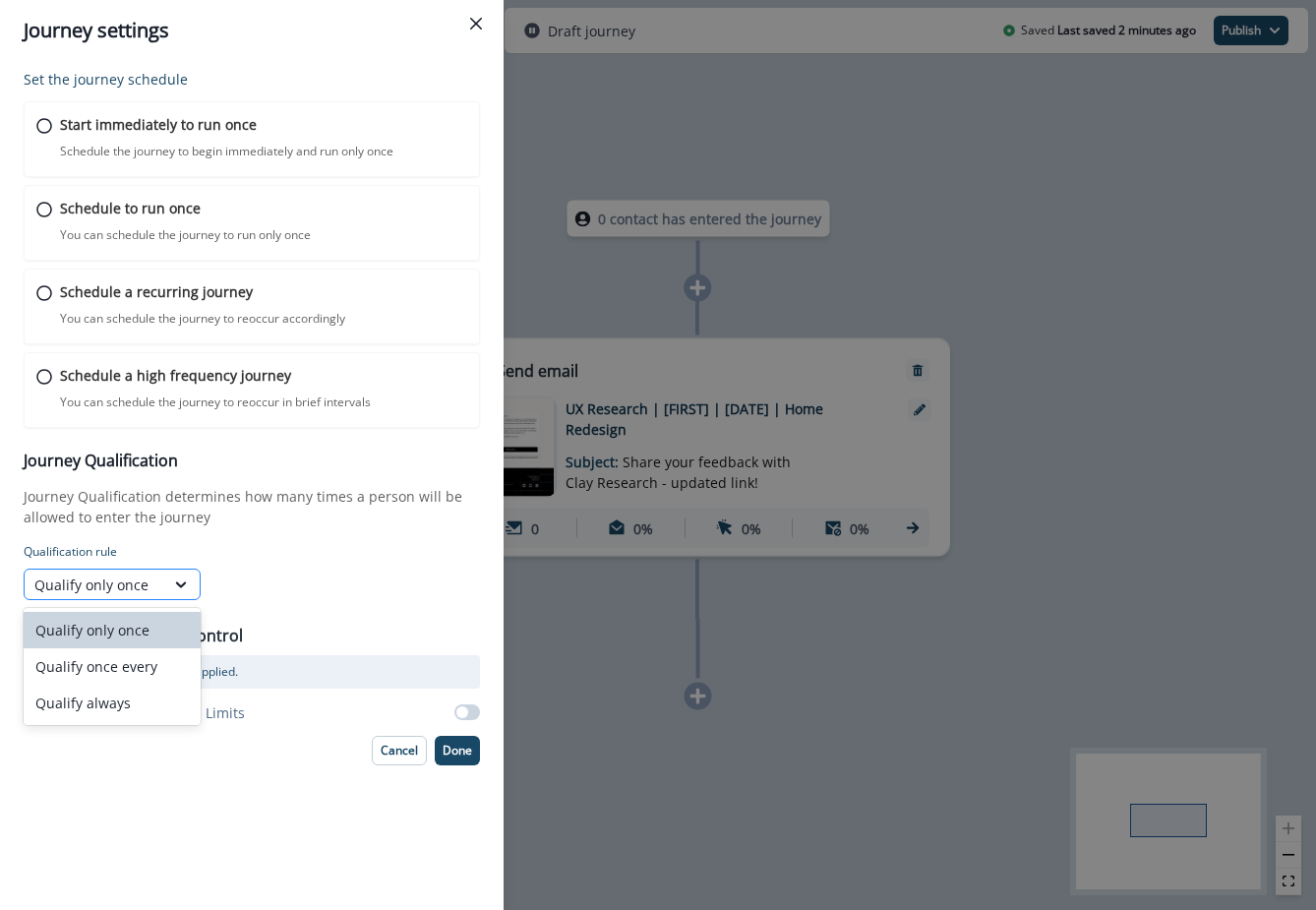 click on "Qualify only once" at bounding box center (94, 584) 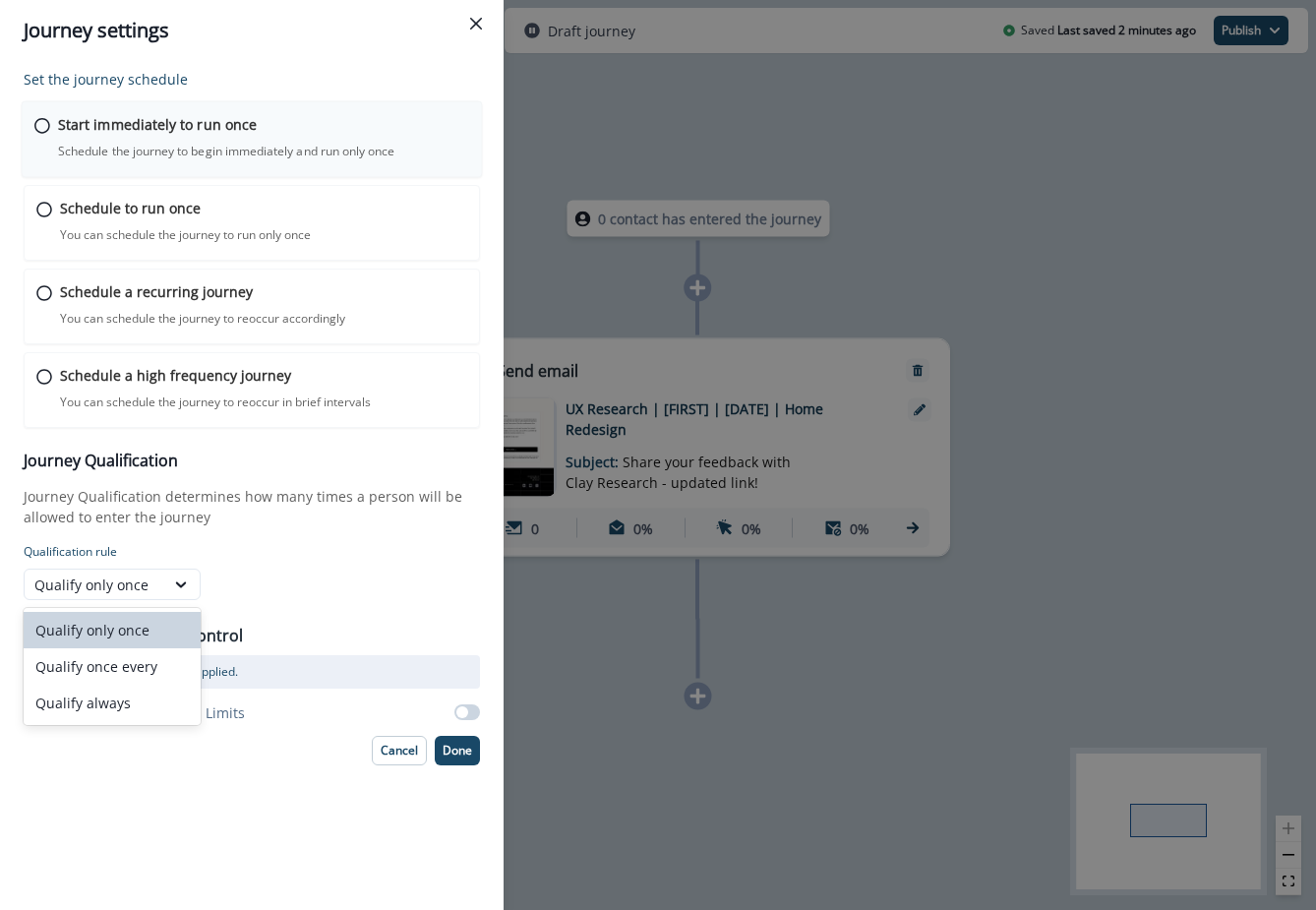 click on "Start immediately to run once" at bounding box center [157, 124] 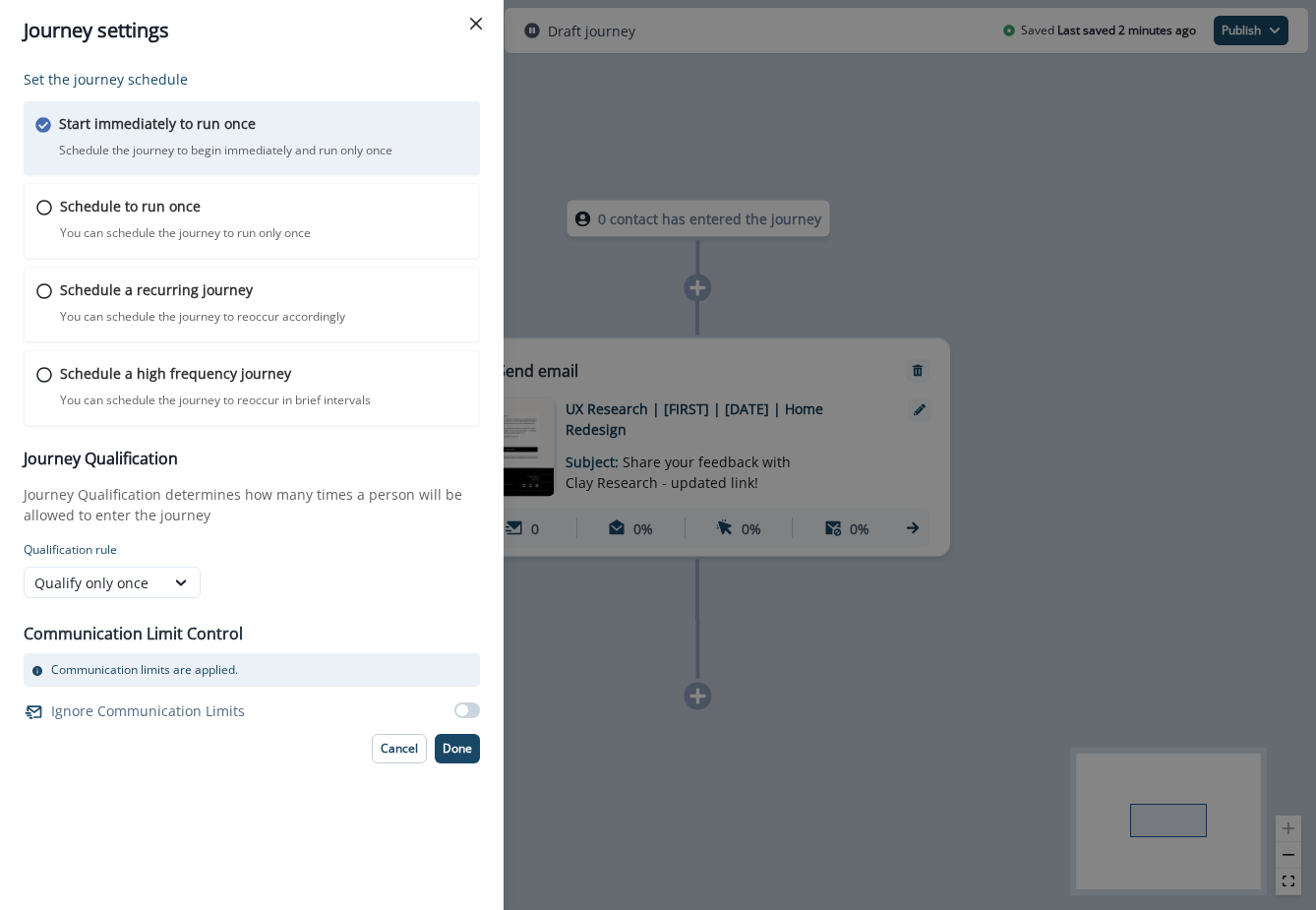 click on "Ignore Communication Limits" at bounding box center [252, 710] 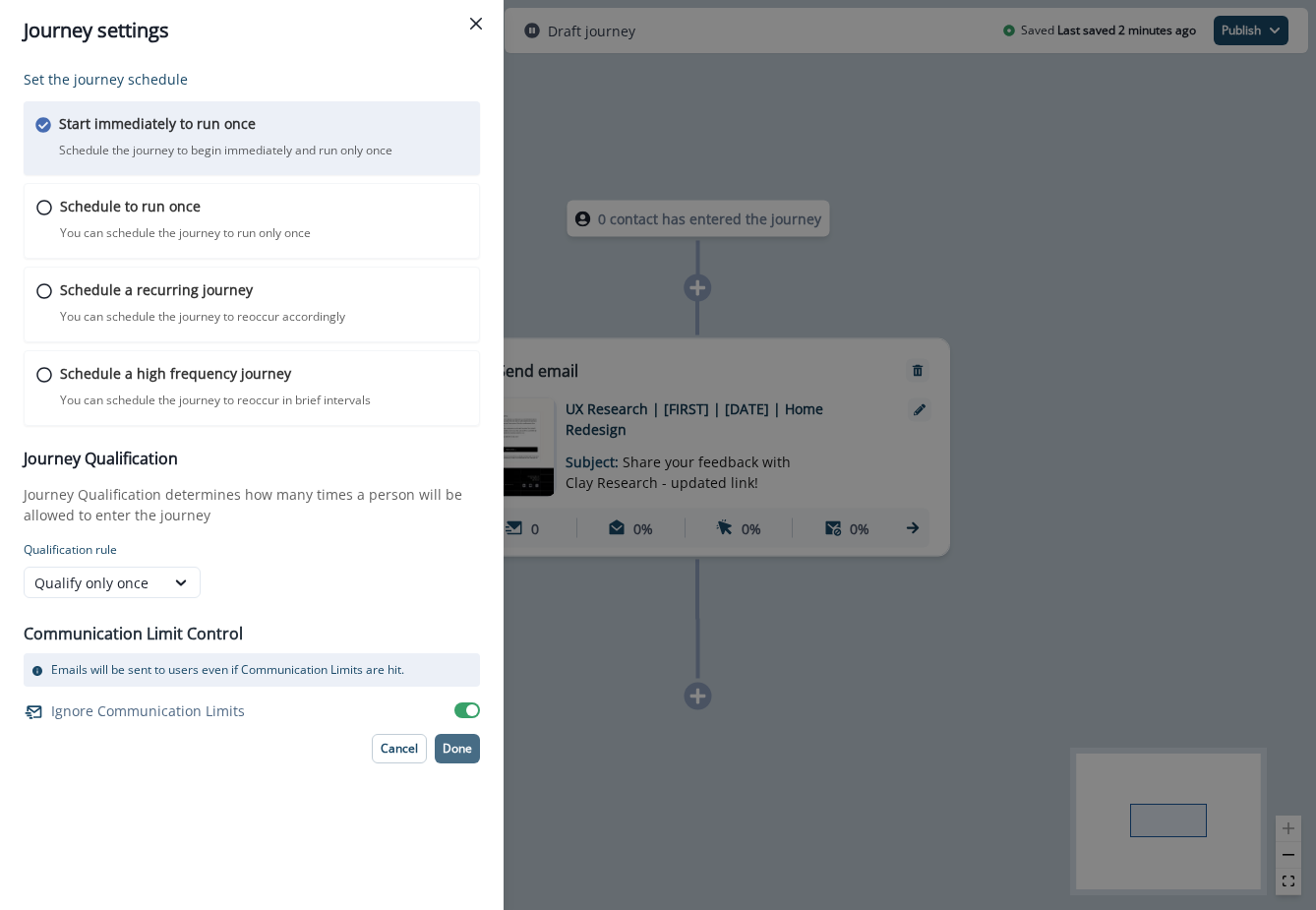 click on "Done" at bounding box center [457, 749] 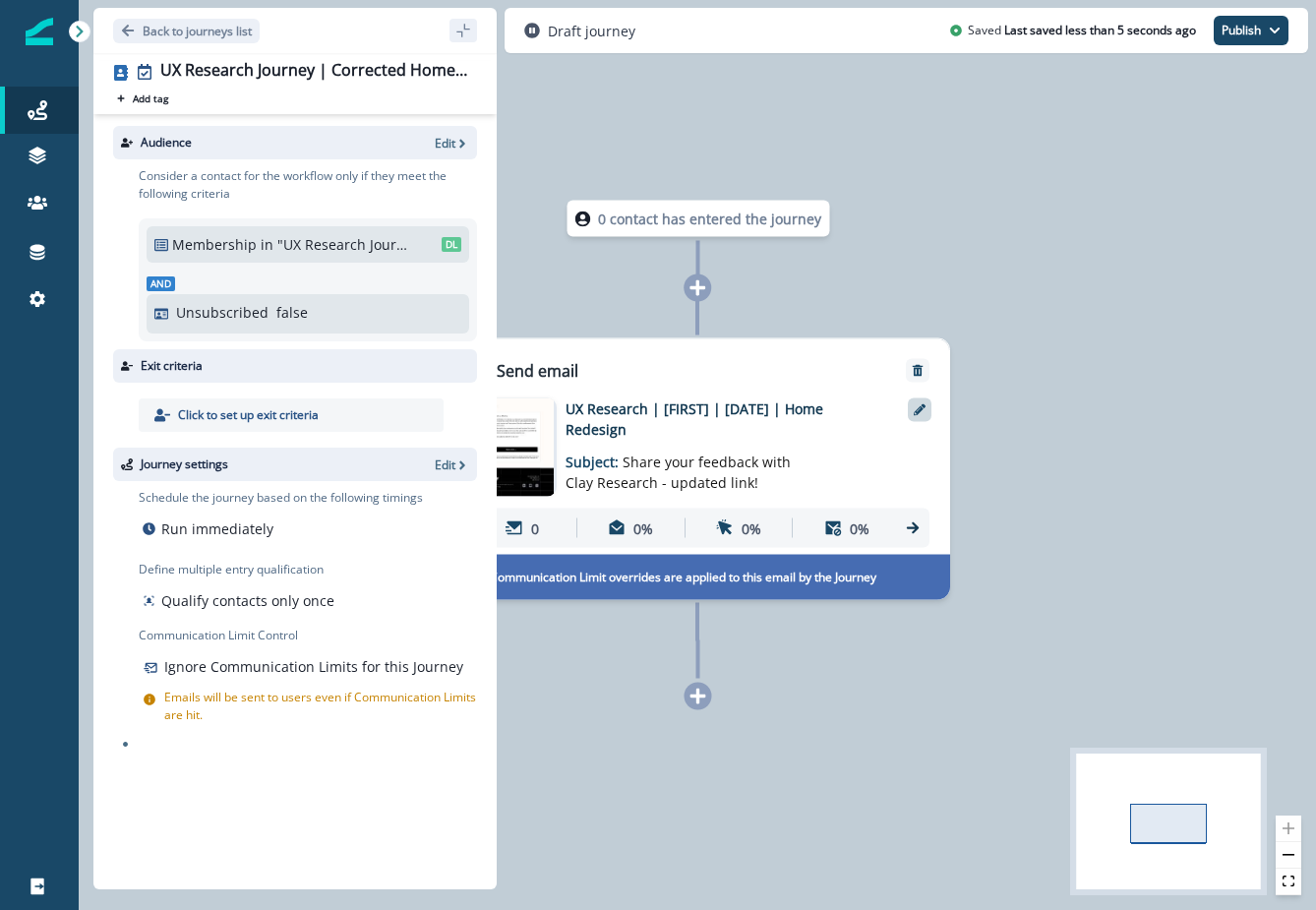 click 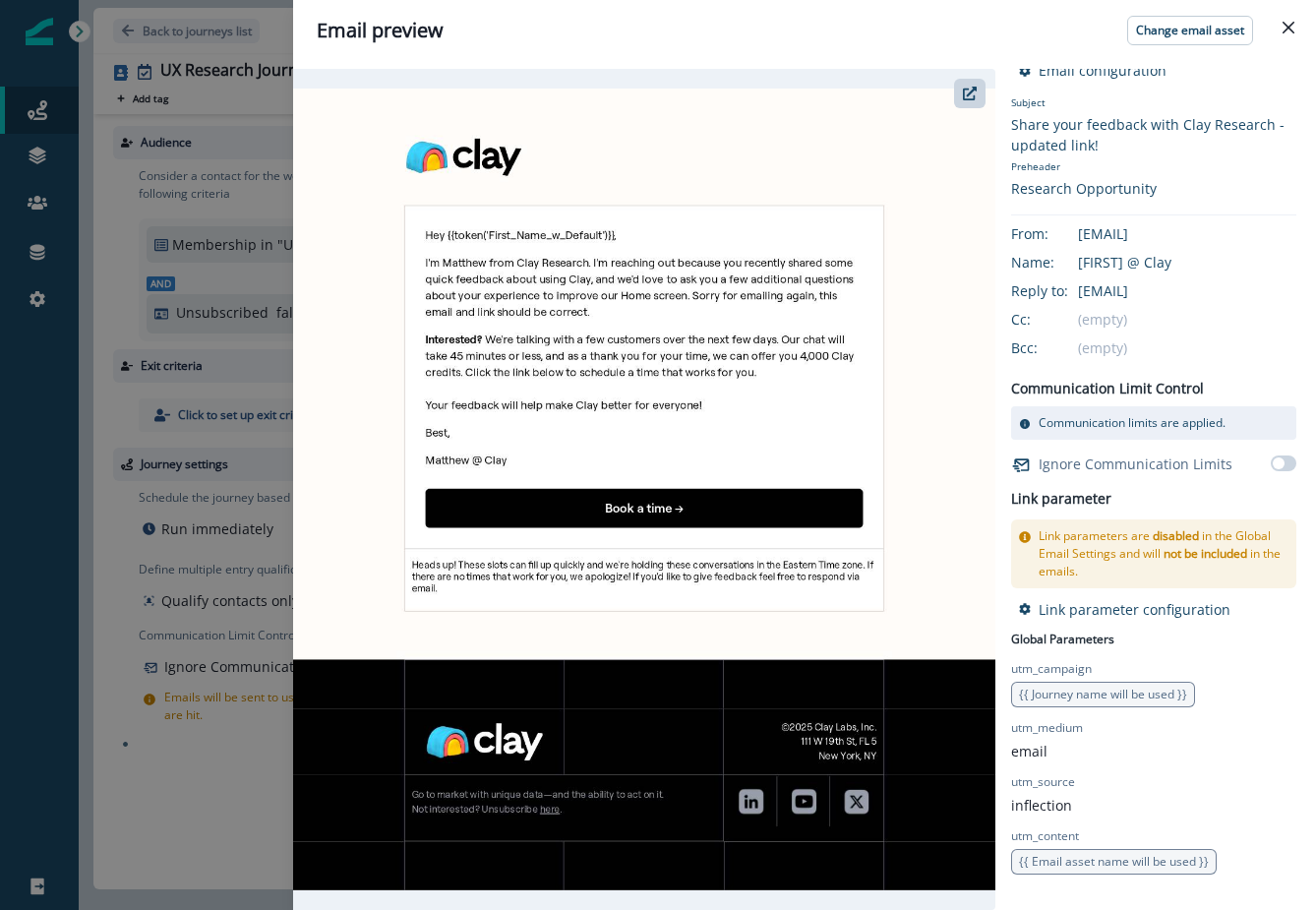scroll, scrollTop: 0, scrollLeft: 0, axis: both 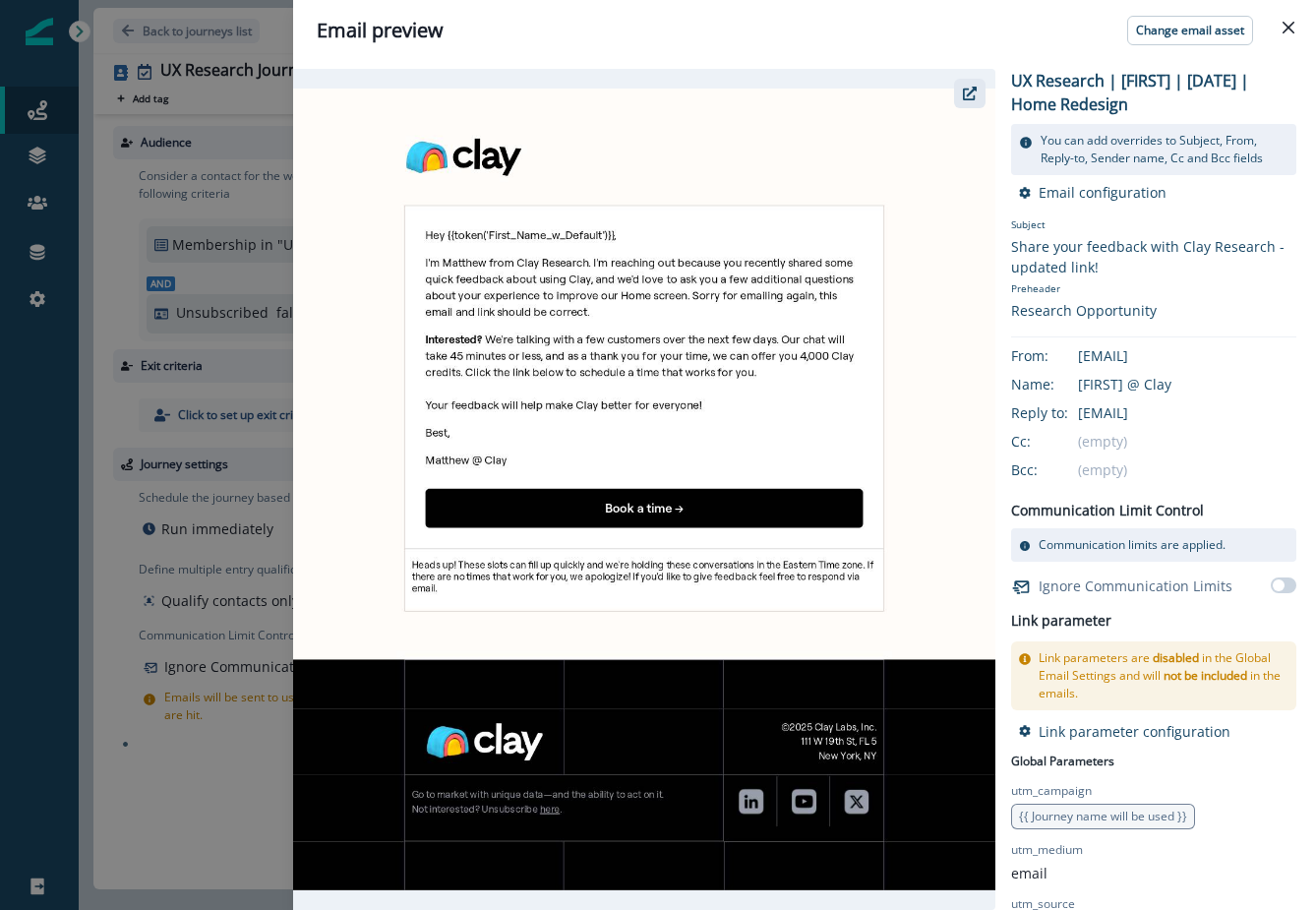 click at bounding box center (970, 93) 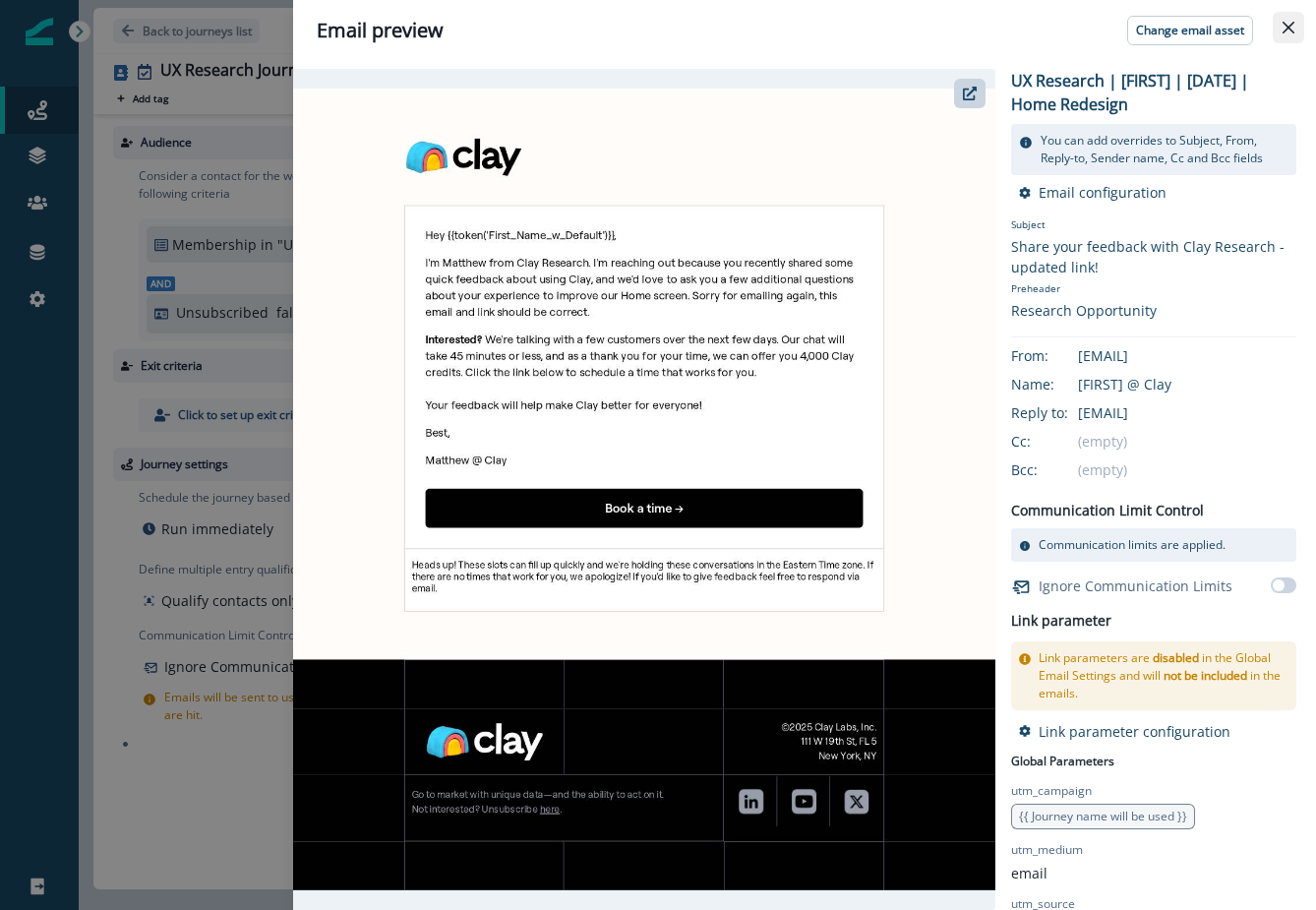 click at bounding box center [1288, 28] 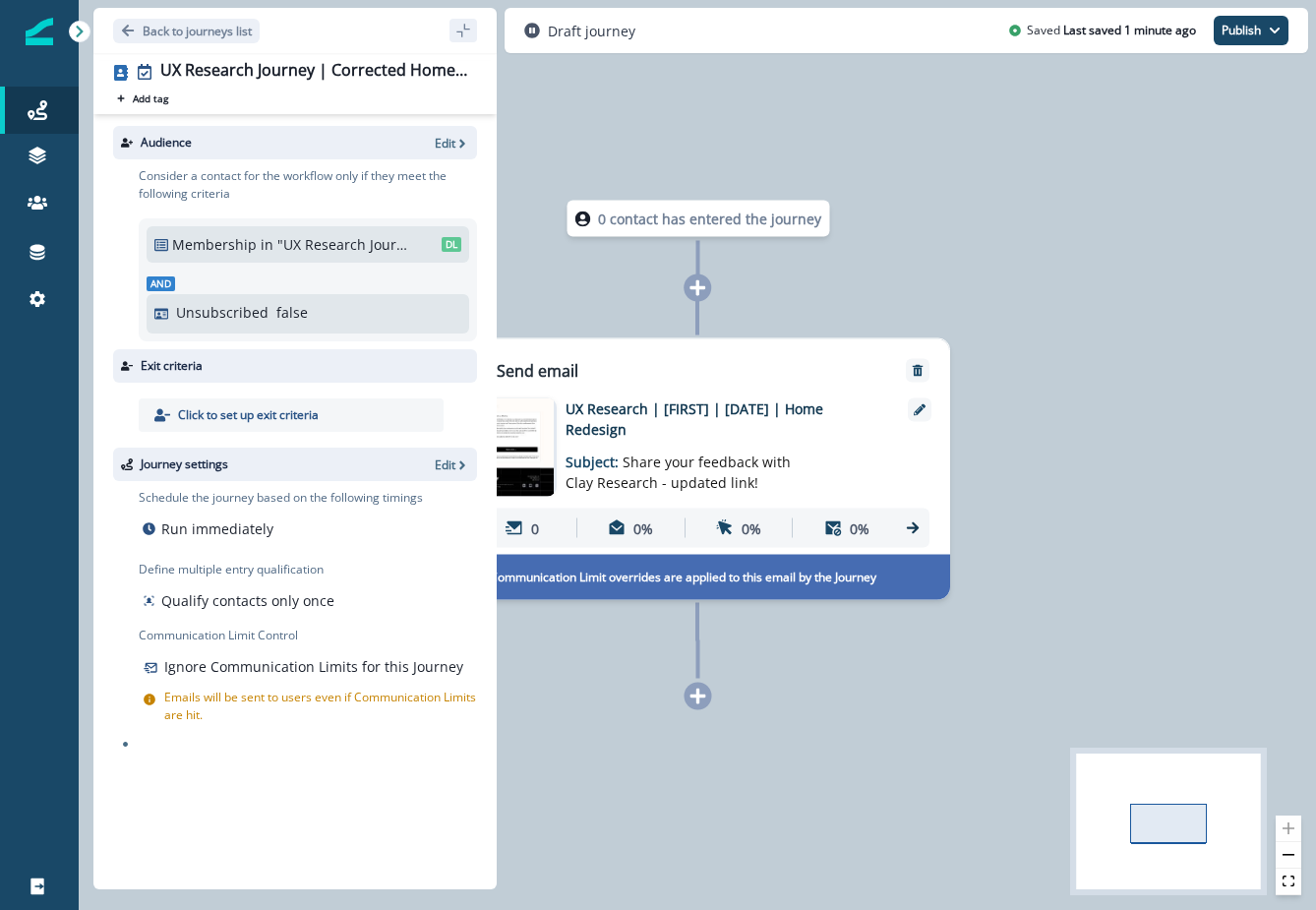 click on "Audience Edit" at bounding box center [295, 143] 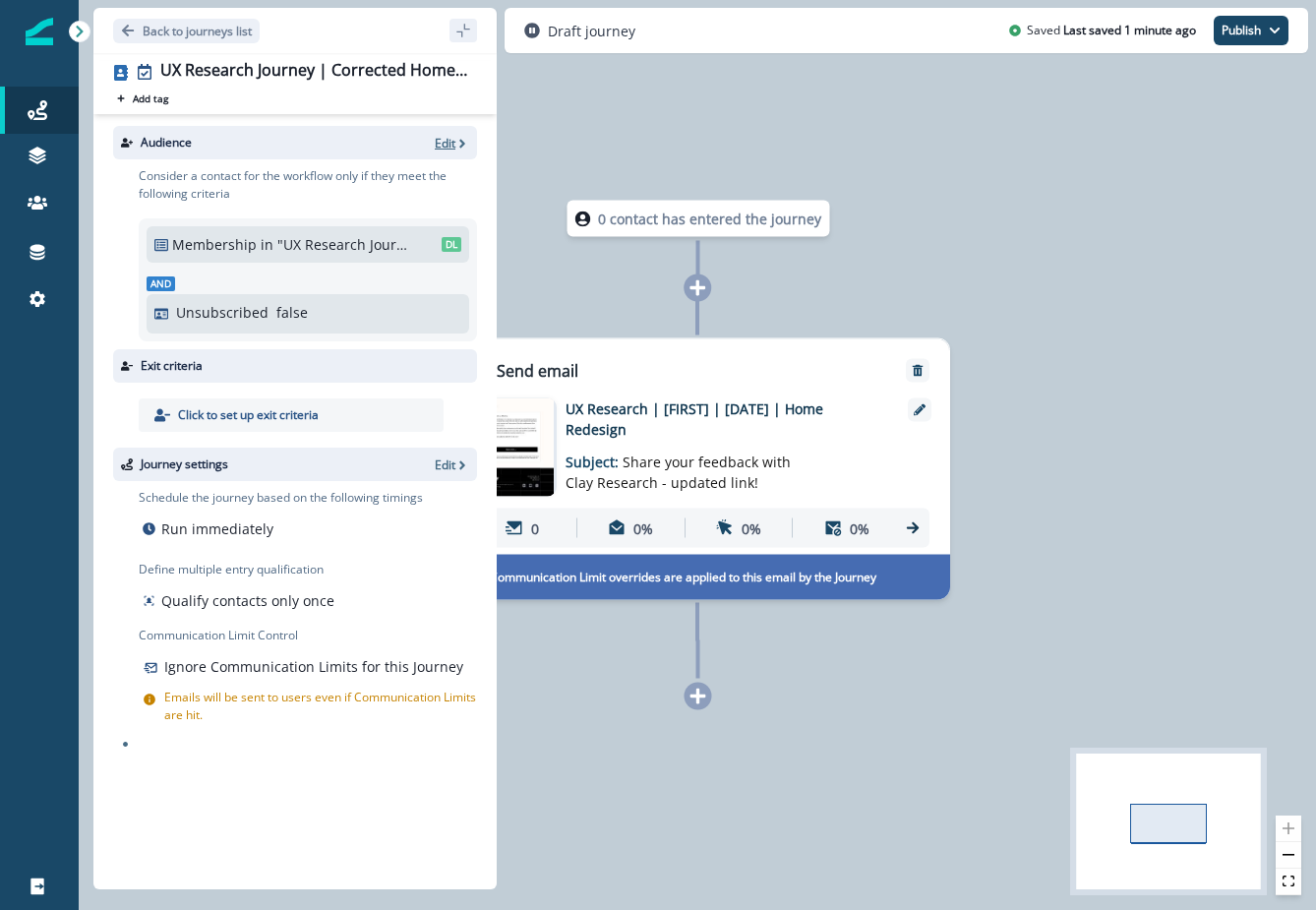 click on "Edit" at bounding box center (445, 143) 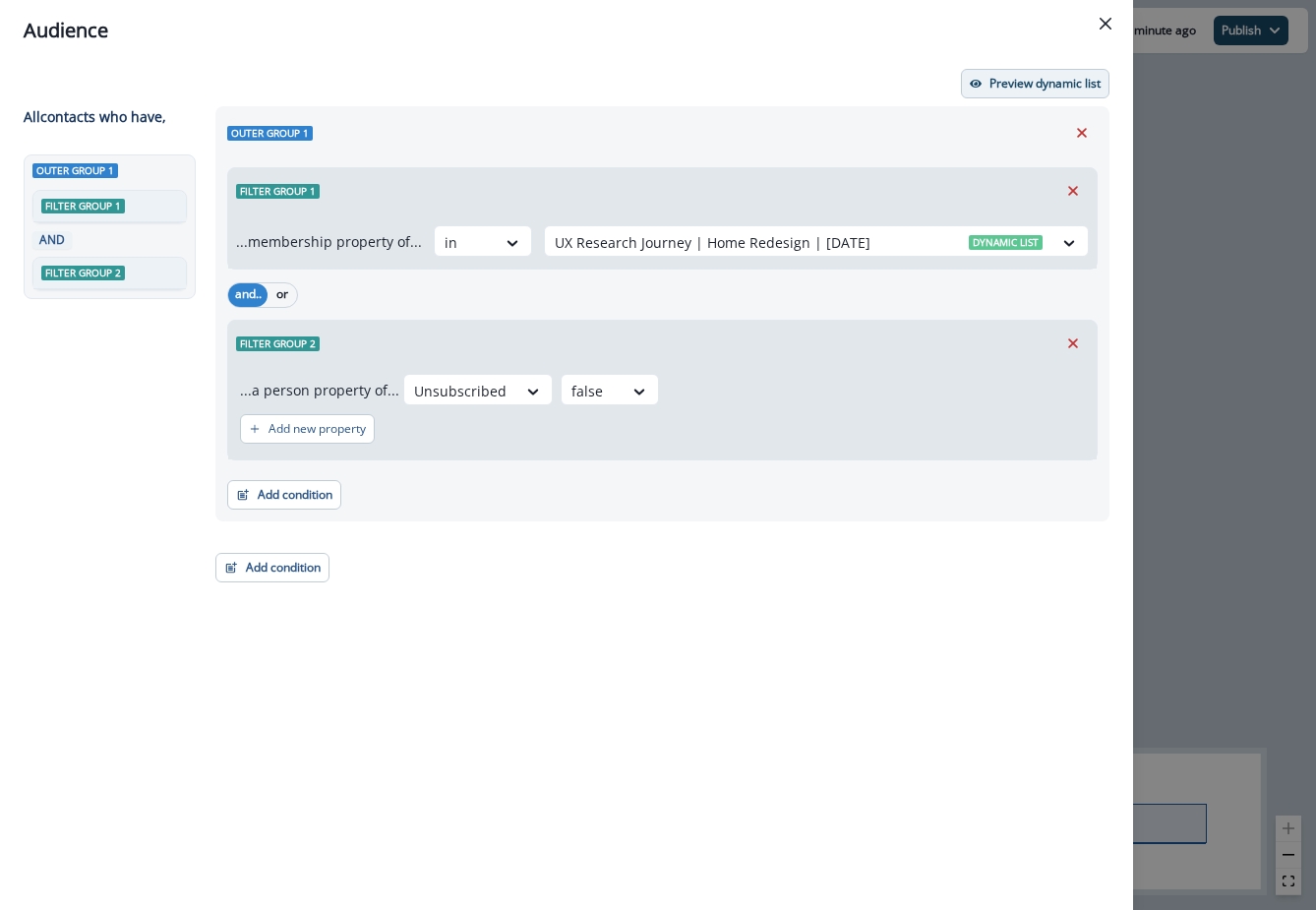 click on "Preview dynamic list" at bounding box center (1045, 84) 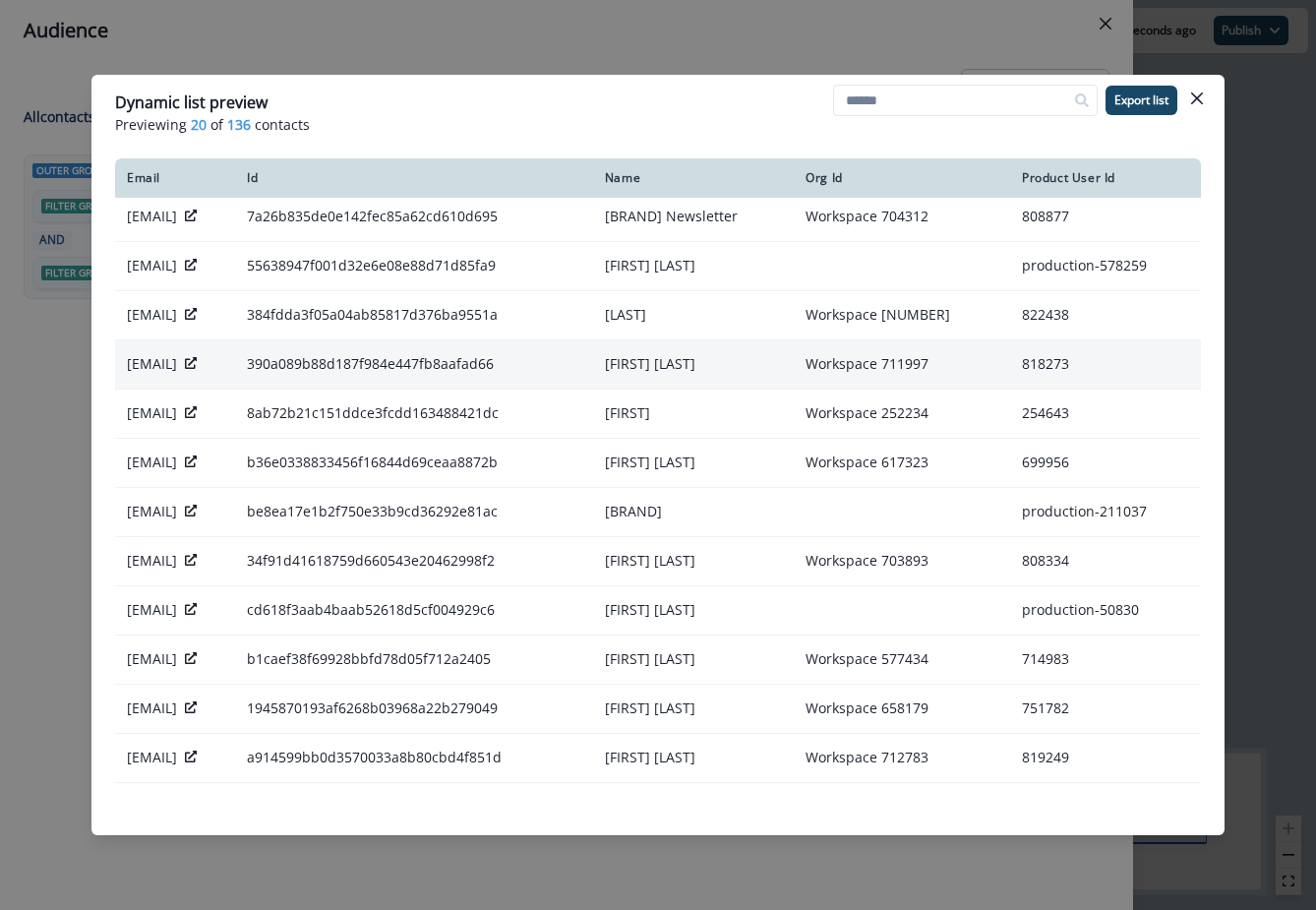 scroll, scrollTop: 0, scrollLeft: 0, axis: both 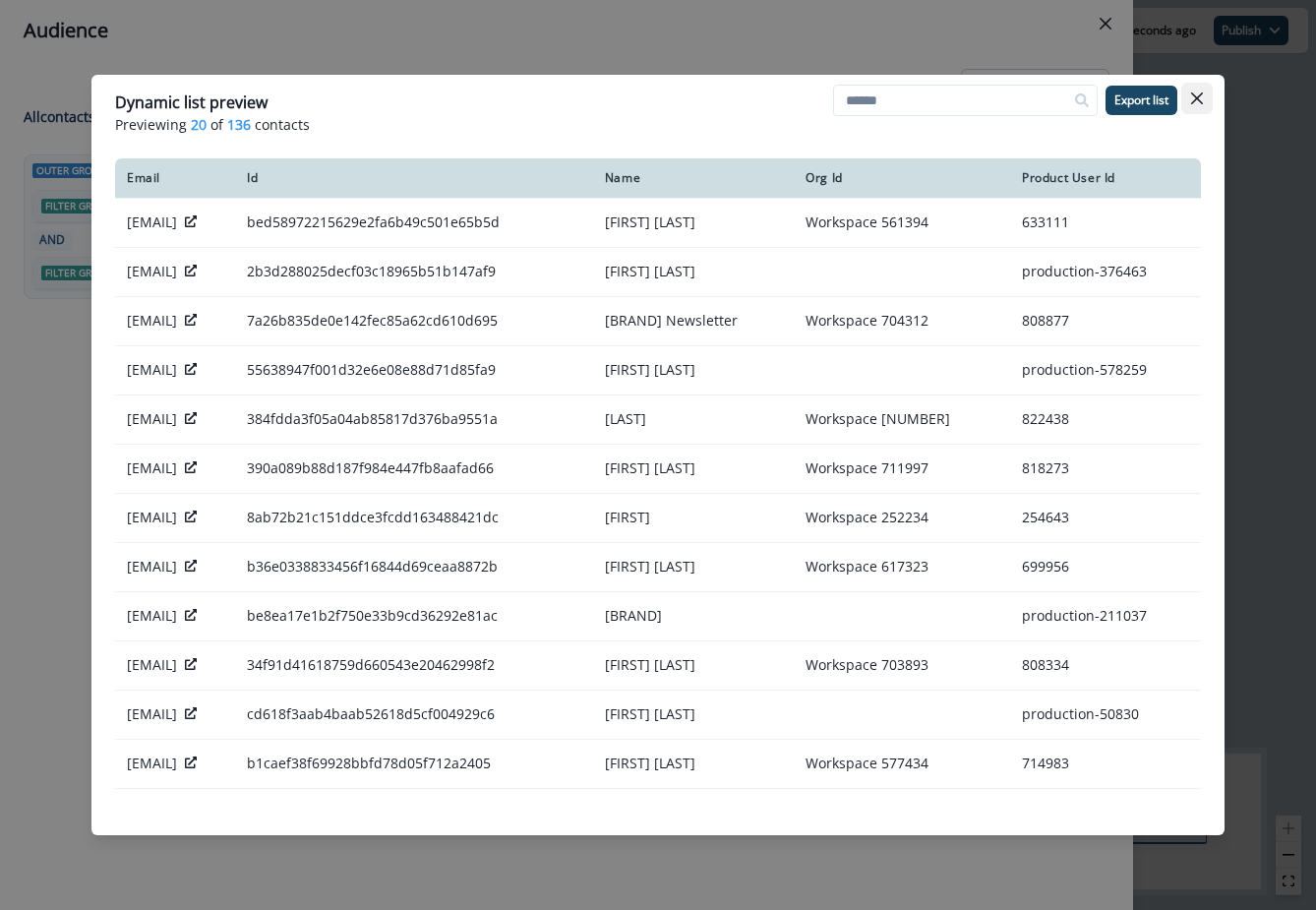 click 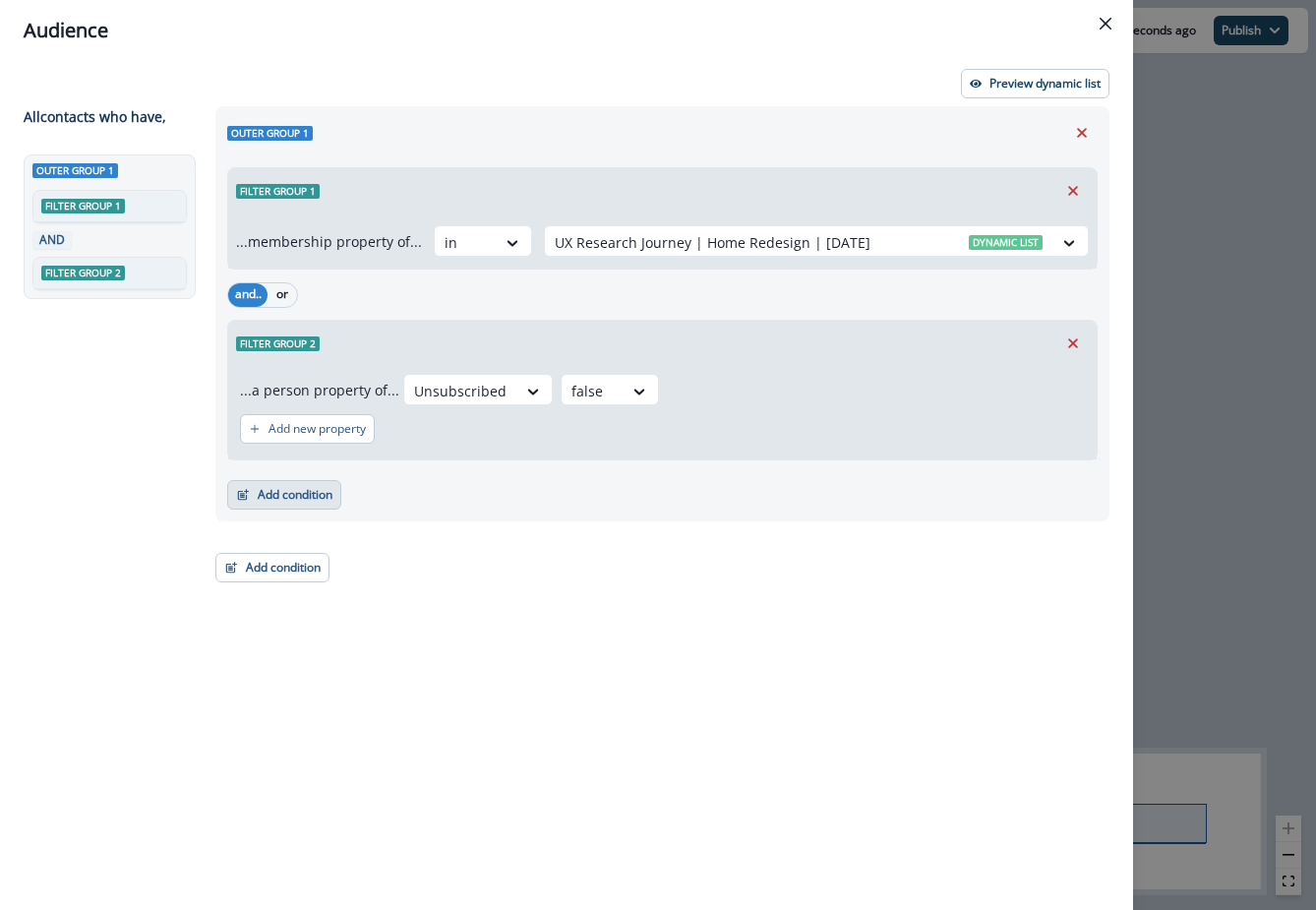 click on "Add condition" at bounding box center (284, 495) 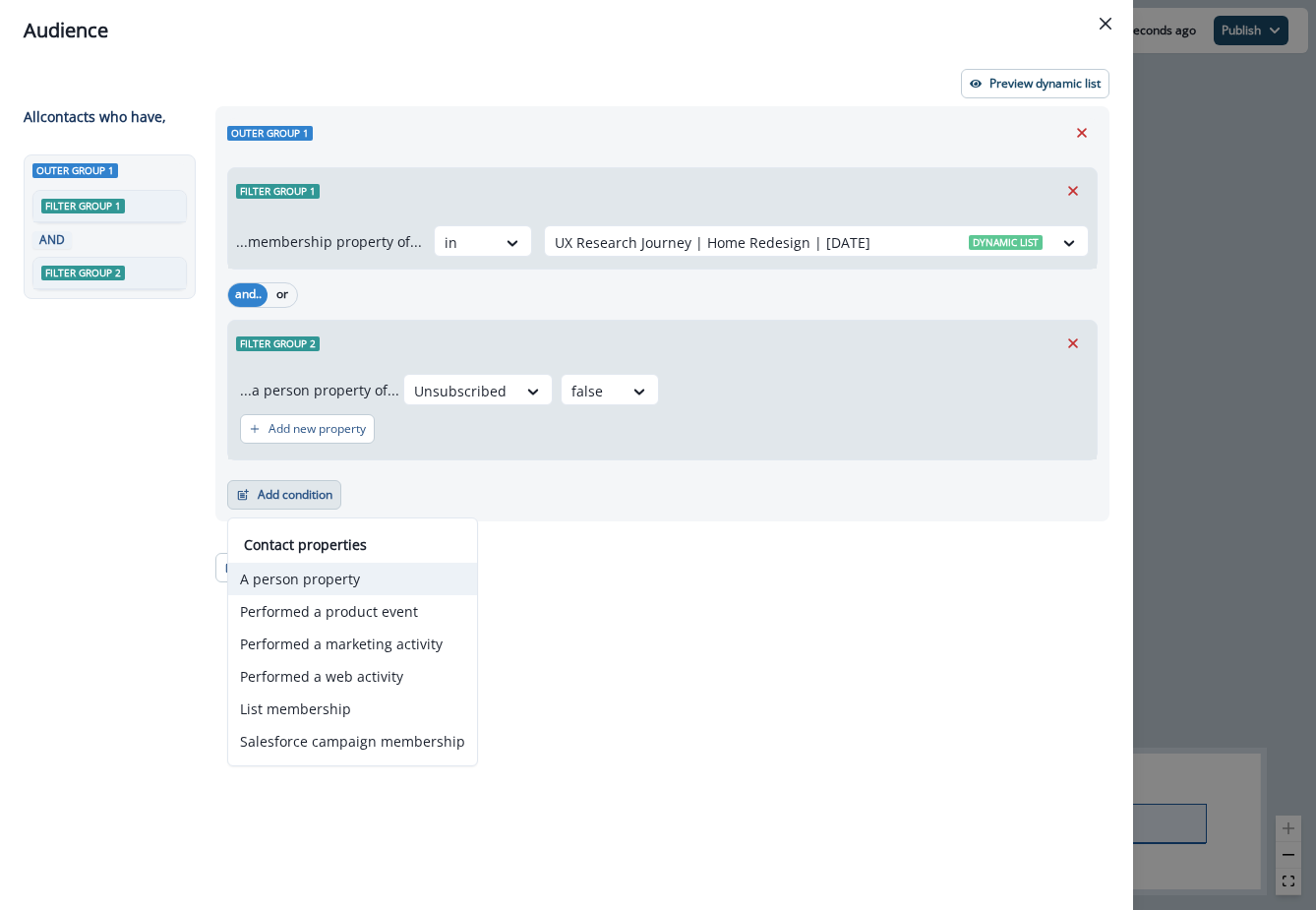click on "A person property" at bounding box center [352, 578] 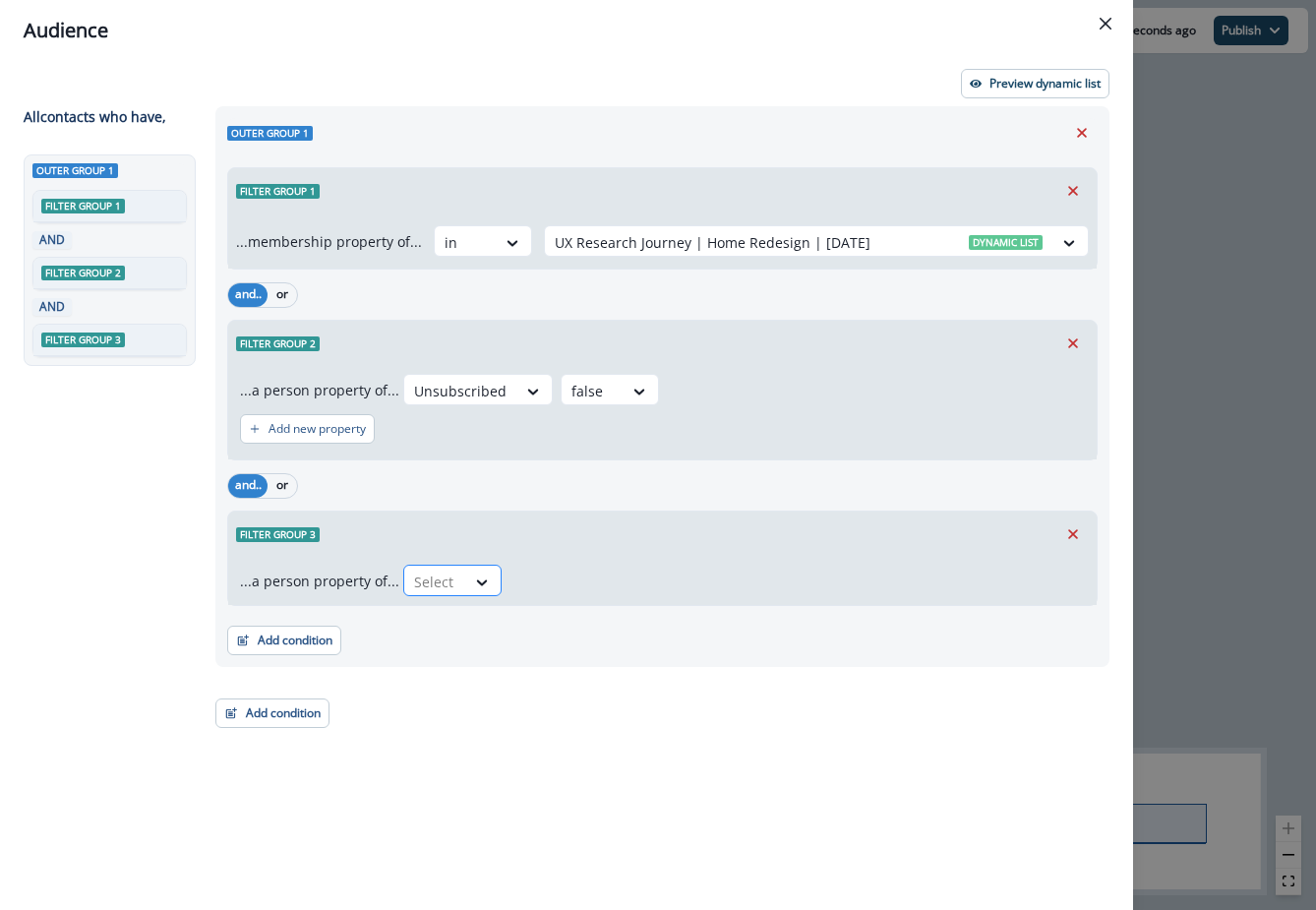 click at bounding box center (435, 581) 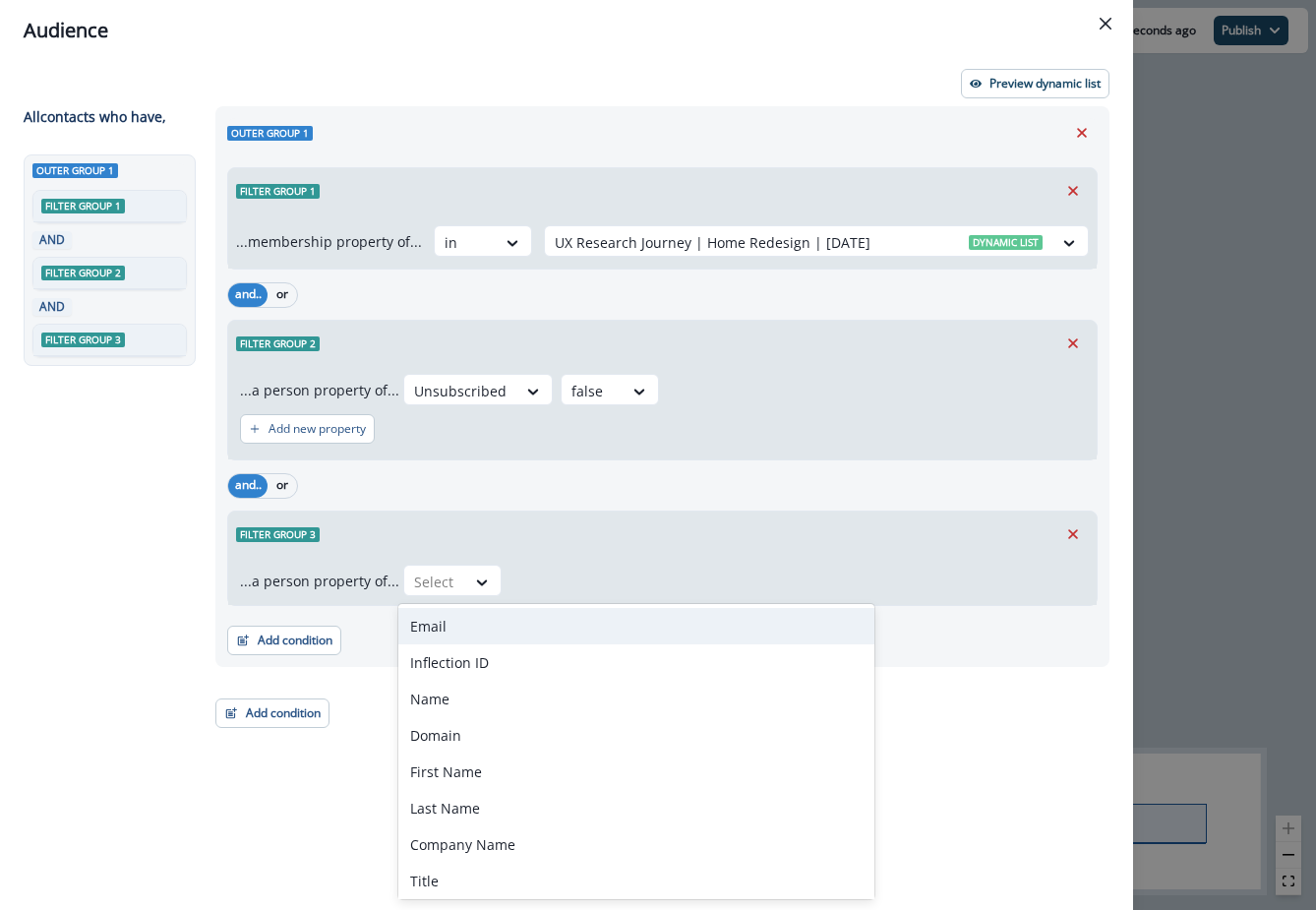 click on "Email" at bounding box center (636, 626) 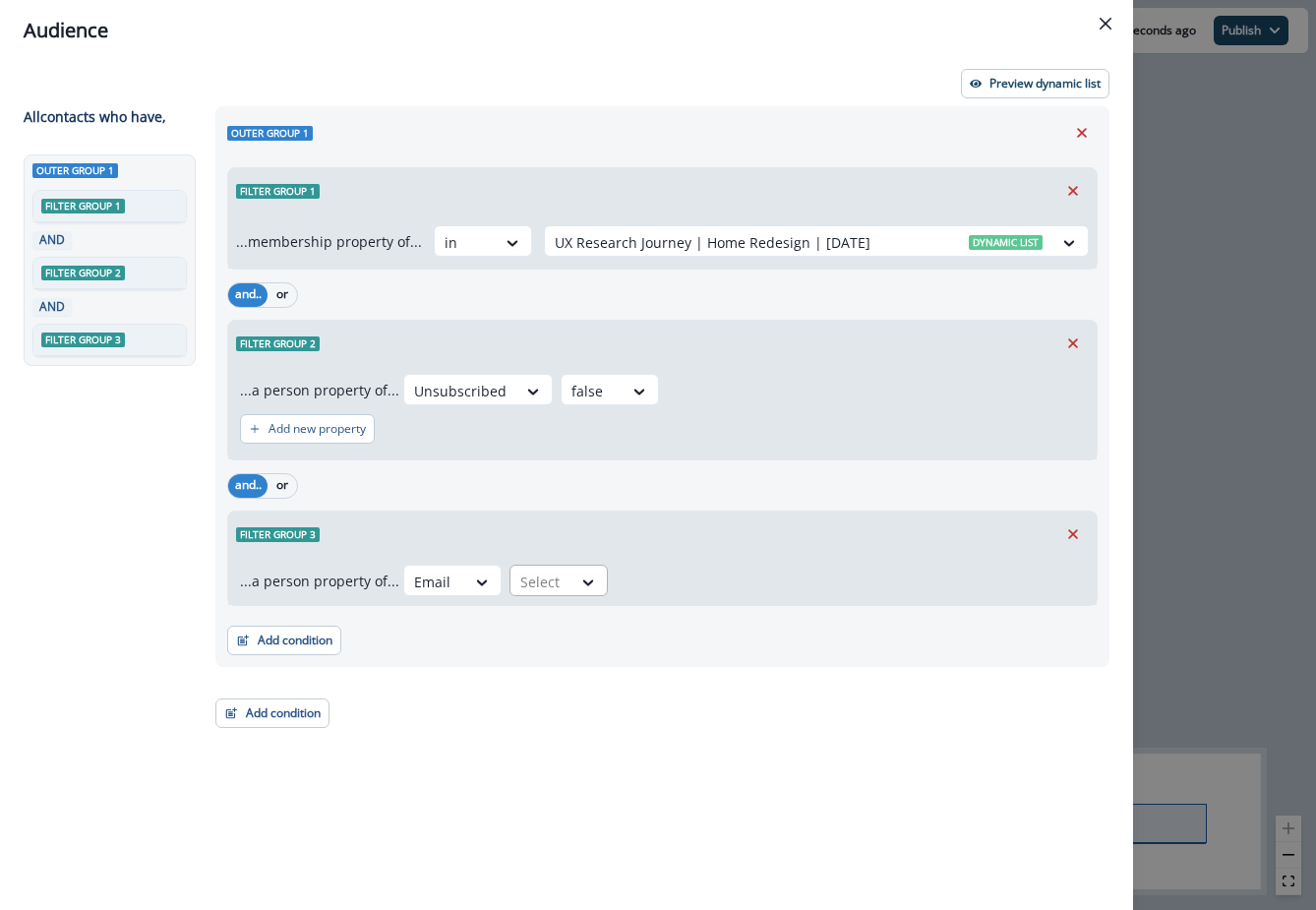 click at bounding box center (541, 581) 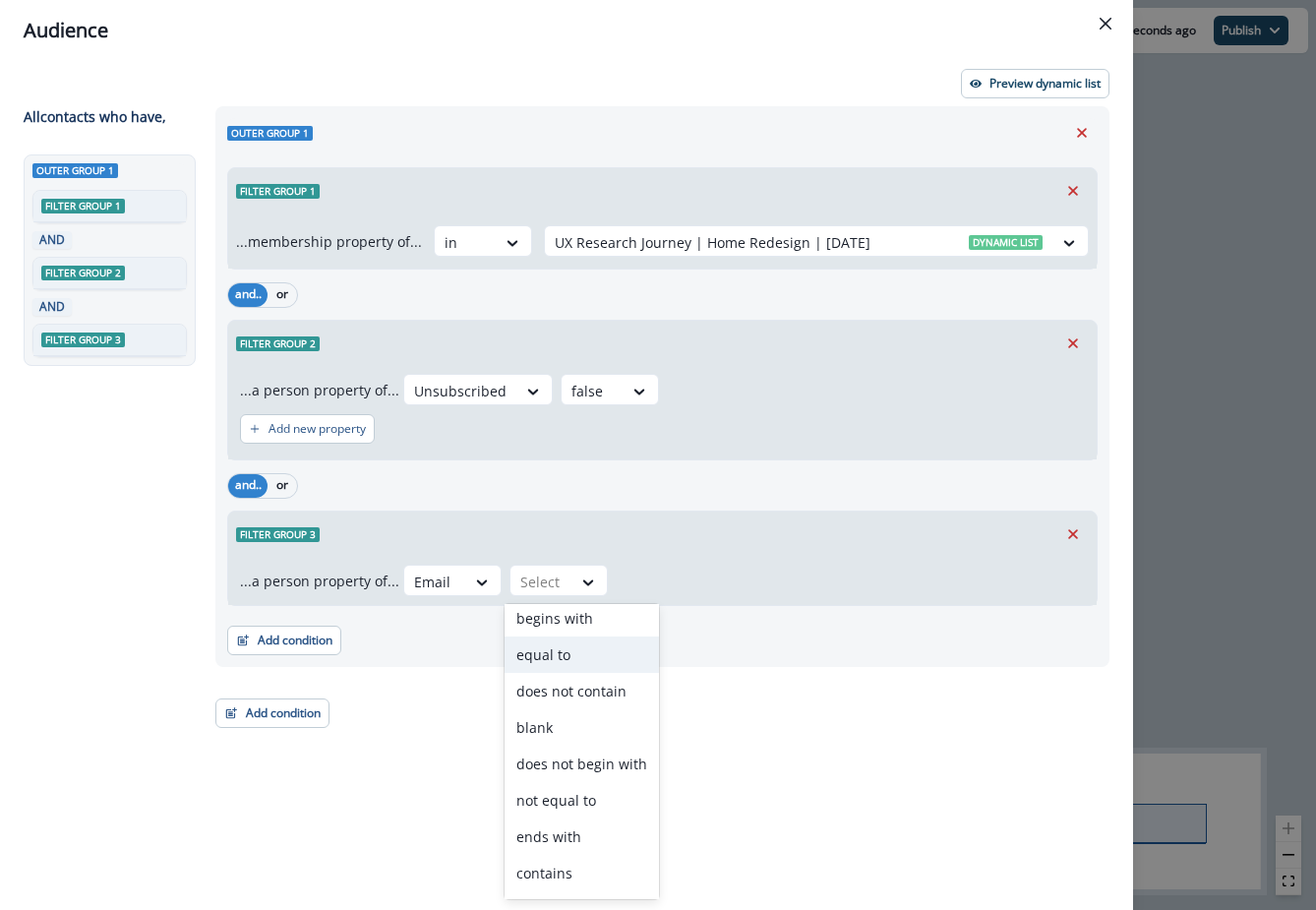 scroll, scrollTop: 77, scrollLeft: 0, axis: vertical 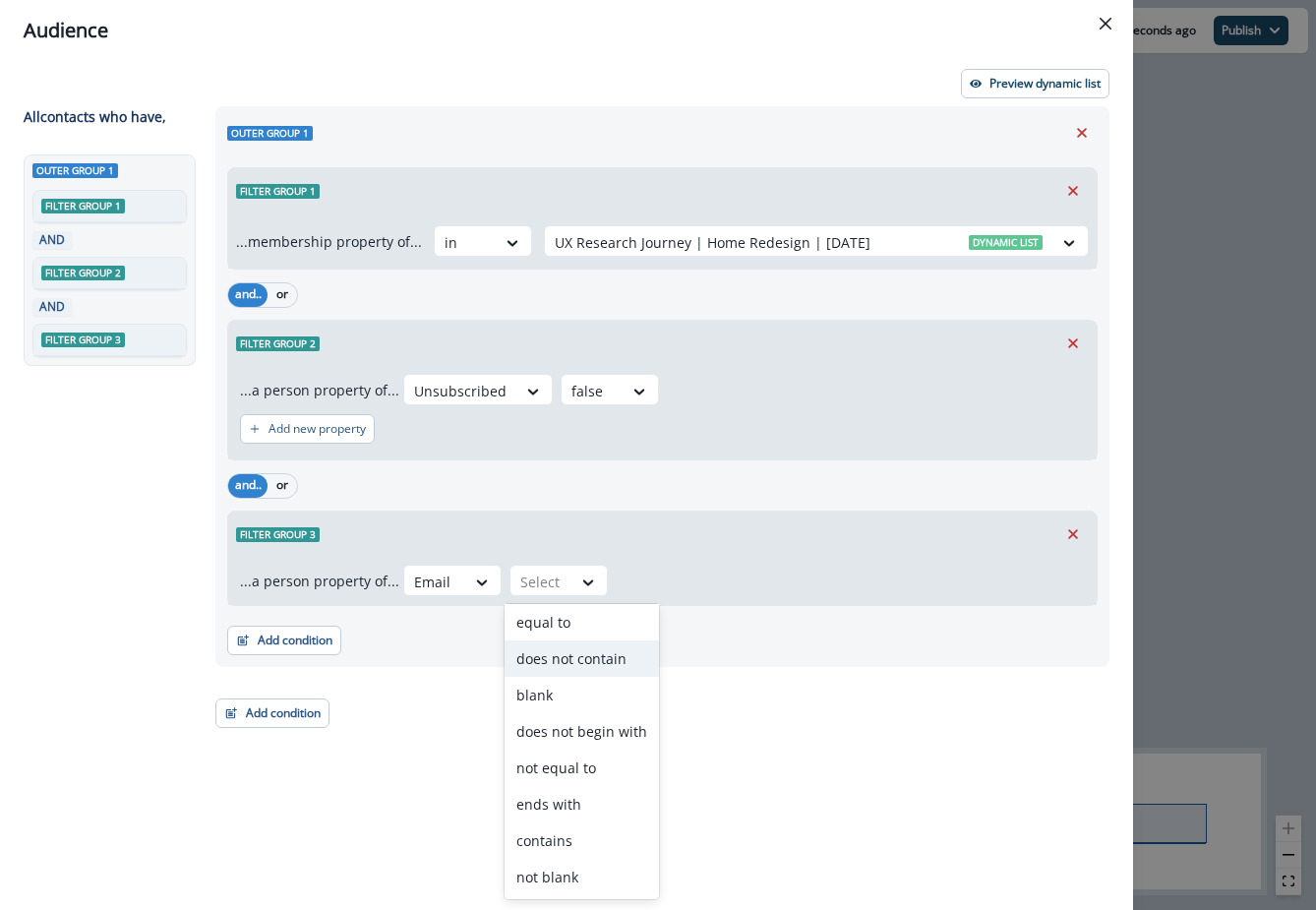 click on "does not contain" at bounding box center [581, 658] 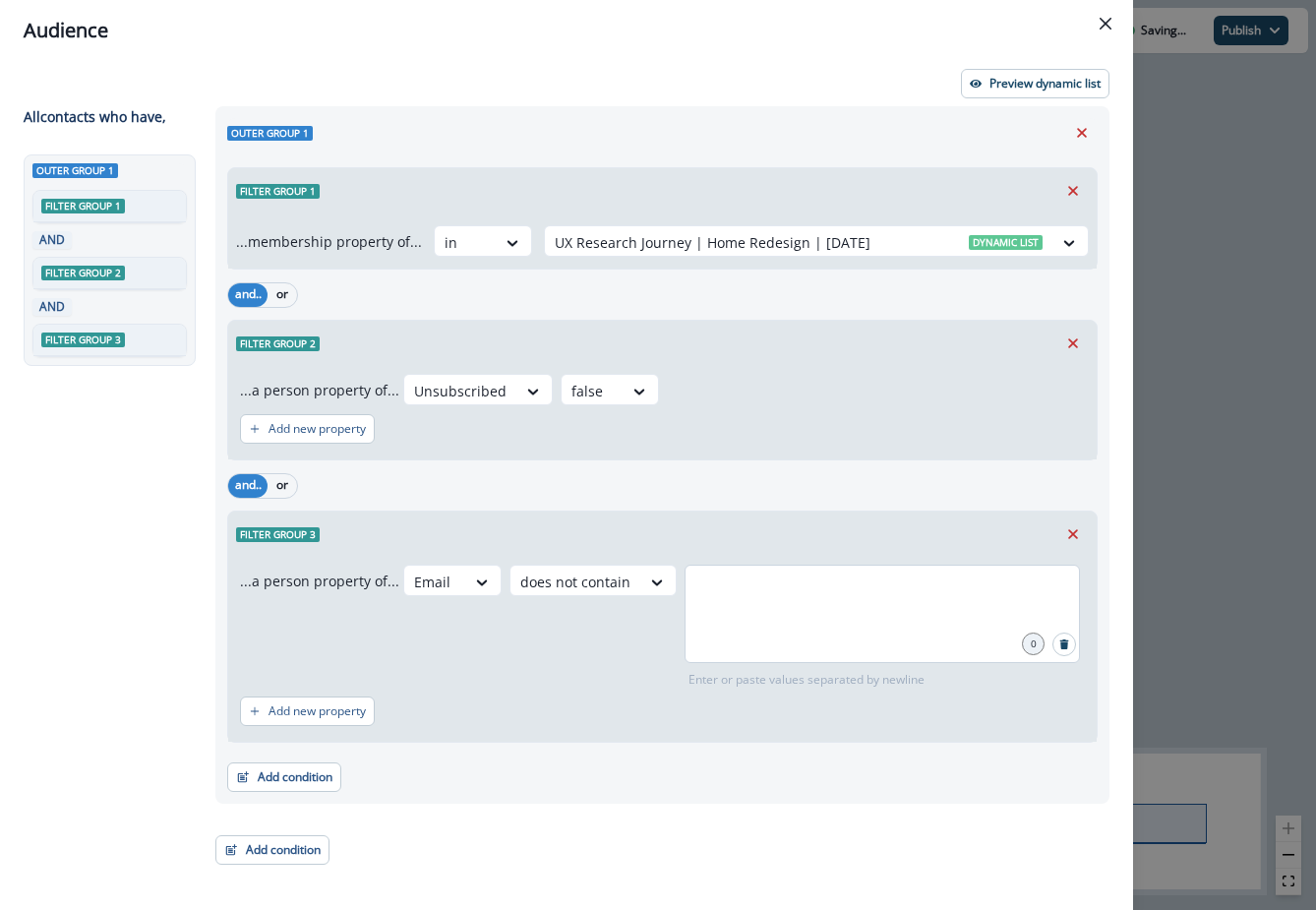 click at bounding box center (882, 614) 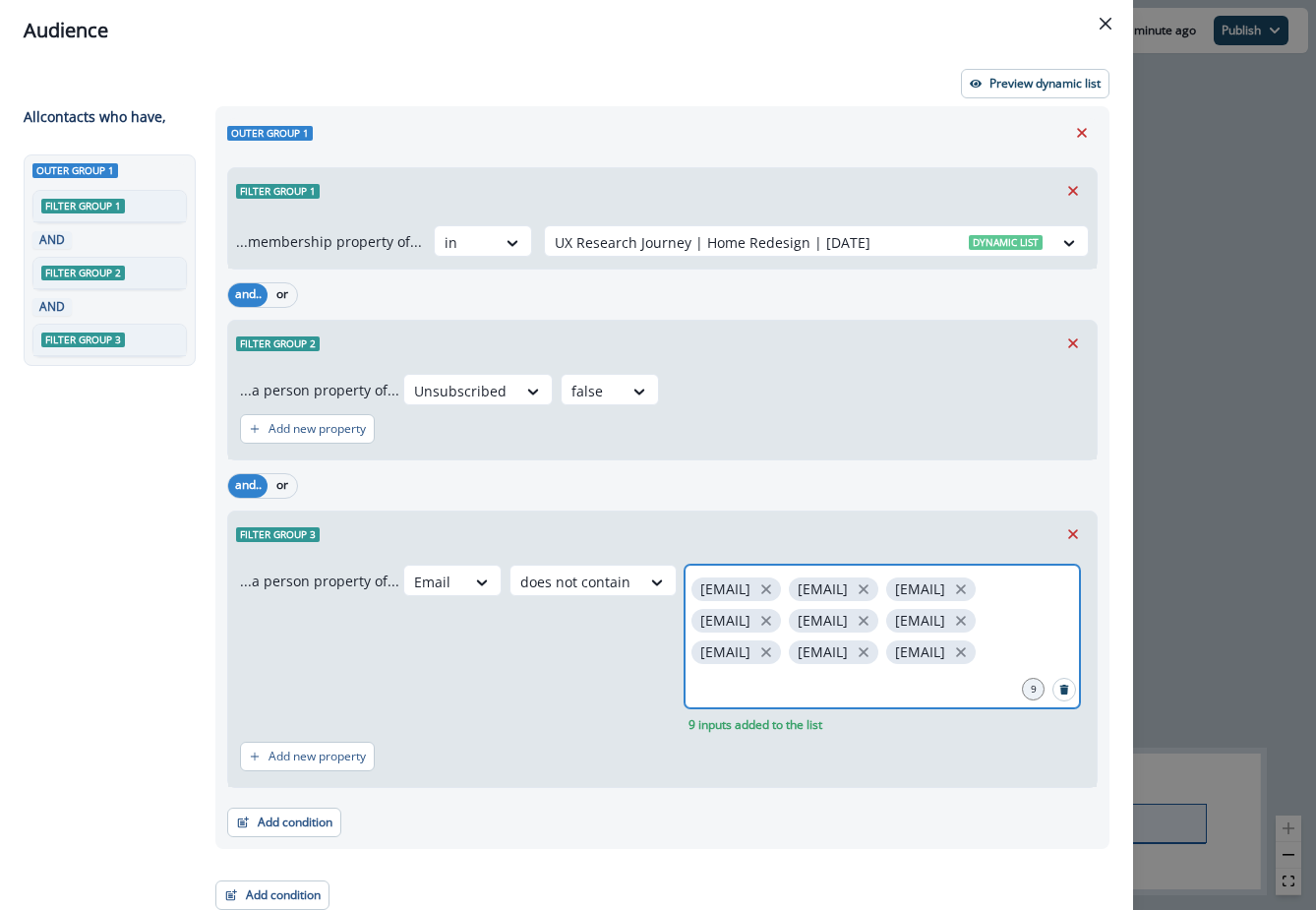 scroll, scrollTop: 104, scrollLeft: 0, axis: vertical 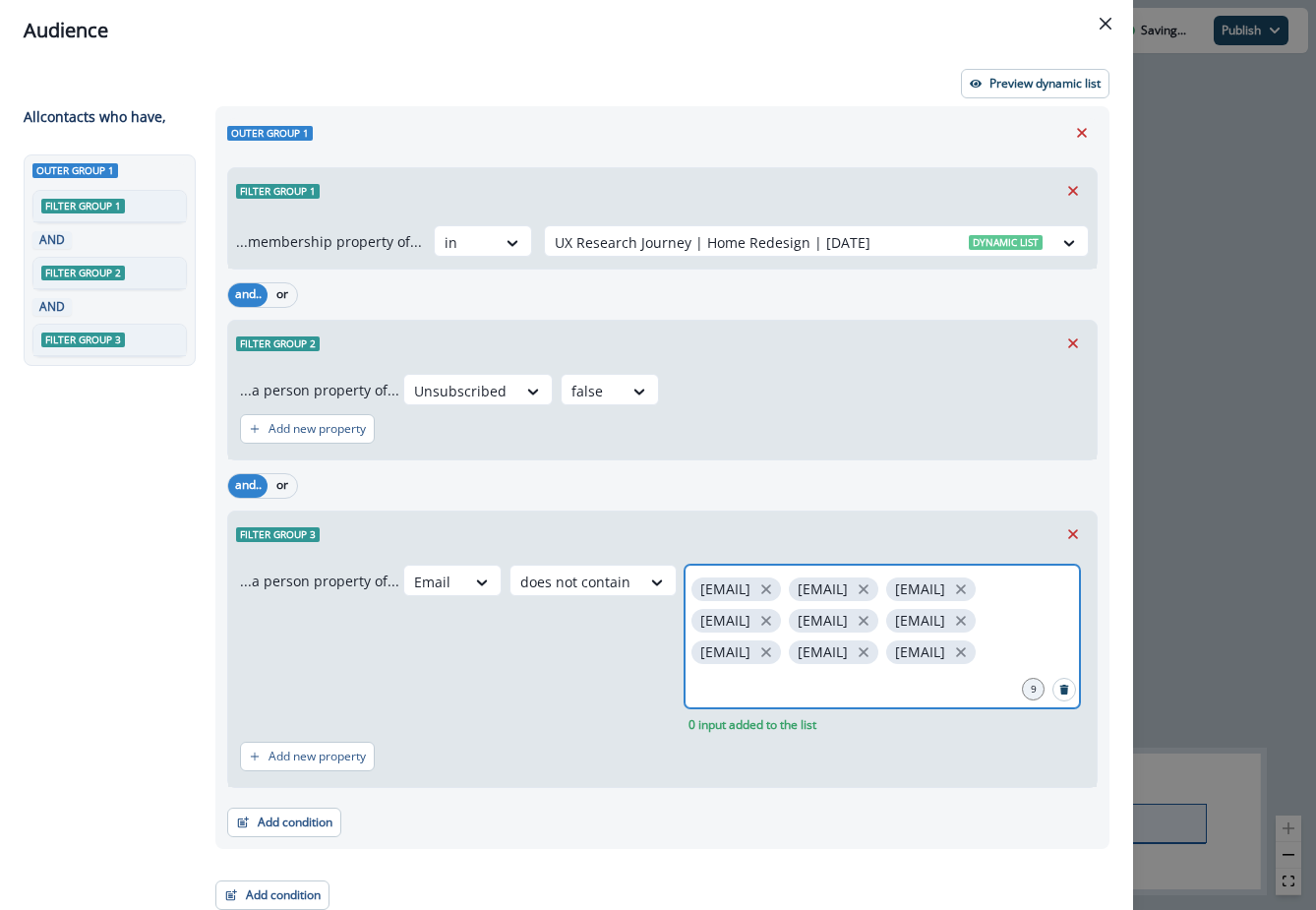 click at bounding box center [882, 684] 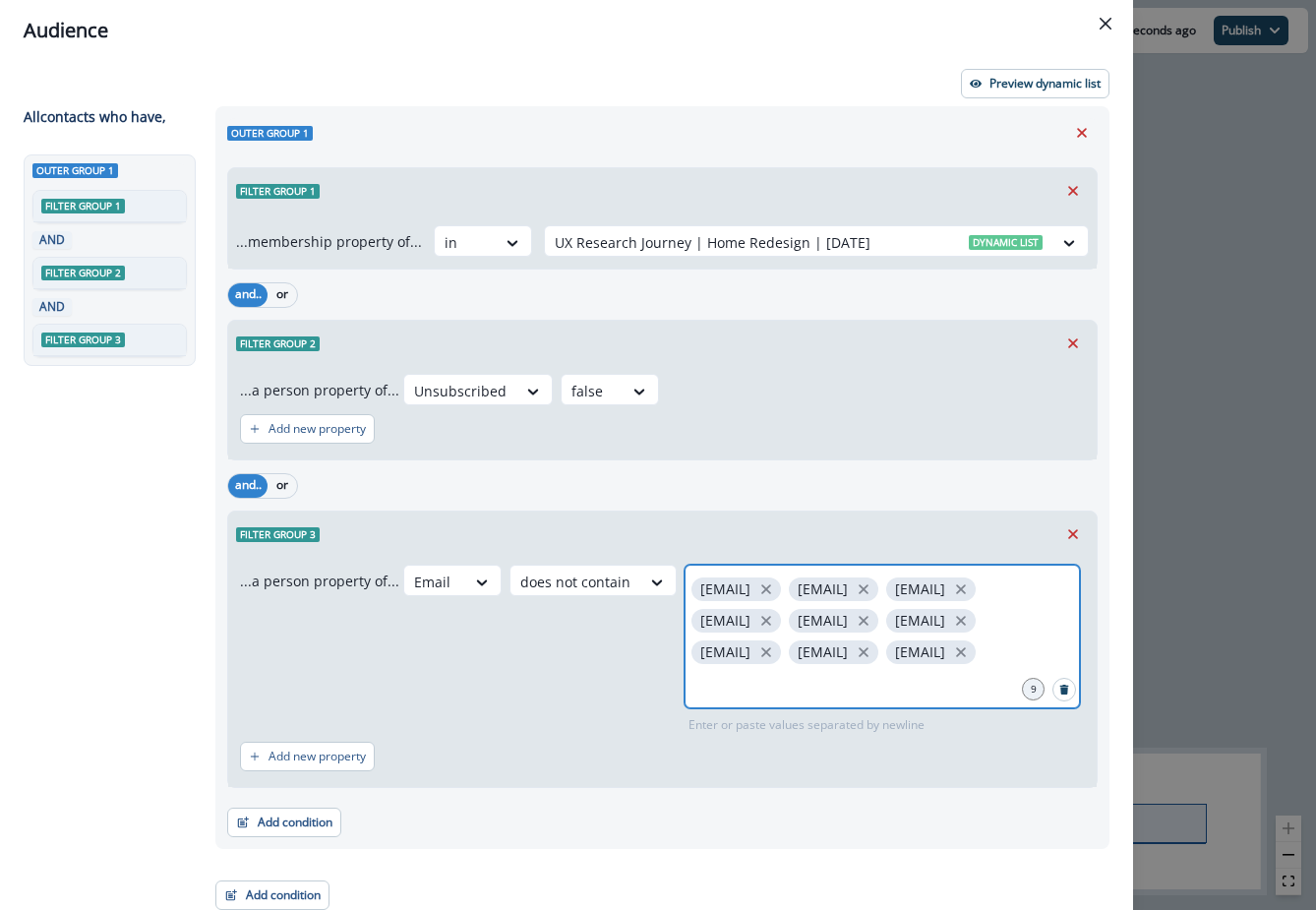 scroll, scrollTop: 104, scrollLeft: 0, axis: vertical 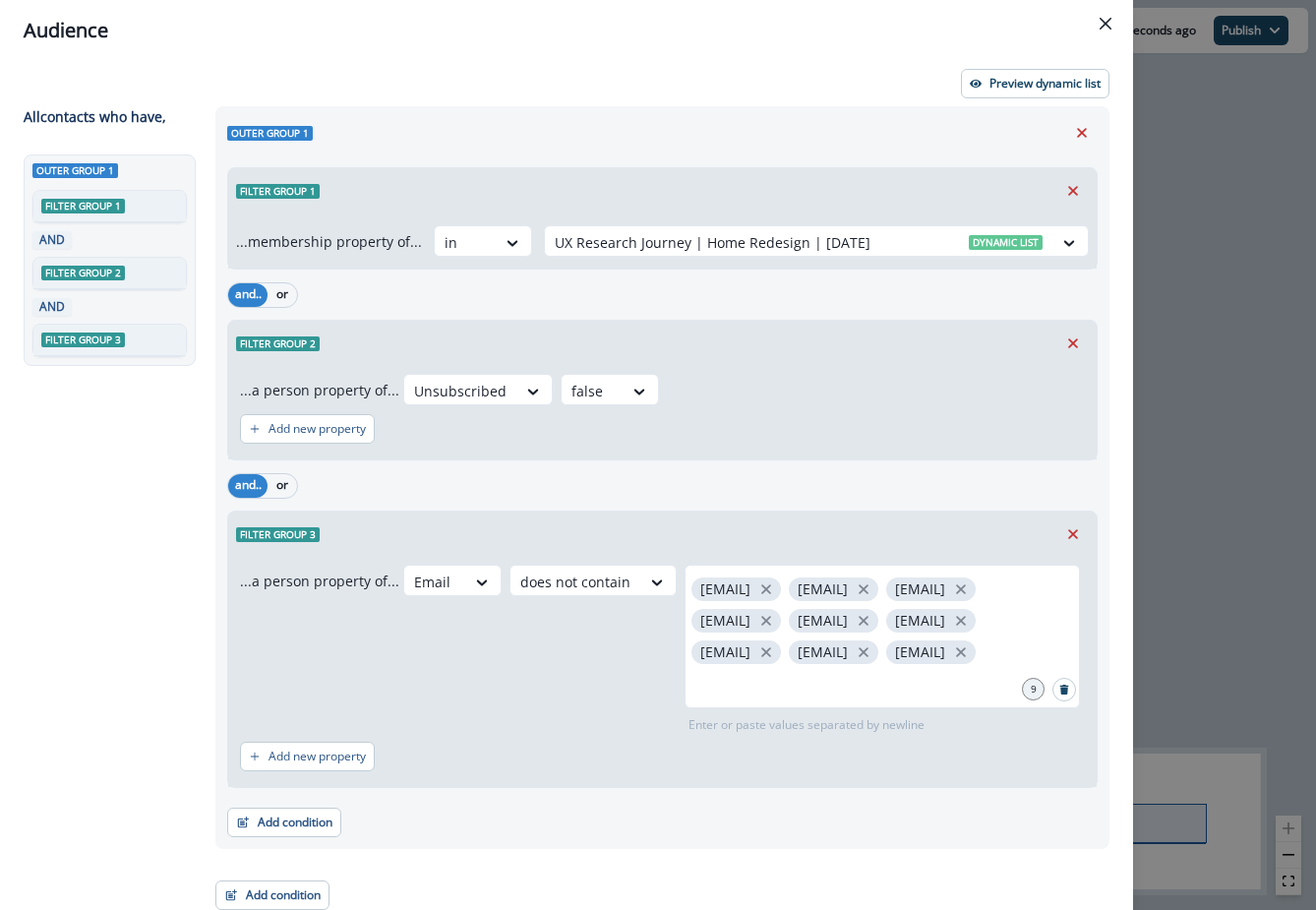click on "Email does not contain [EMAIL] [EMAIL] [EMAIL] [EMAIL] [EMAIL] [EMAIL] [EMAIL] [EMAIL] [EMAIL] 9 Enter or paste values separated by newline" at bounding box center (744, 649) 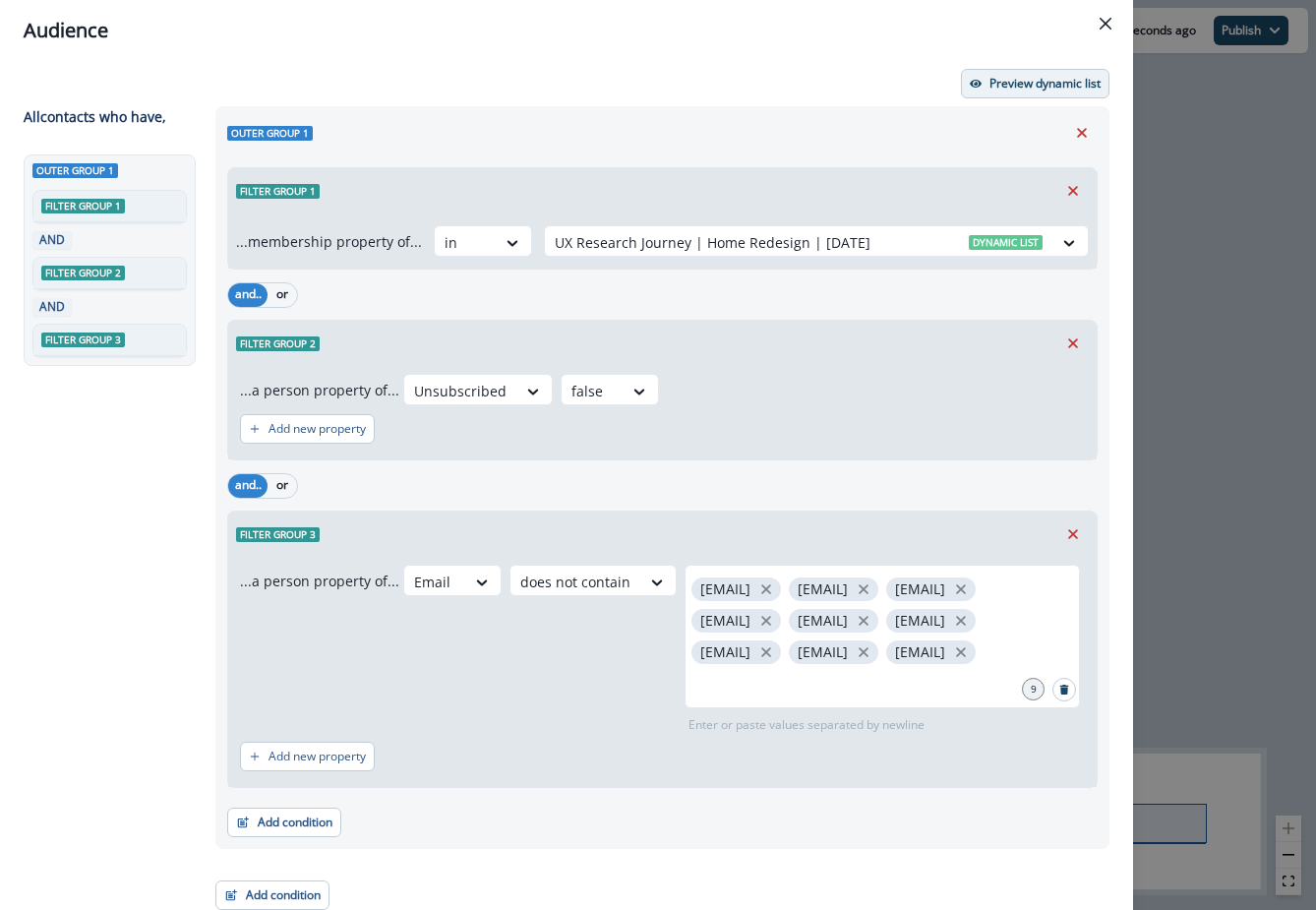 click on "Preview dynamic list" at bounding box center [1035, 84] 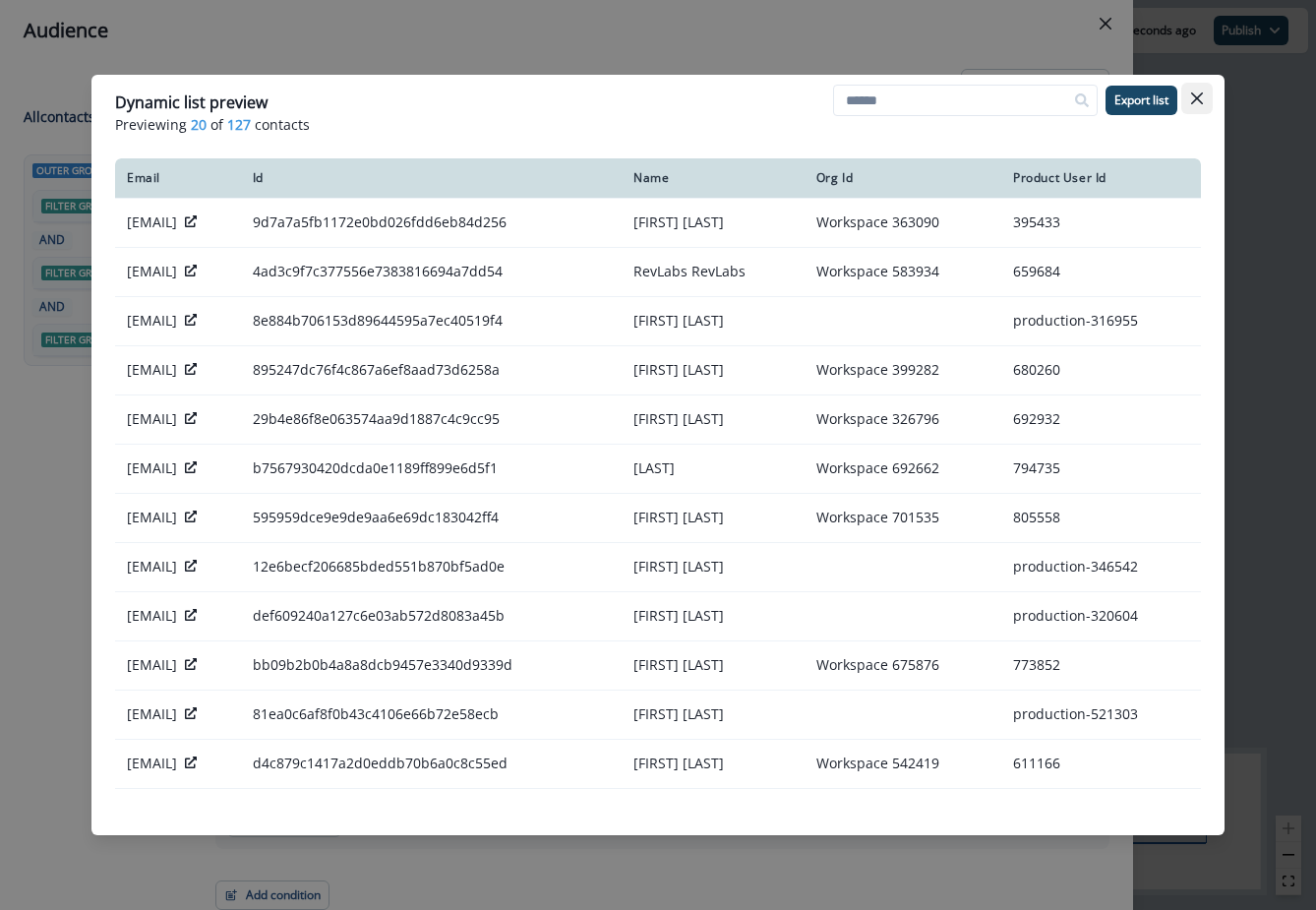click at bounding box center (1197, 98) 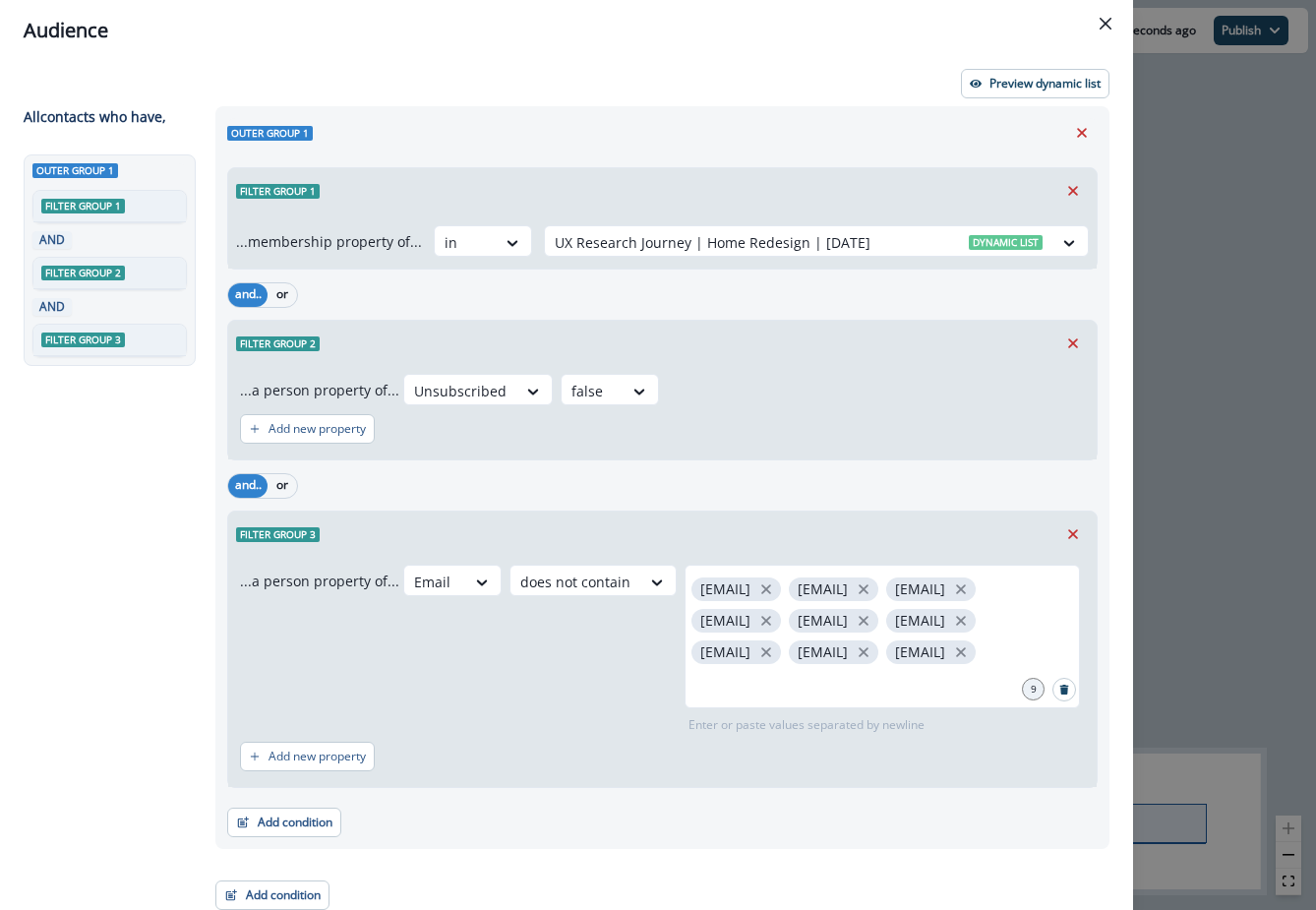 scroll, scrollTop: 61, scrollLeft: 0, axis: vertical 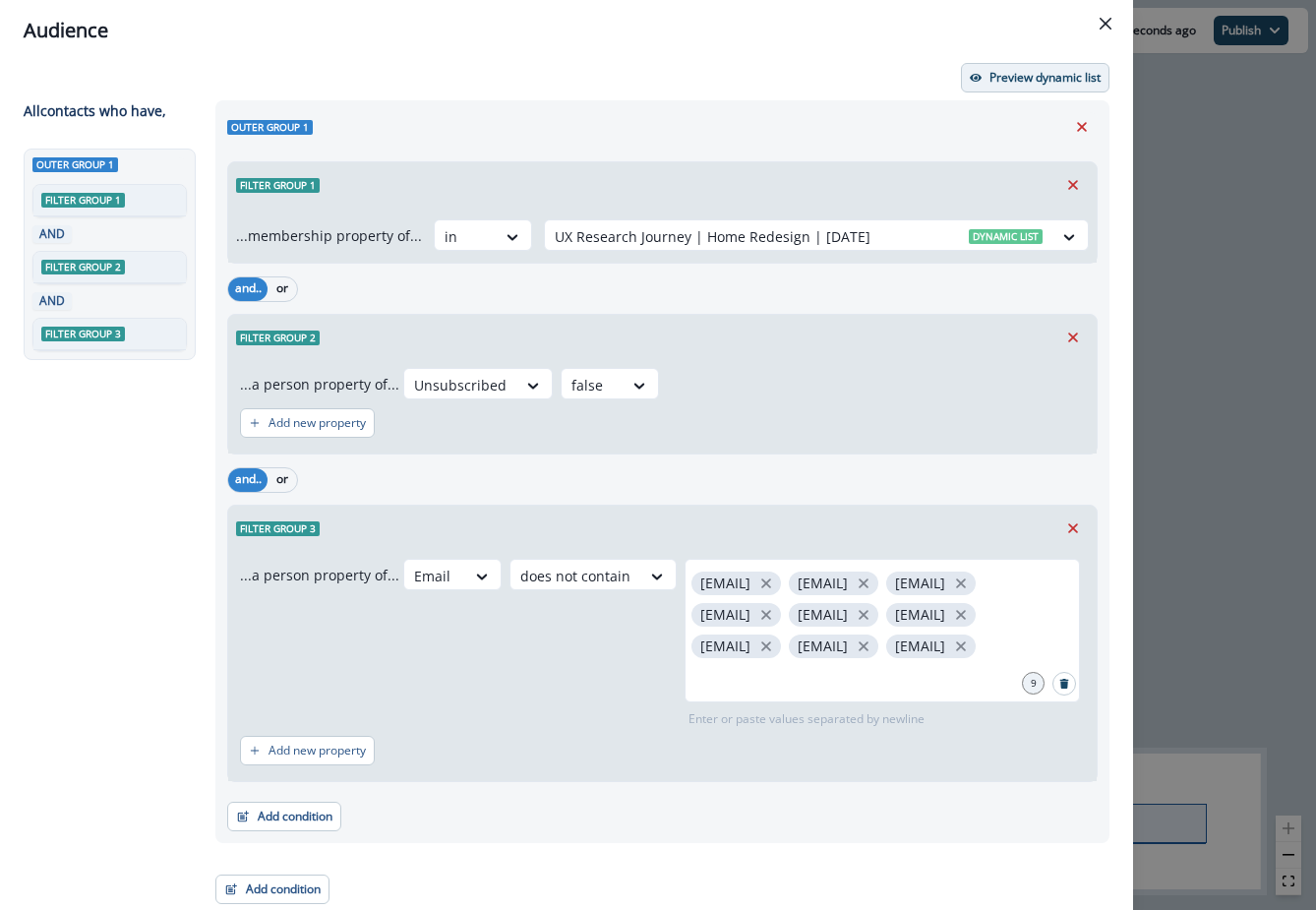 click on "Preview dynamic list" at bounding box center [1045, 78] 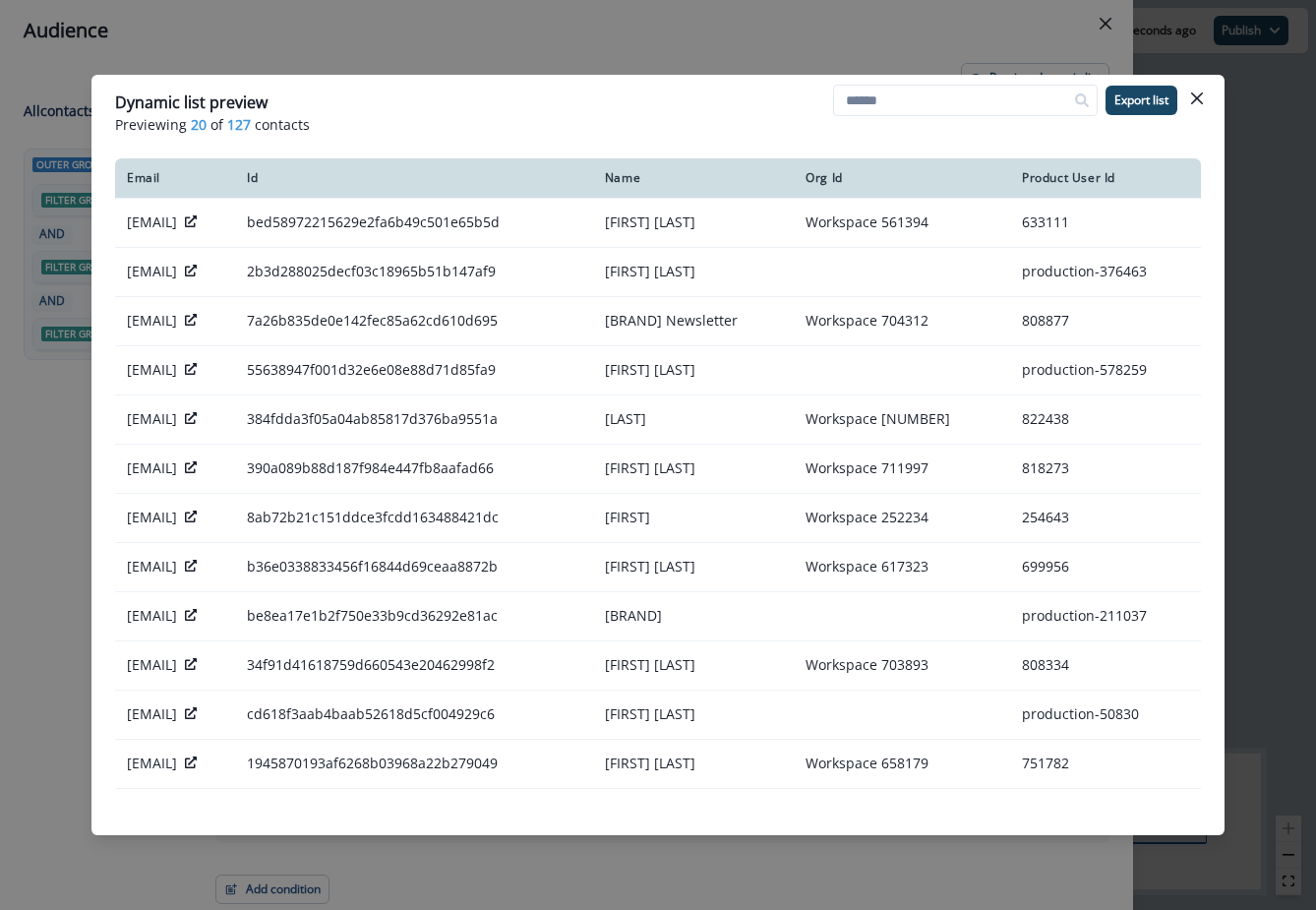 click on "Dynamic list preview Previewing 20 of 127 contacts Export list" at bounding box center [658, 112] 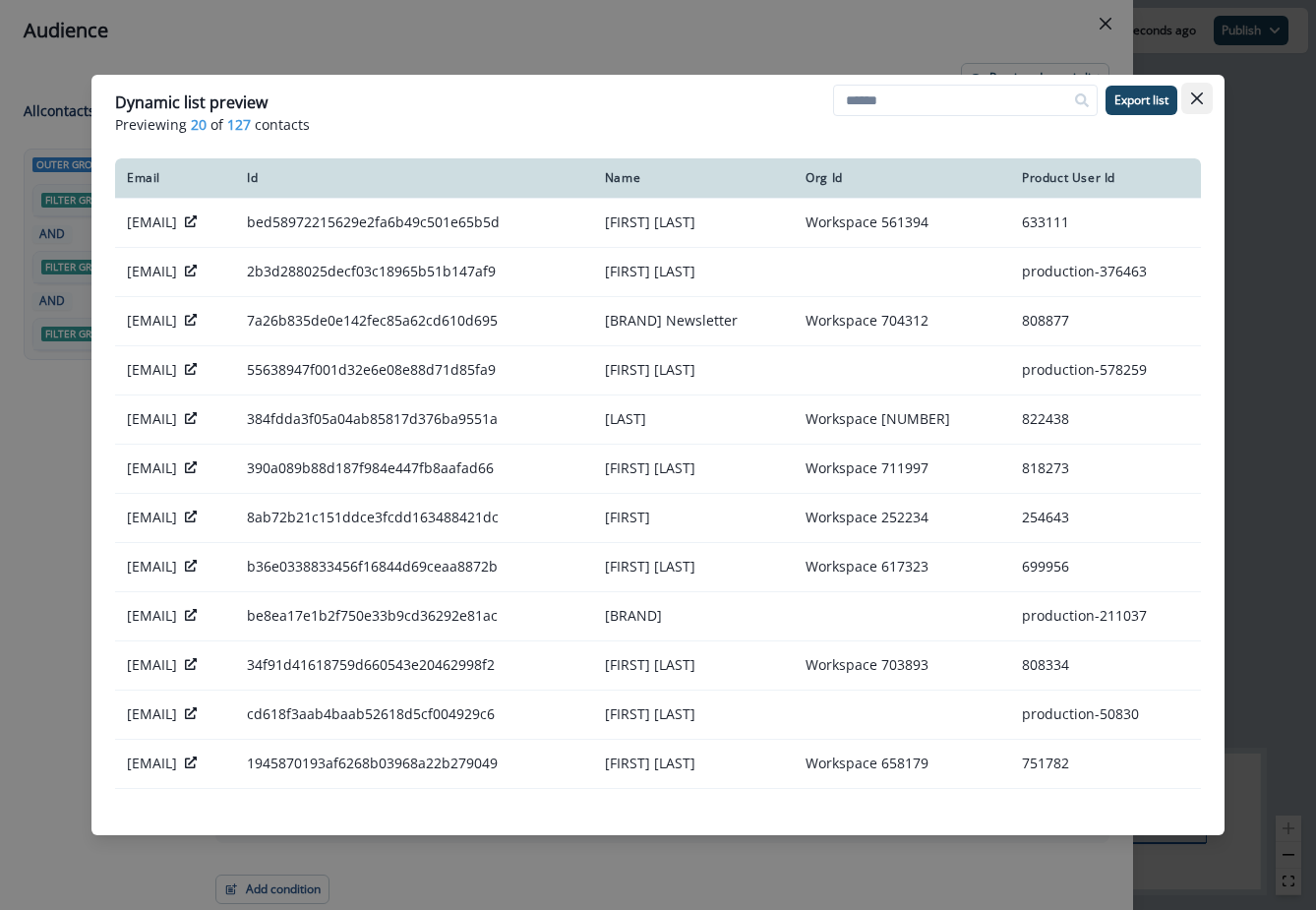 click at bounding box center [1197, 98] 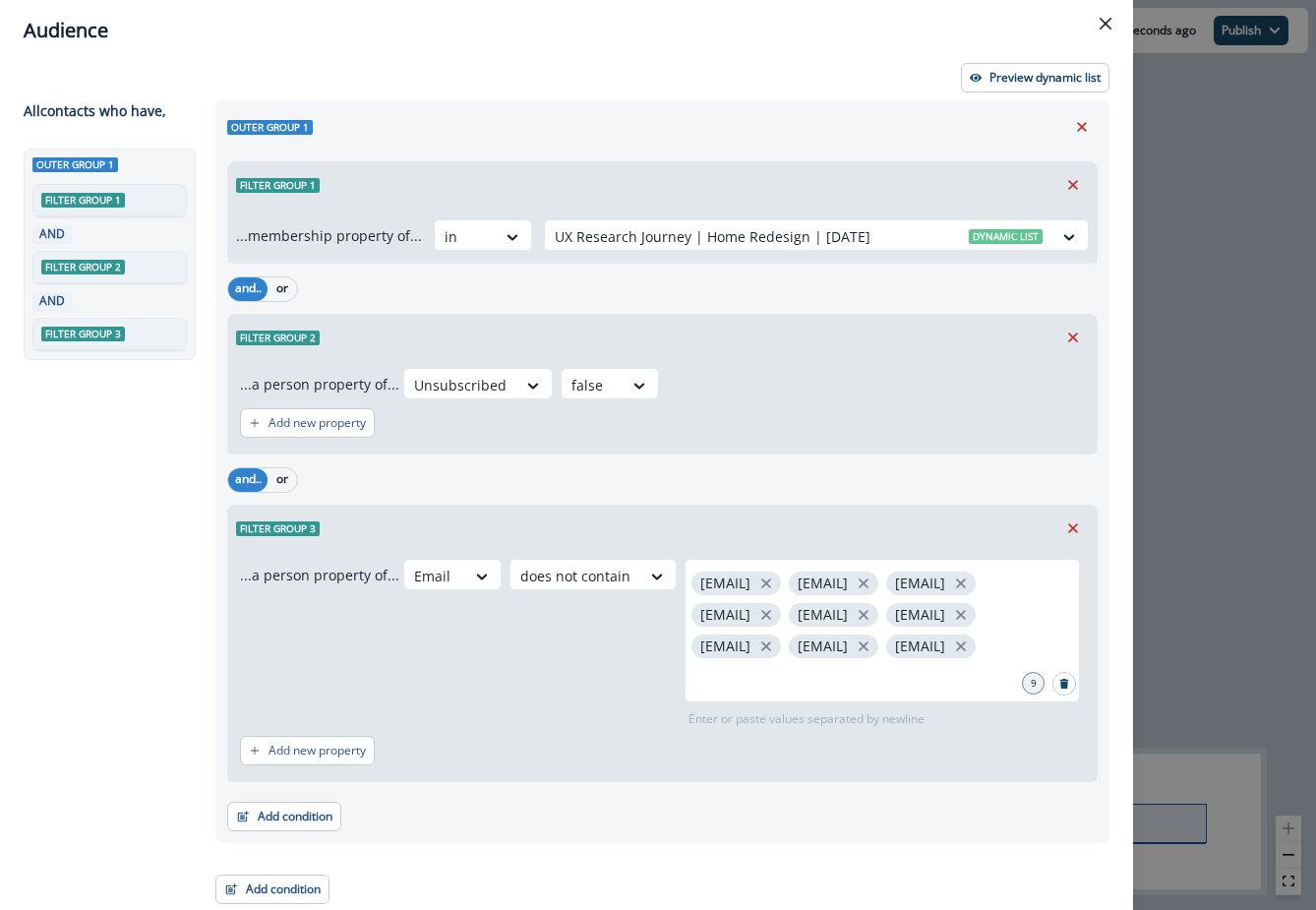 click on "Audience Preview dynamic list All contacts who have, Outer group 1 Filter group 1 AND Filter group 2 AND Filter group 3 Outer group 1 Filter group 1 ...membership property of... in UX Research Journey | Home Redesign | [DATE] Dynamic list and.. or Filter group 2 ...a person property of... Unsubscribed false Add new property and.. or Filter group 3 ...a person property of... Email does not contain [EMAIL] [EMAIL] [EMAIL] [EMAIL] [EMAIL] [EMAIL] [EMAIL] [EMAIL] [EMAIL] 9 Enter or paste values separated by newline Add new property Add condition Contact properties A person property Performed a product event Performed a marketing activity Performed a web activity List membership Salesforce campaign membership Add condition Contact properties A person property Performed a product event Performed a marketing activity Performed a web activity List membership Account members" at bounding box center (658, 455) 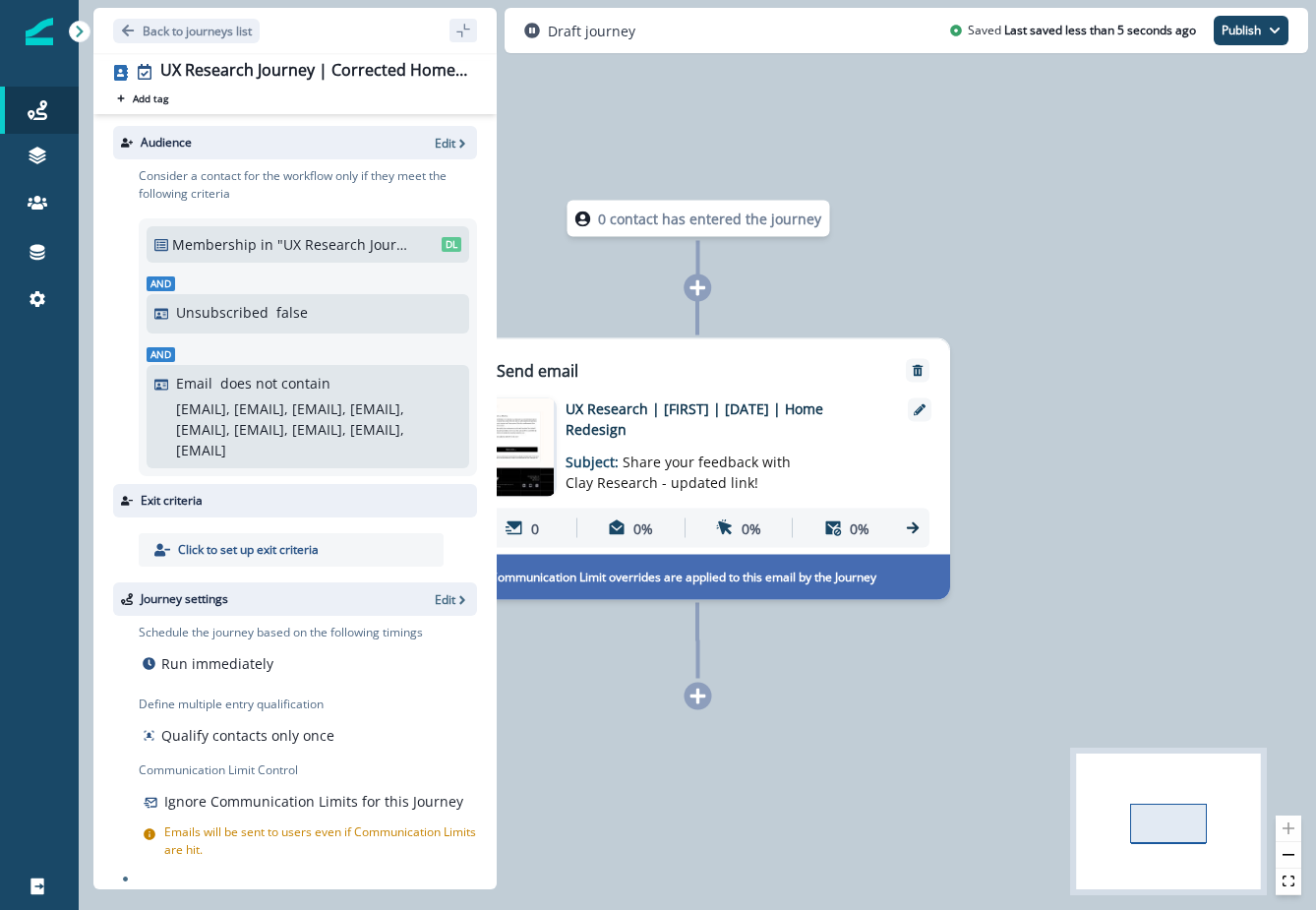 click on "Subject:   Share your feedback with Clay Research - updated link!" at bounding box center (688, 466) 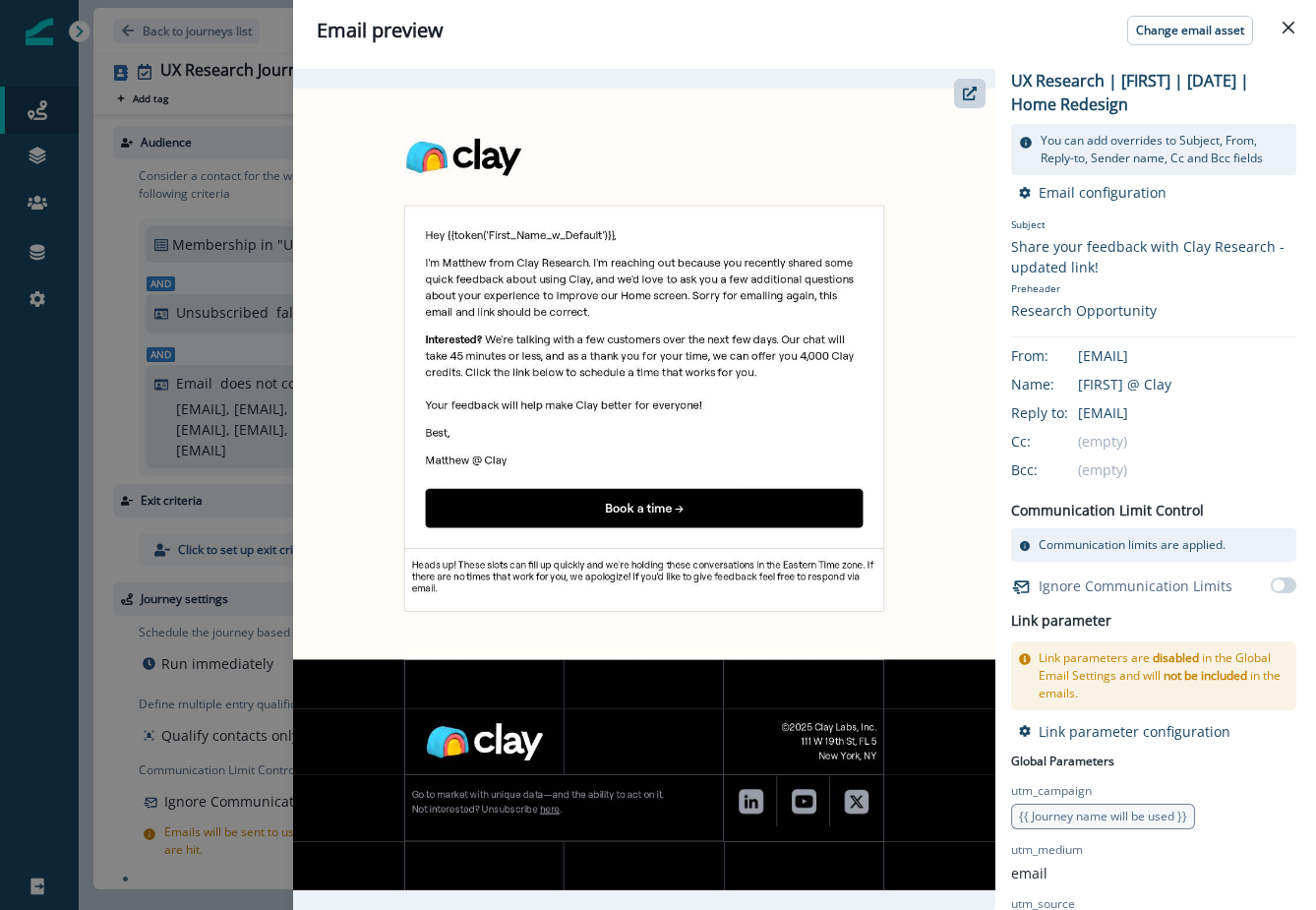 click at bounding box center [644, 489] 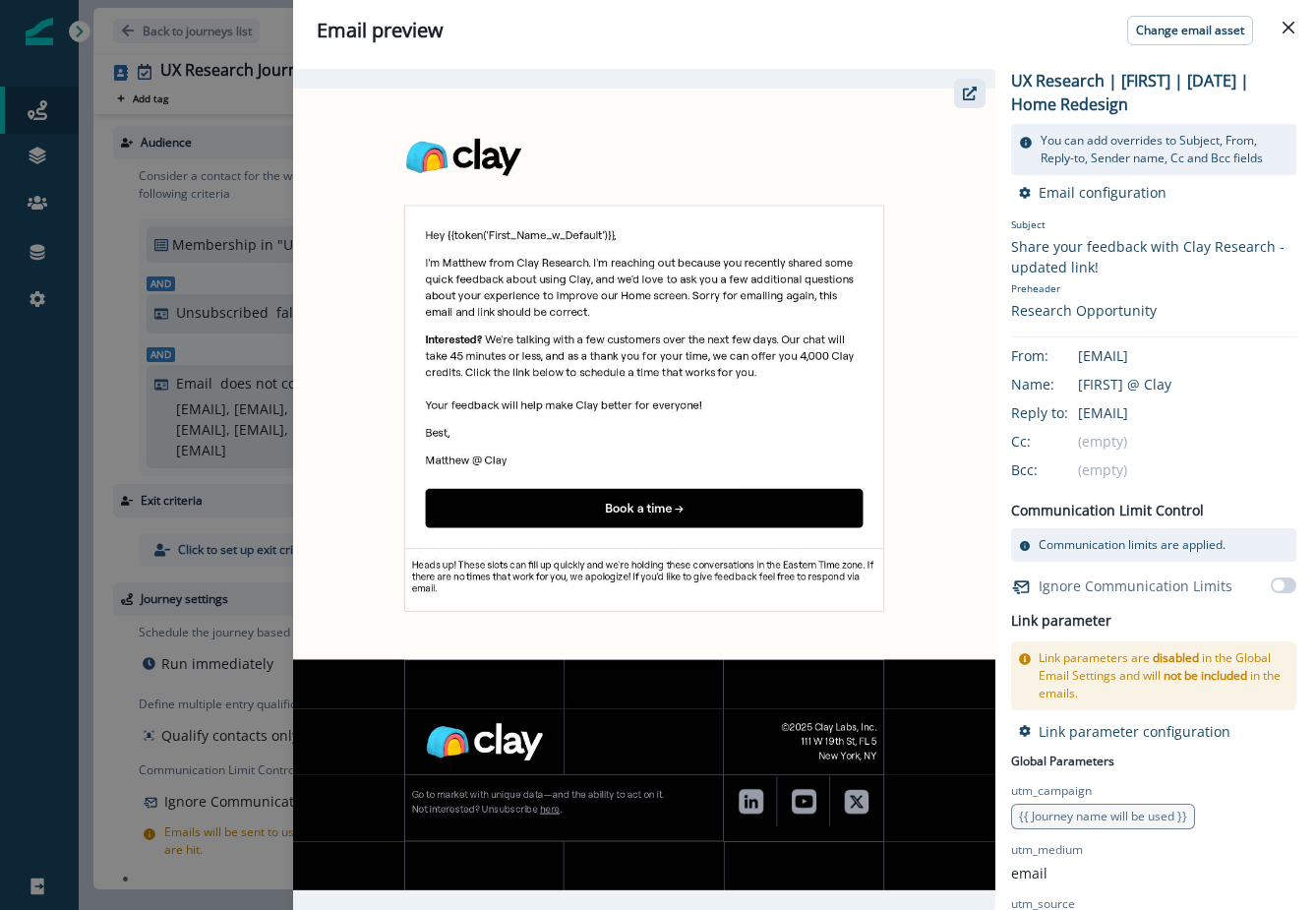 click at bounding box center [970, 93] 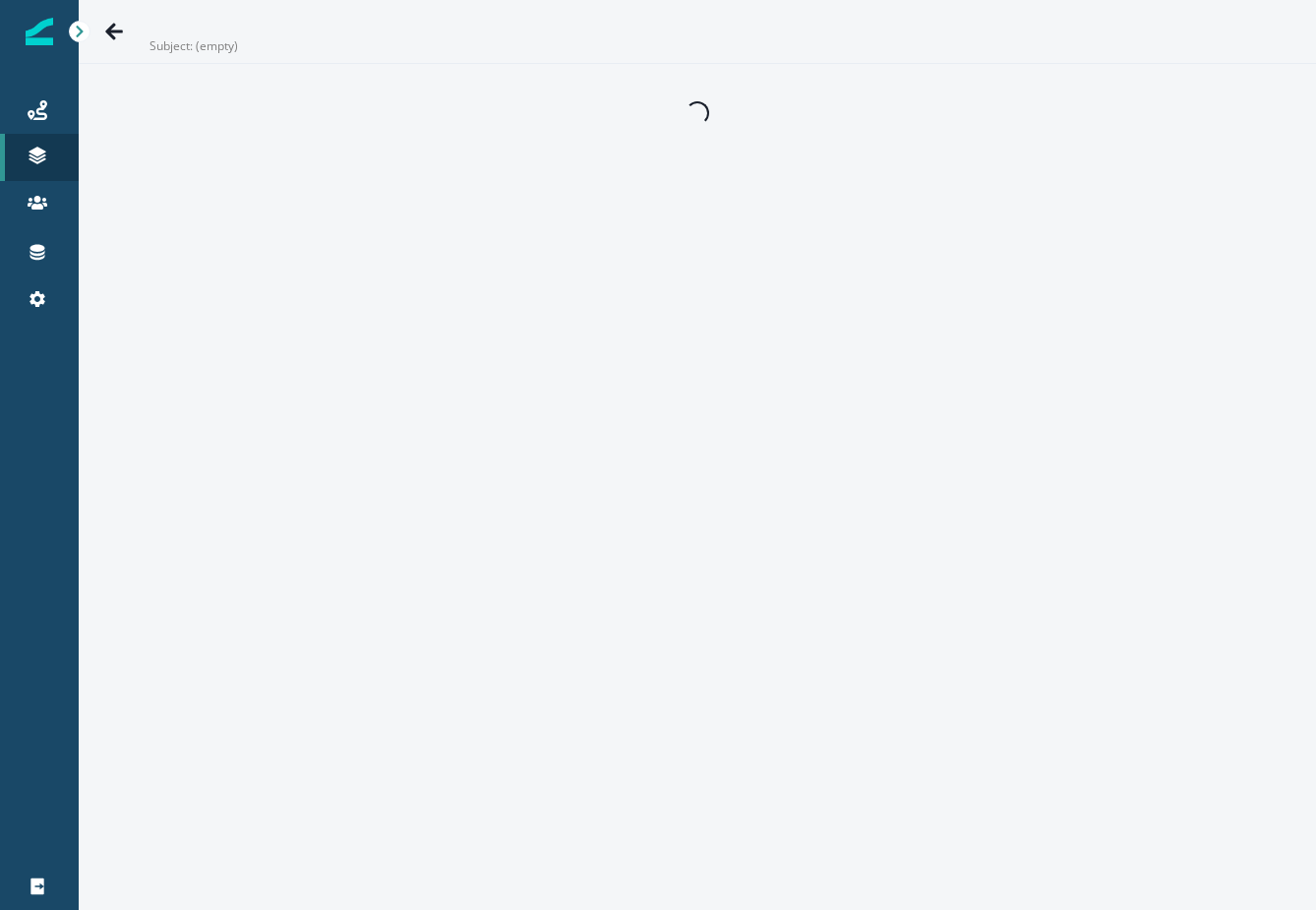 scroll, scrollTop: 0, scrollLeft: 0, axis: both 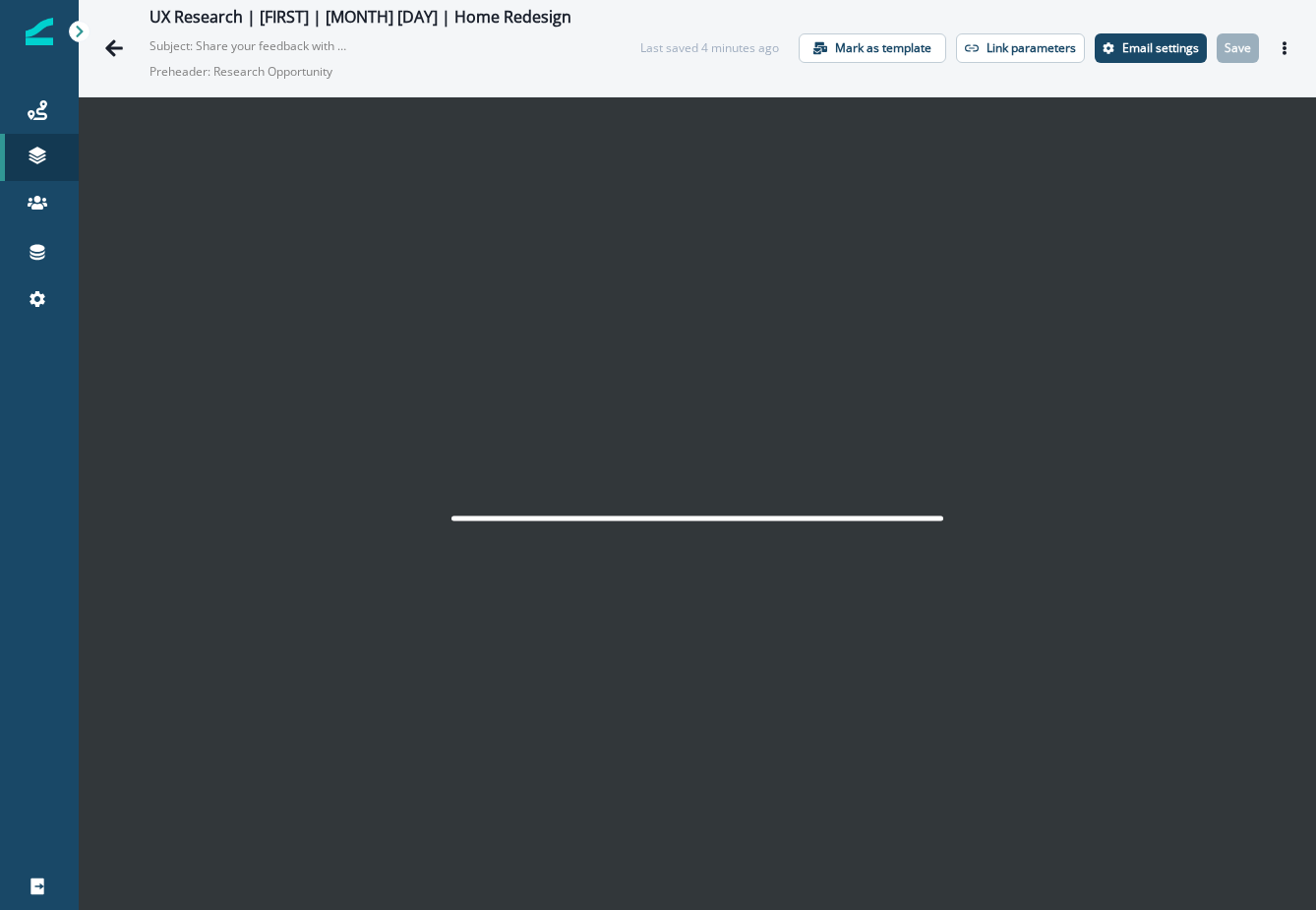 click 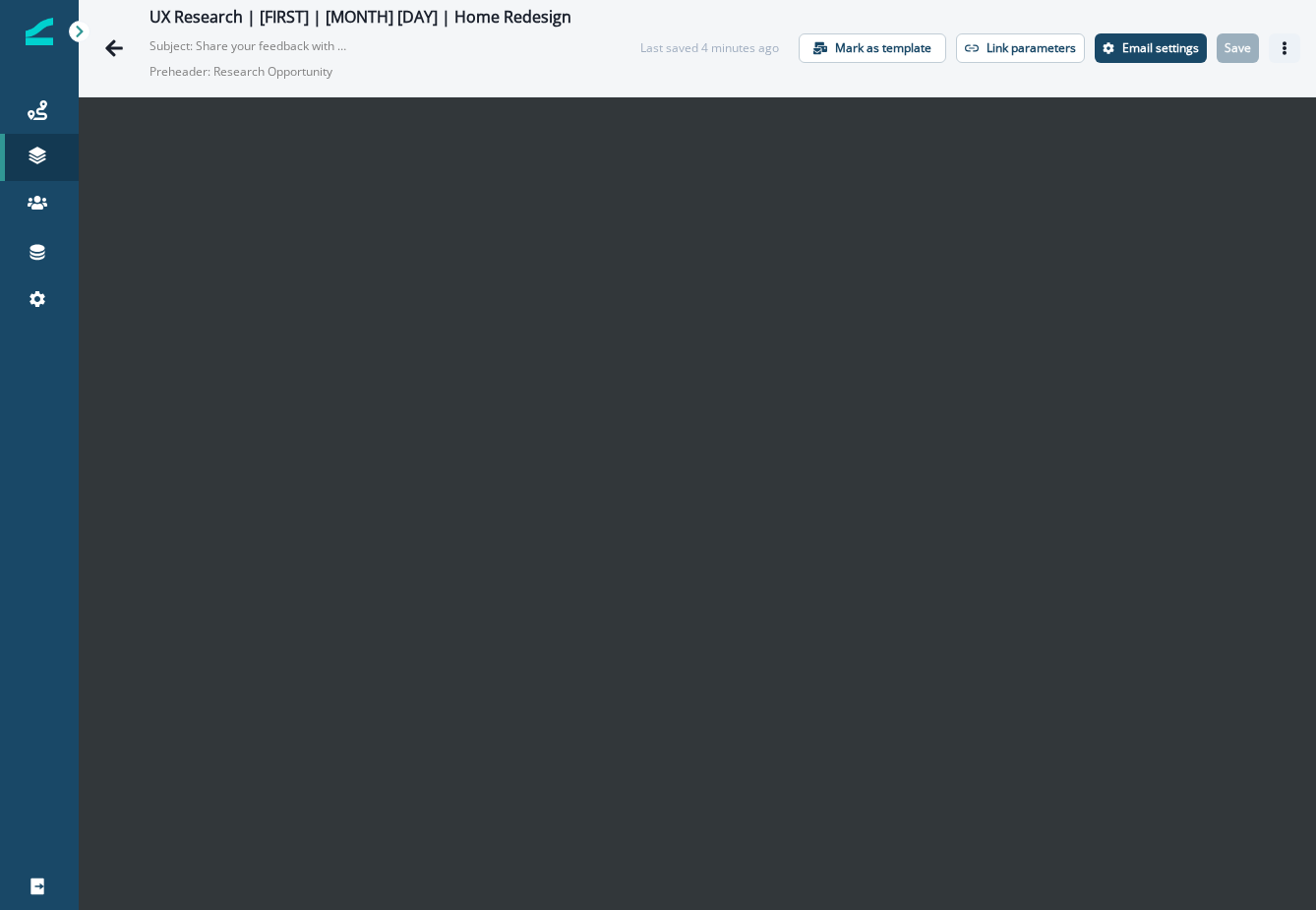 click 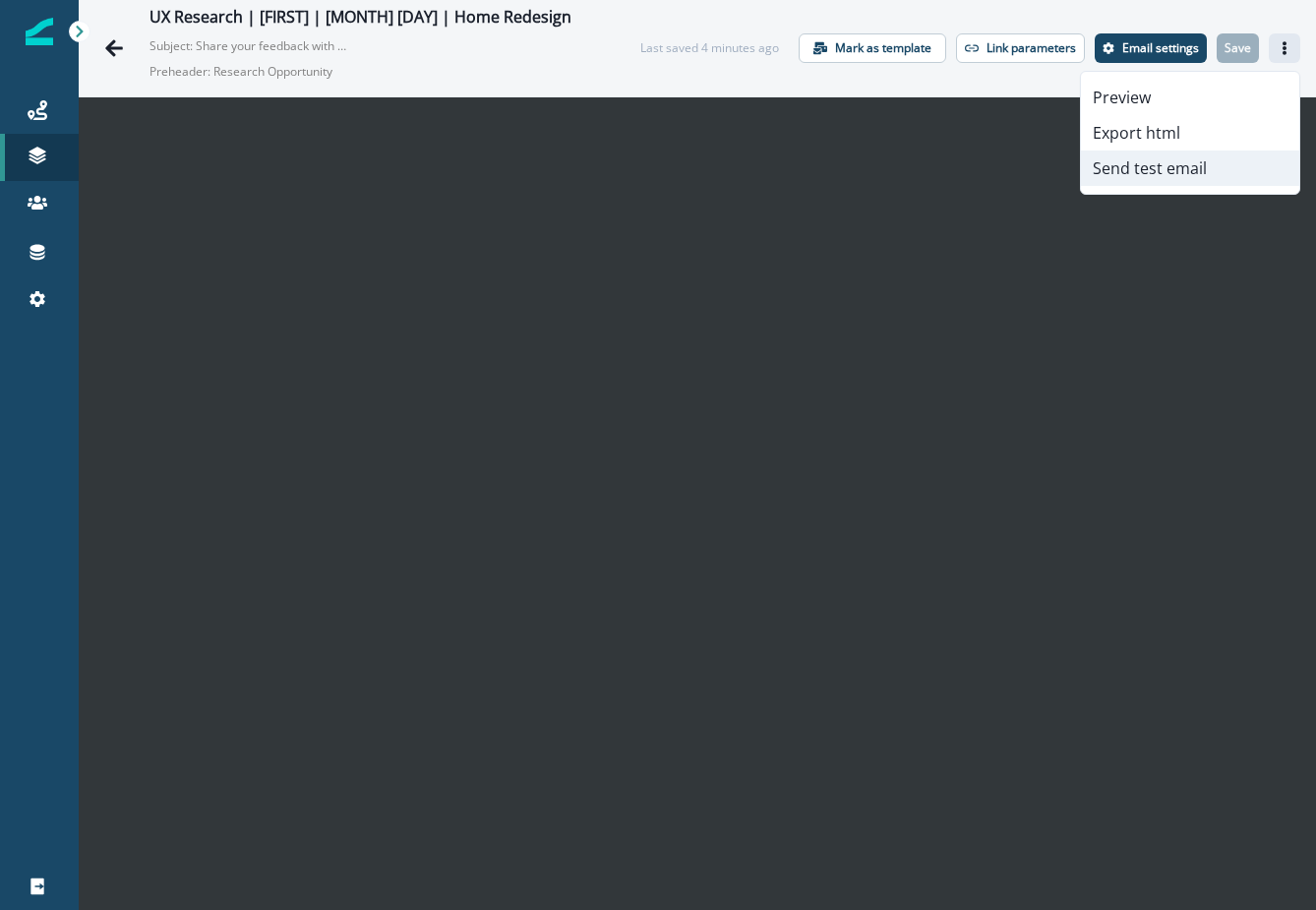 click on "Send test email" at bounding box center [1190, 168] 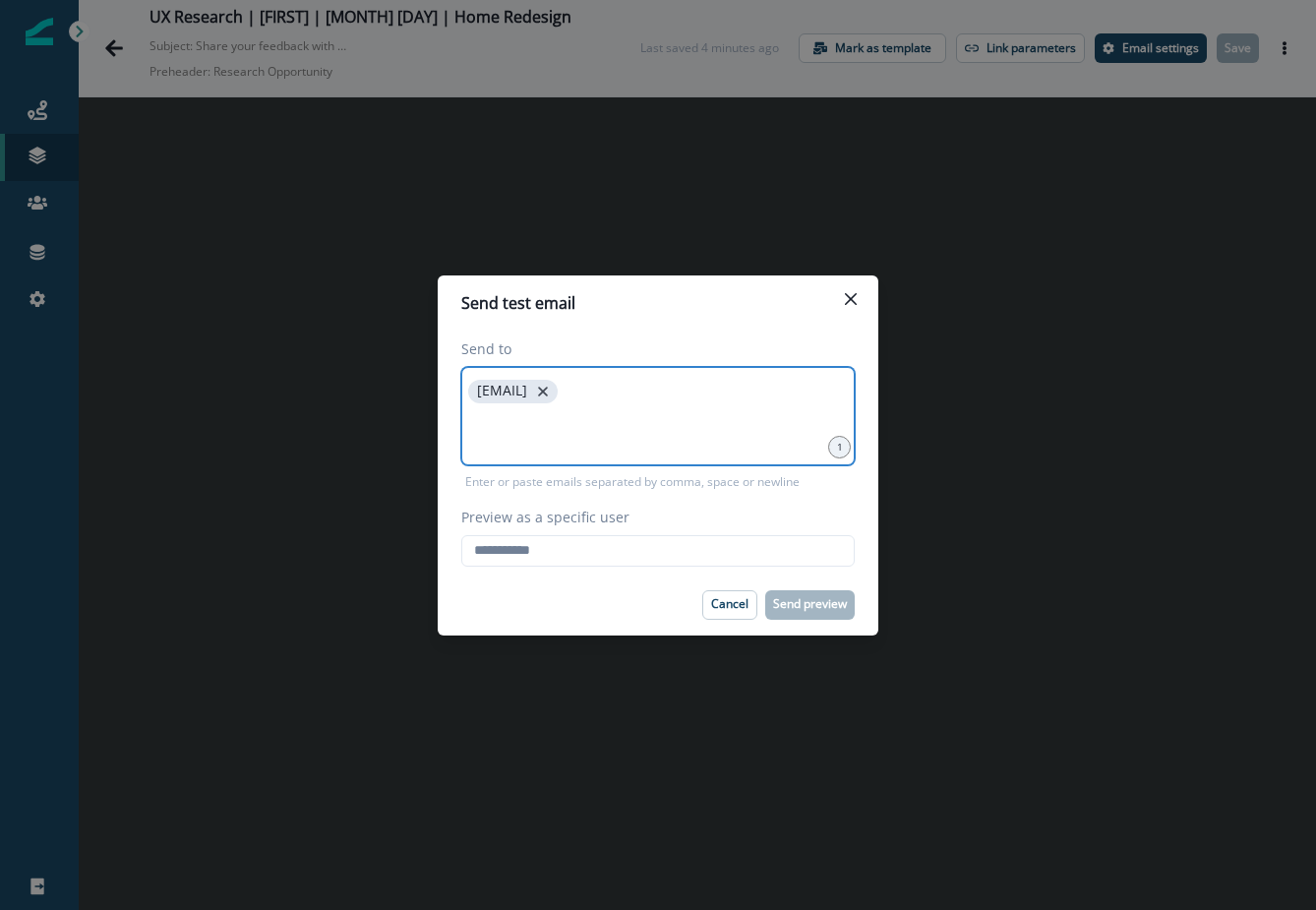 click 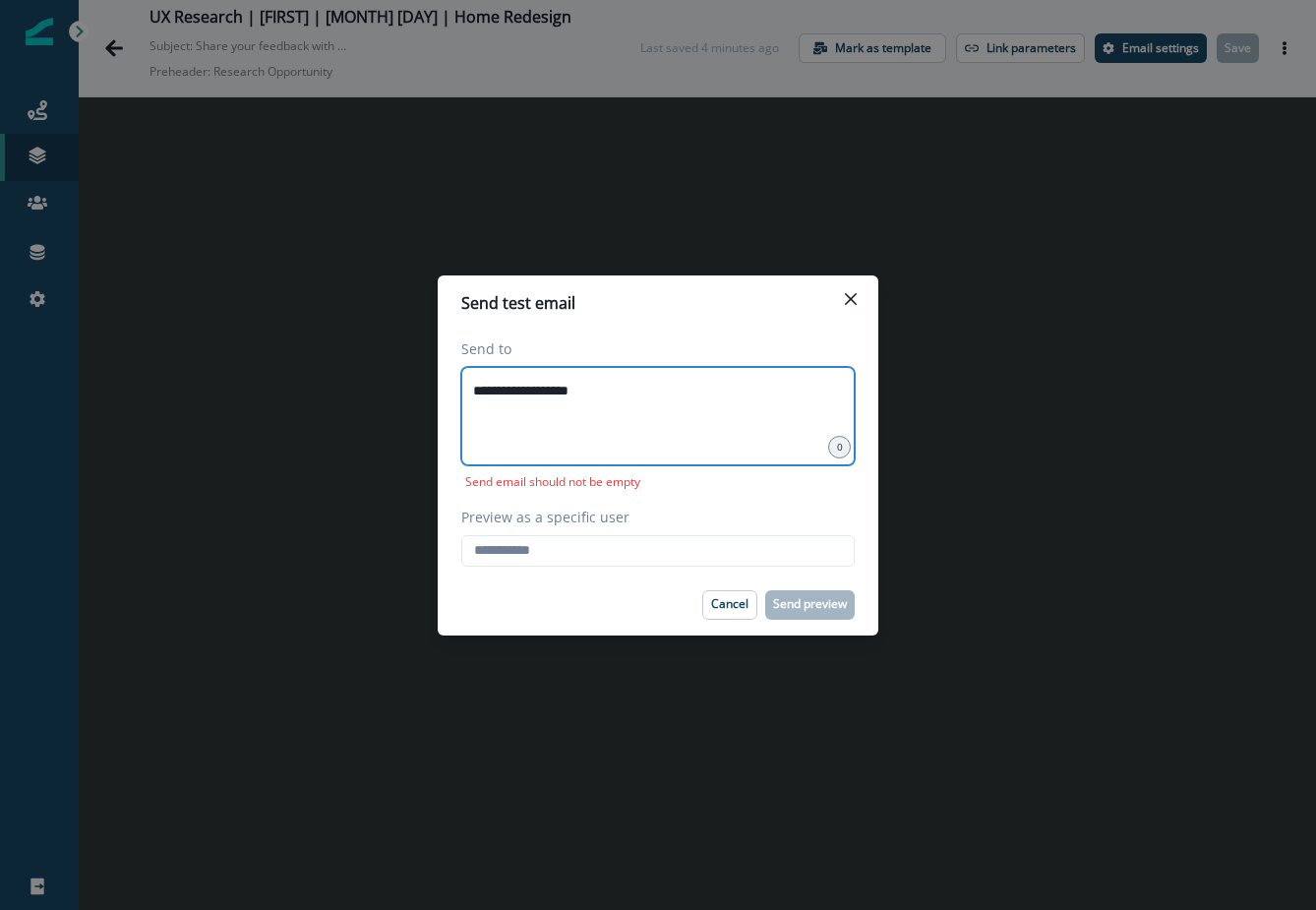 type on "**********" 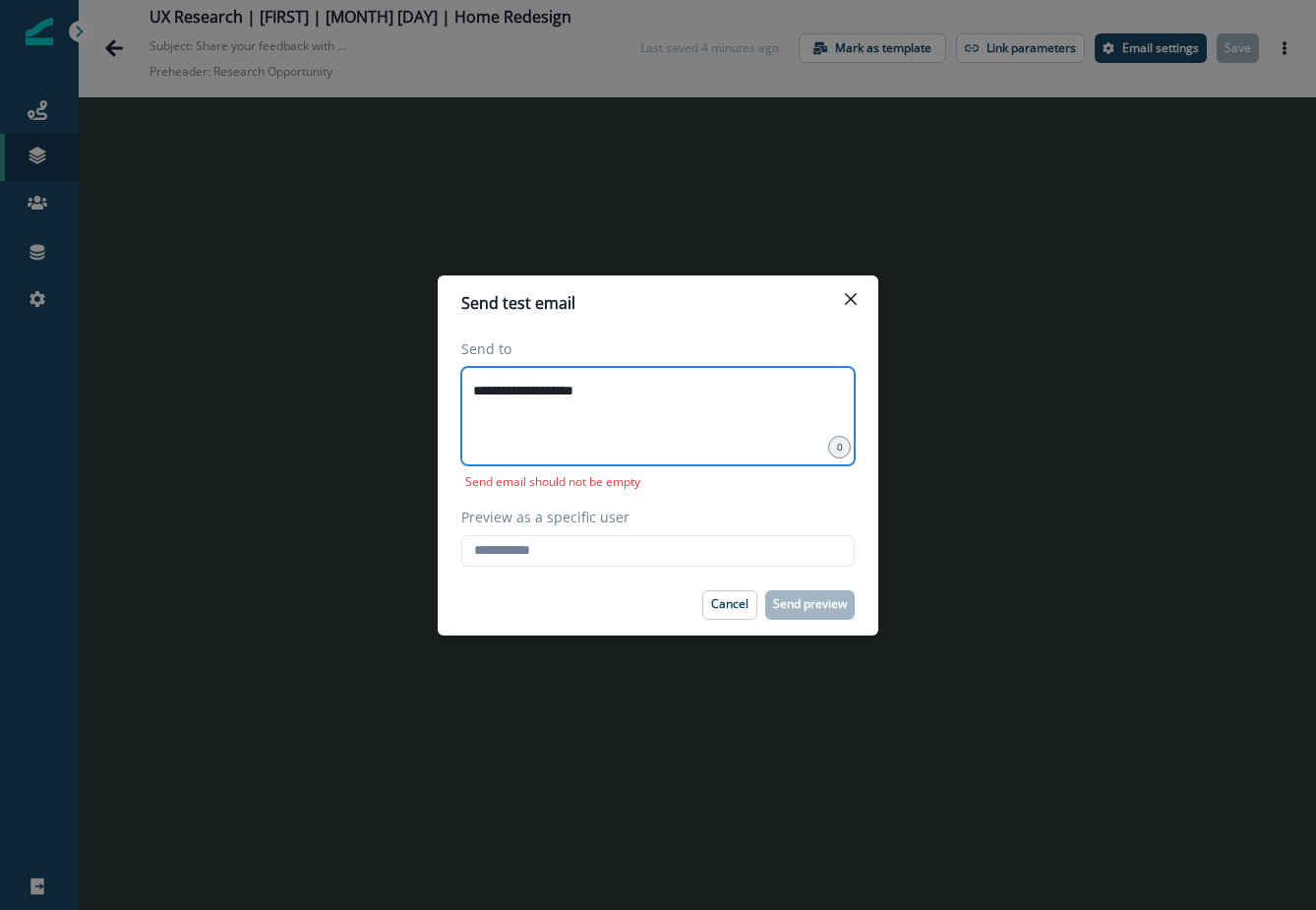 type 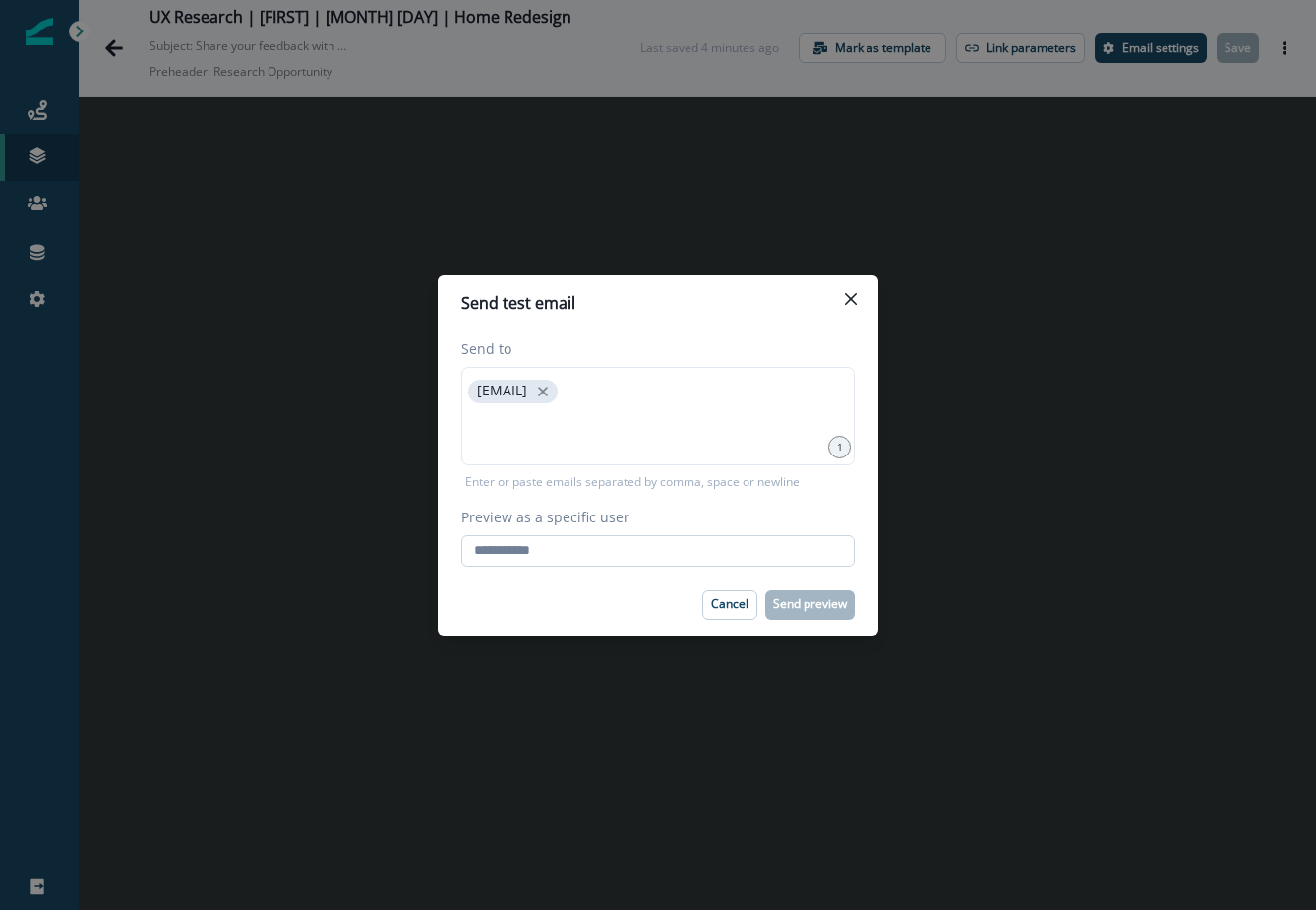 click on "Preview as a specific user" at bounding box center (658, 551) 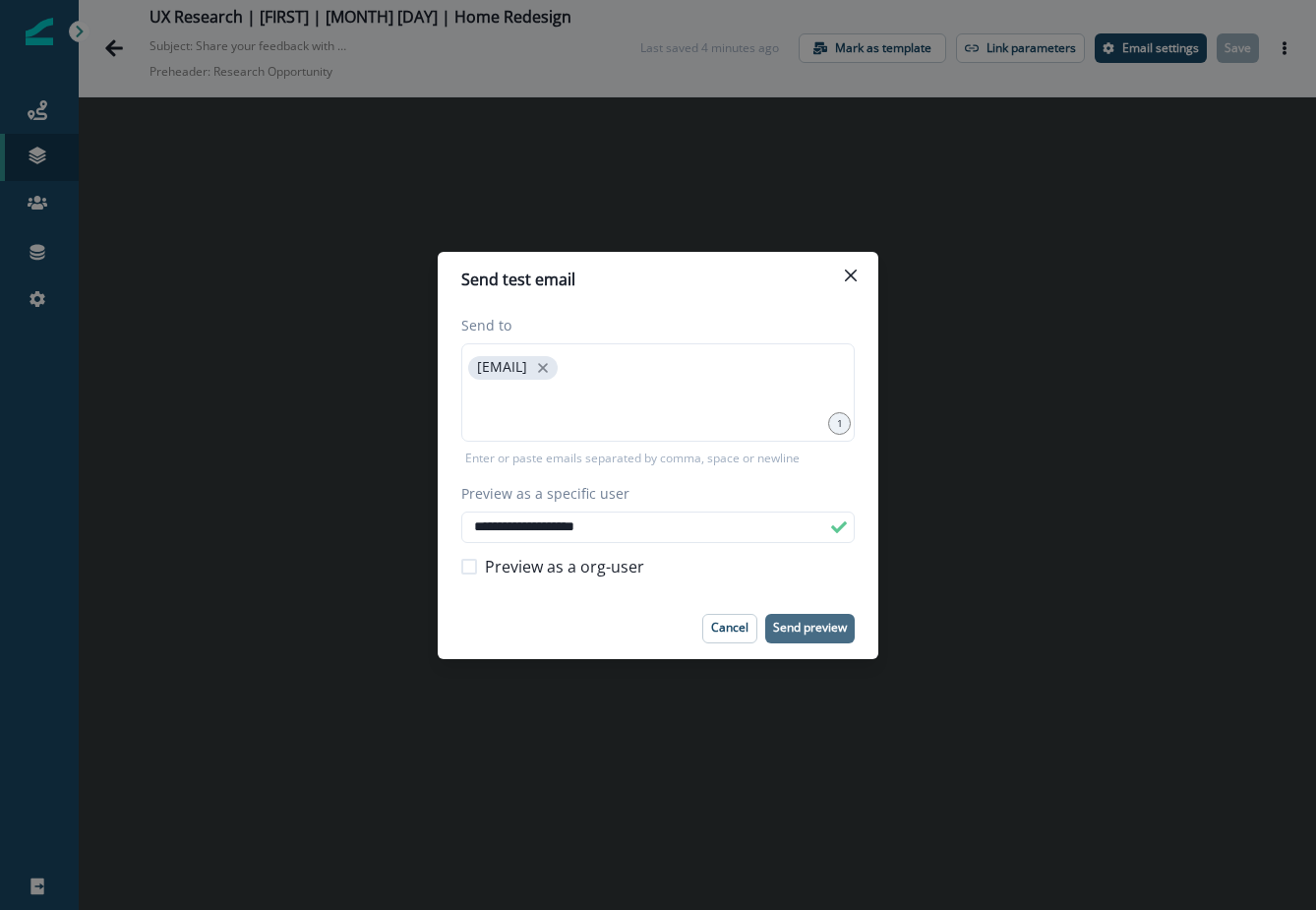type on "**********" 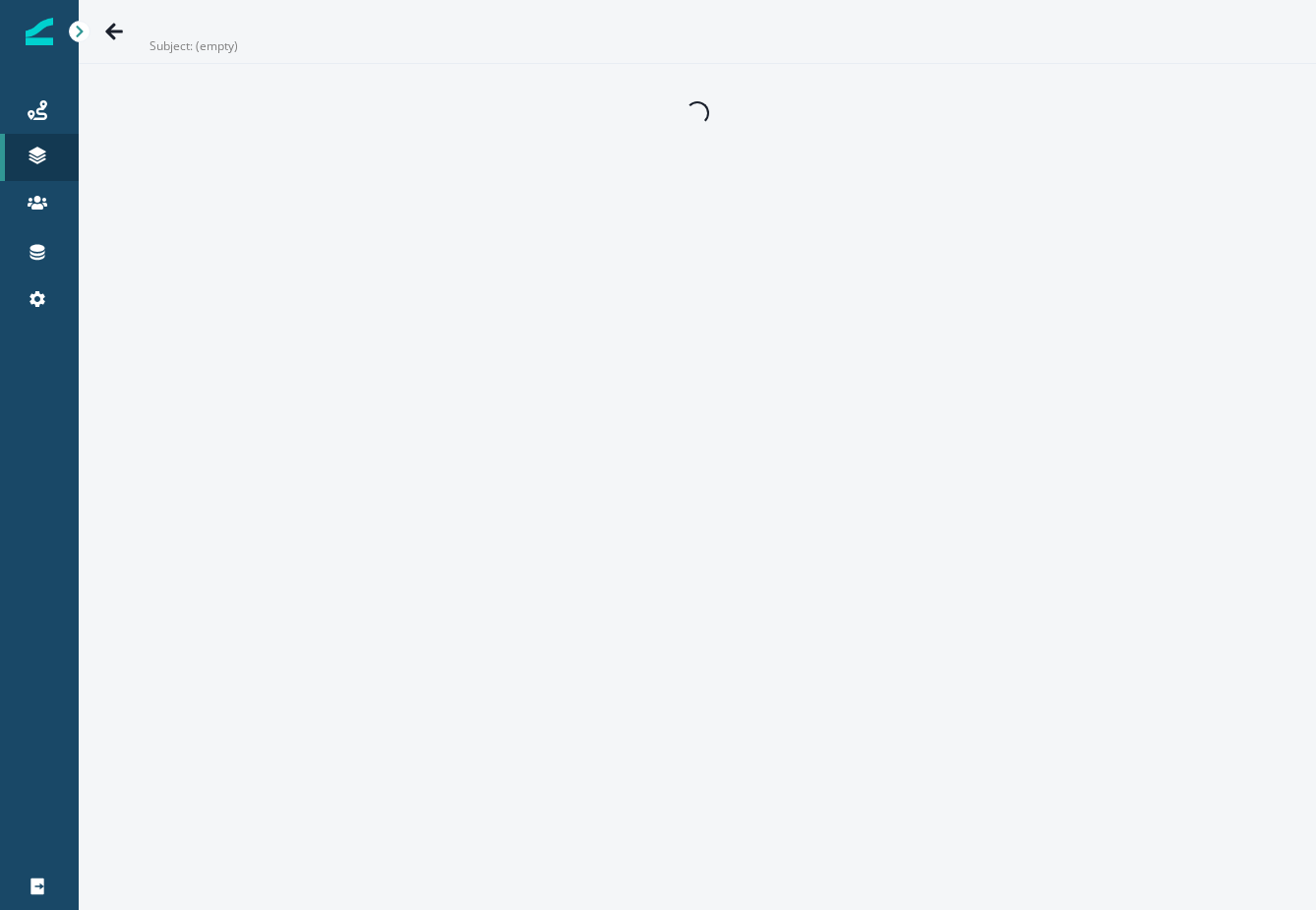 scroll, scrollTop: 0, scrollLeft: 0, axis: both 